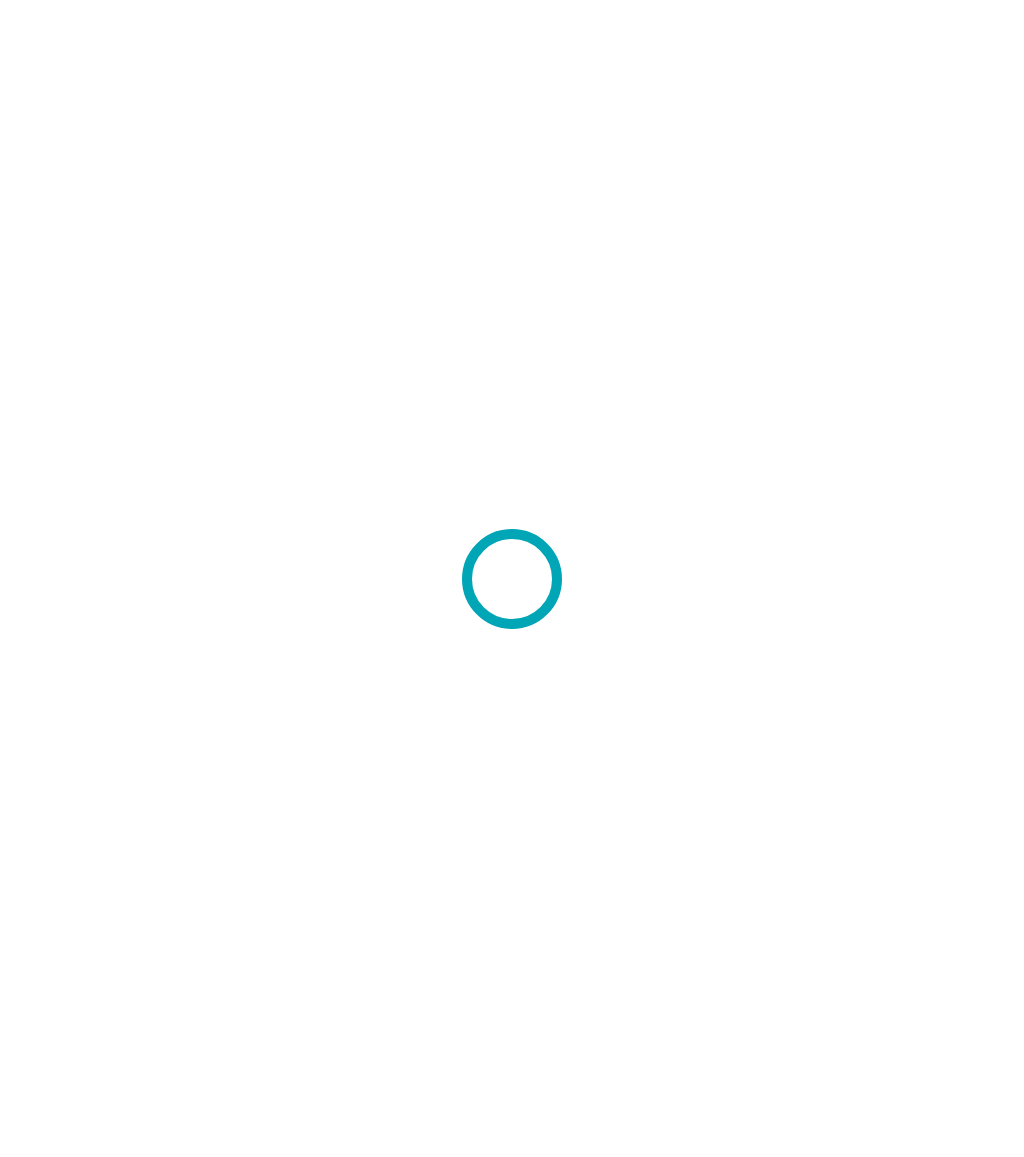 scroll, scrollTop: 0, scrollLeft: 0, axis: both 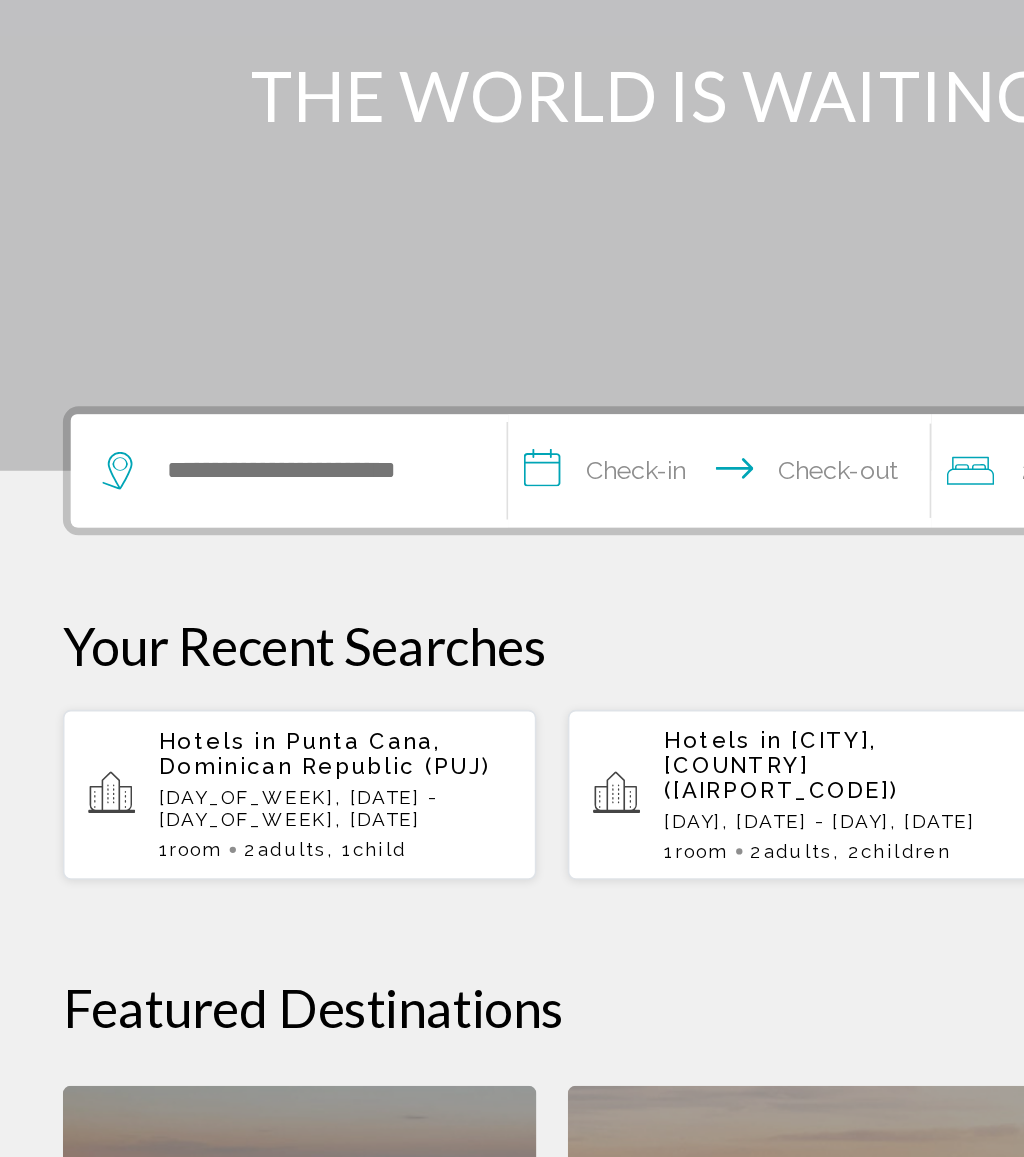 click at bounding box center (183, 600) 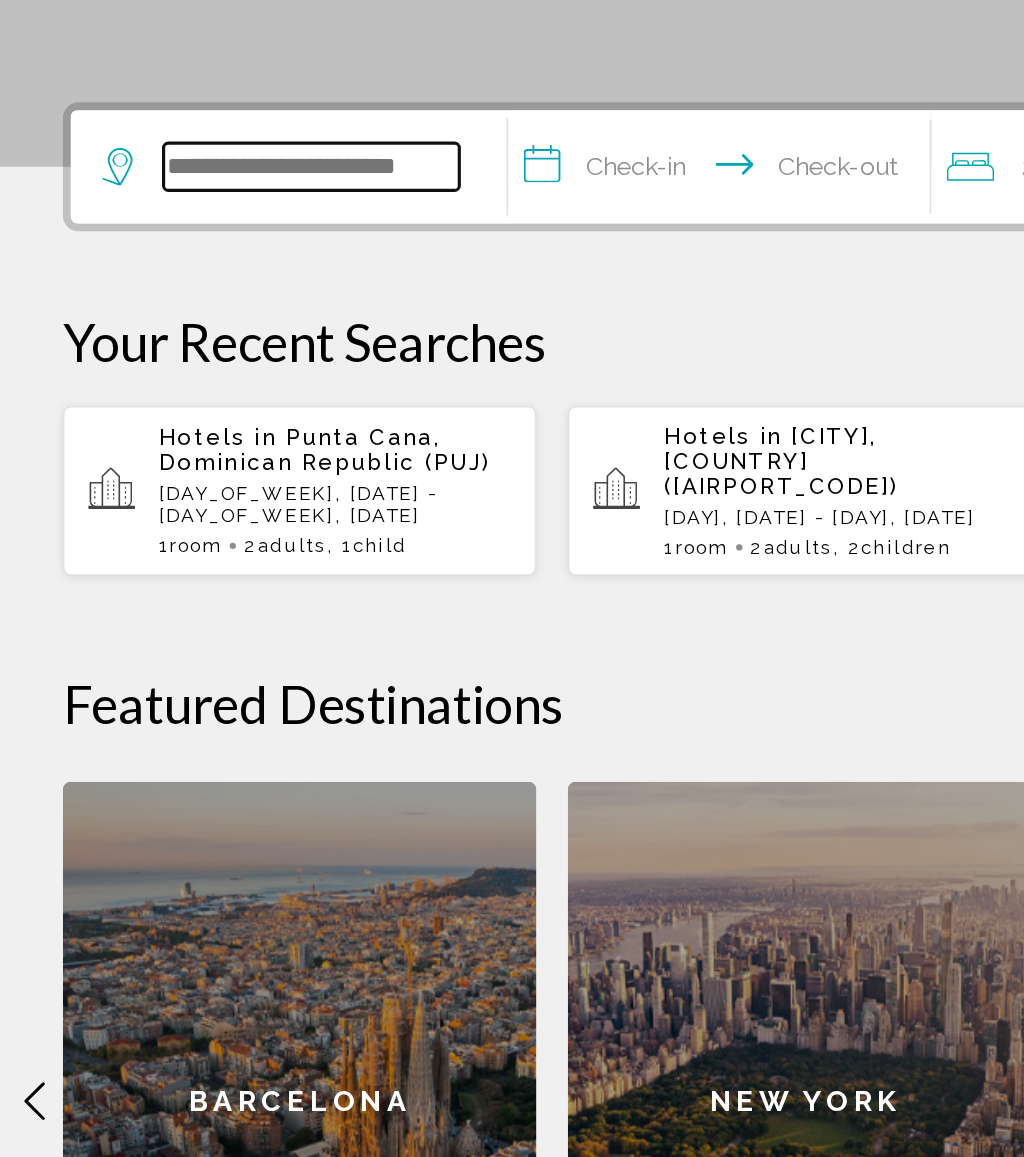 click at bounding box center [198, 528] 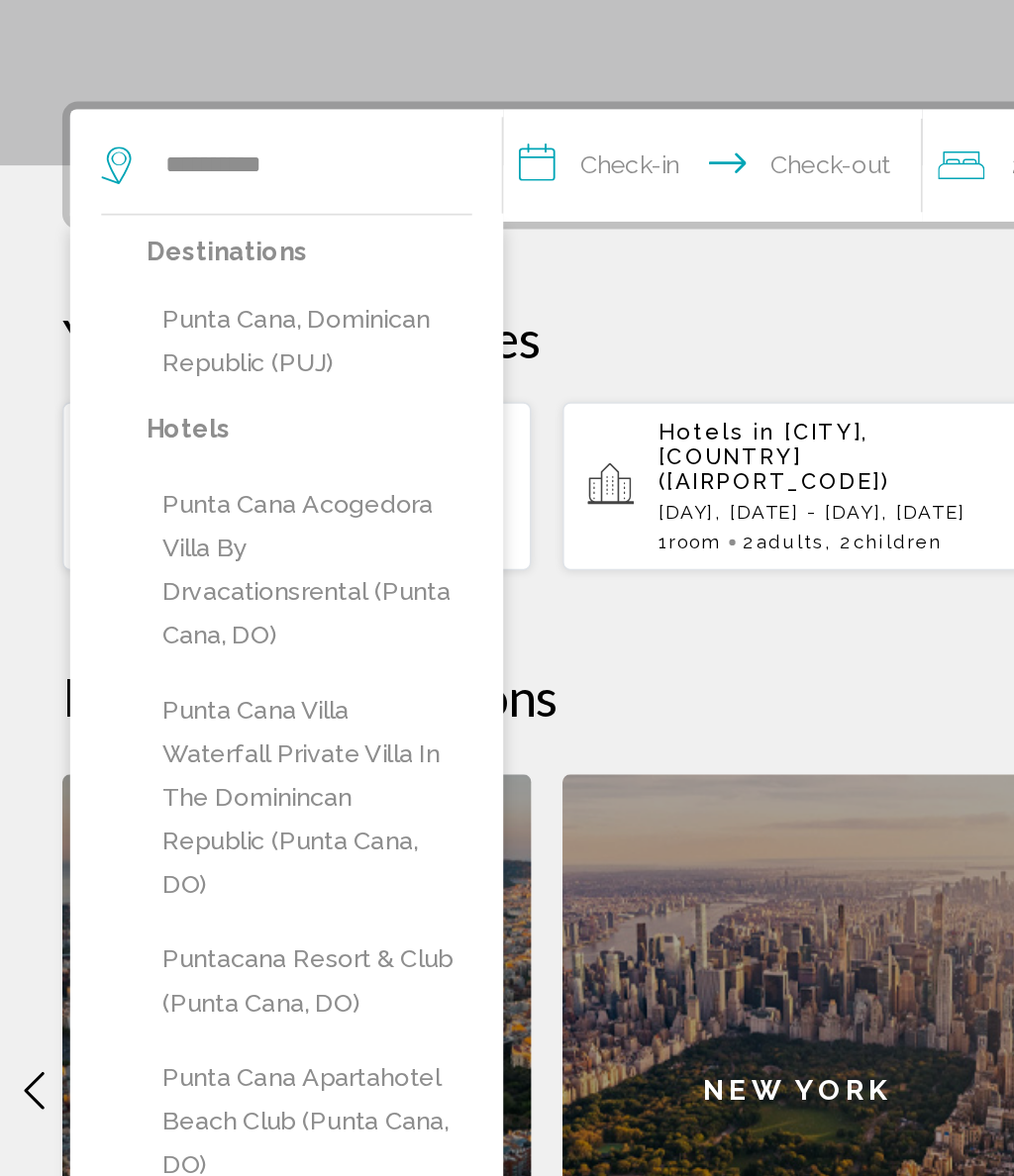 click on "Punta Cana, Dominican Republic (PUJ)" at bounding box center [196, 635] 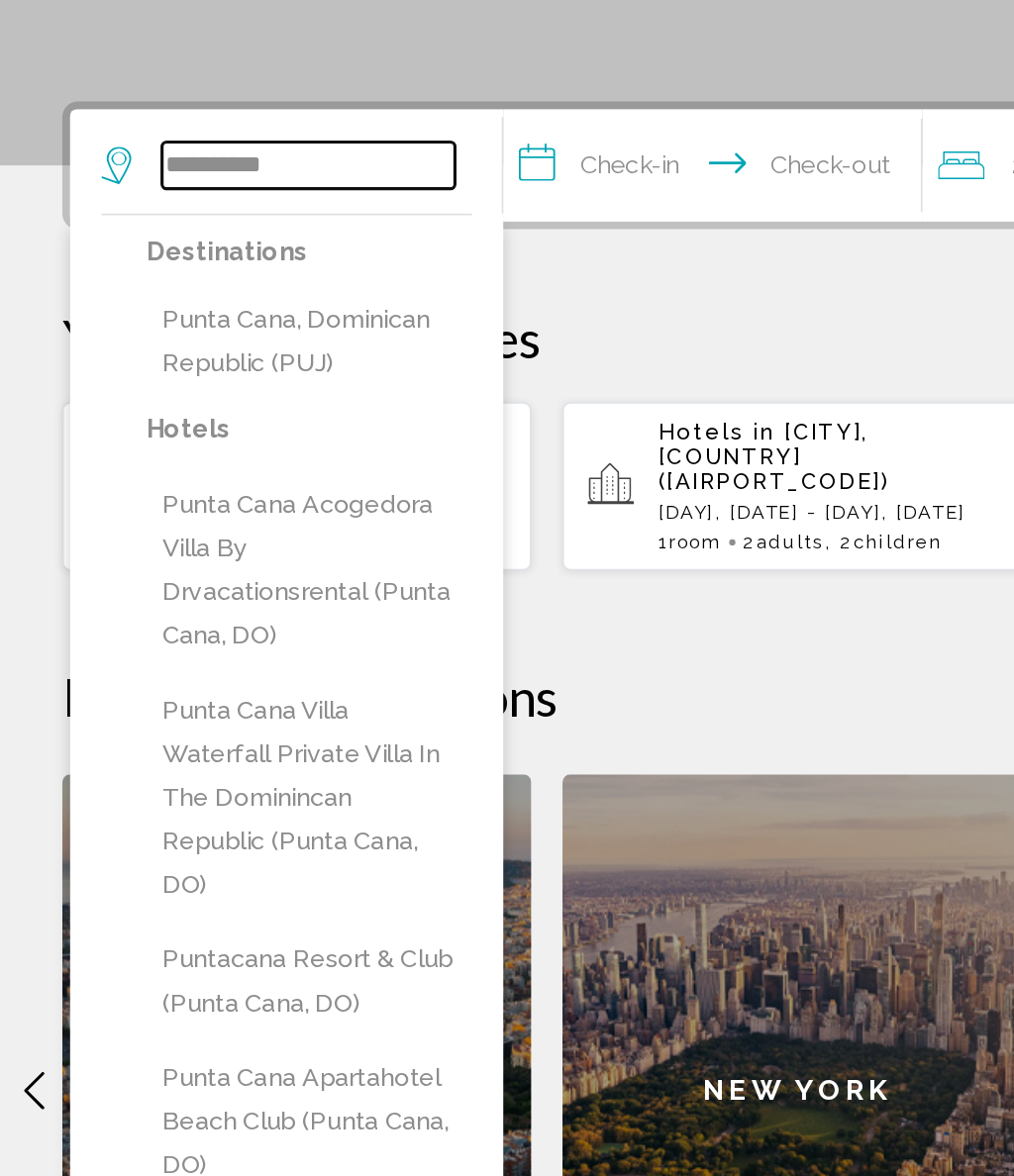 type on "**********" 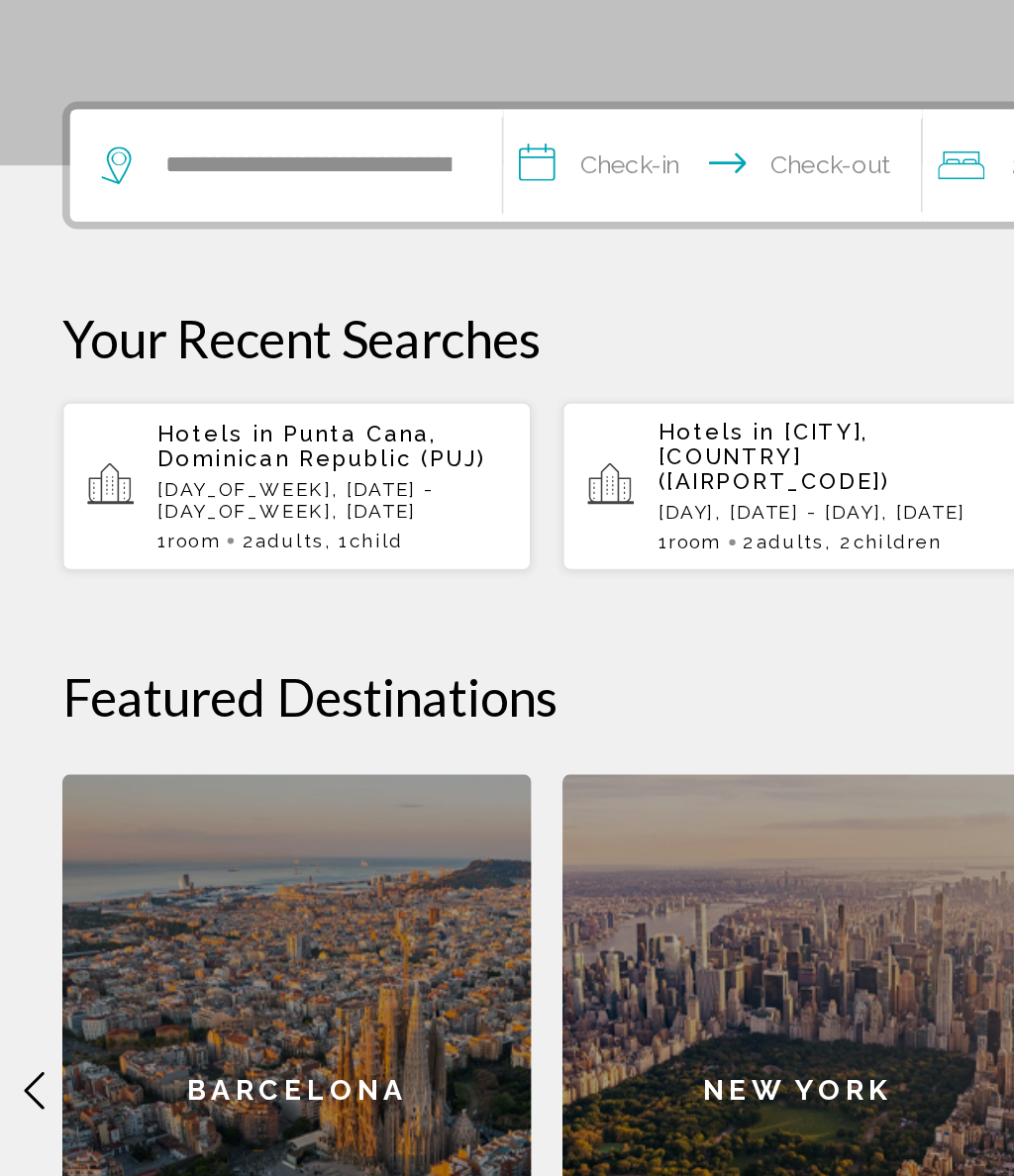 click on "**********" at bounding box center (456, 526) 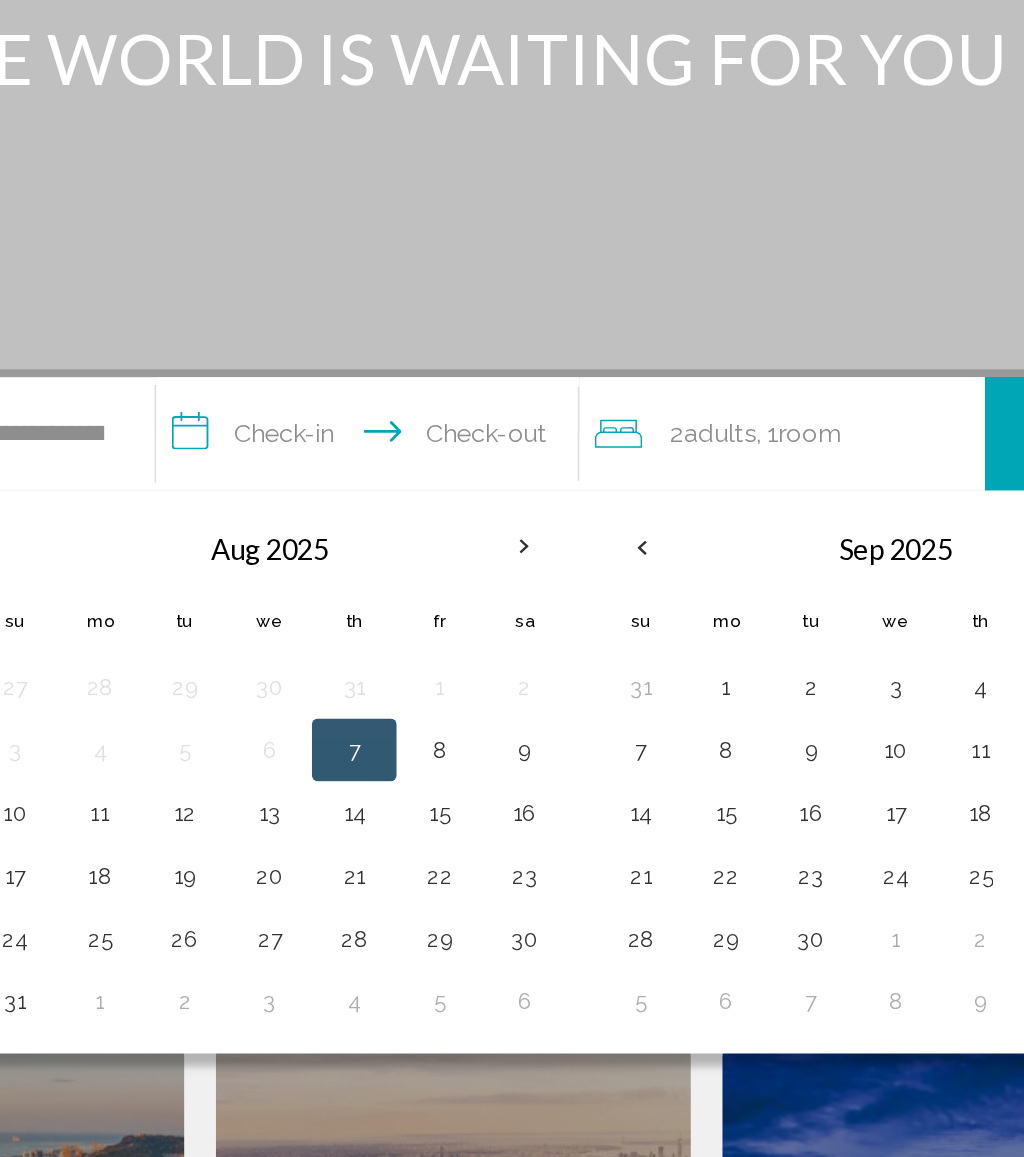 scroll, scrollTop: 179, scrollLeft: 0, axis: vertical 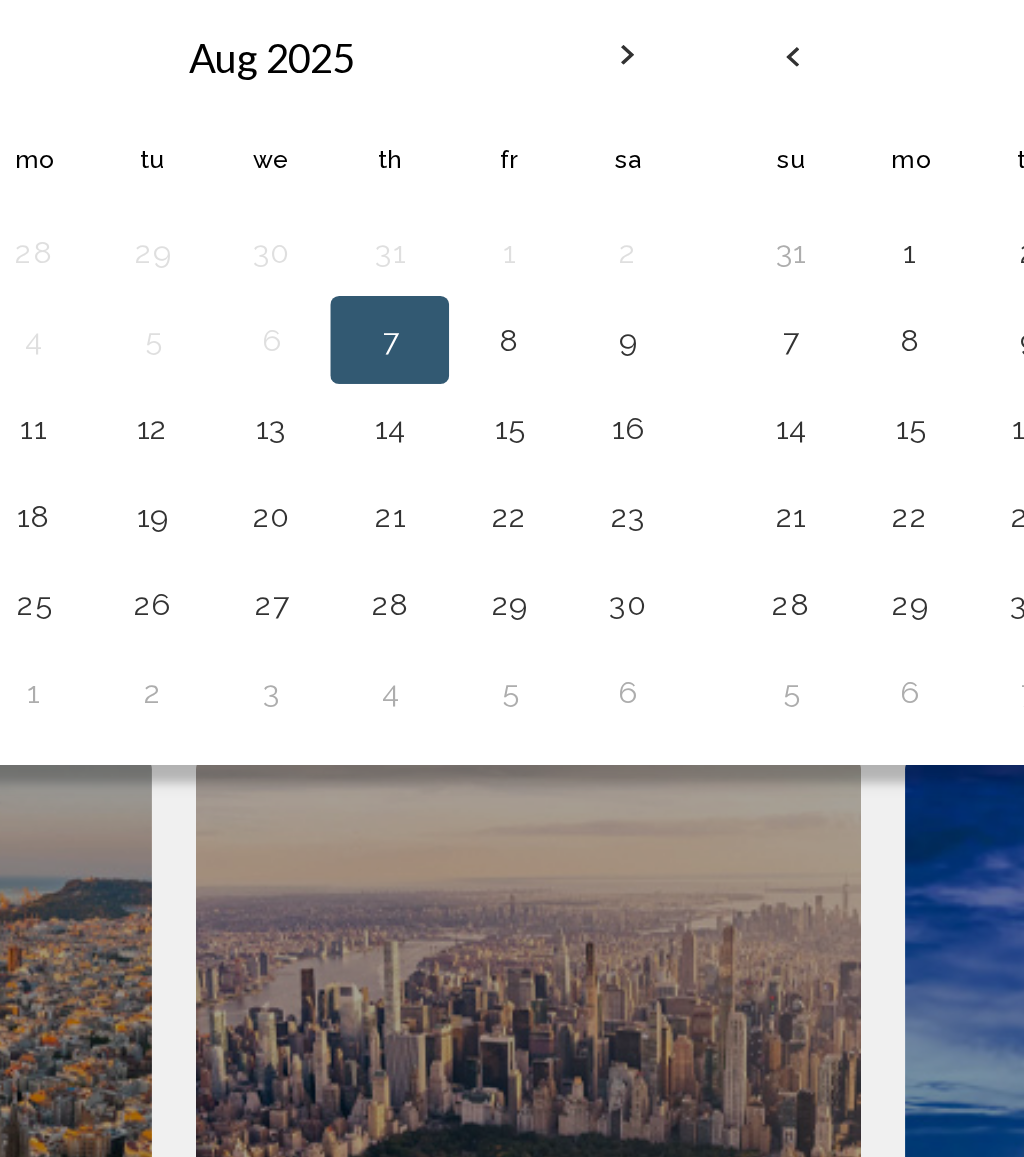 click on "23" at bounding box center [557, 702] 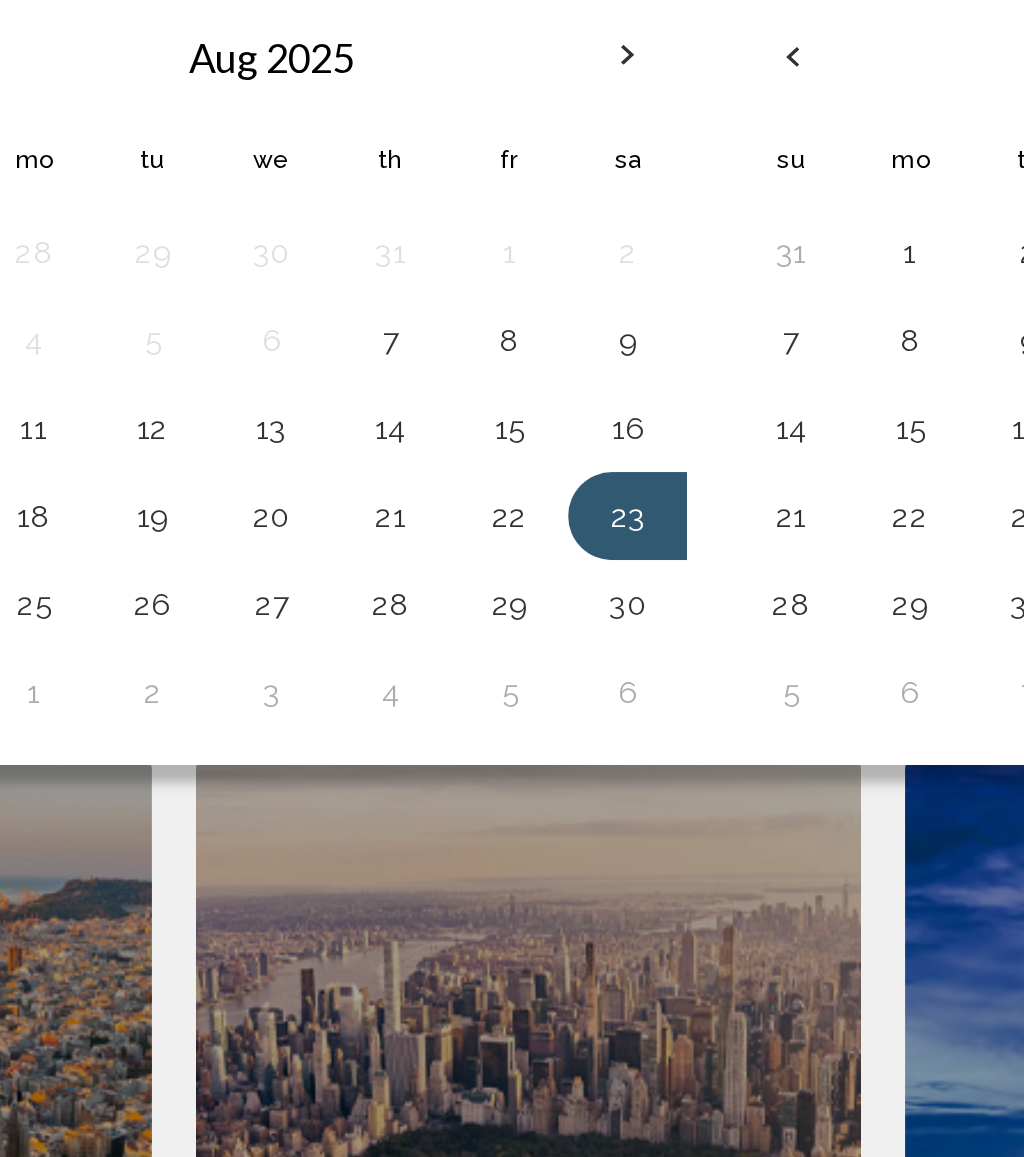 click on "28" at bounding box center [449, 742] 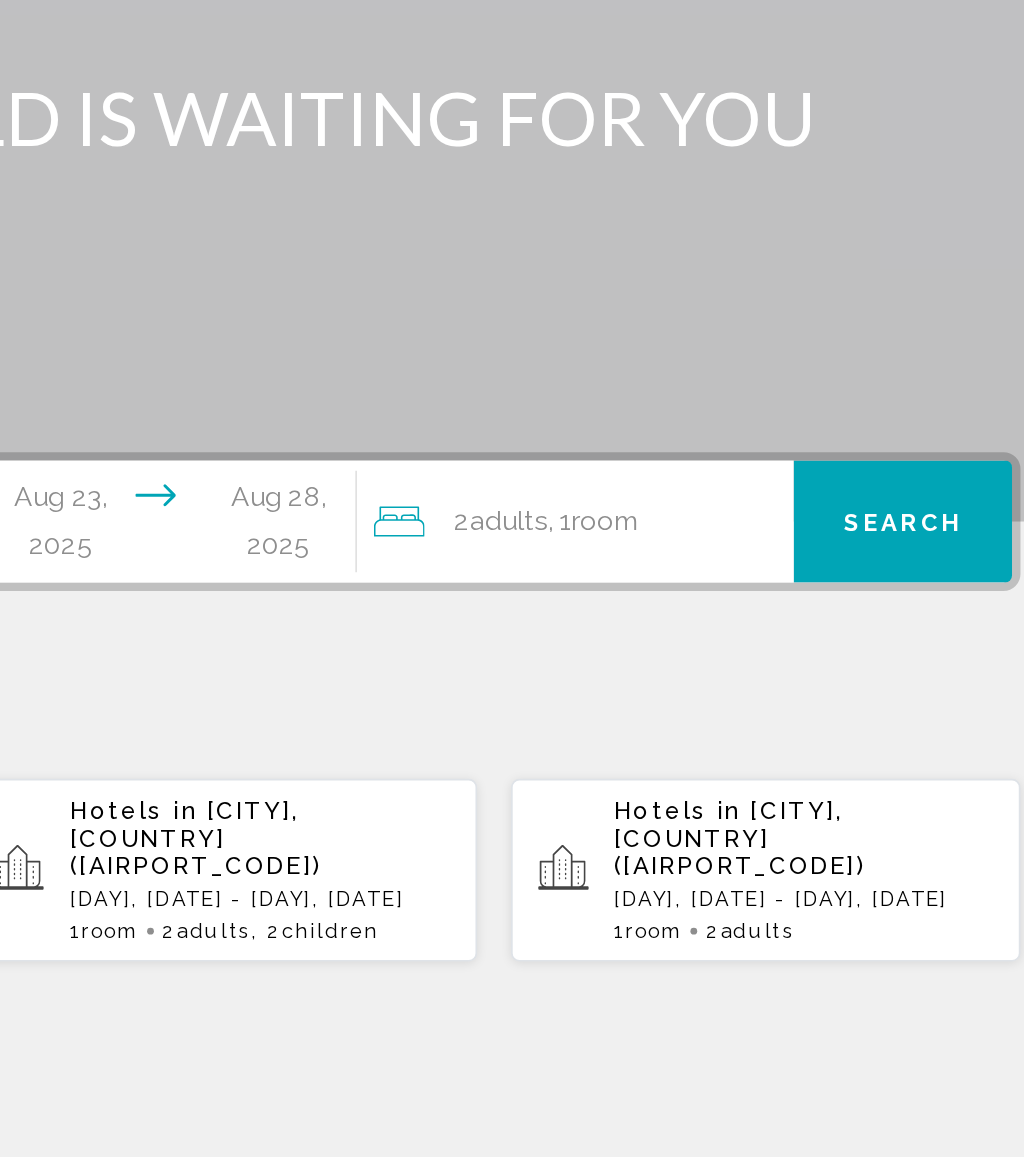 click on "Room" 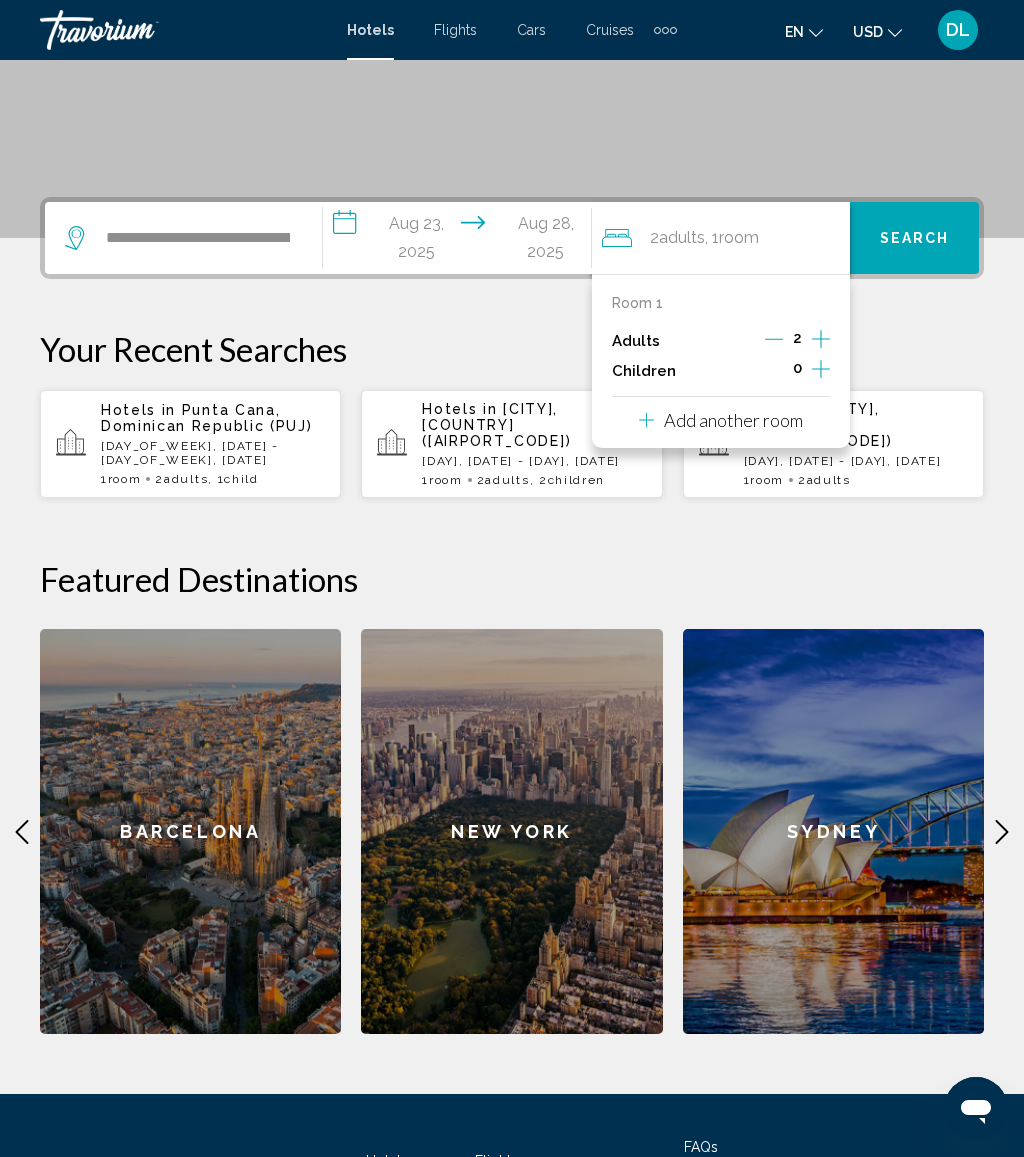 click 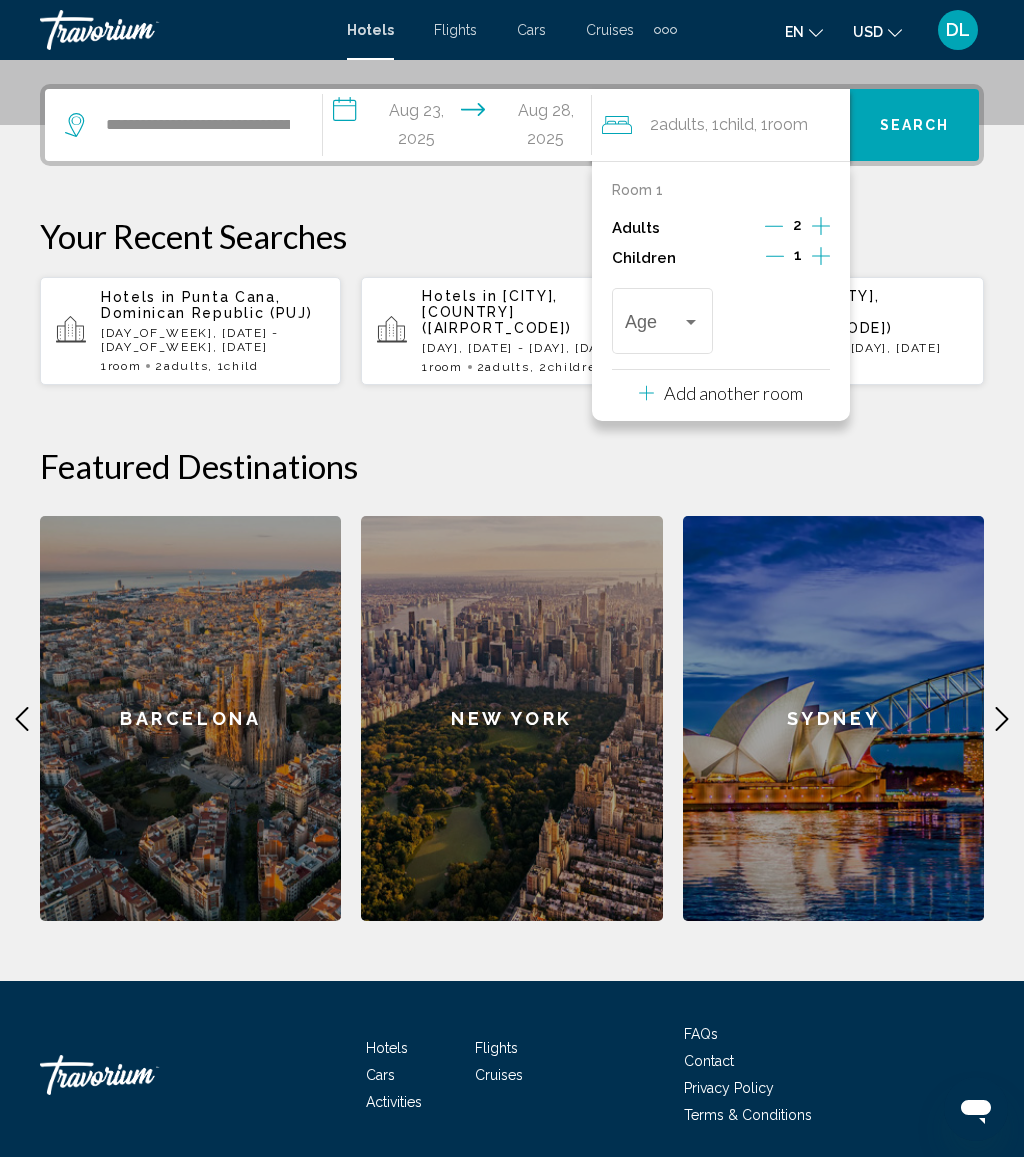 scroll, scrollTop: 494, scrollLeft: 0, axis: vertical 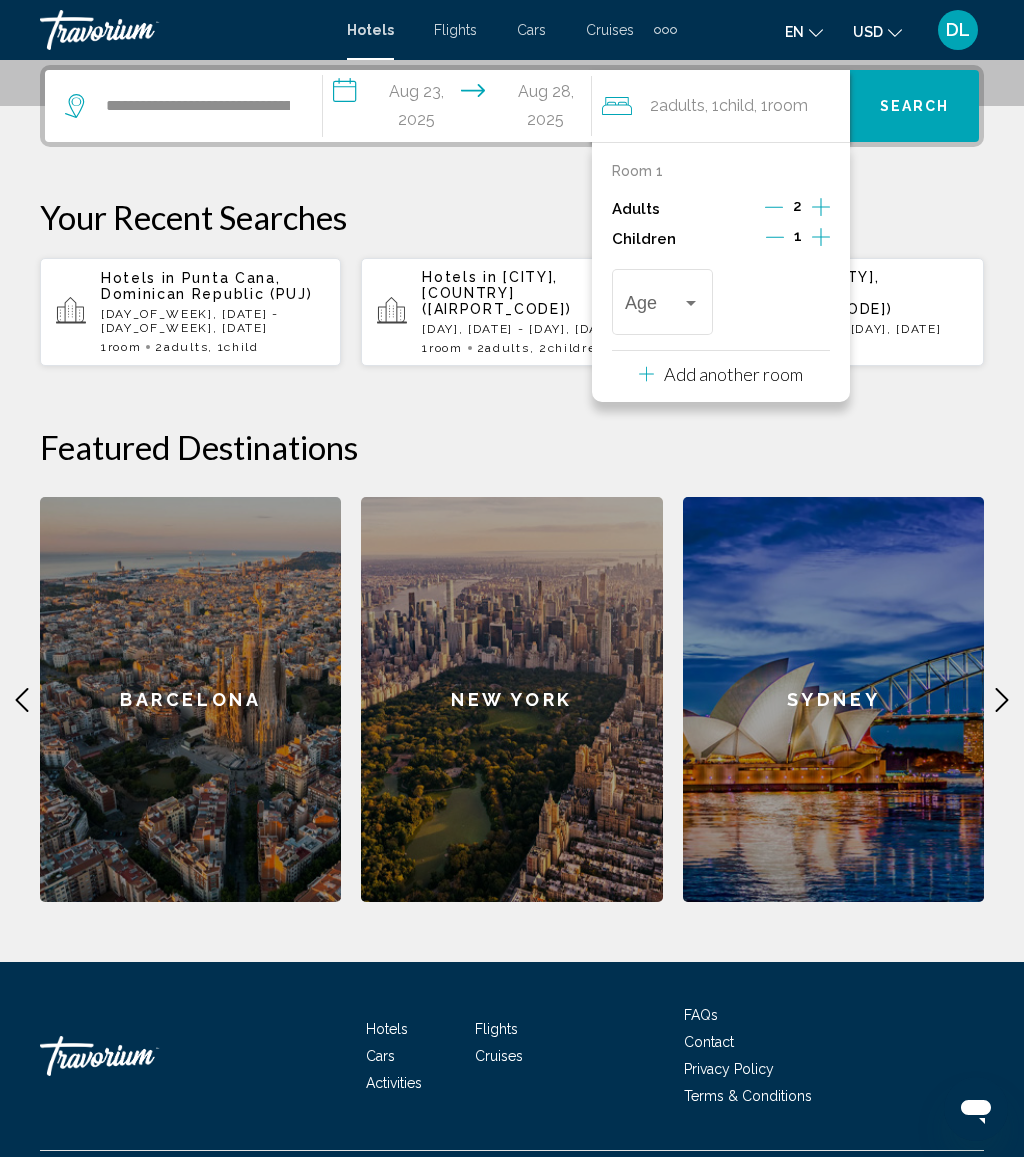 click 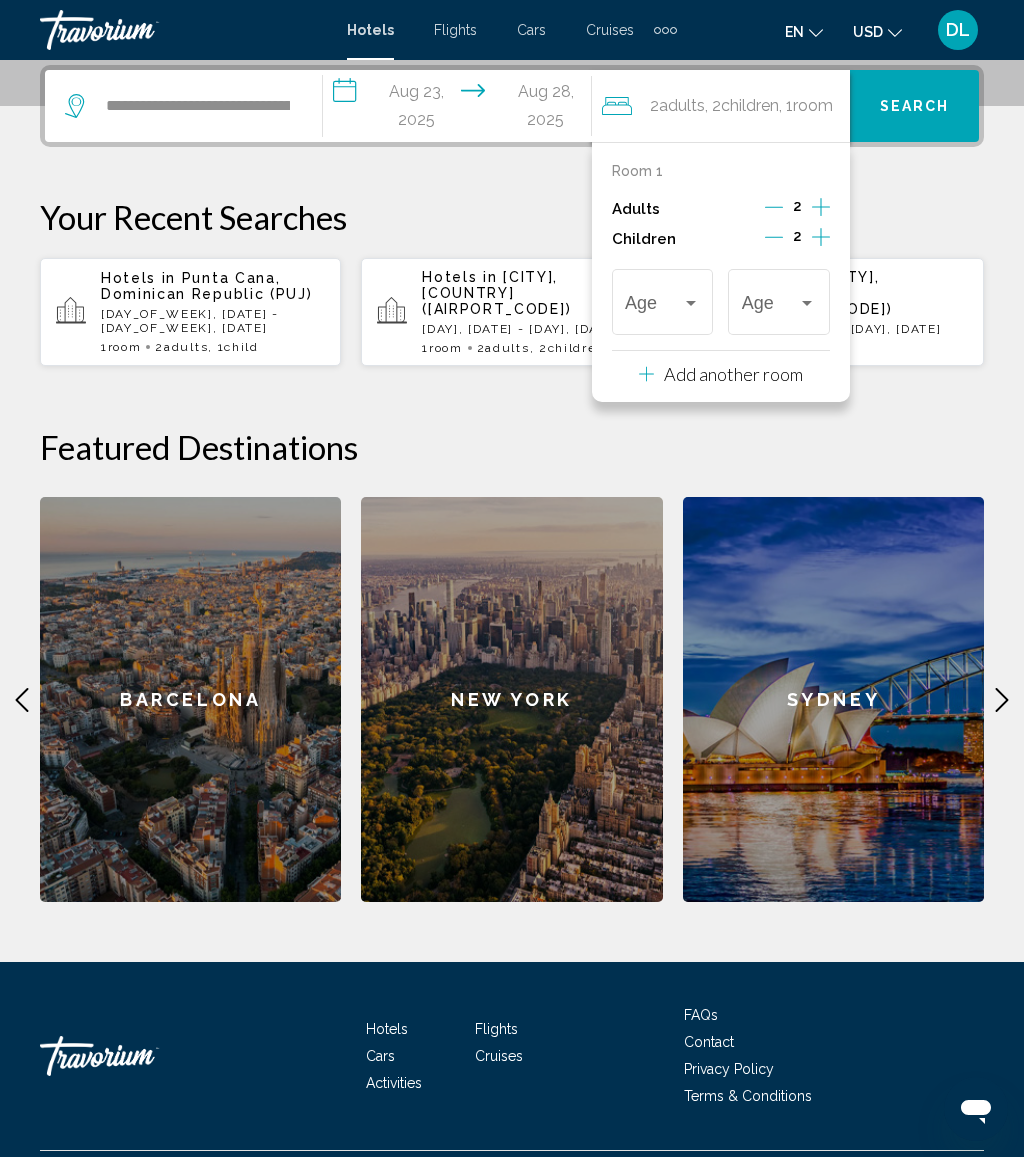 click at bounding box center [807, 303] 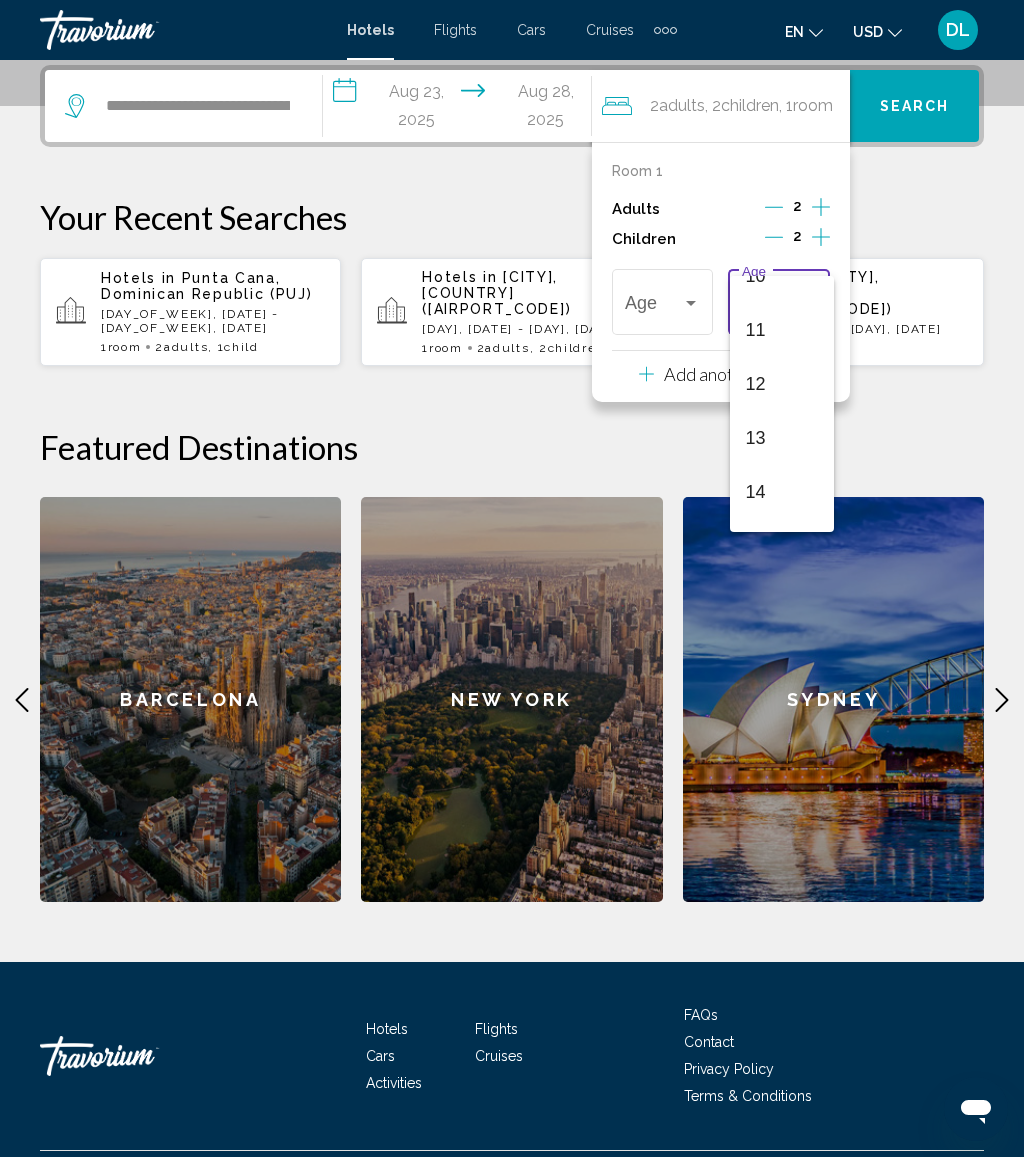 scroll, scrollTop: 693, scrollLeft: 0, axis: vertical 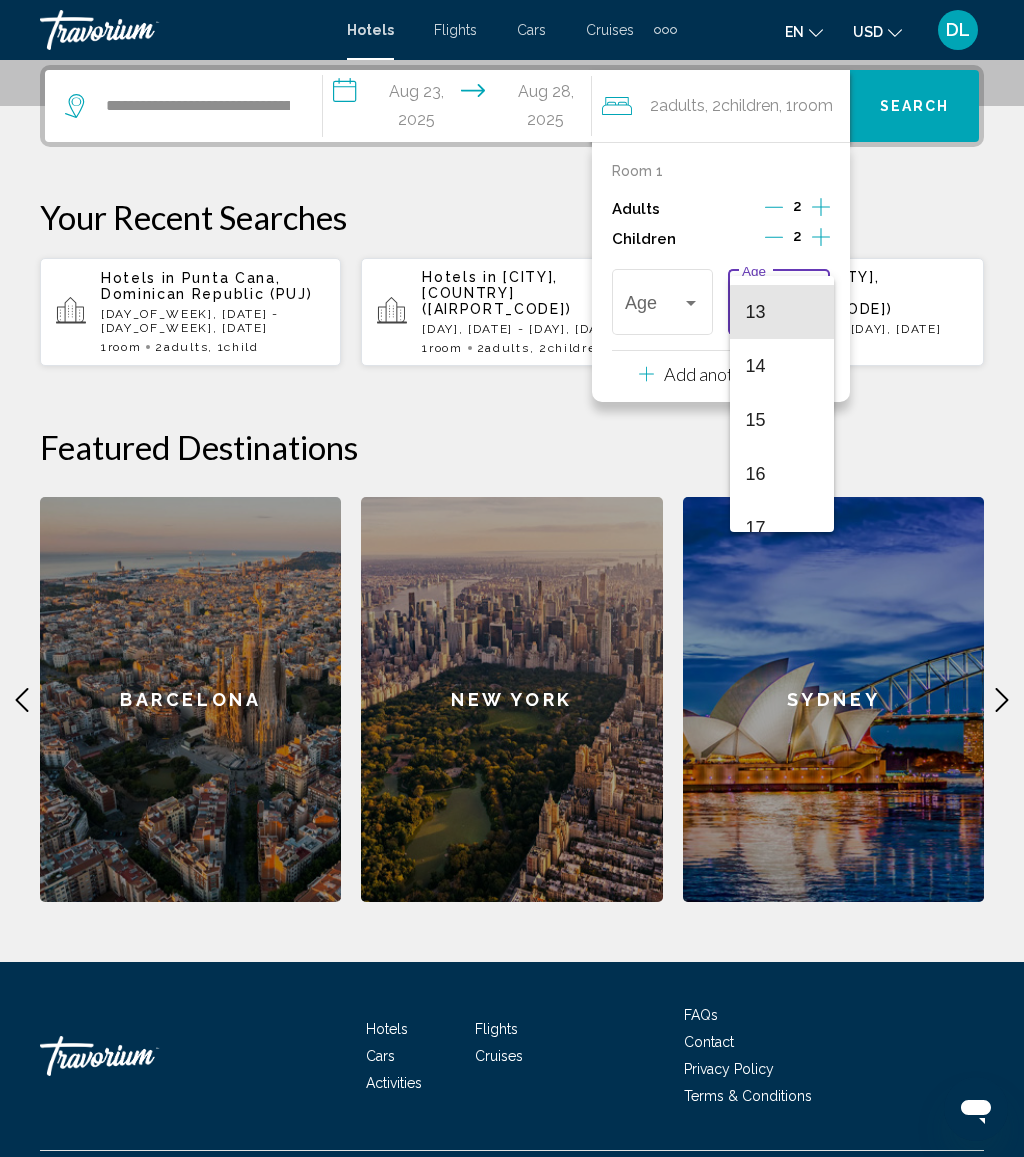 click on "13" at bounding box center (782, 312) 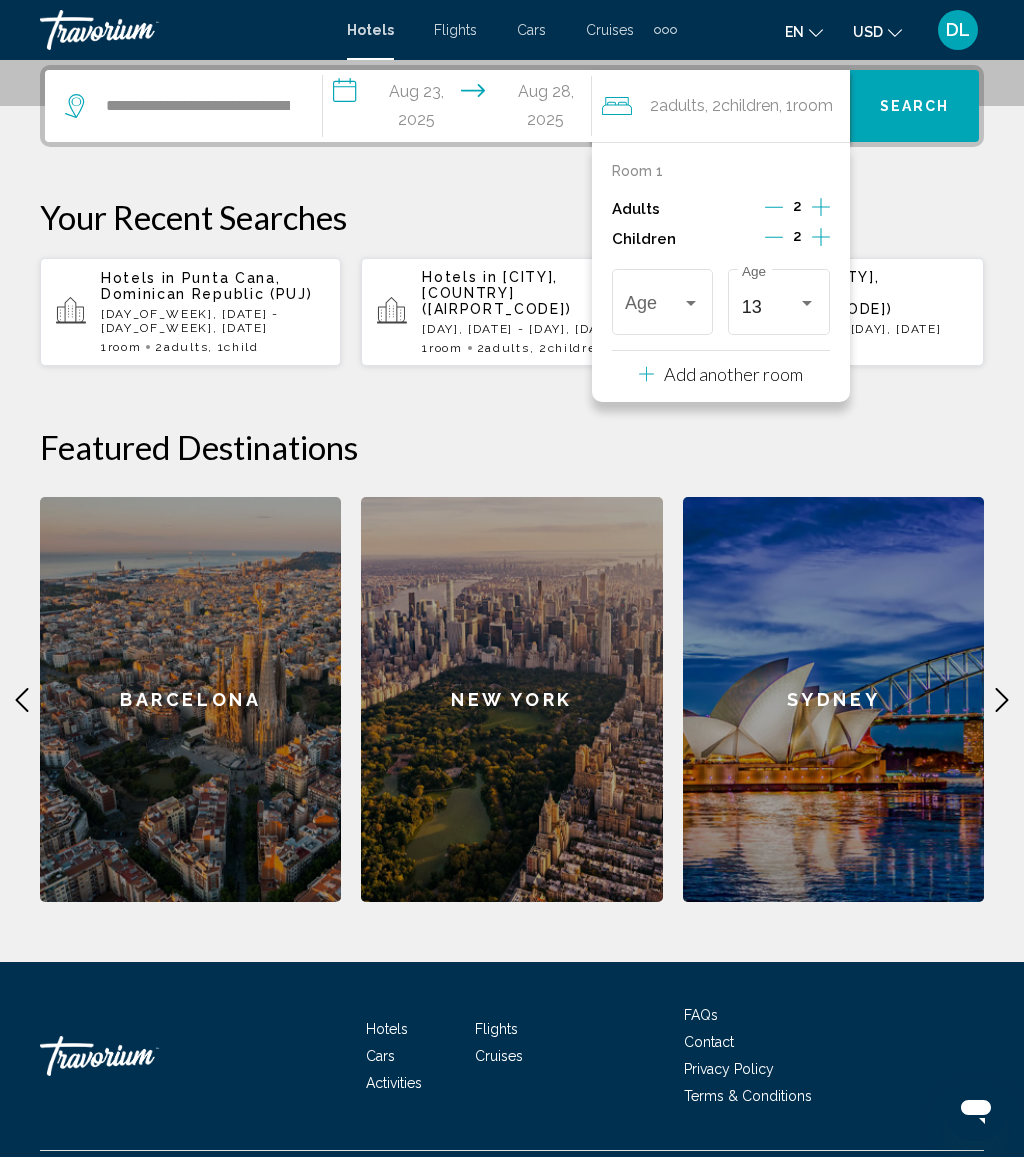 click on "Age" at bounding box center [662, 299] 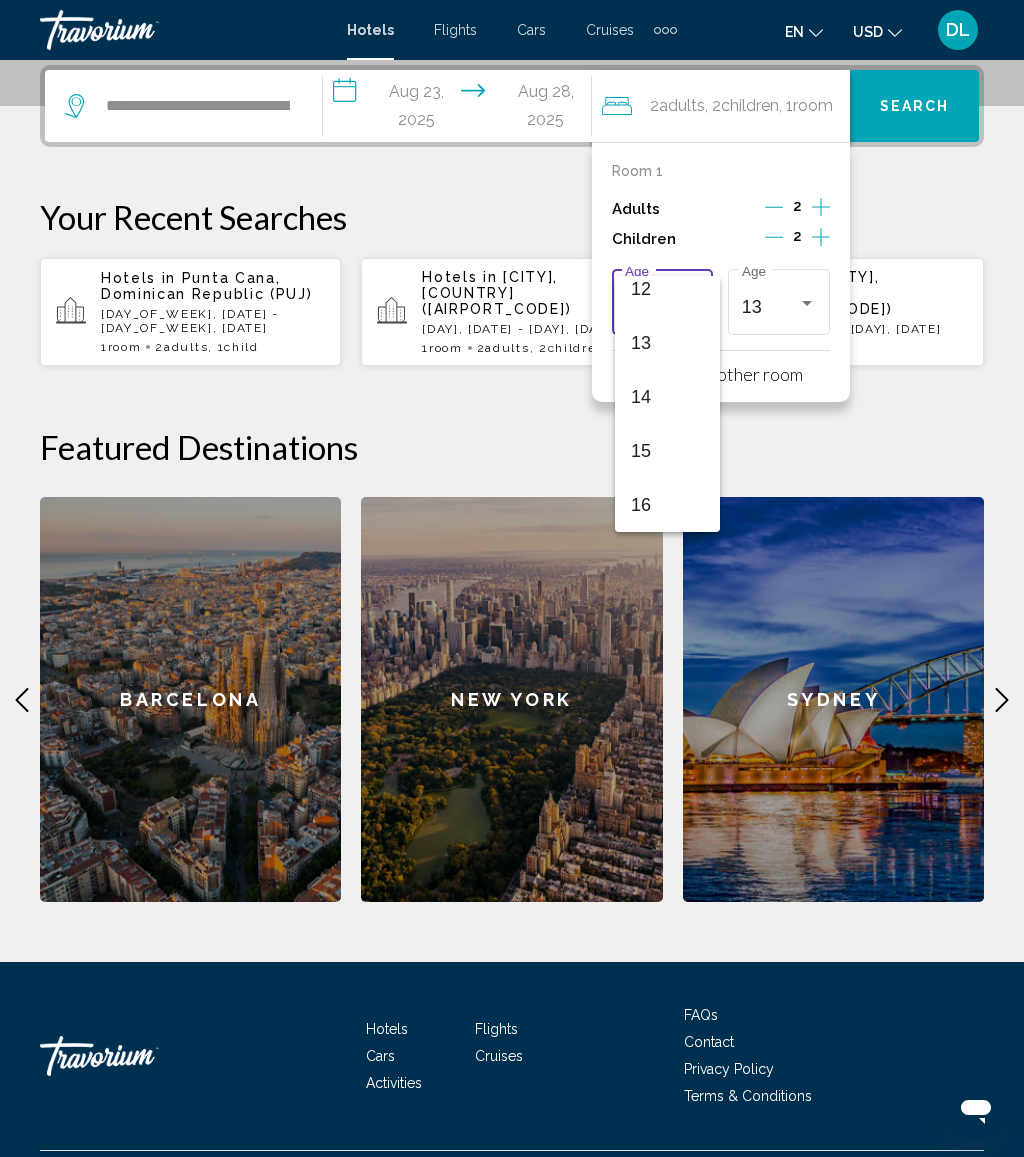 scroll, scrollTop: 662, scrollLeft: 0, axis: vertical 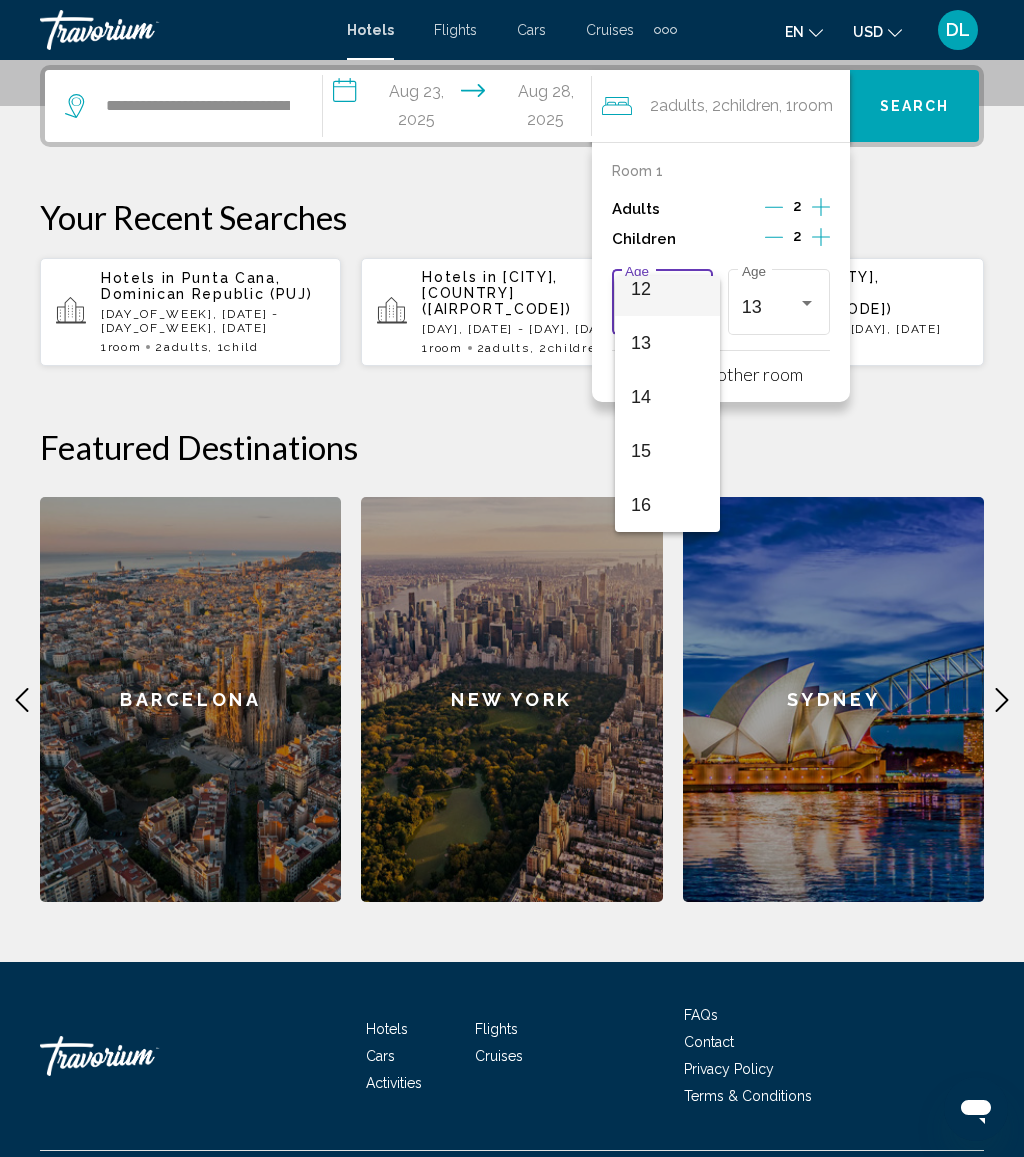 click on "12" at bounding box center [667, 289] 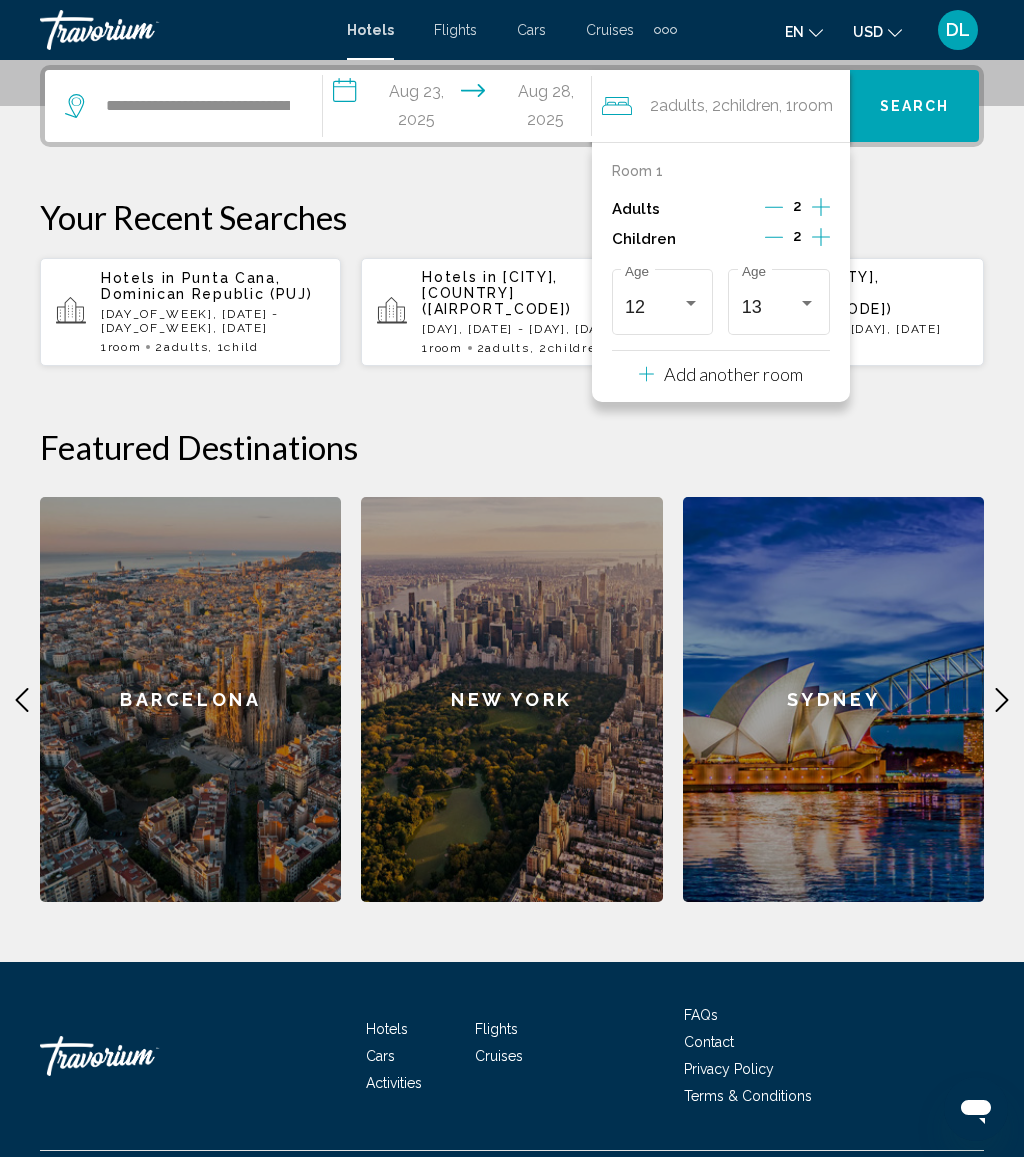 click on "Search" at bounding box center [914, 106] 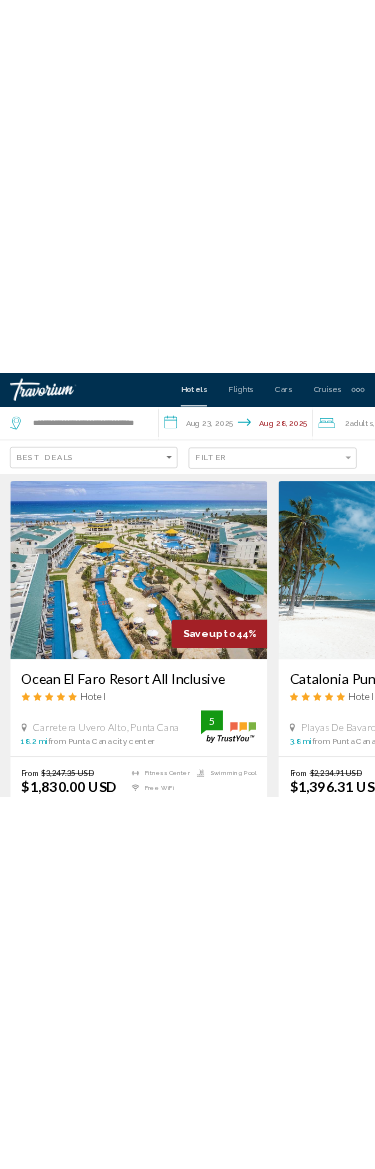 scroll, scrollTop: 0, scrollLeft: 0, axis: both 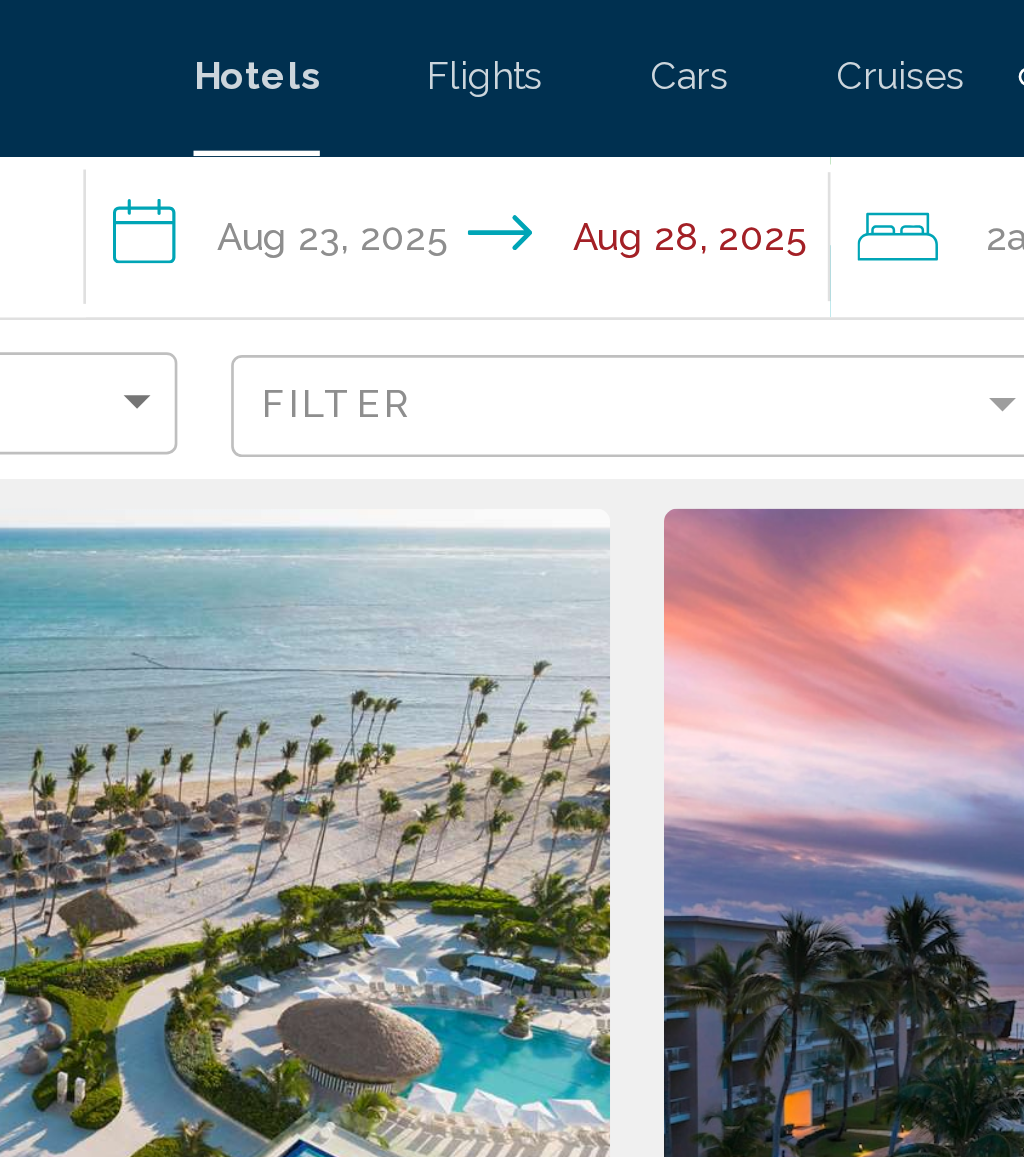 click on "**********" at bounding box center (449, 93) 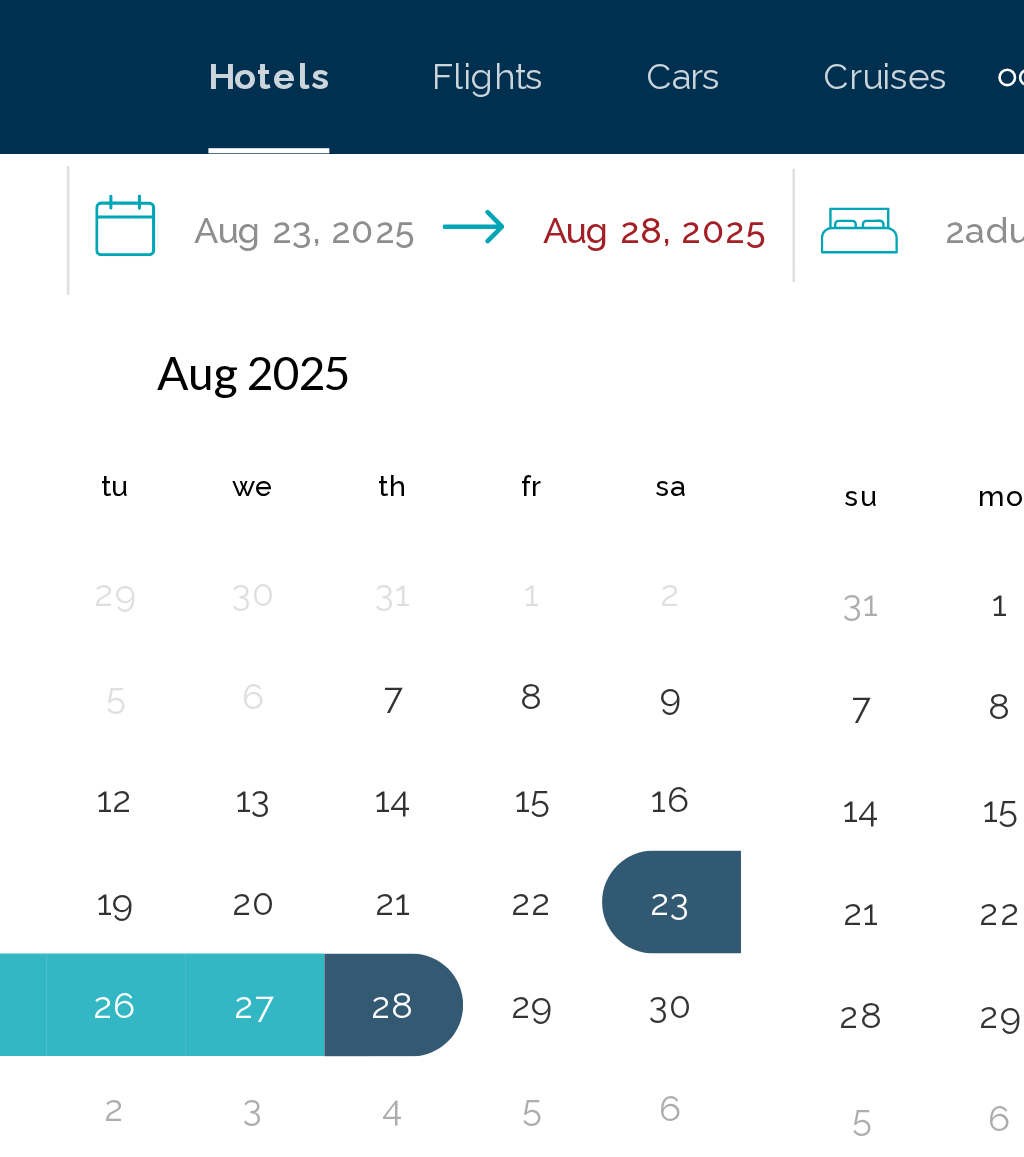 scroll, scrollTop: 1345, scrollLeft: 0, axis: vertical 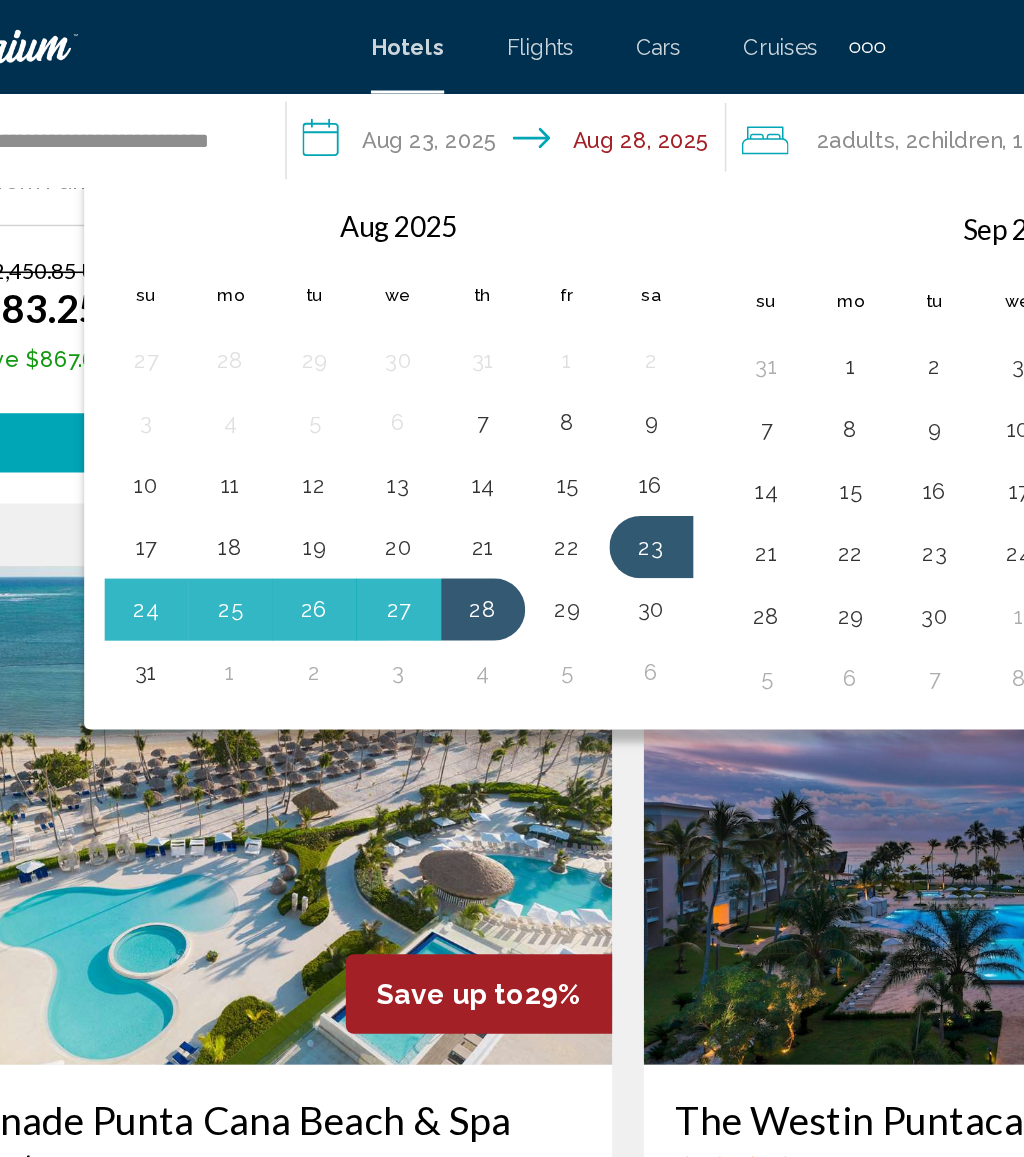 click on "14" at bounding box center (419, 311) 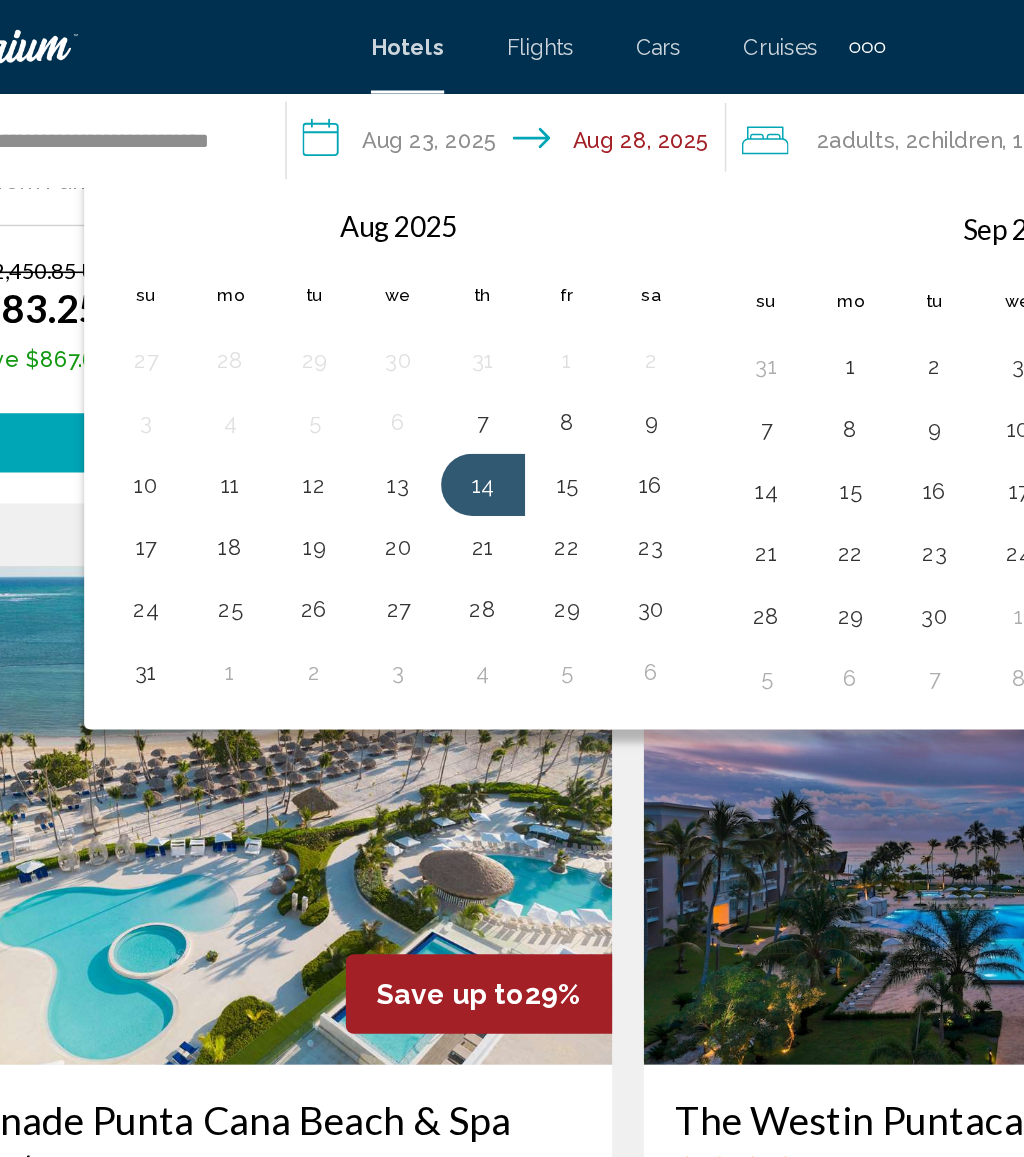 click on "20" at bounding box center [365, 351] 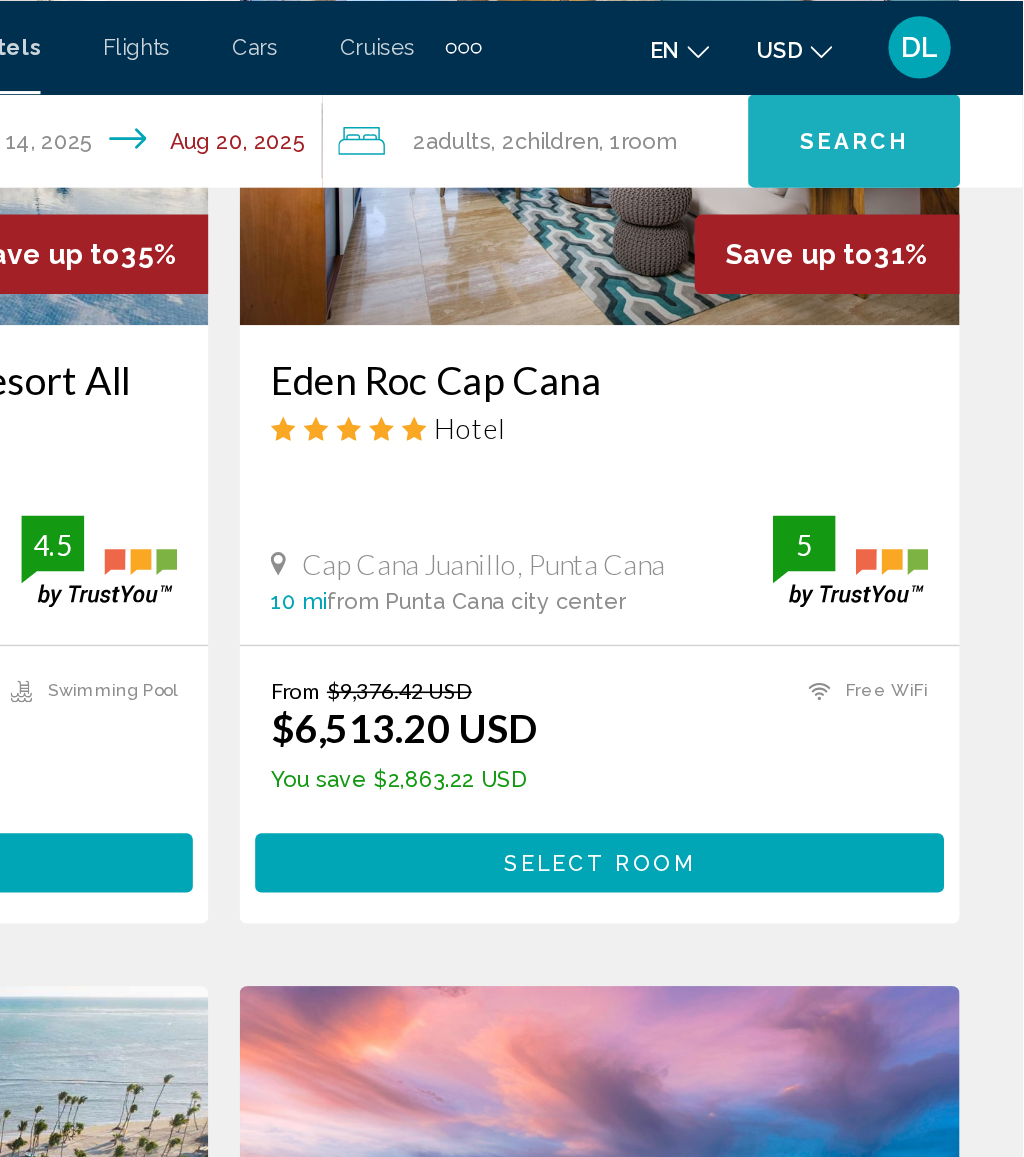 scroll, scrollTop: 1076, scrollLeft: 0, axis: vertical 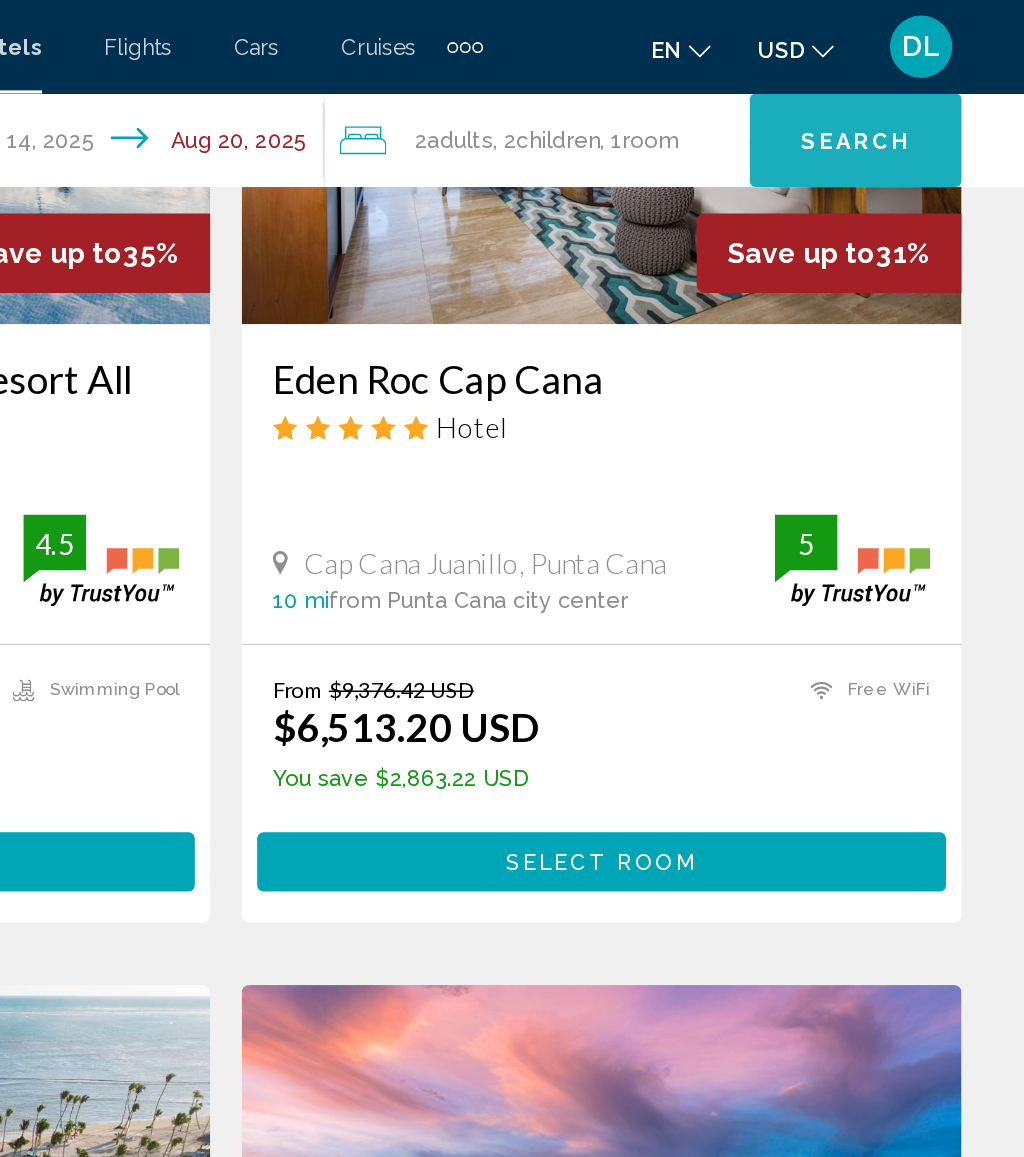 click on "Search" 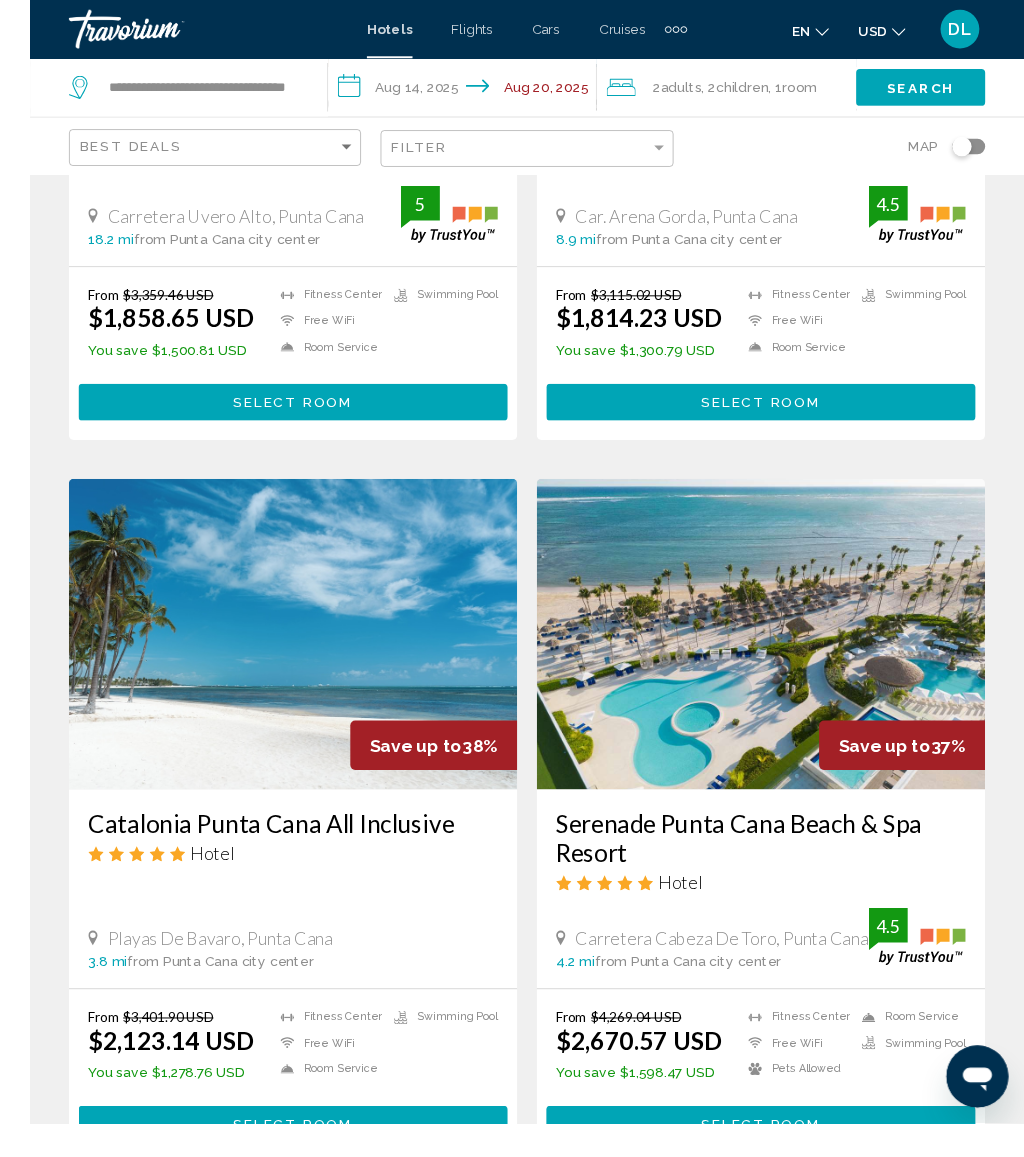 scroll, scrollTop: 614, scrollLeft: 0, axis: vertical 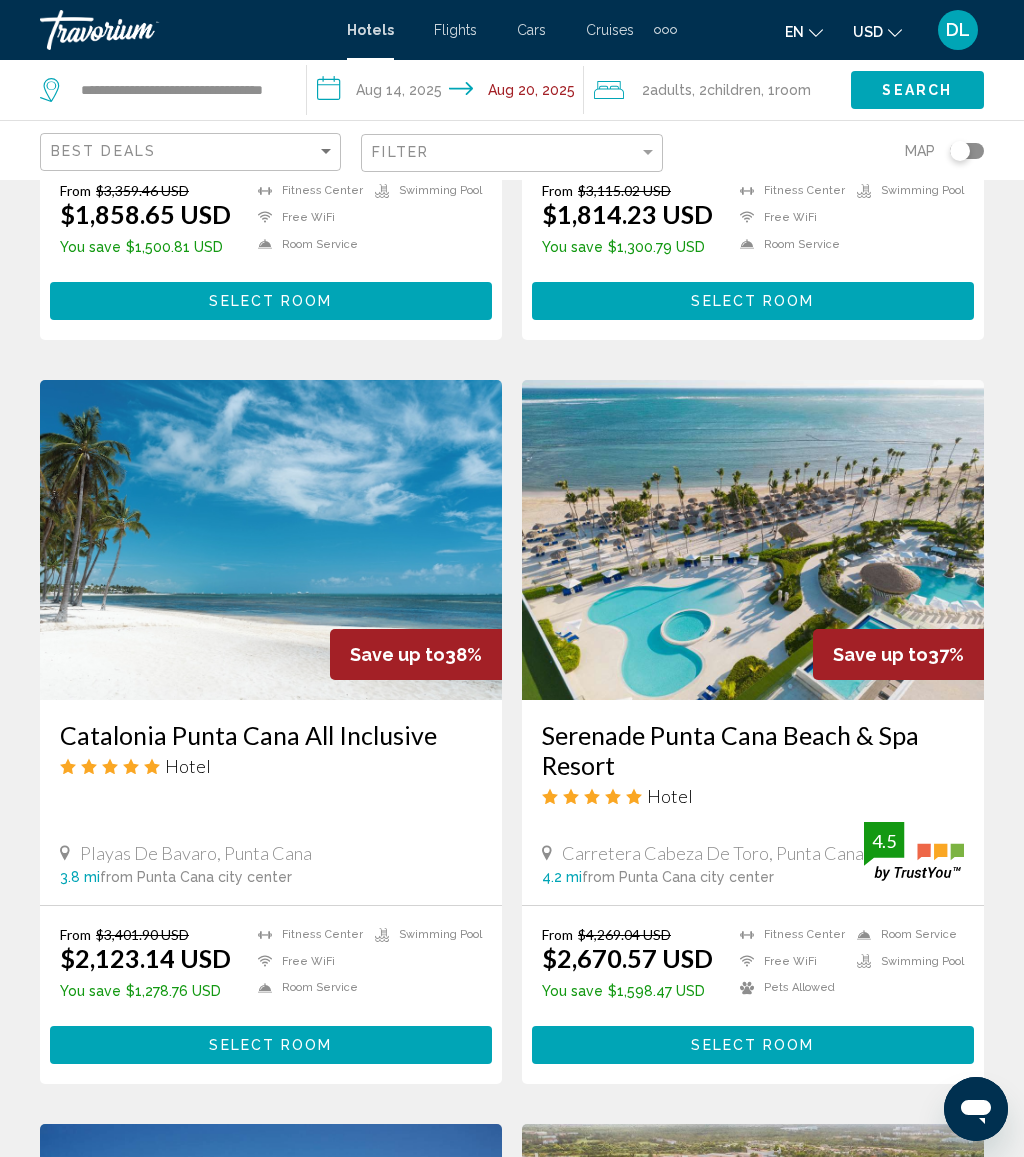 click on "**********" at bounding box center (449, 93) 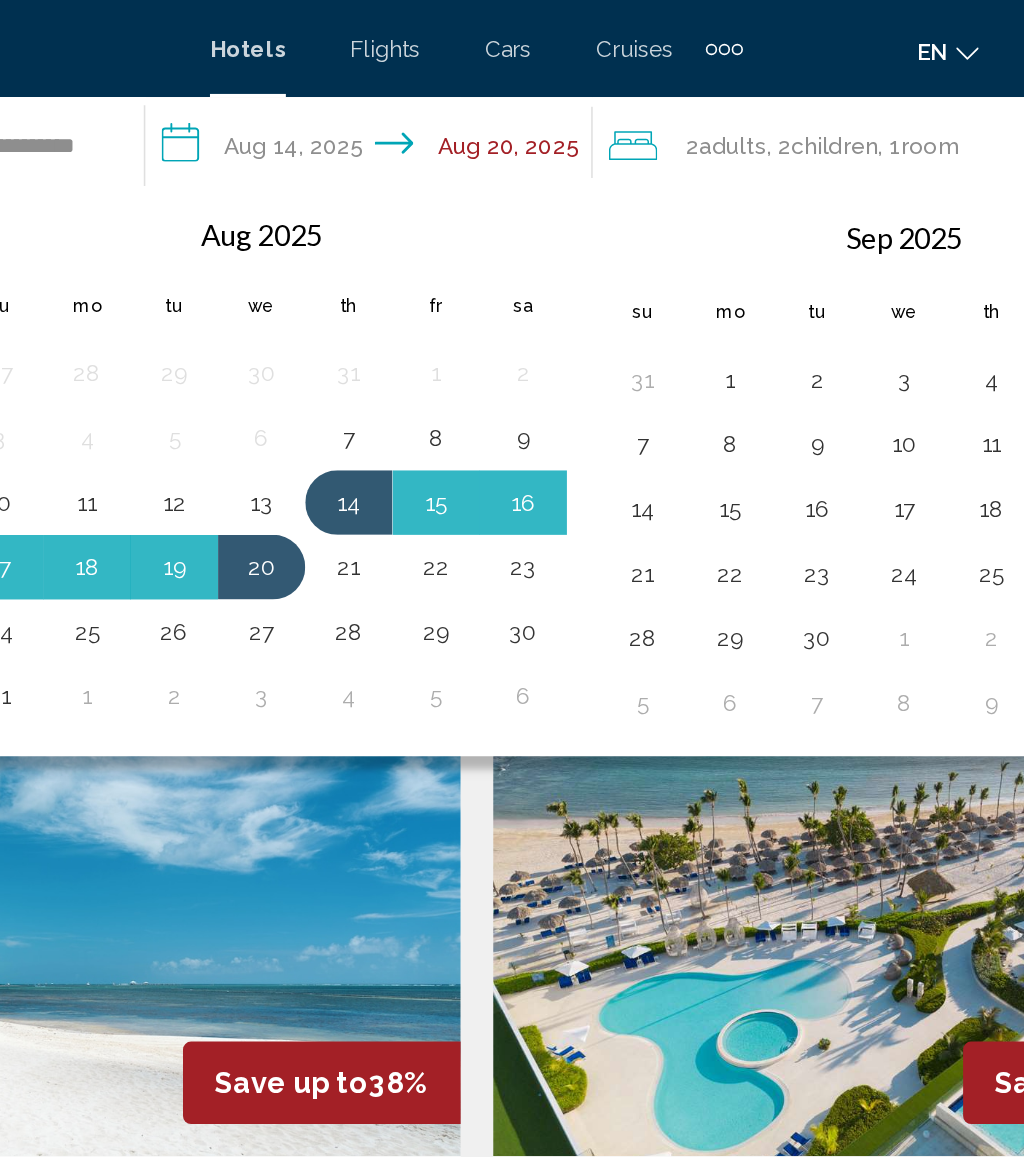 scroll, scrollTop: 598, scrollLeft: 0, axis: vertical 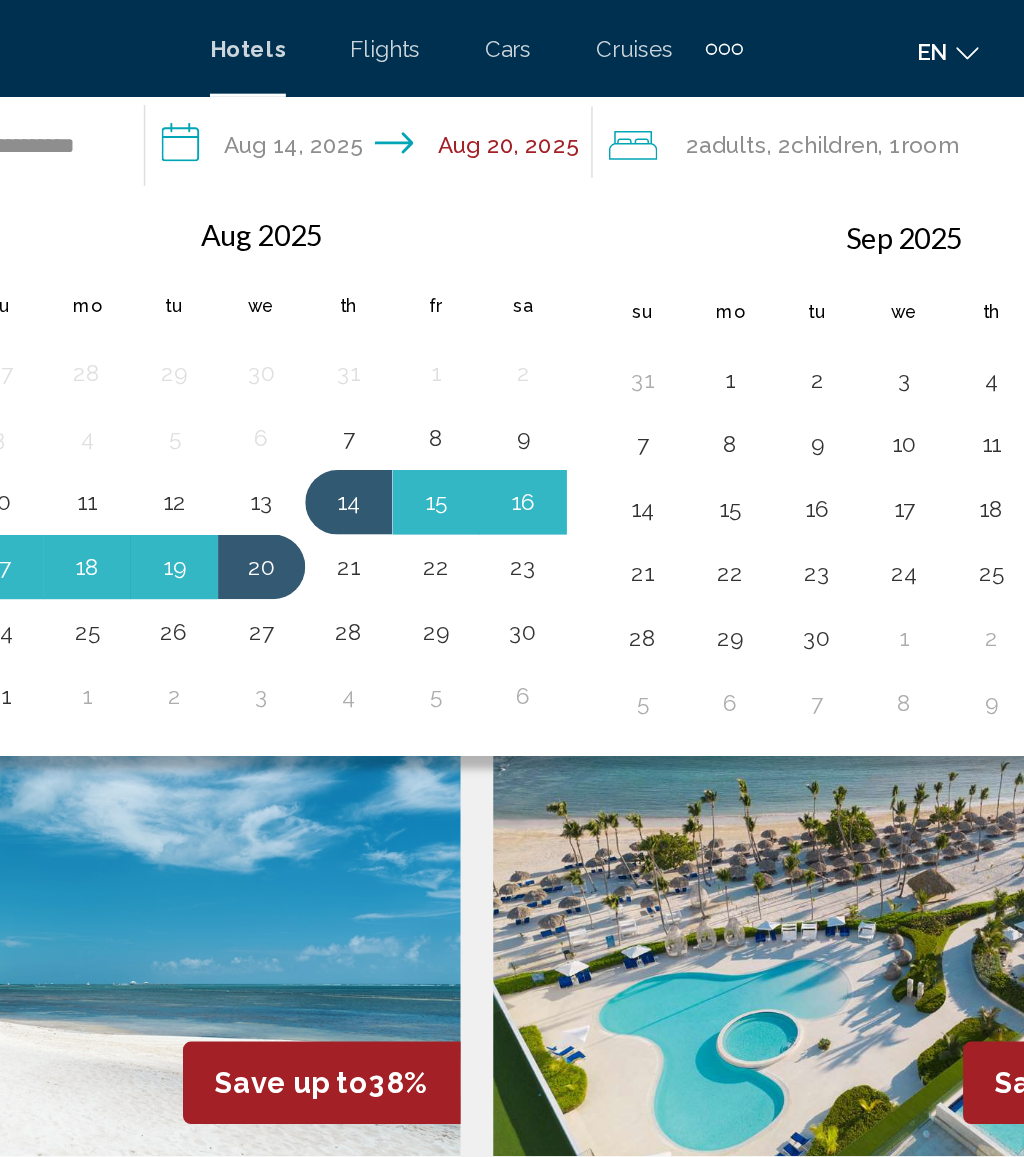 click on "29" at bounding box center (487, 391) 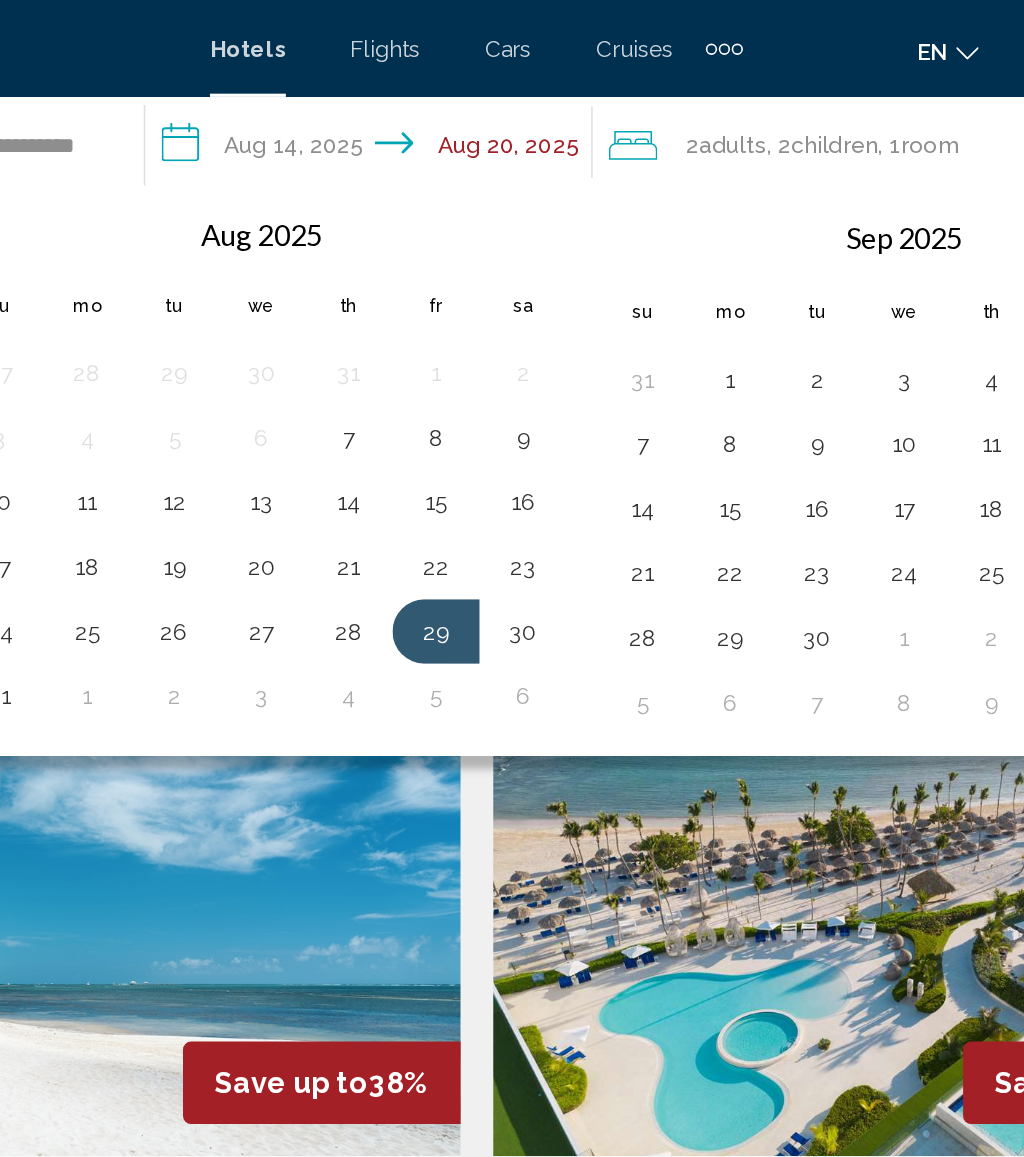 click on "4" at bounding box center (433, 431) 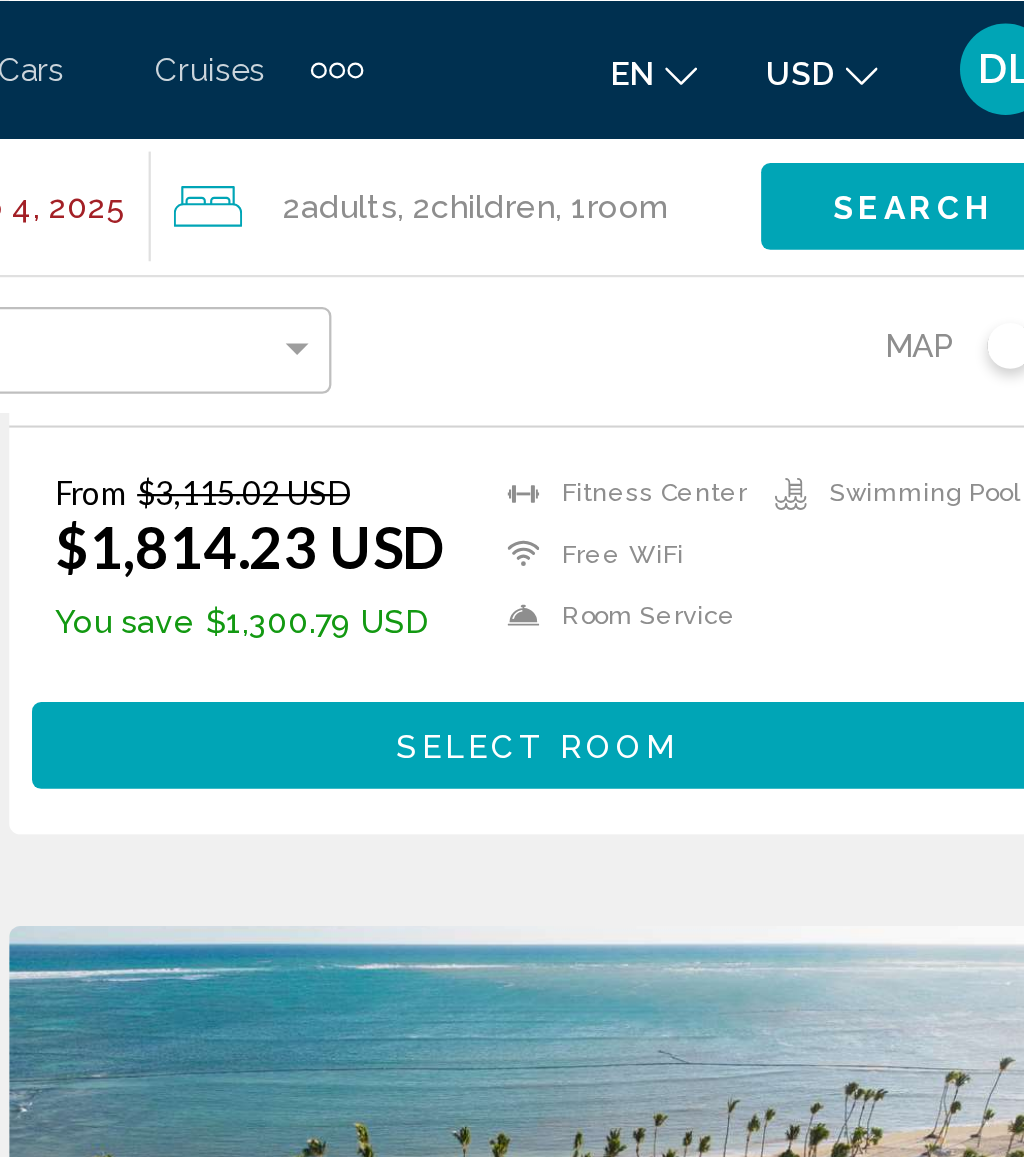 scroll, scrollTop: 581, scrollLeft: 0, axis: vertical 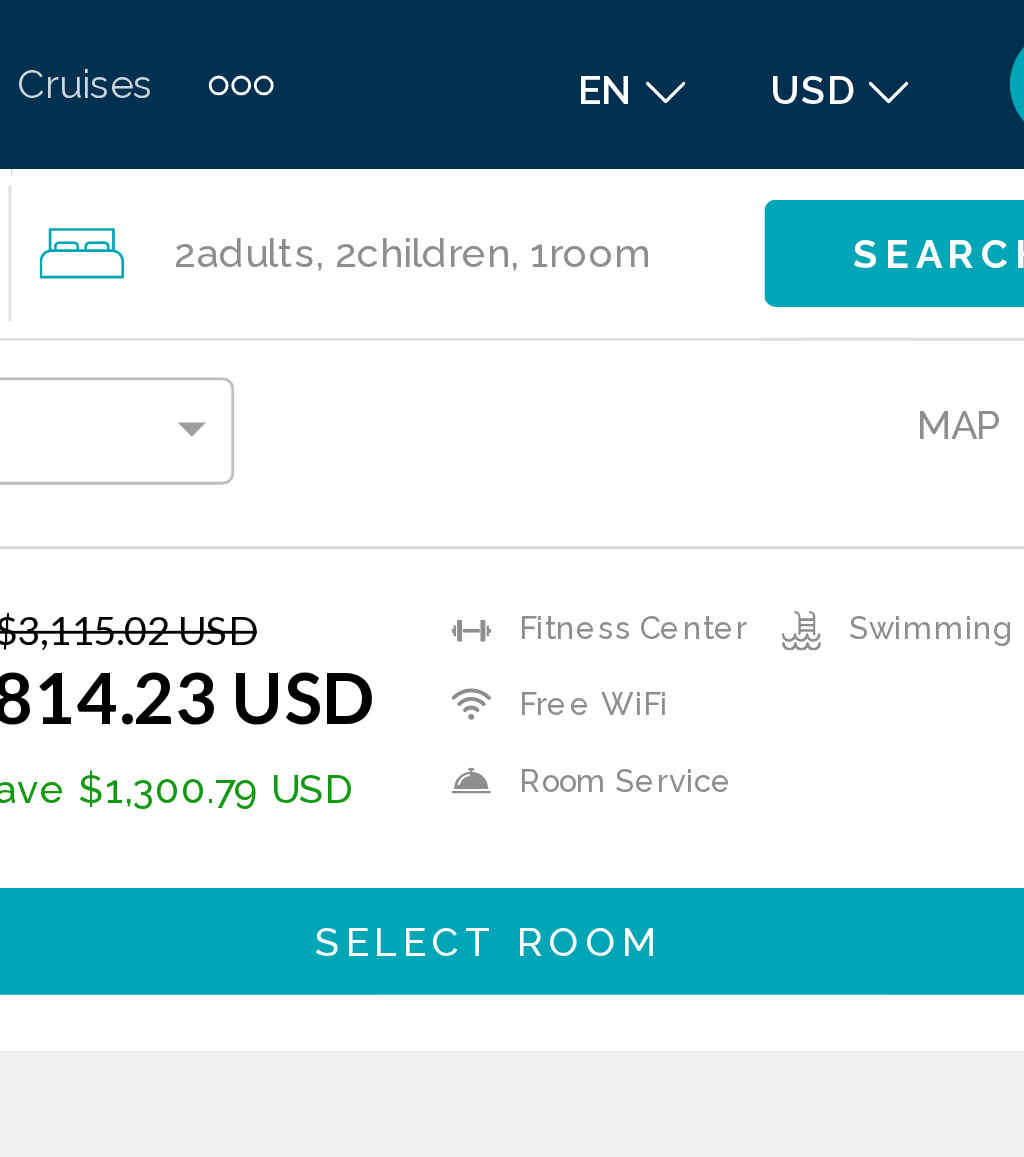 click on "Search" 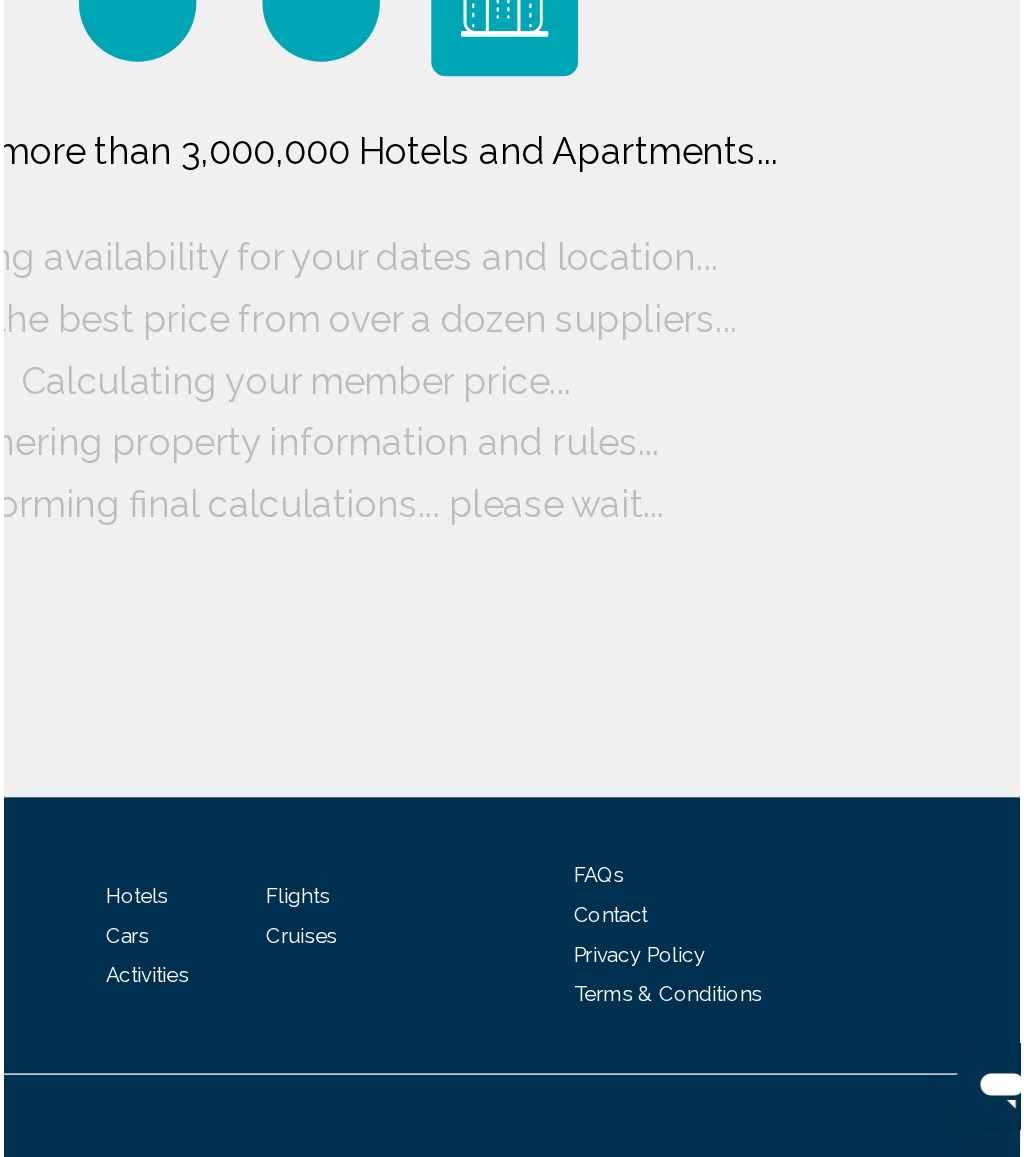scroll, scrollTop: 0, scrollLeft: 0, axis: both 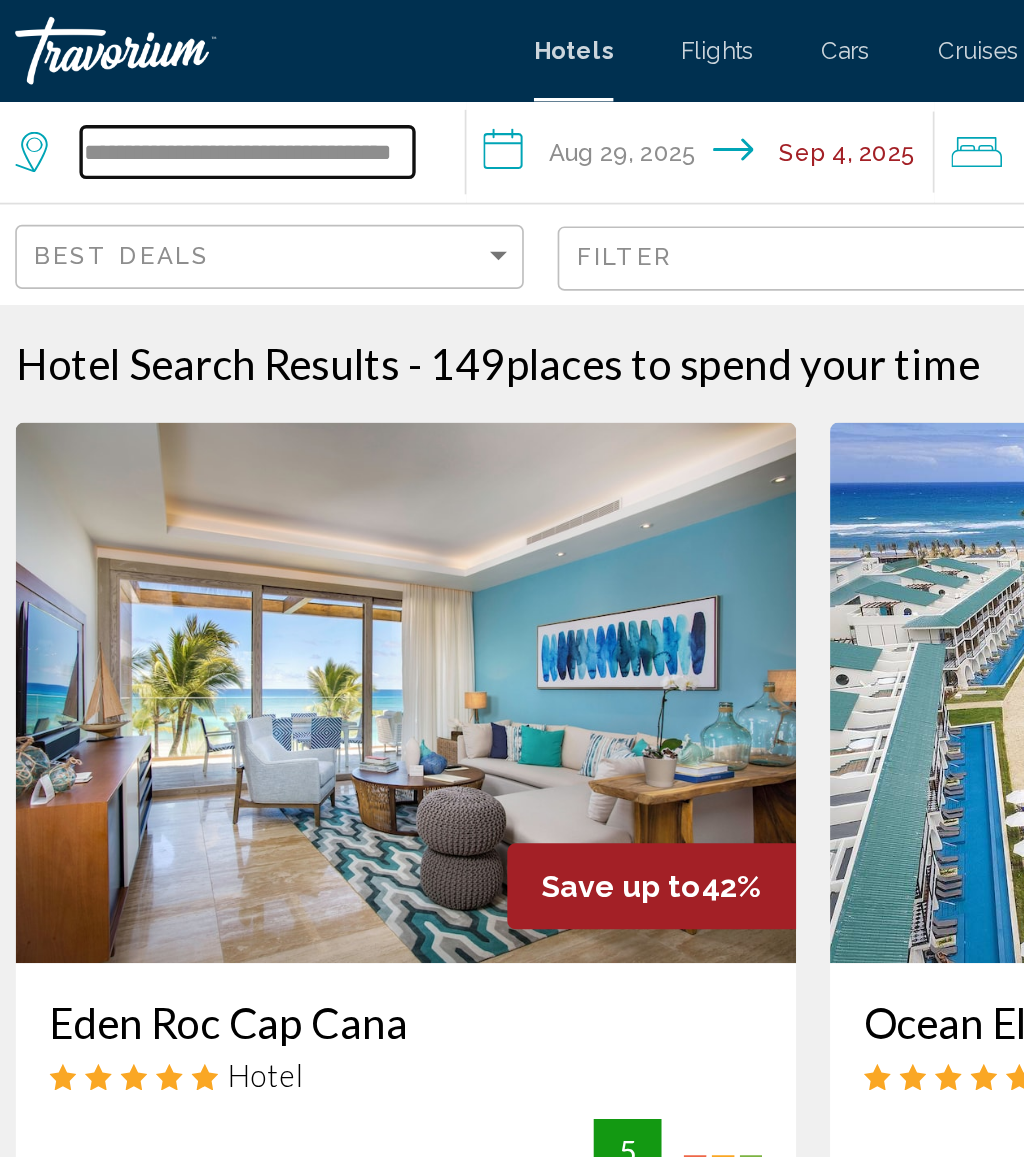 click on "**********" at bounding box center [177, 90] 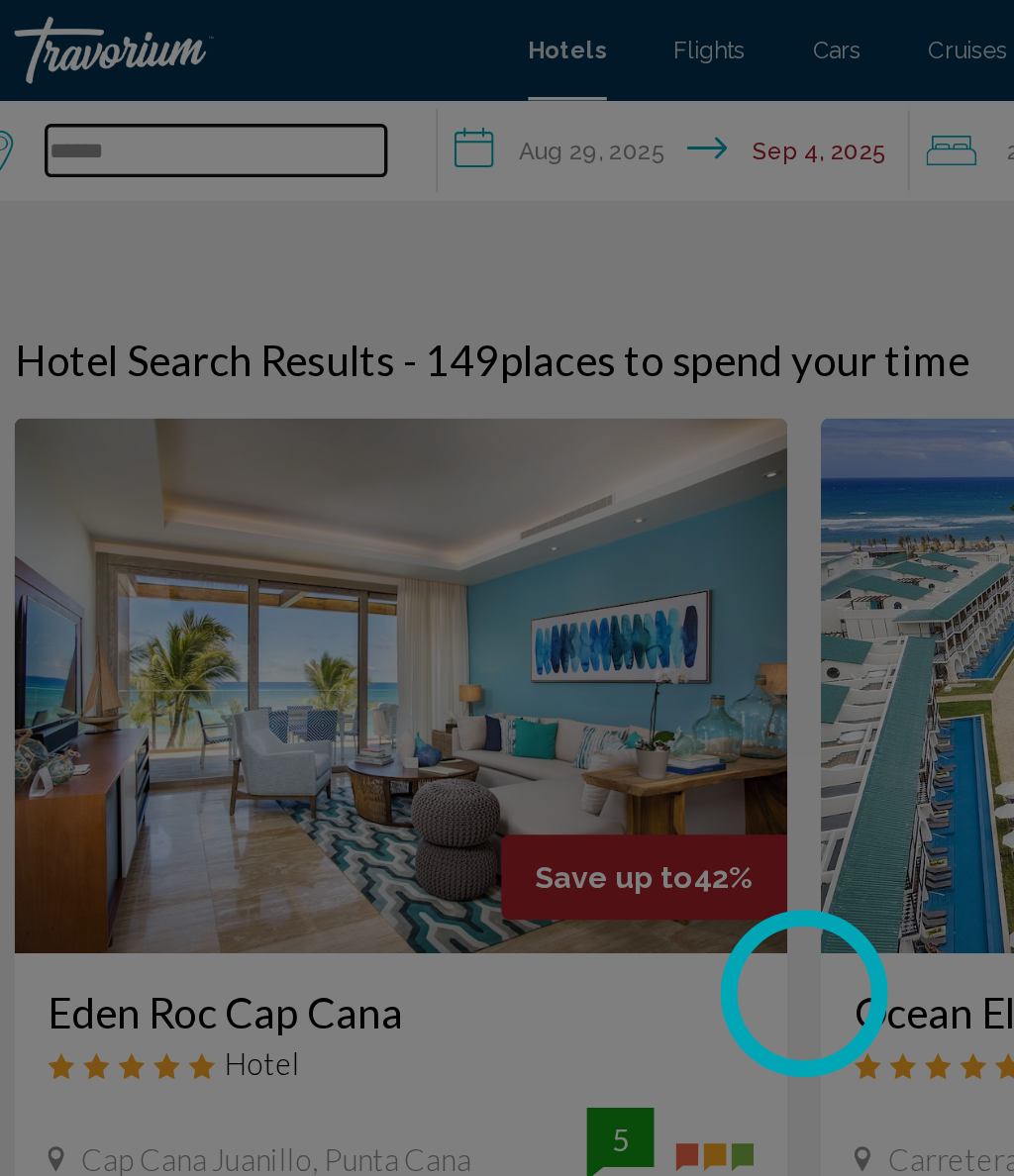 click on "*****" at bounding box center [158, 89] 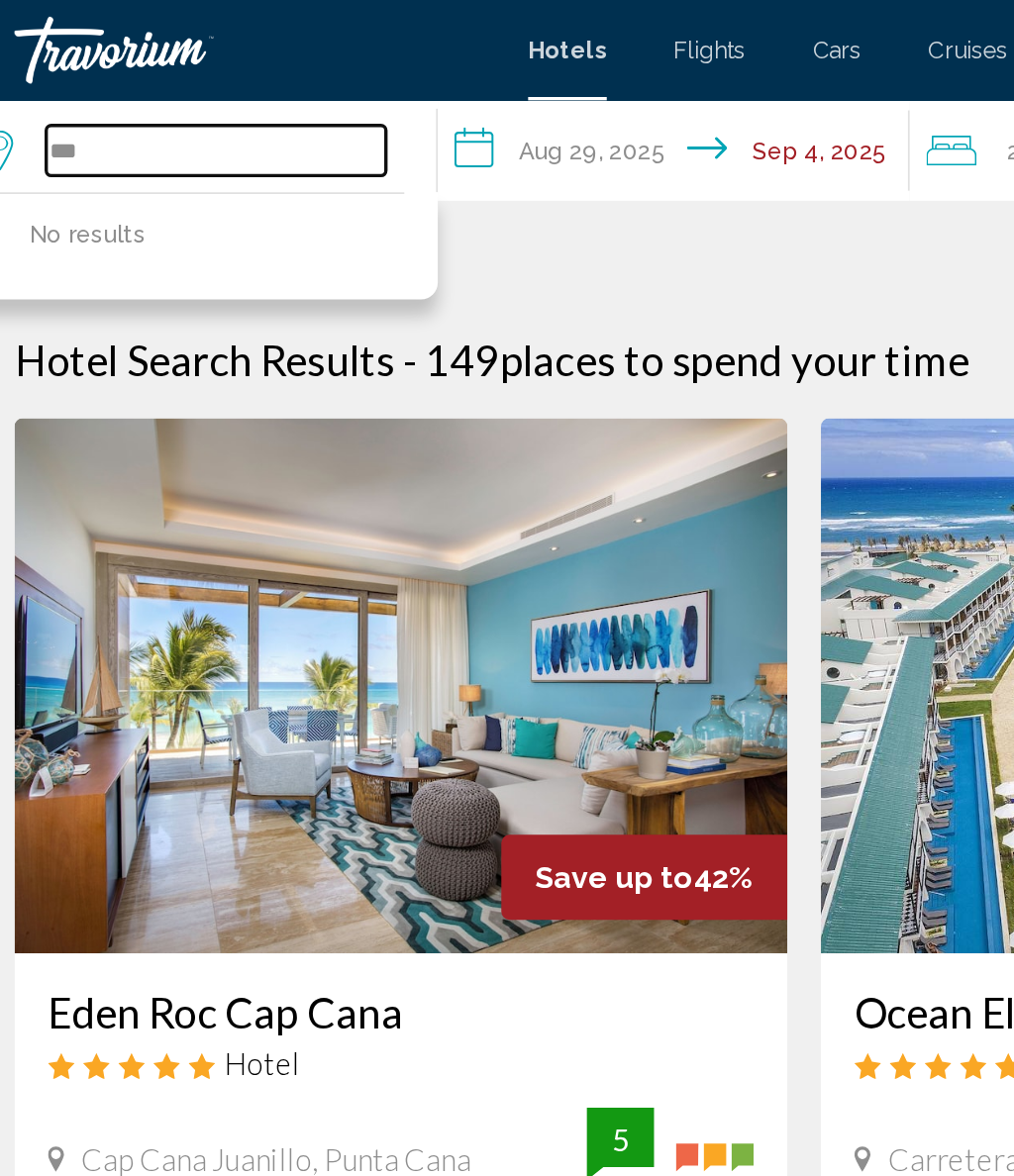 type on "*" 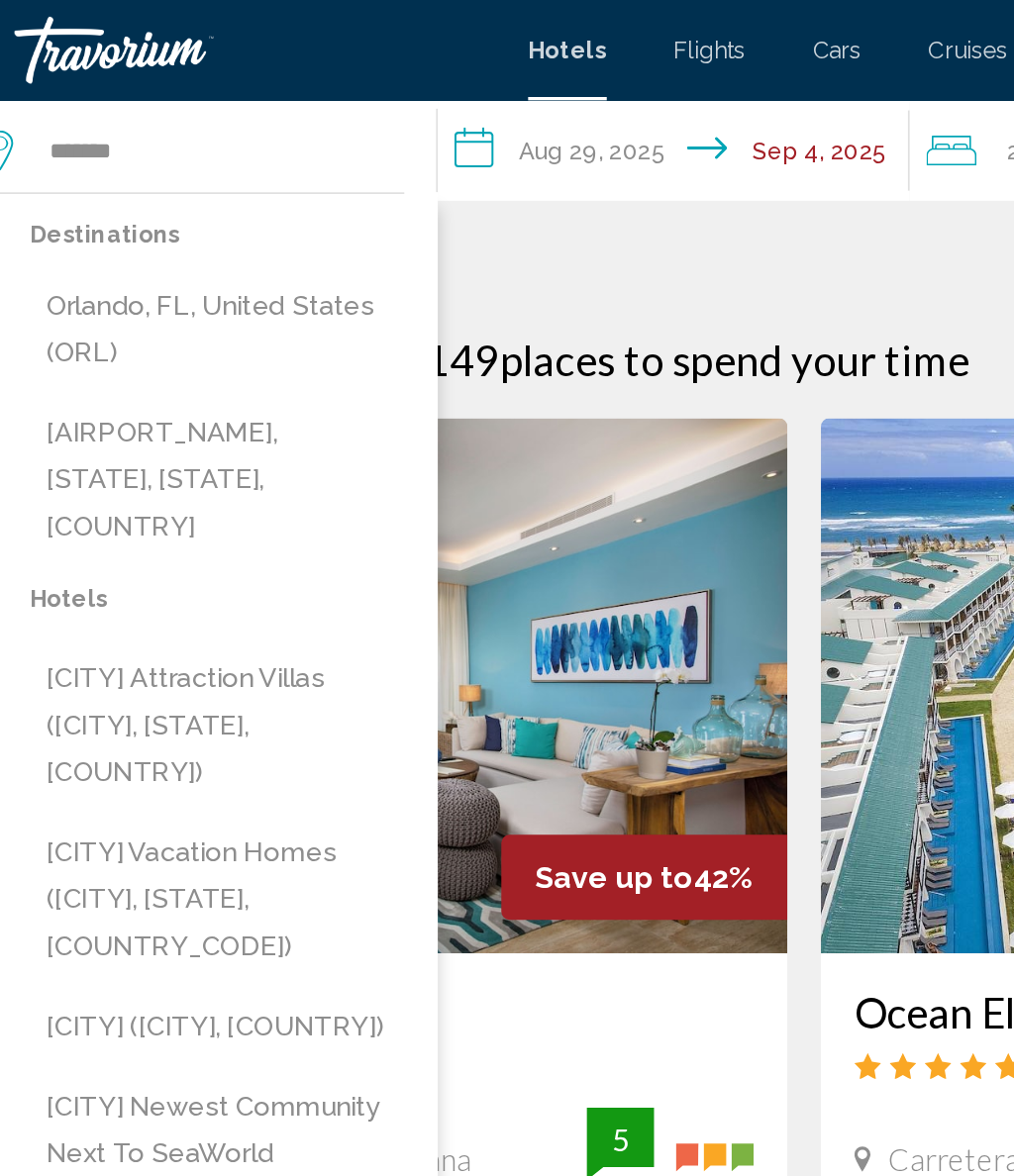 click on "Orlando, FL, United States (ORL)" at bounding box center (159, 195) 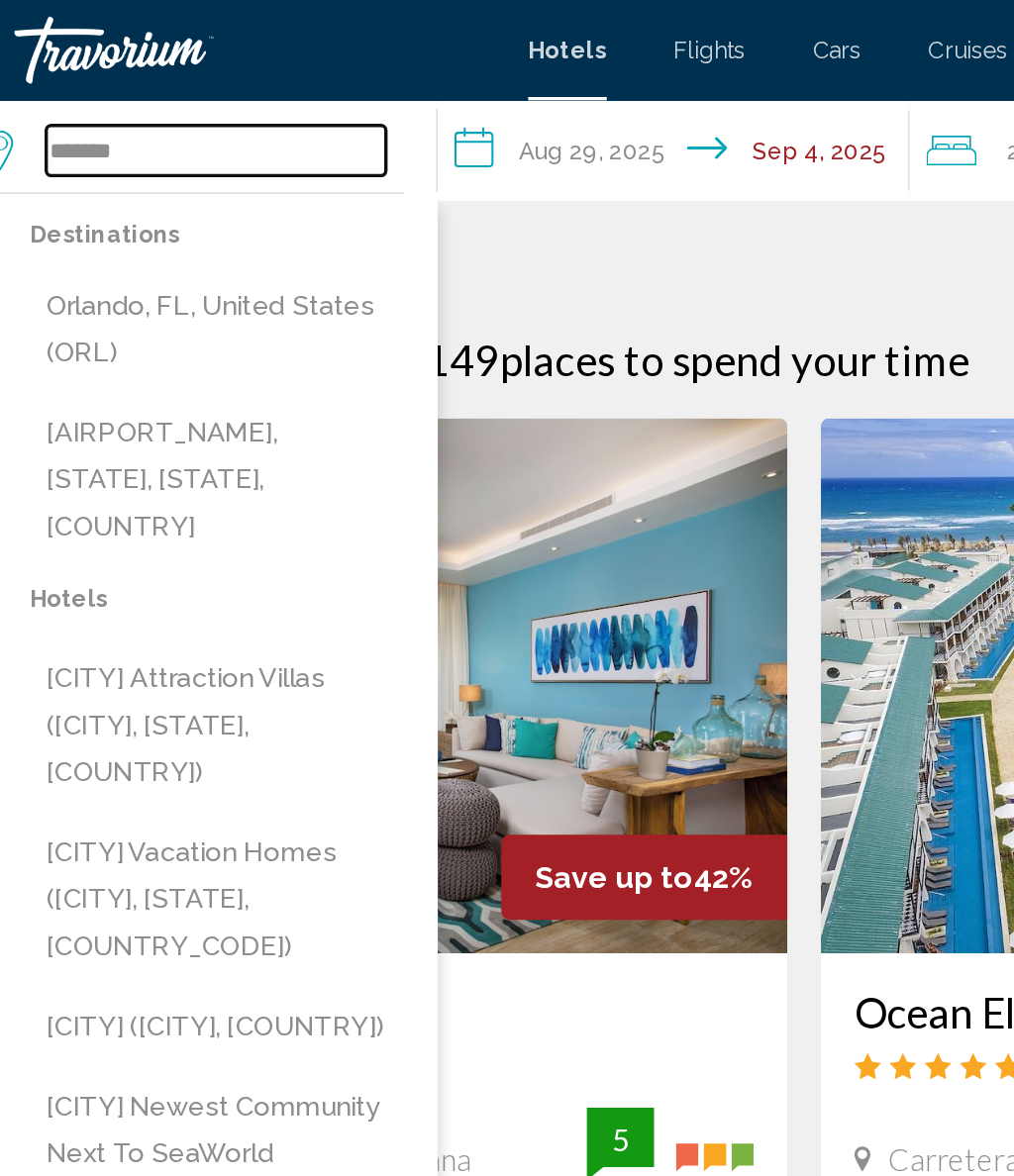 type on "**********" 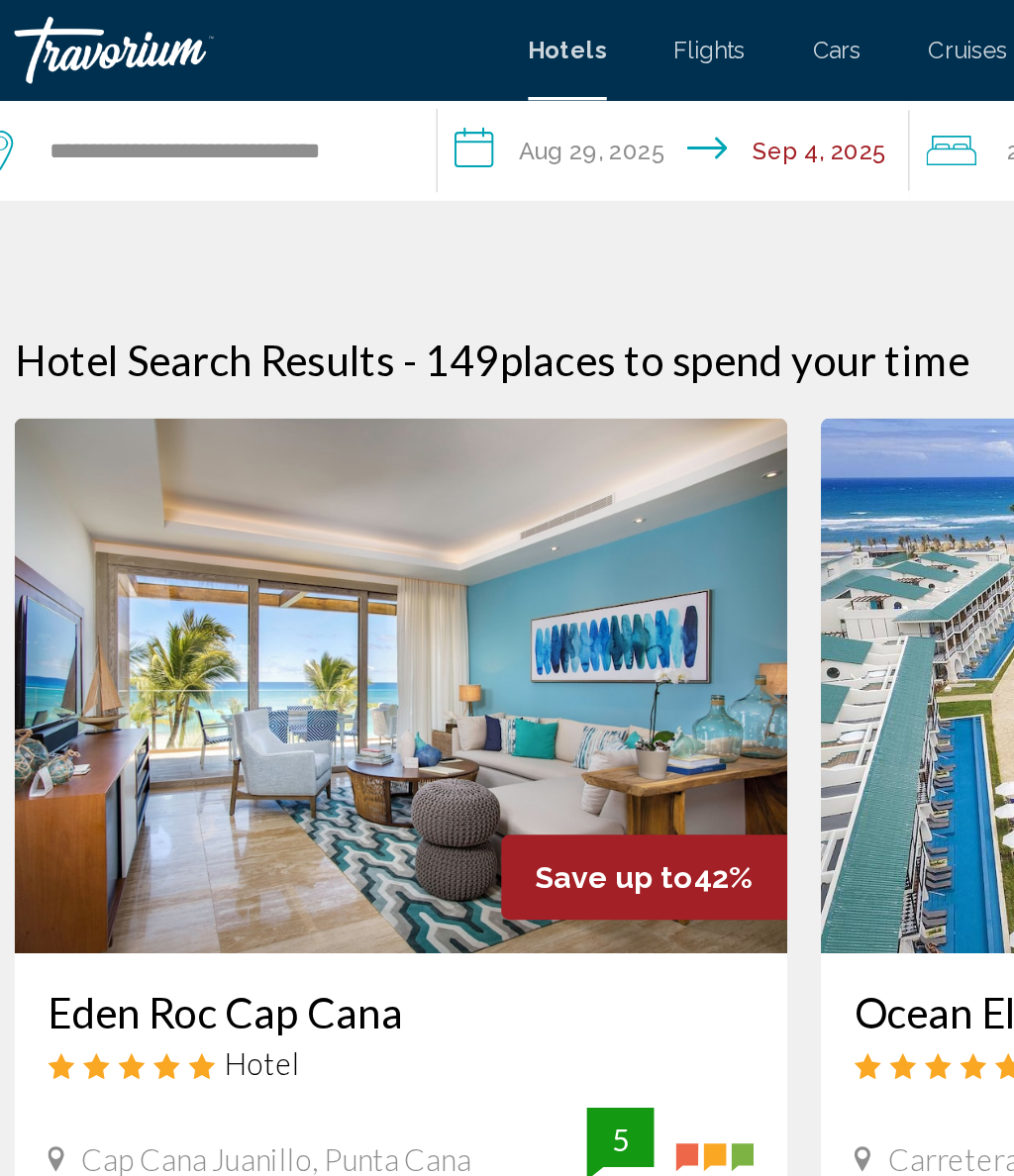 click on "**********" at bounding box center (434, 92) 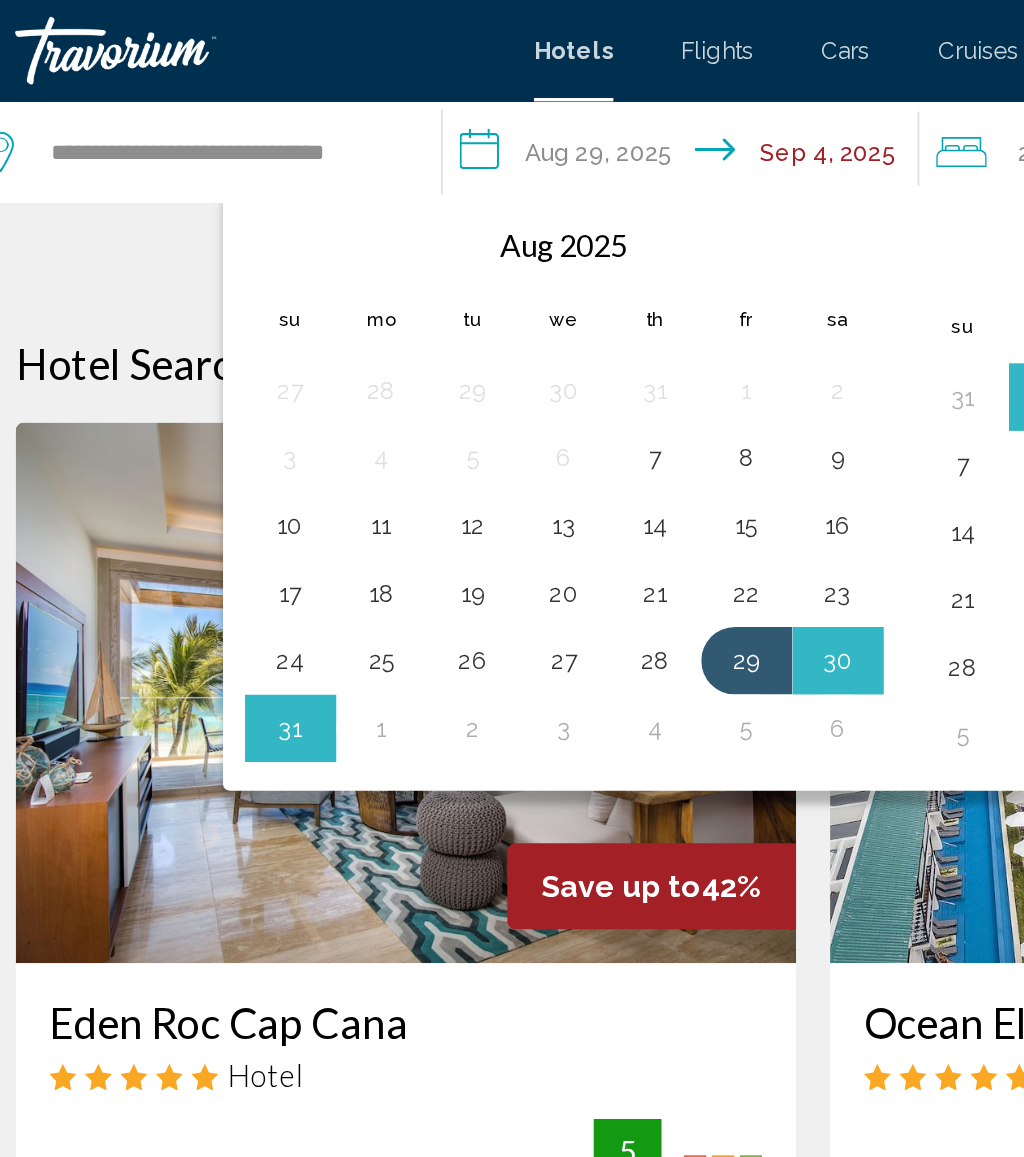 click on "21" at bounding box center [419, 351] 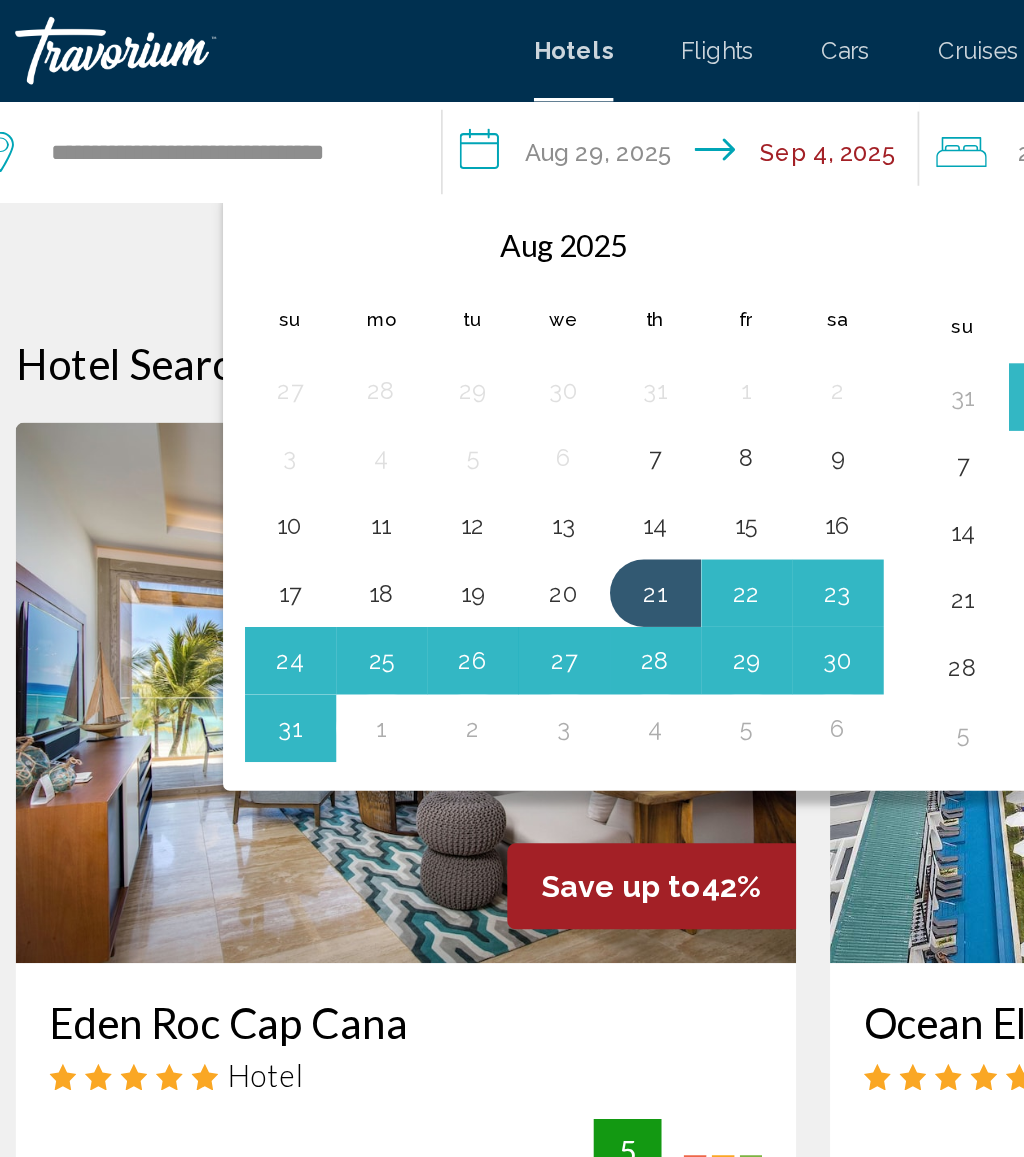 click on "24" at bounding box center (203, 391) 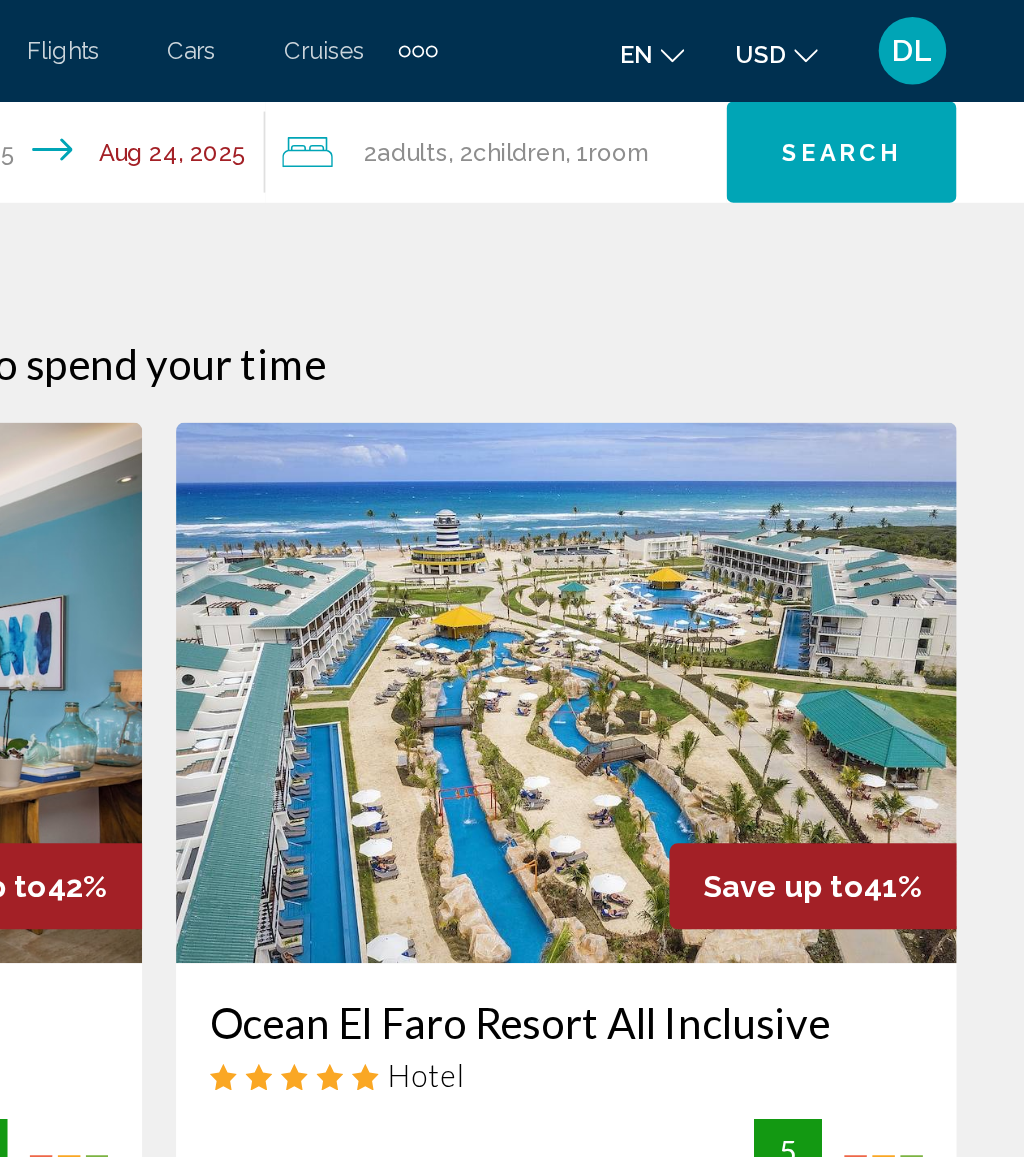 click on "Search" 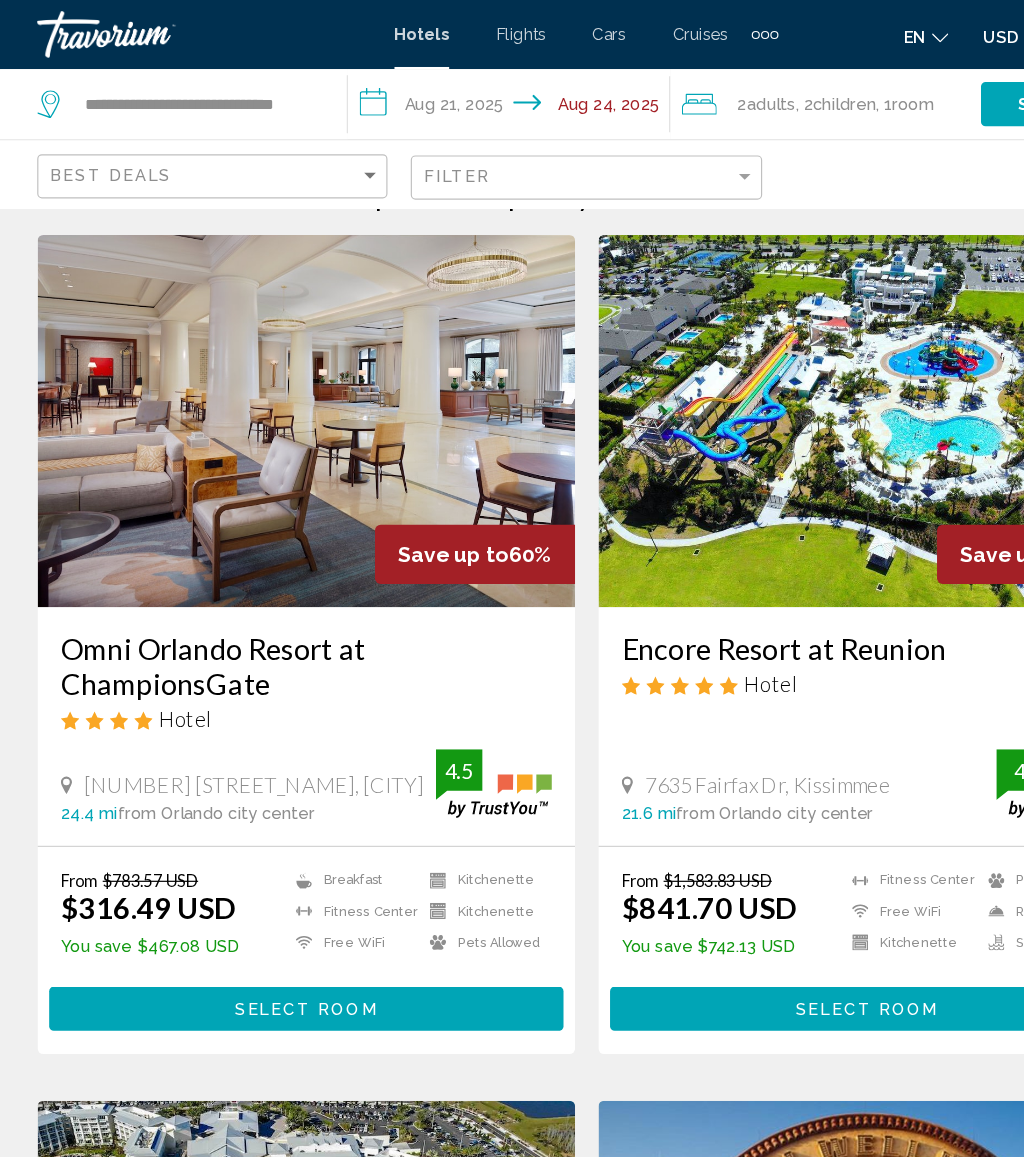 scroll, scrollTop: 0, scrollLeft: 0, axis: both 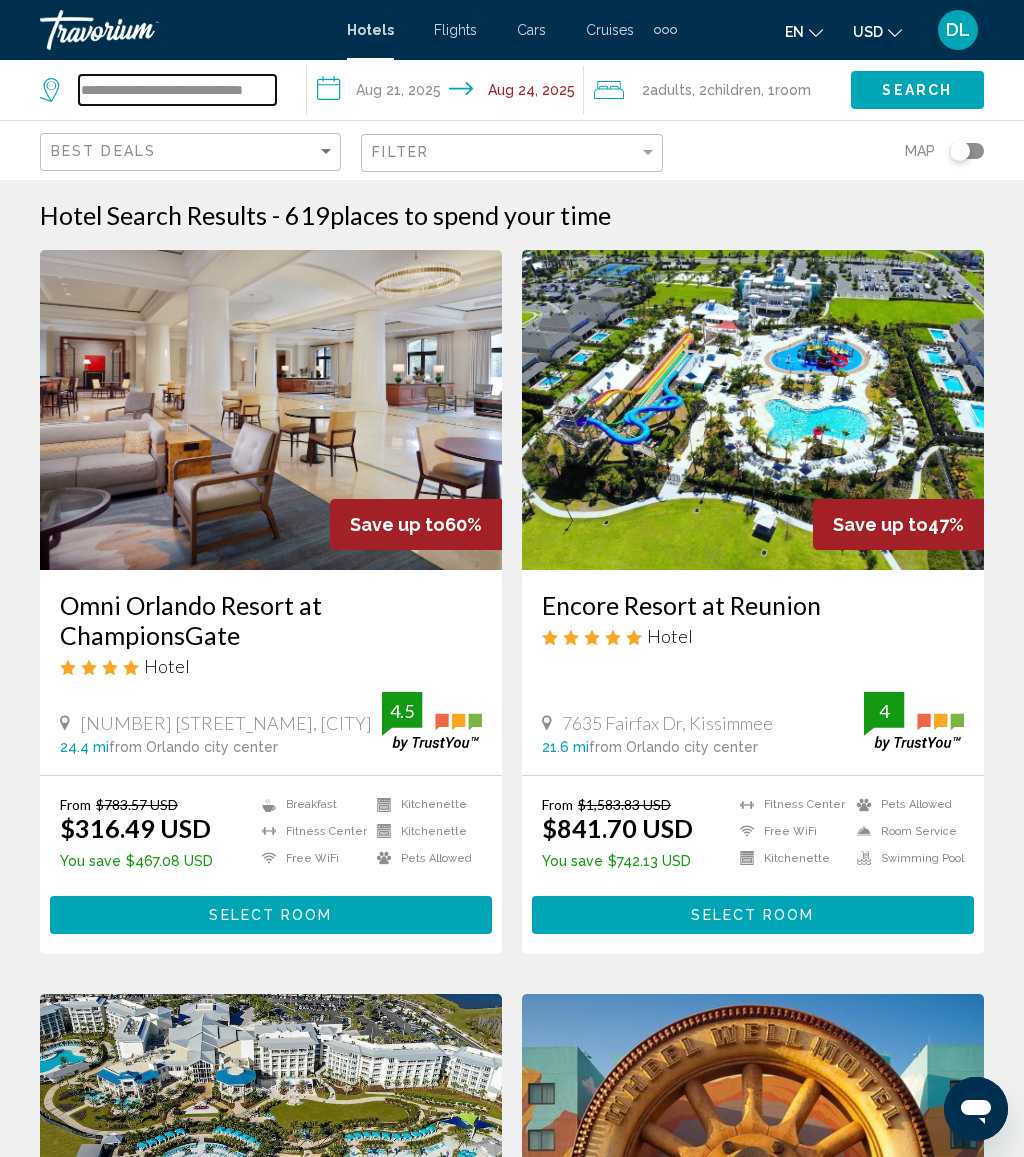 click on "**********" at bounding box center (177, 90) 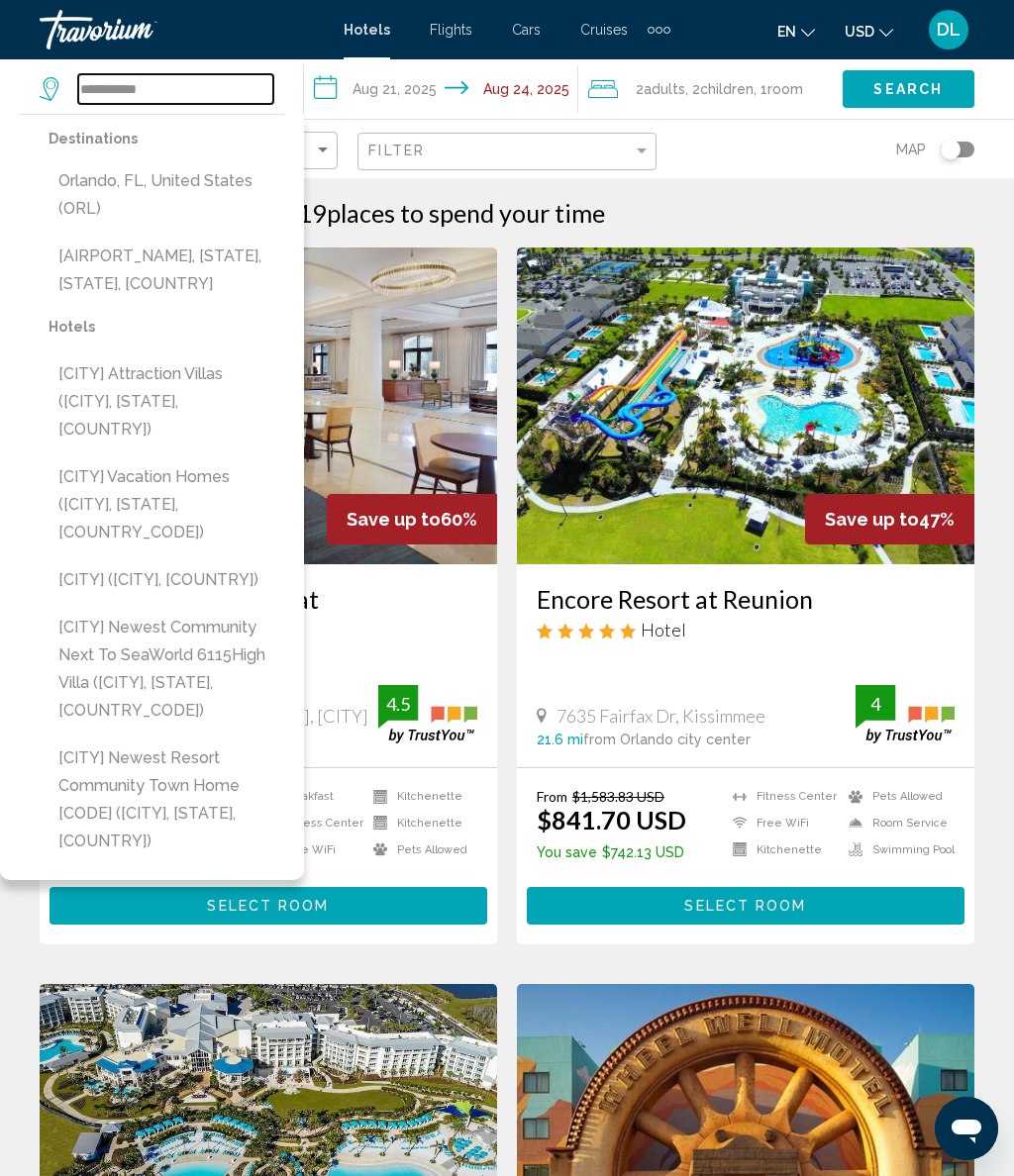 click on "**********" at bounding box center [175, 89] 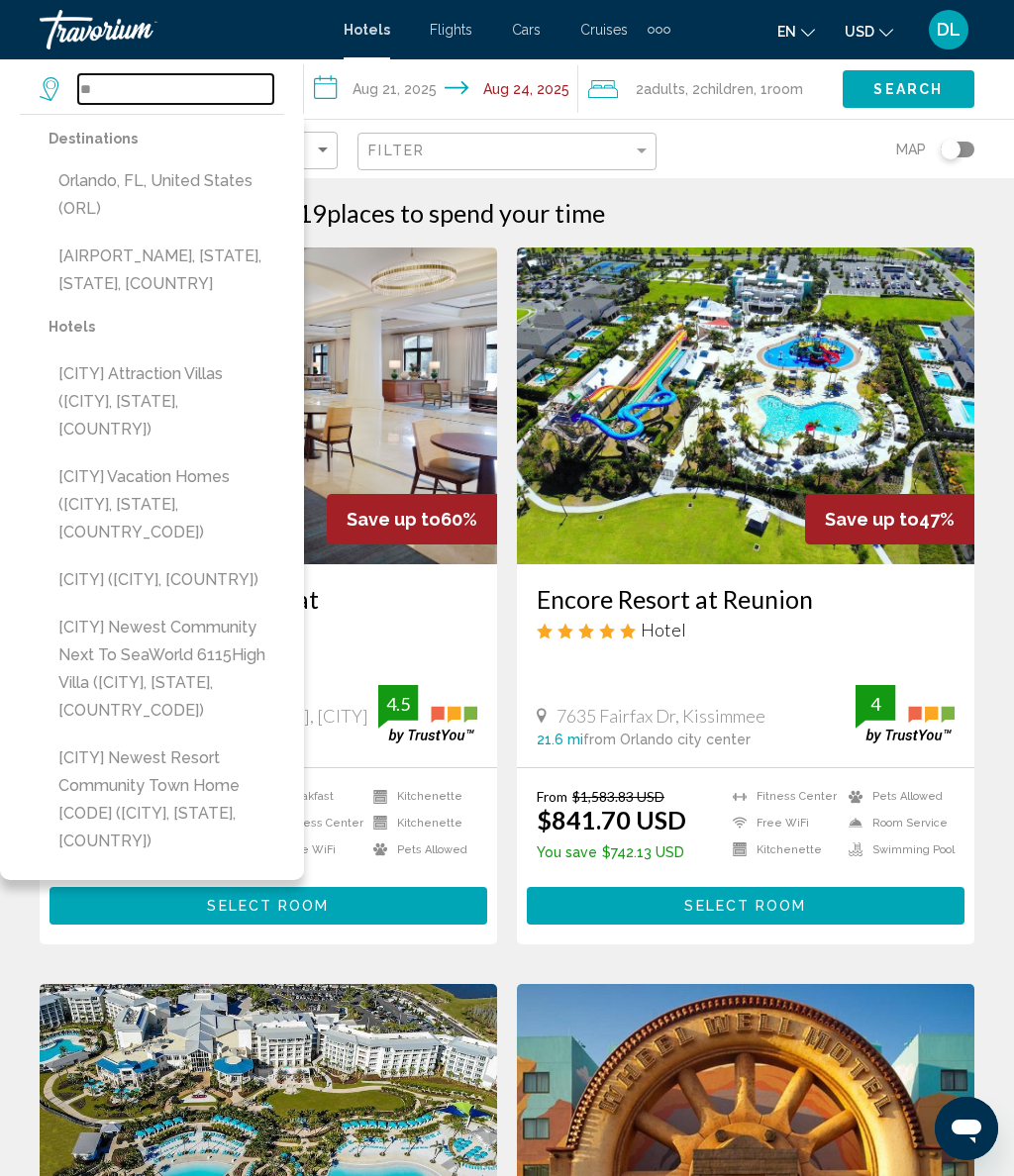 type on "*" 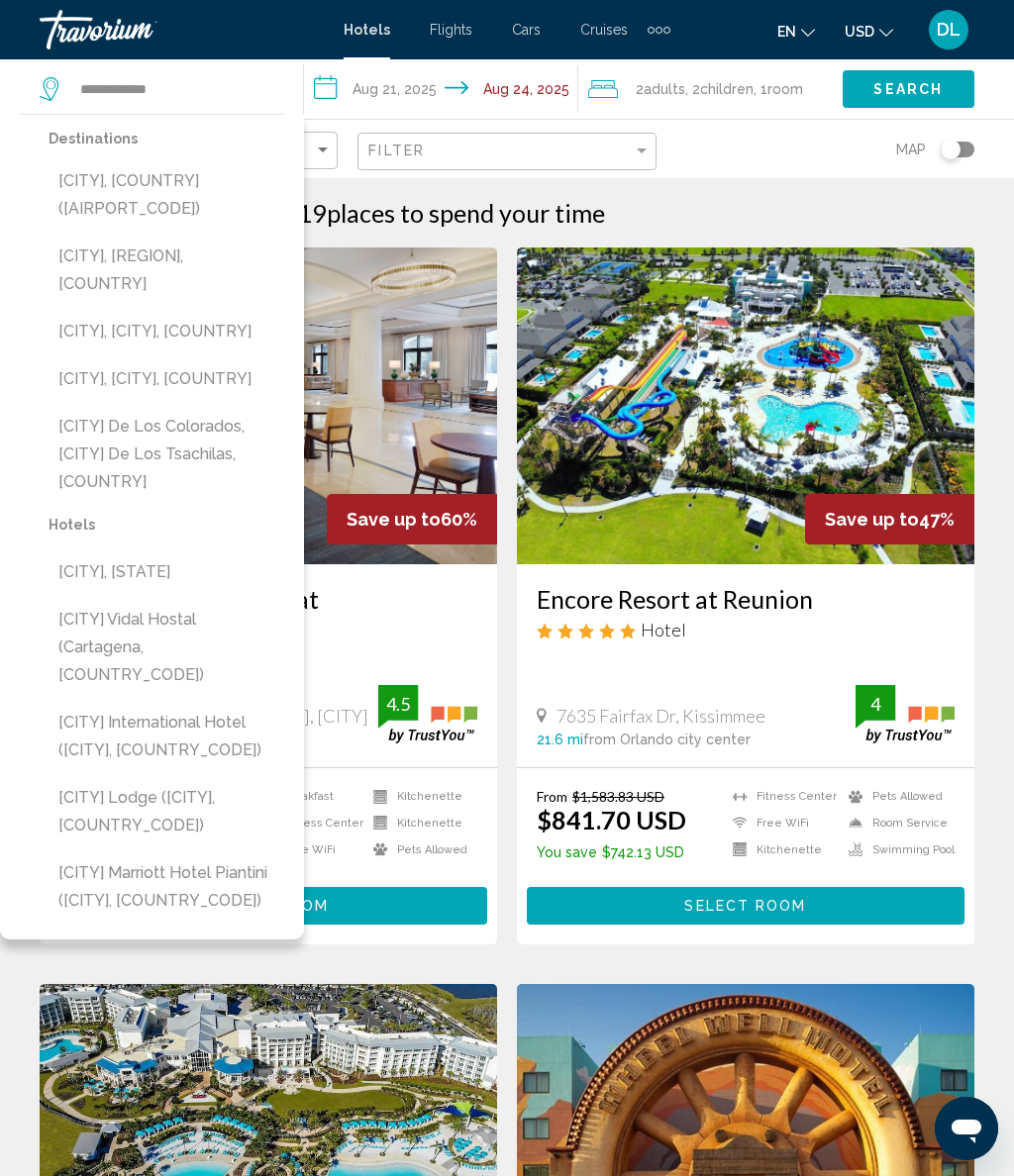 click on "[CITY], [COUNTRY] ([AIRPORT_CODE])" at bounding box center [166, 195] 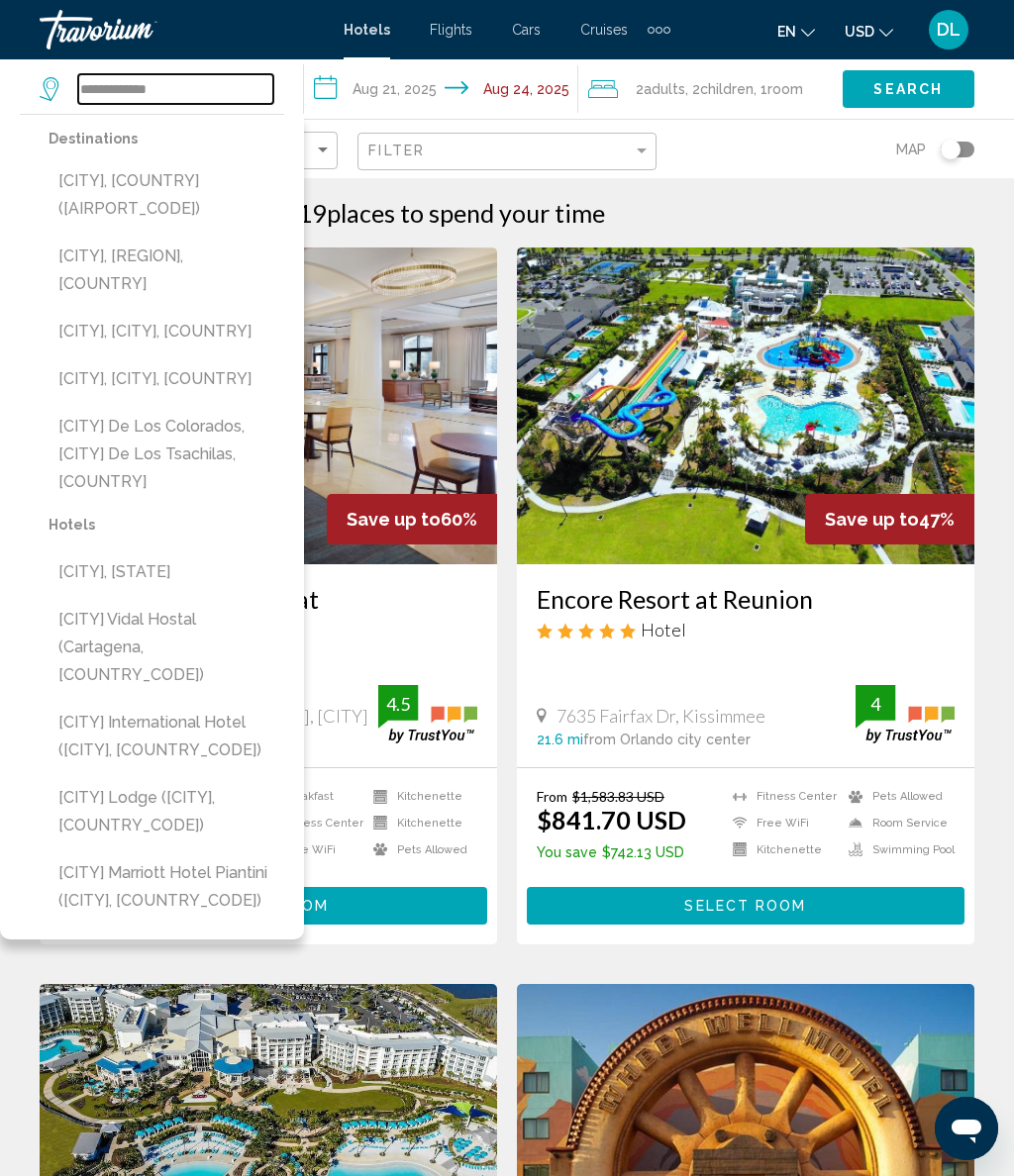 type on "**********" 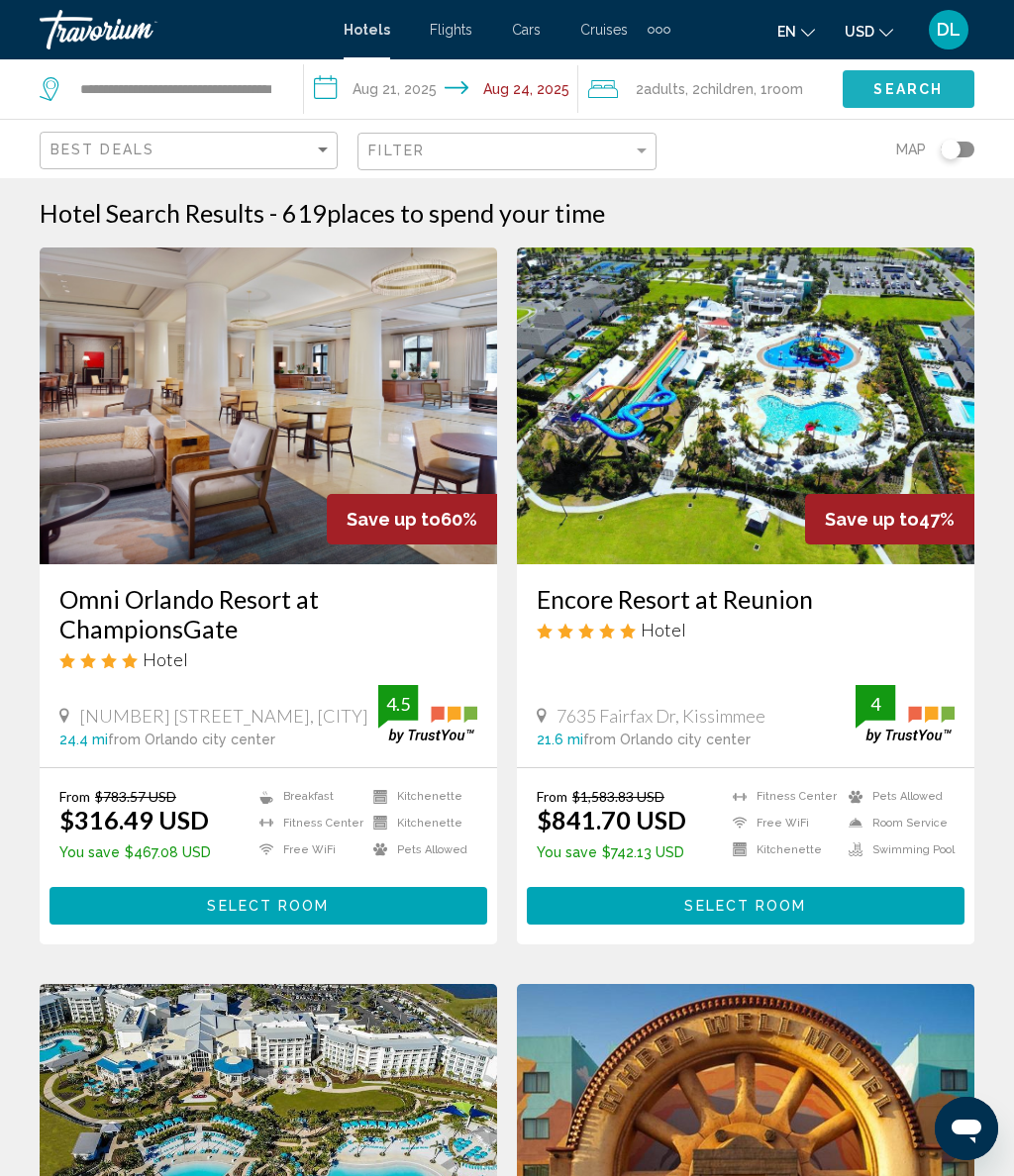 click on "Search" 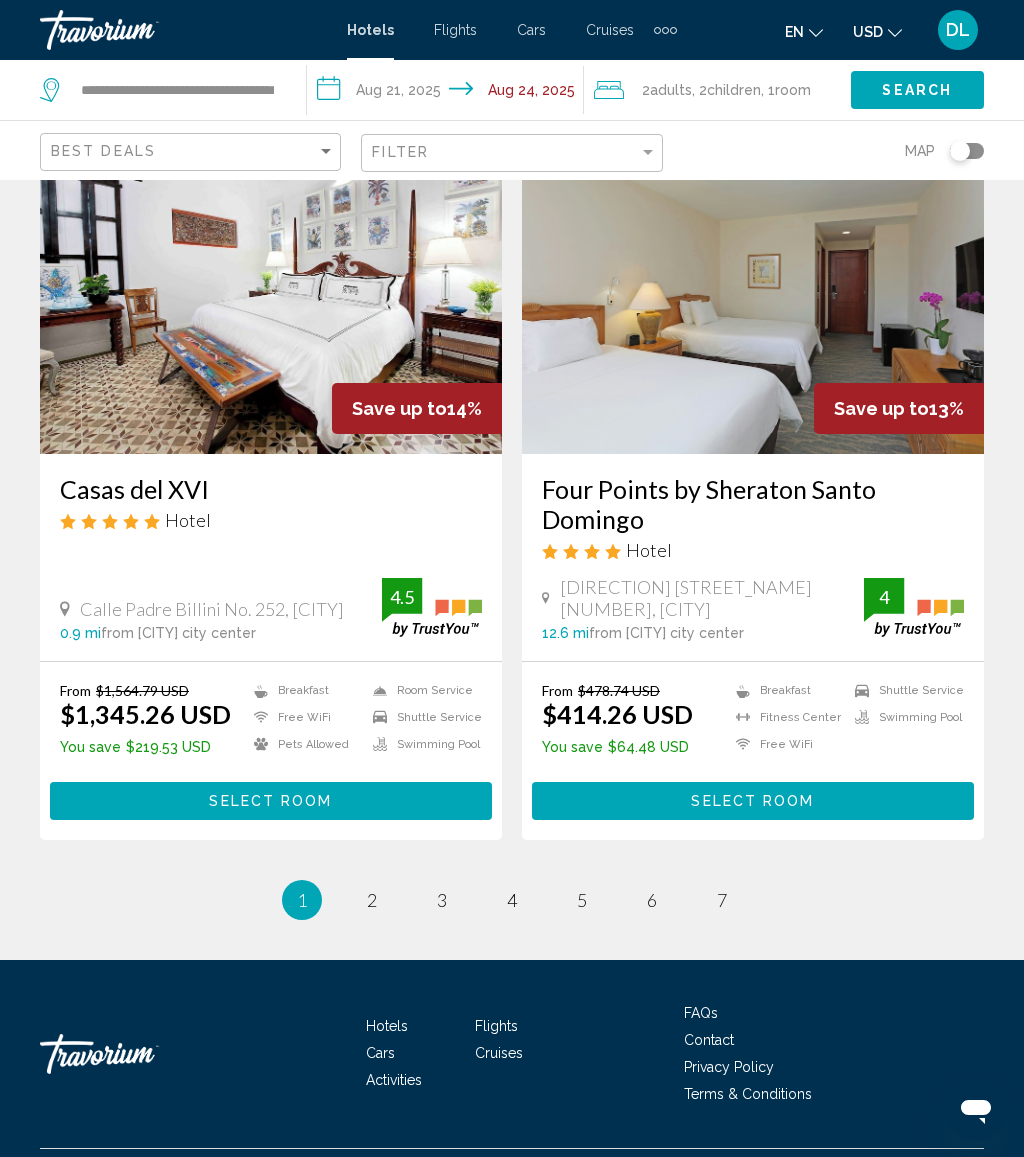 scroll, scrollTop: 3859, scrollLeft: 0, axis: vertical 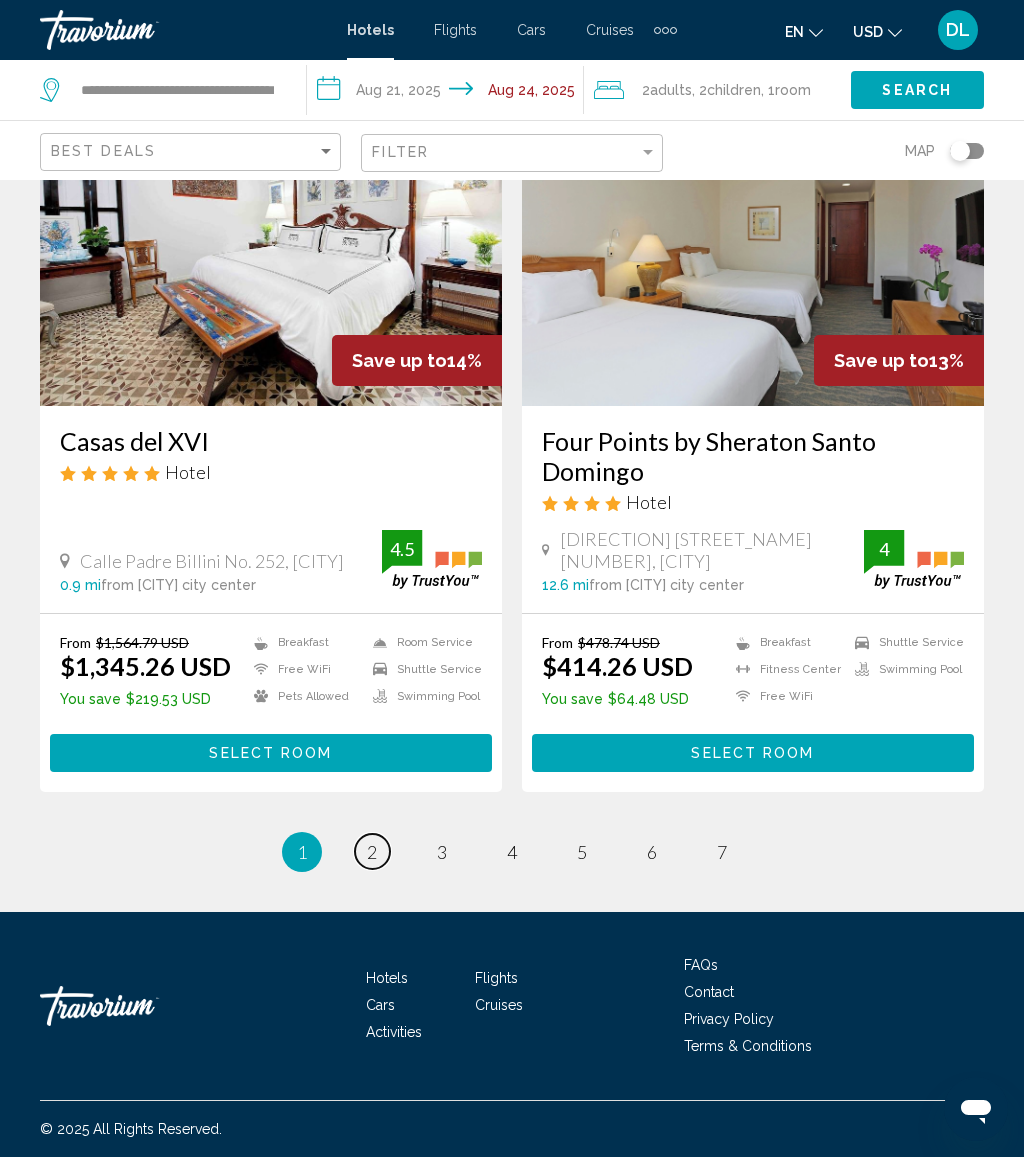 click on "2" at bounding box center [372, 852] 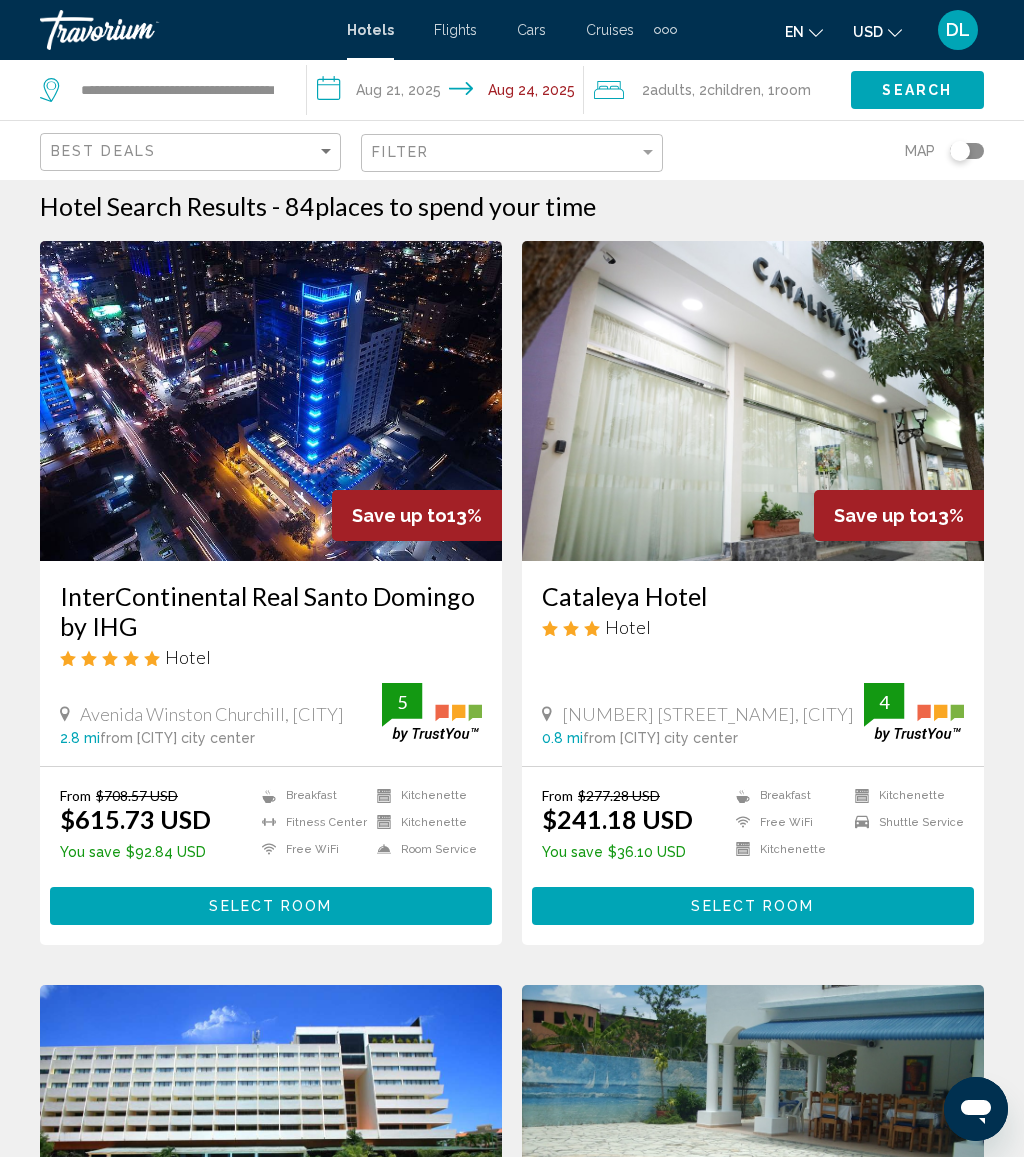 scroll, scrollTop: 0, scrollLeft: 0, axis: both 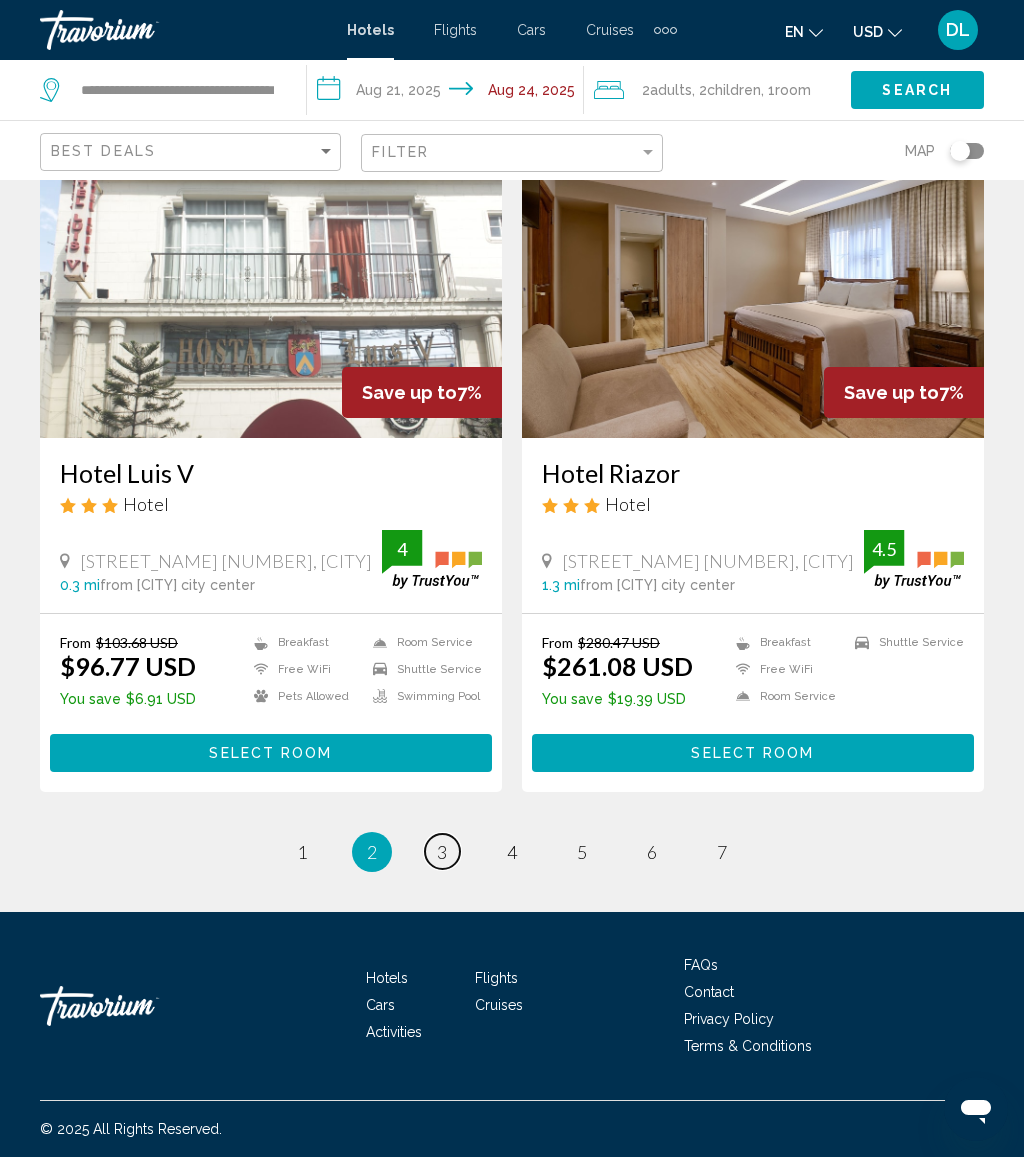 click on "page  3" at bounding box center (442, 851) 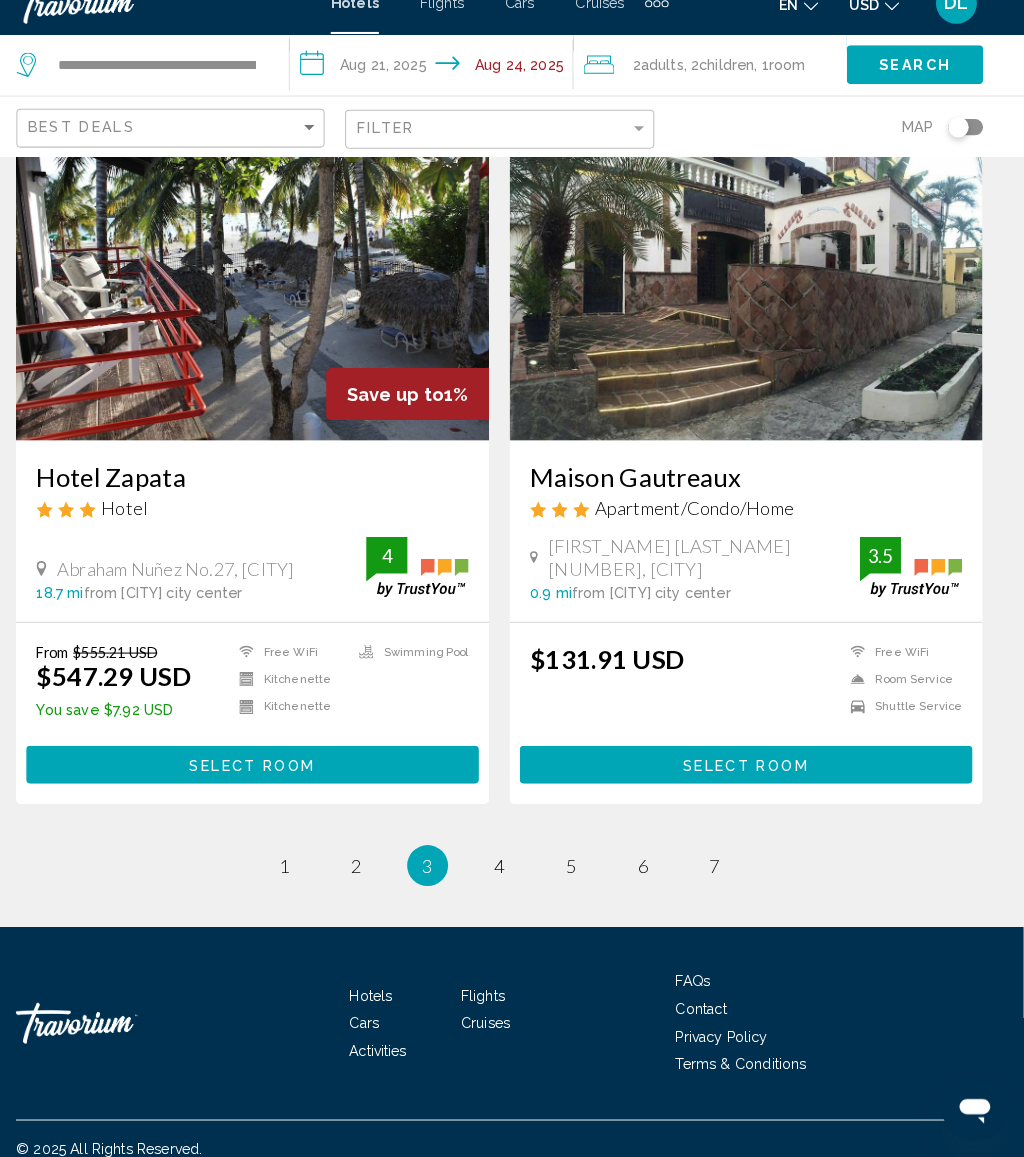 scroll, scrollTop: 3715, scrollLeft: 0, axis: vertical 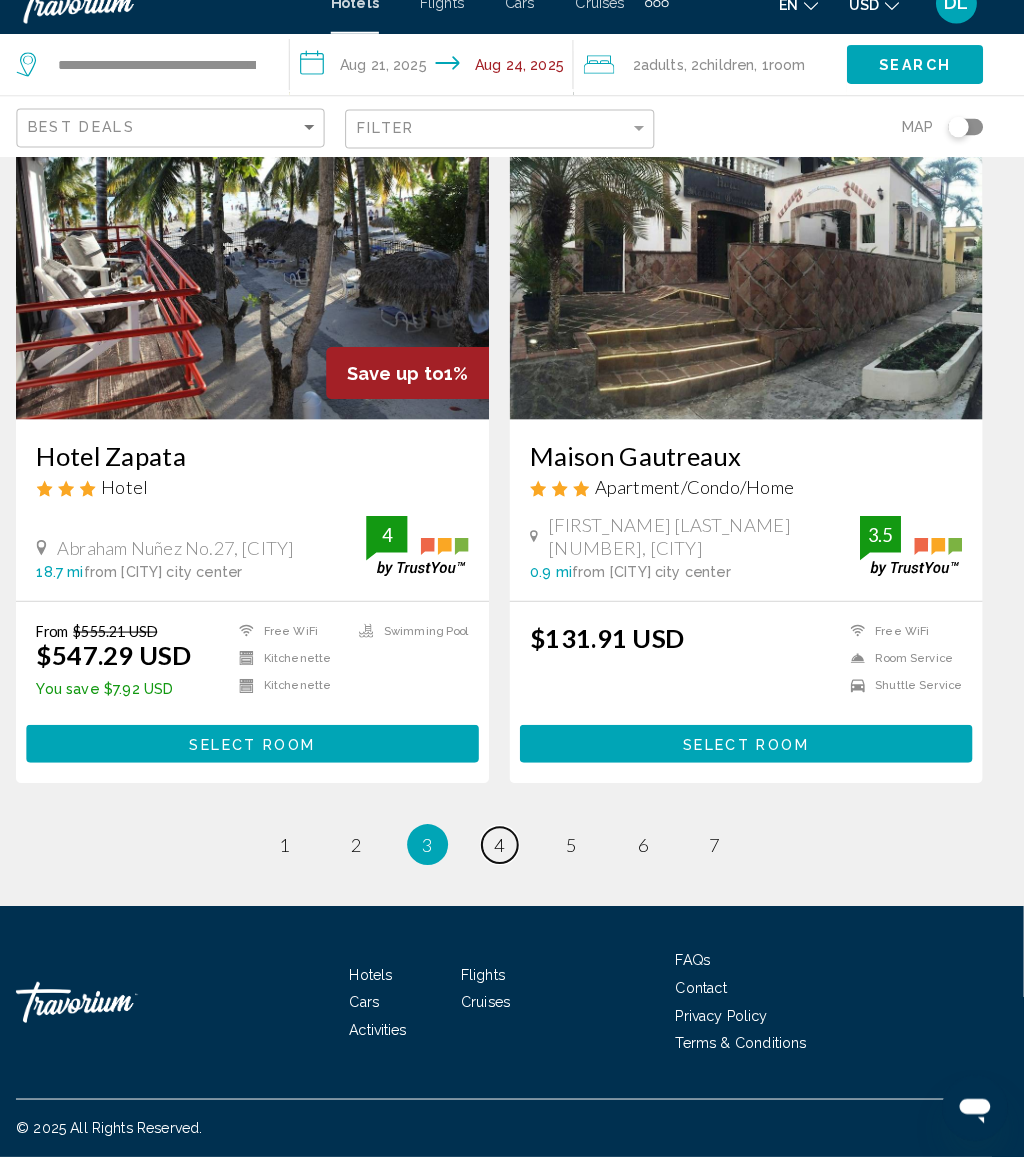 click on "4" at bounding box center [512, 852] 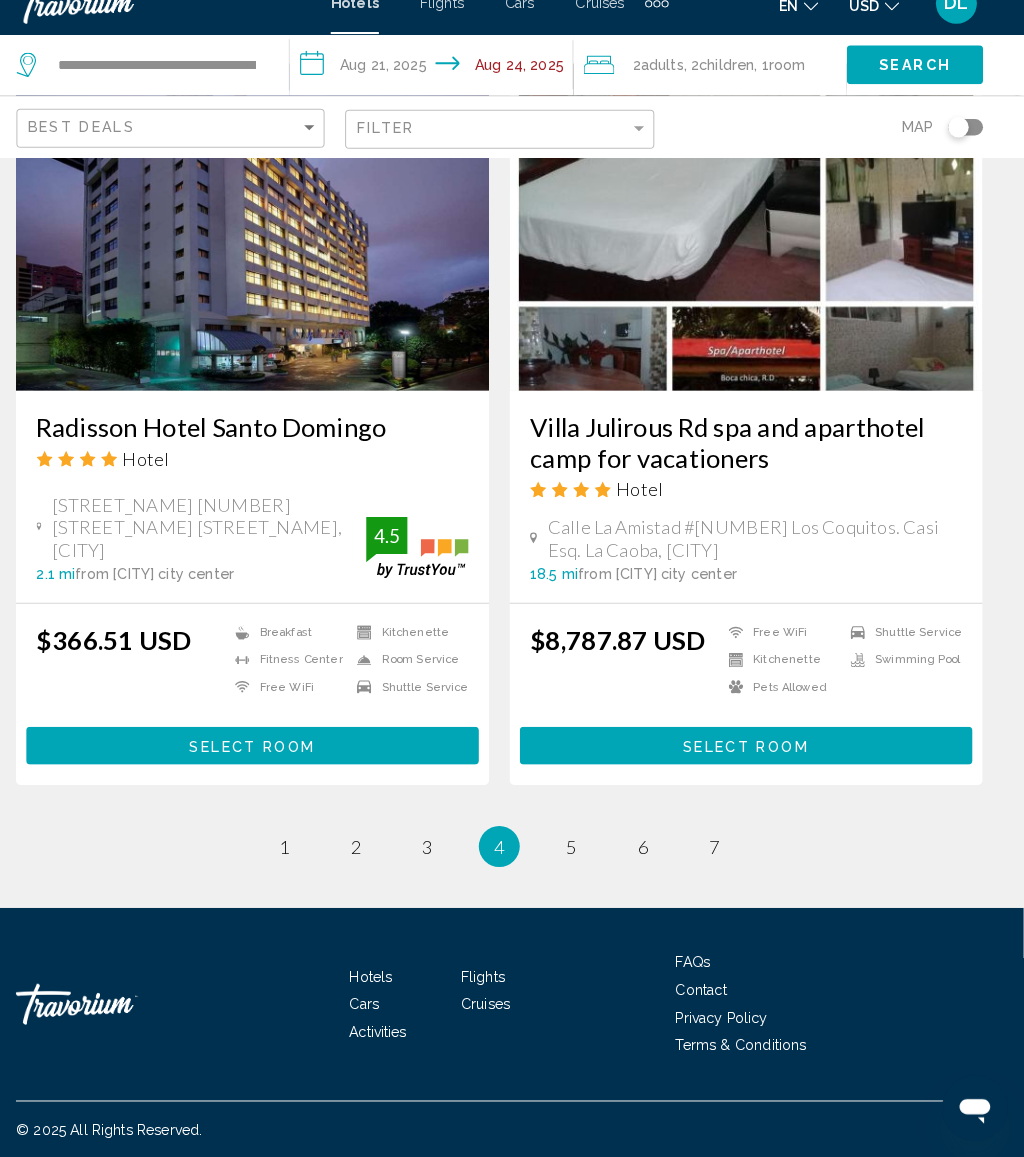scroll, scrollTop: 3757, scrollLeft: 0, axis: vertical 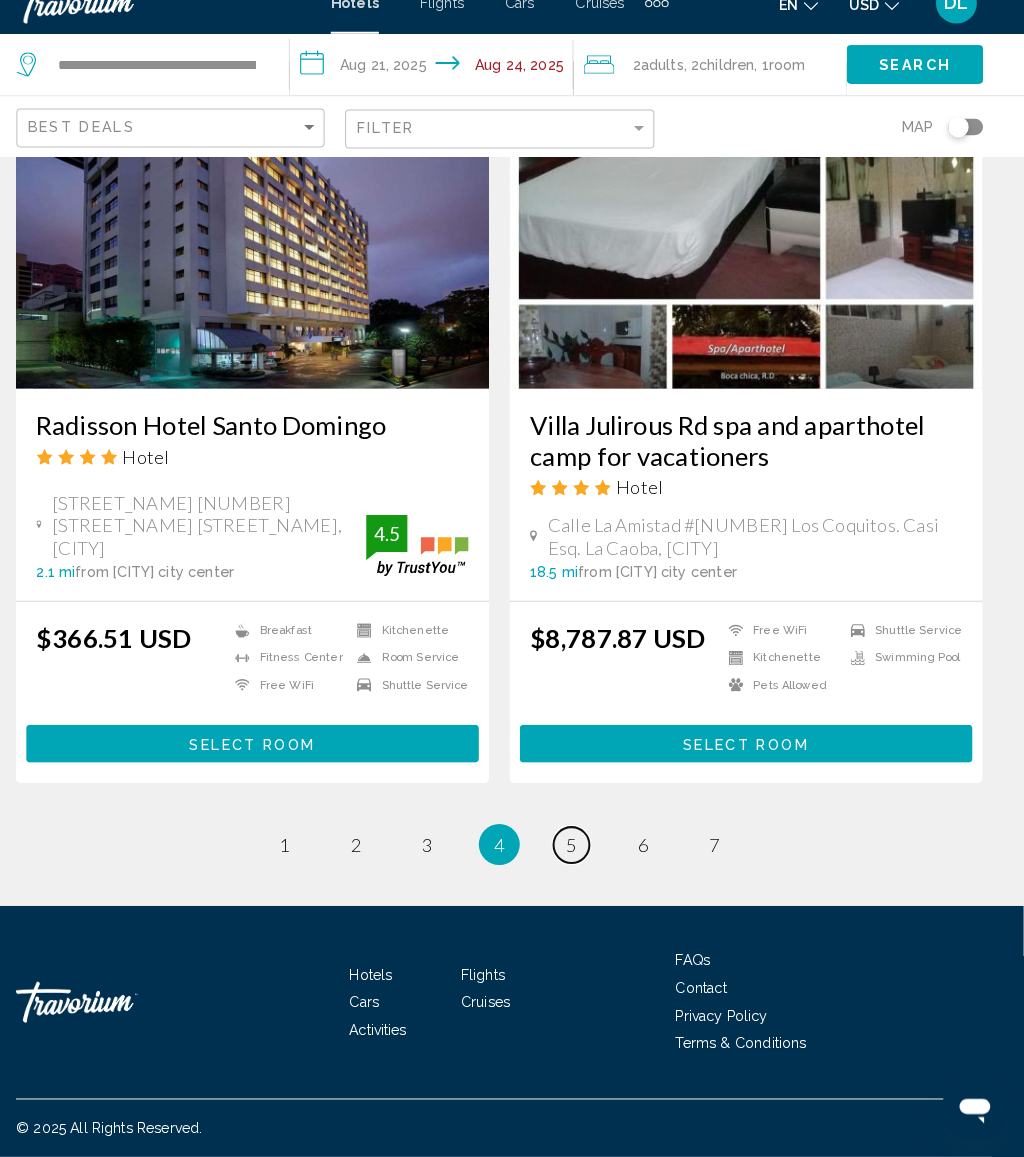 click on "5" at bounding box center (582, 852) 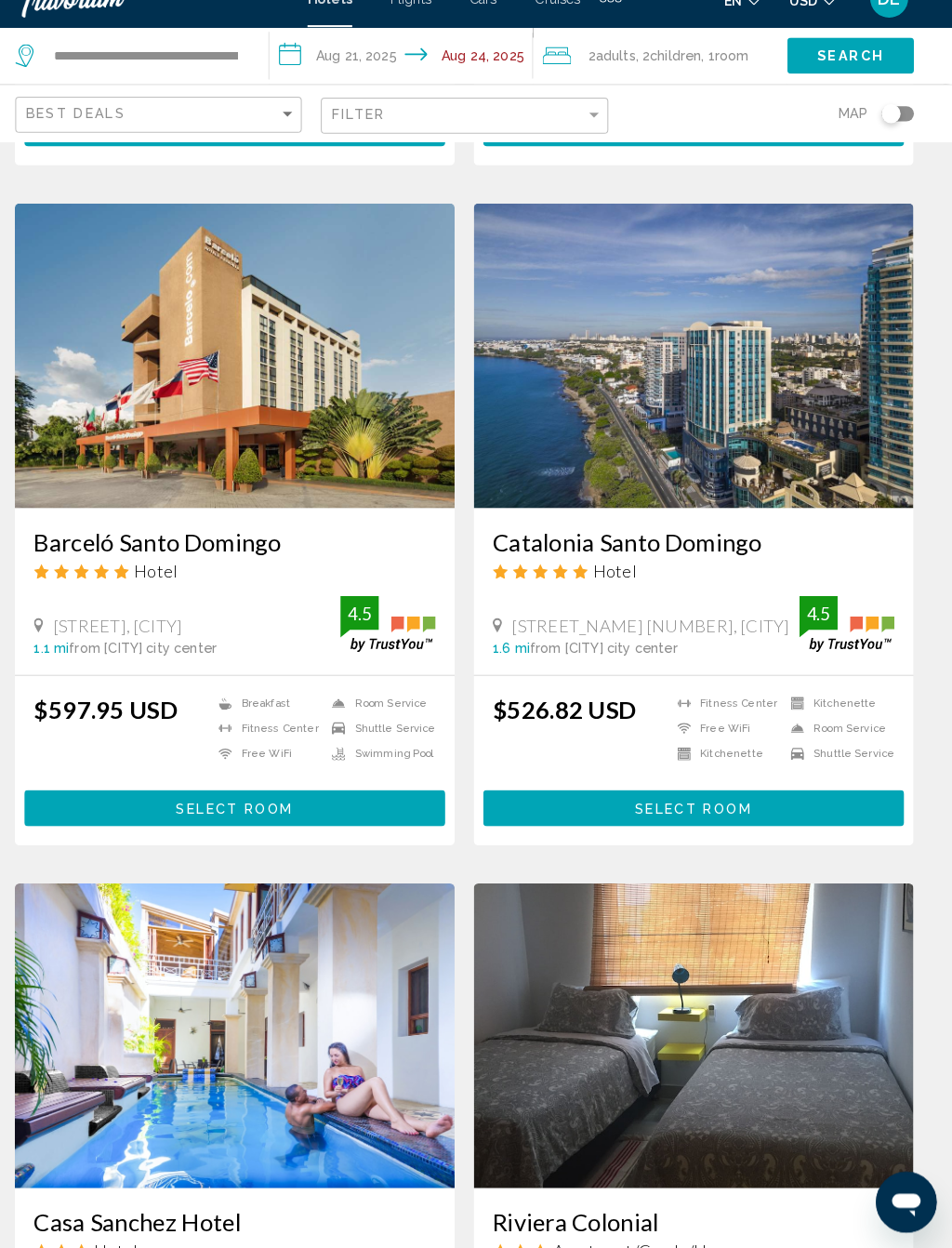 scroll, scrollTop: 2675, scrollLeft: 0, axis: vertical 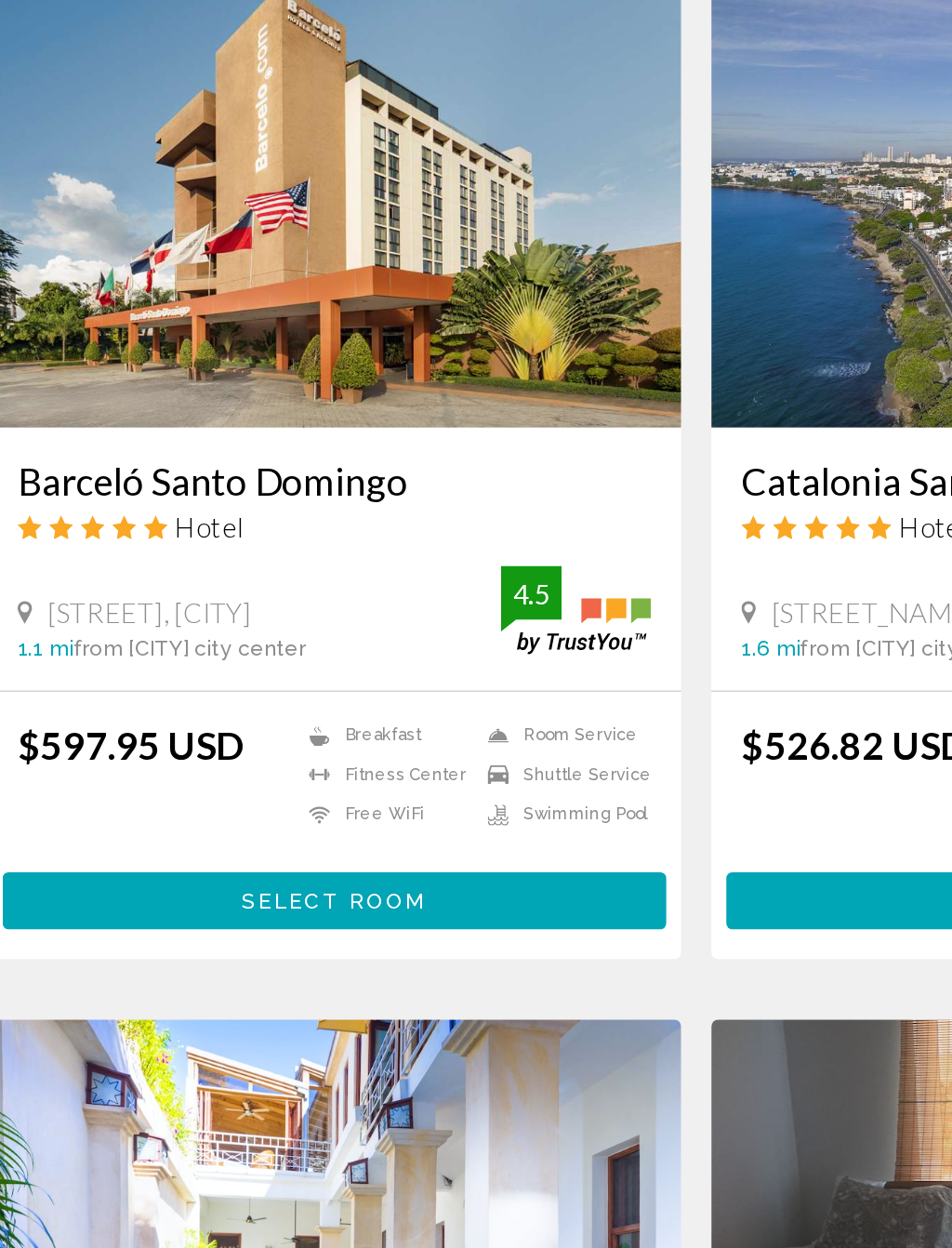 click on "Select Room" at bounding box center (252, 815) 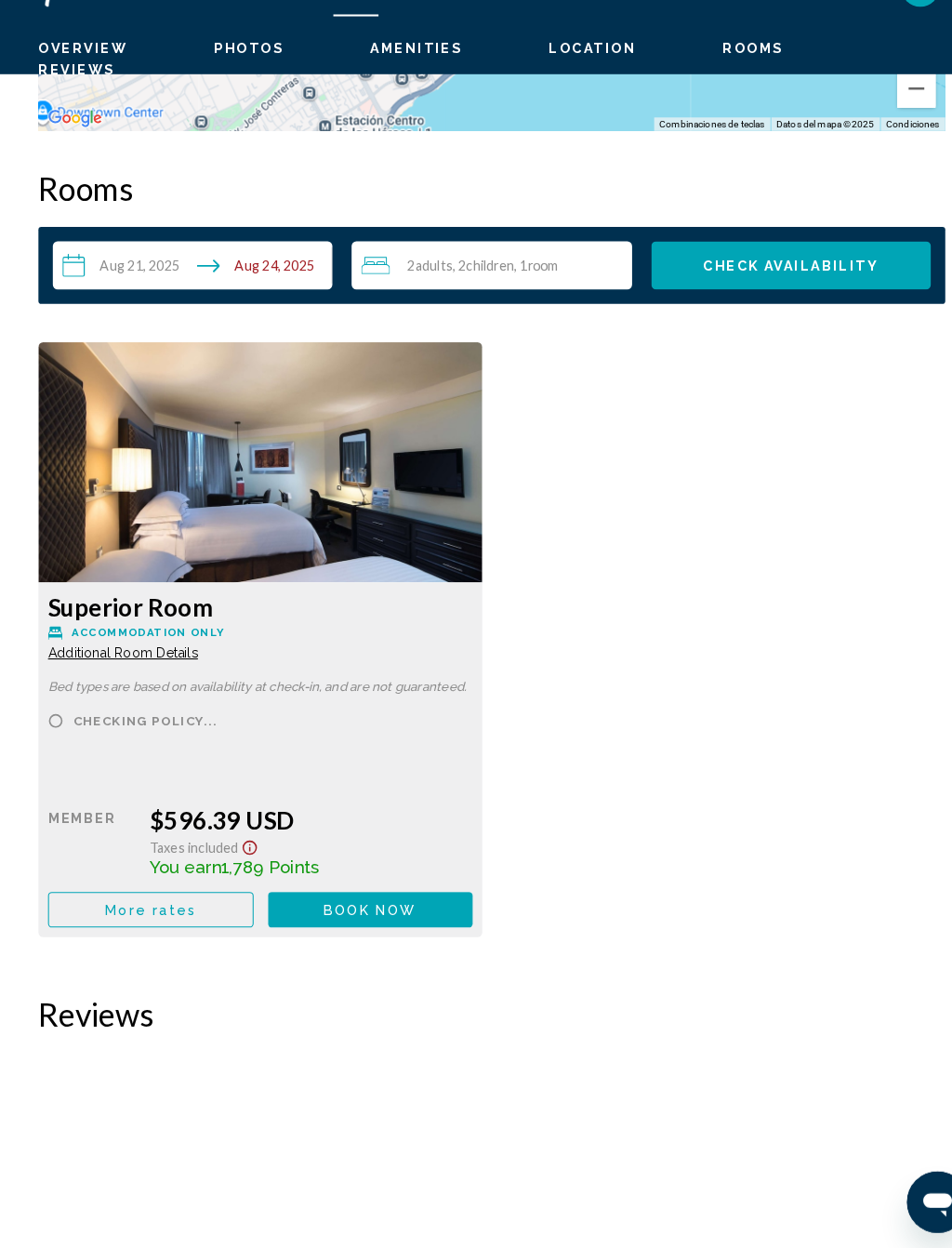 scroll, scrollTop: 2819, scrollLeft: 0, axis: vertical 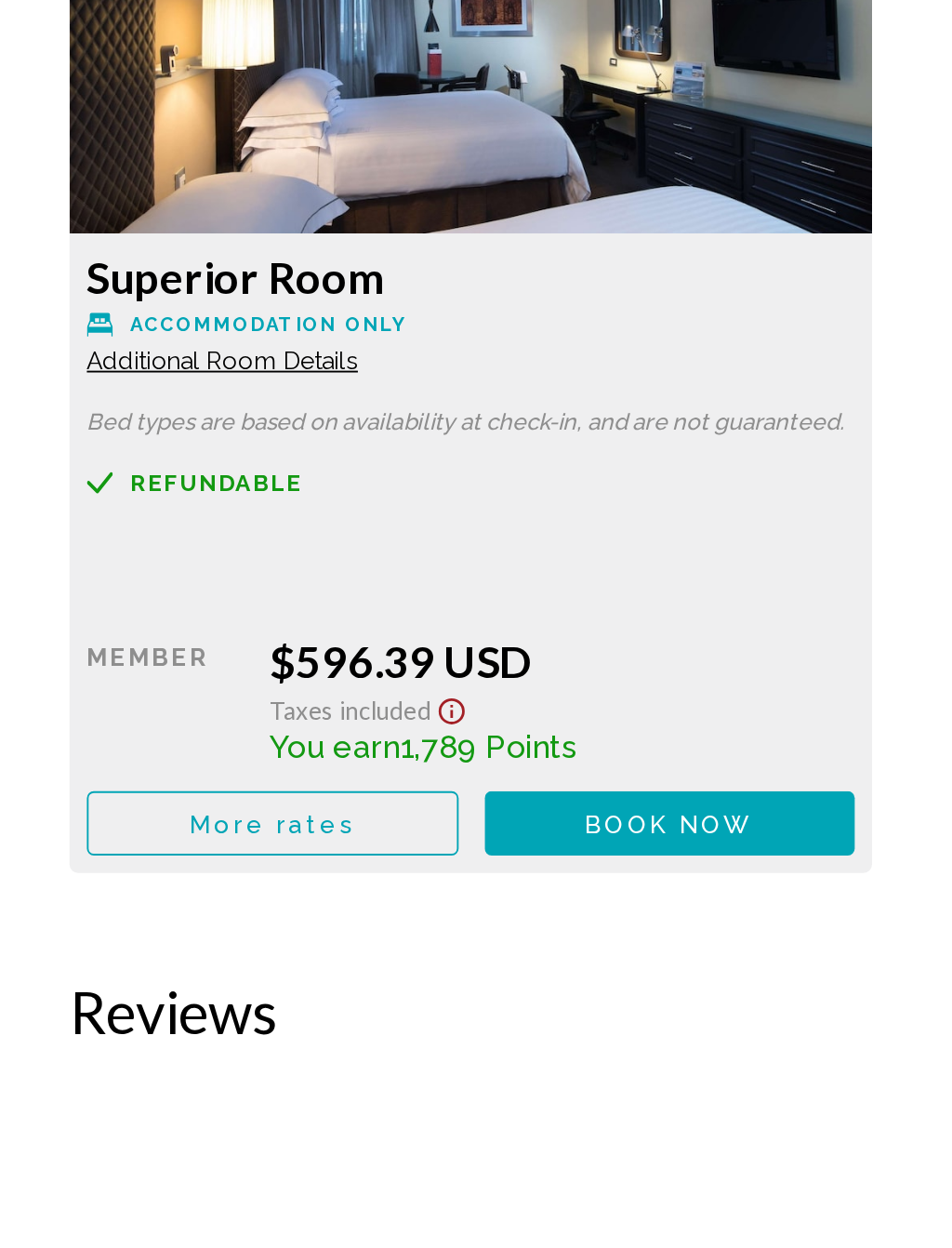 click on "More rates" at bounding box center (146, 915) 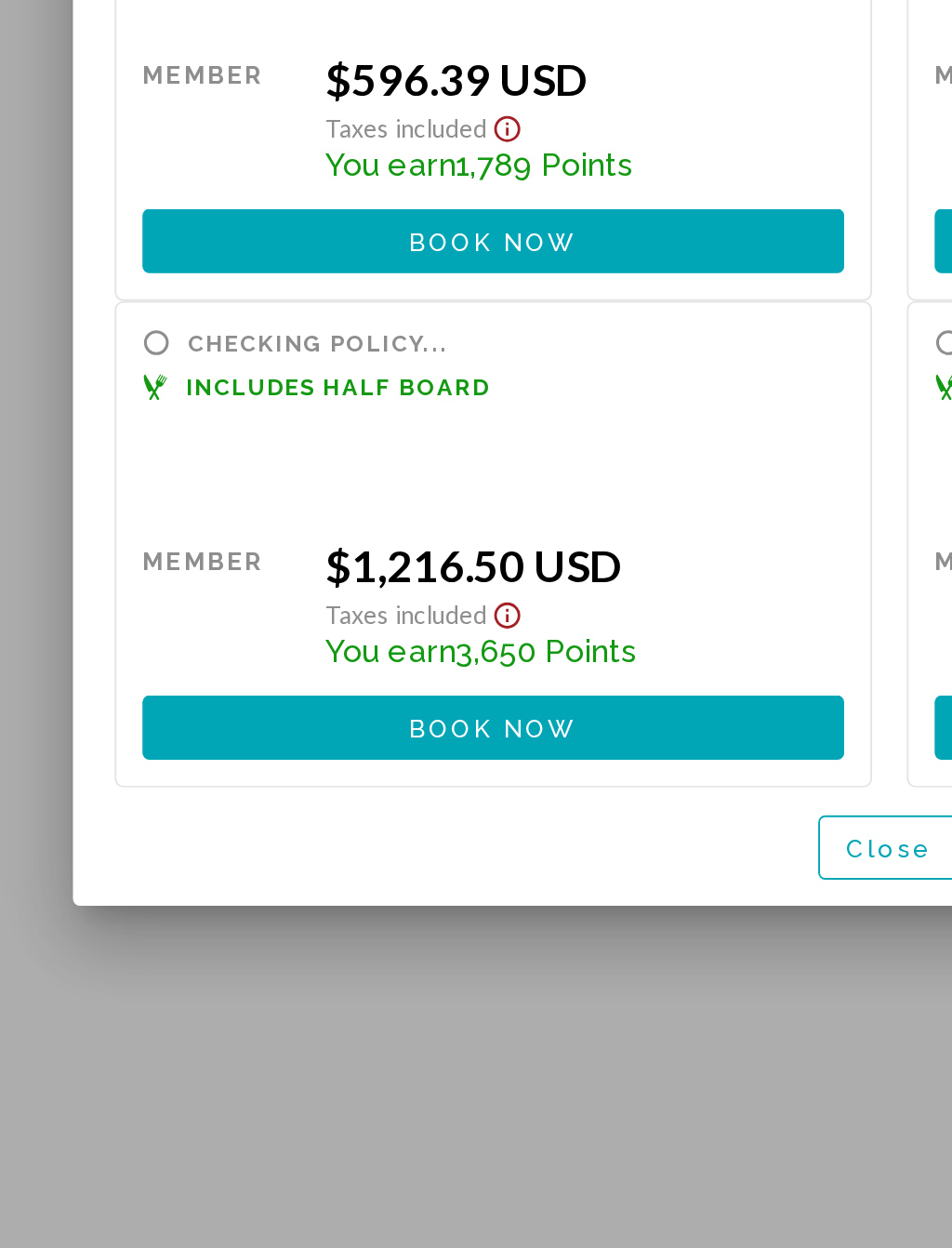 scroll, scrollTop: 0, scrollLeft: 0, axis: both 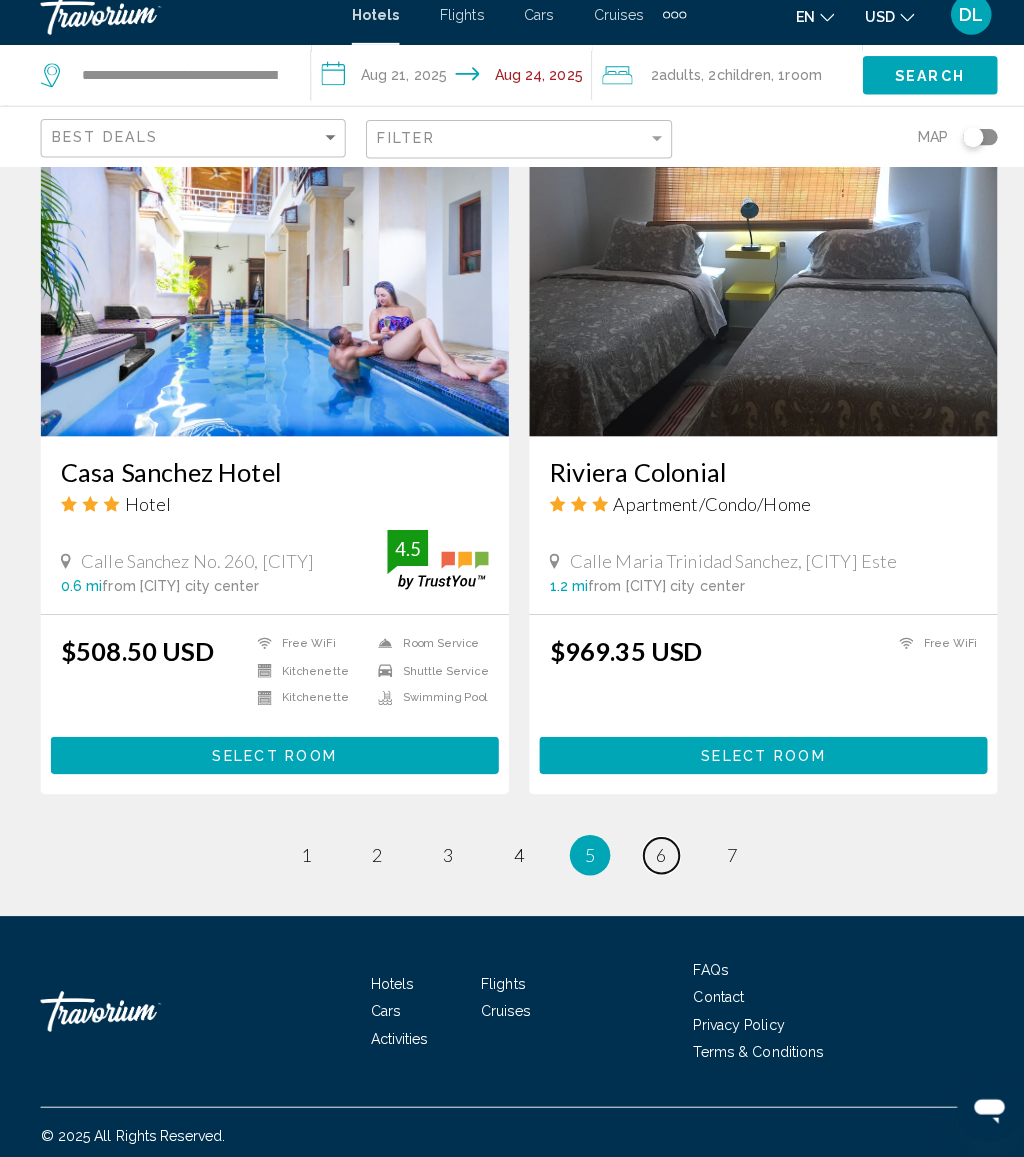 click on "6" at bounding box center (652, 859) 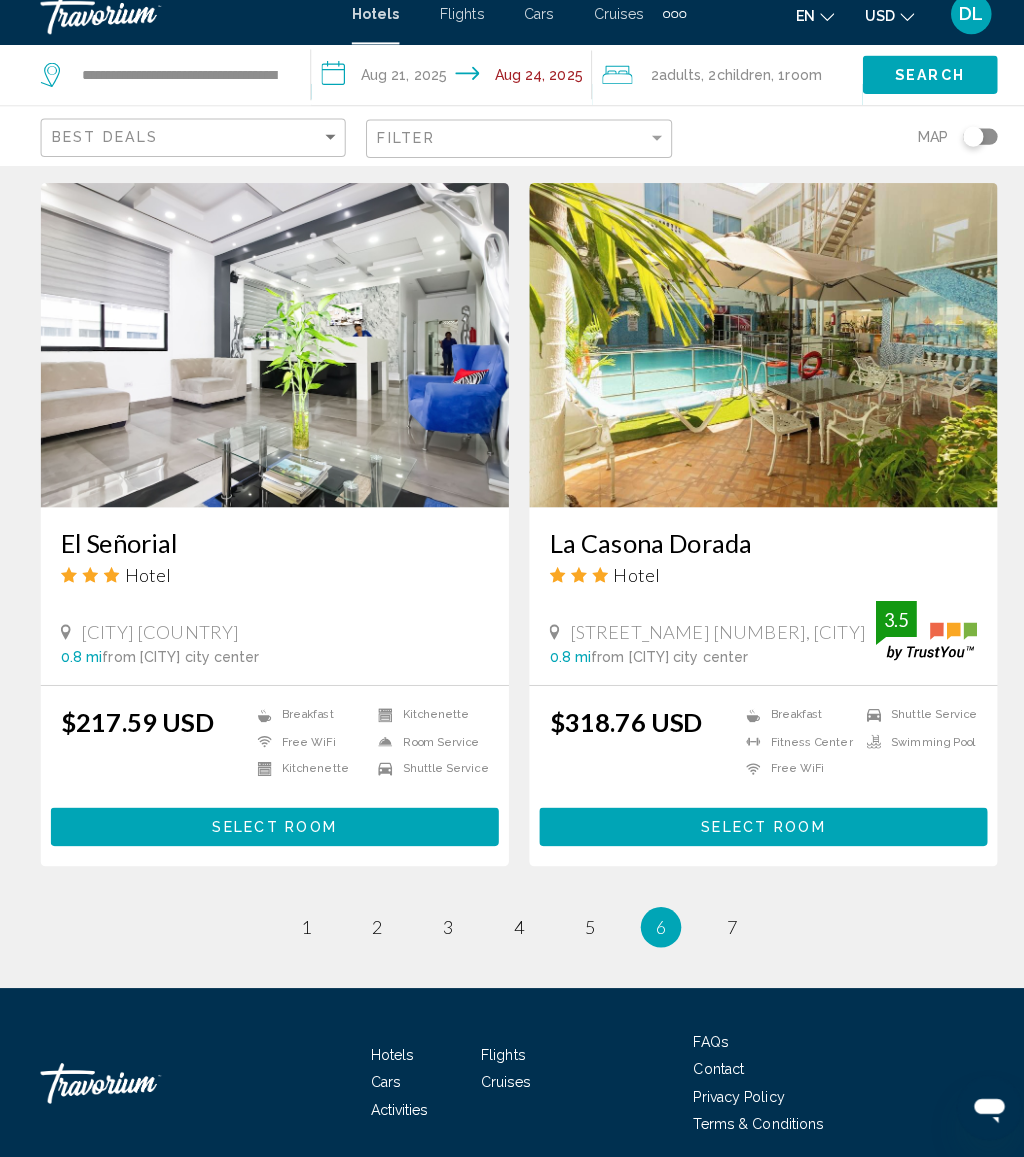 scroll, scrollTop: 3711, scrollLeft: 0, axis: vertical 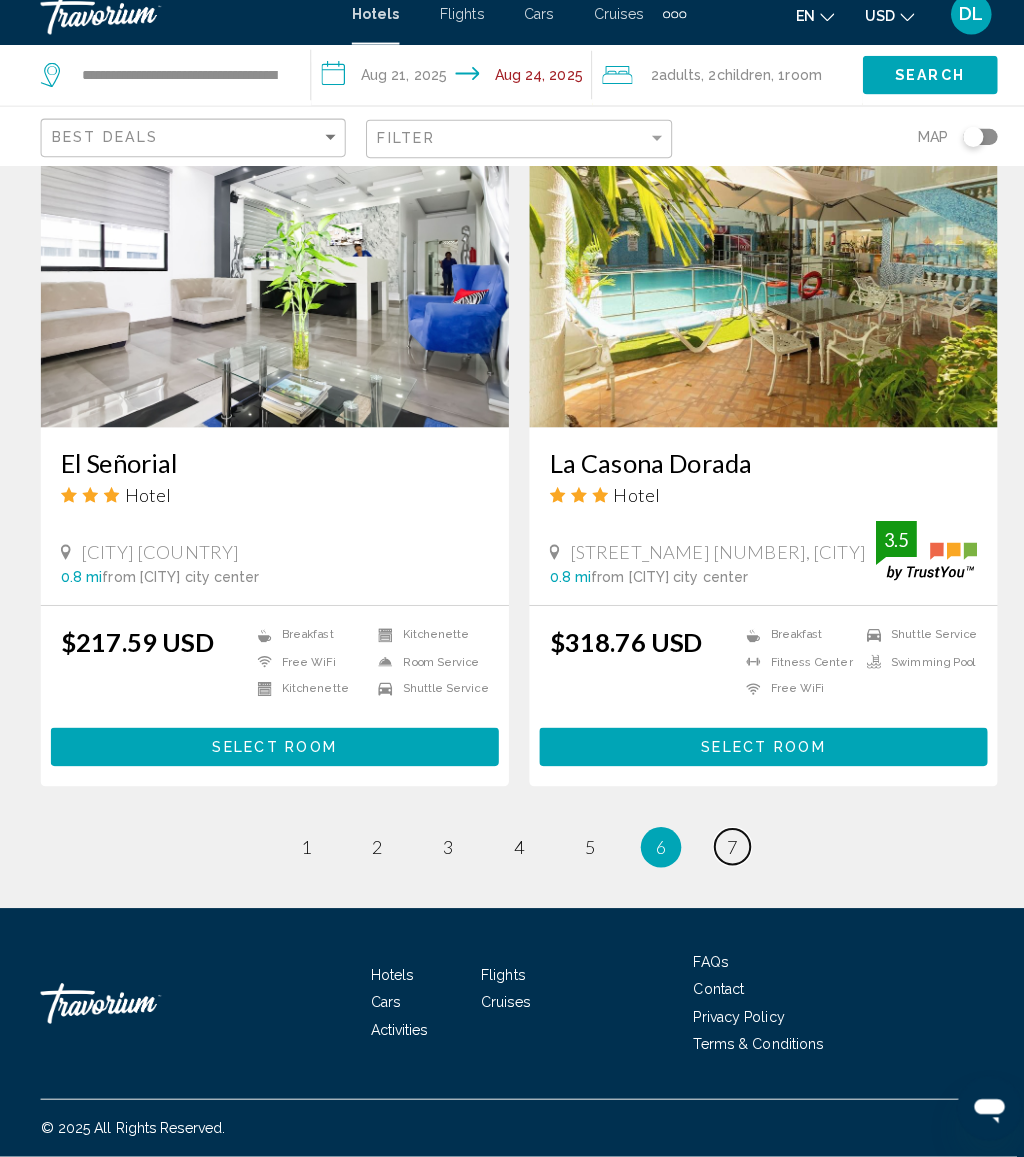 click on "page  7" at bounding box center (722, 851) 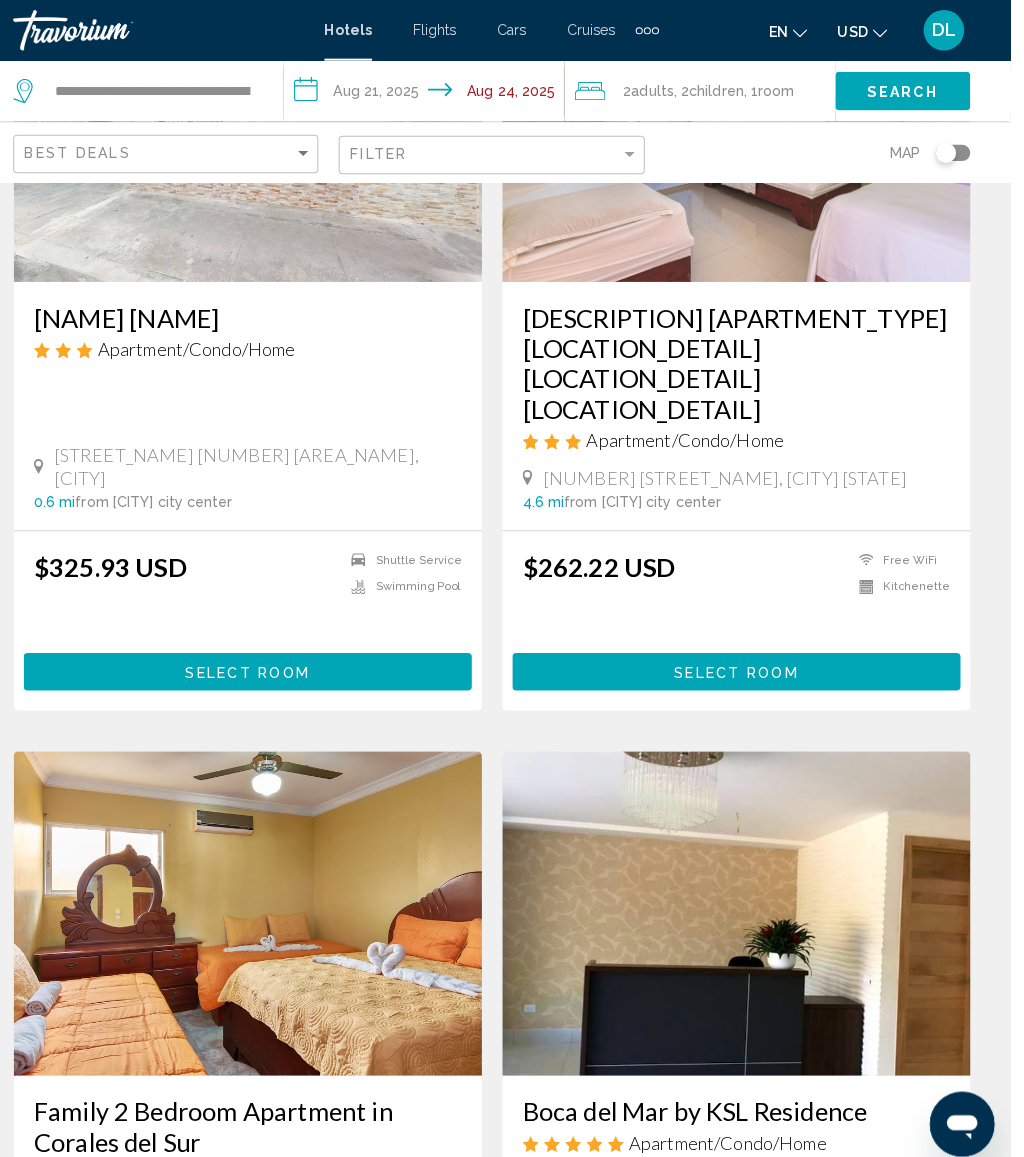 scroll, scrollTop: 0, scrollLeft: 0, axis: both 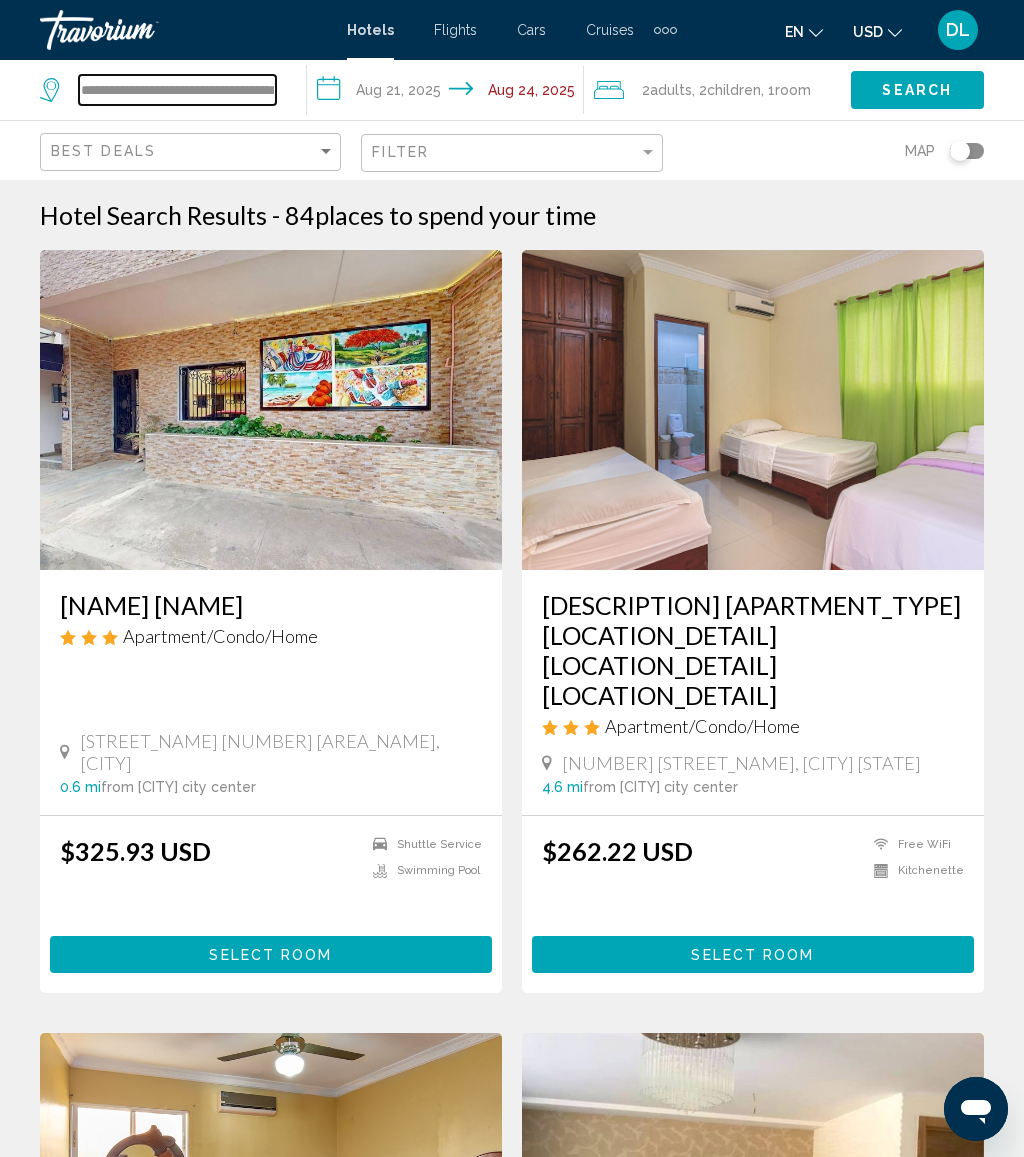 click on "**********" at bounding box center (177, 90) 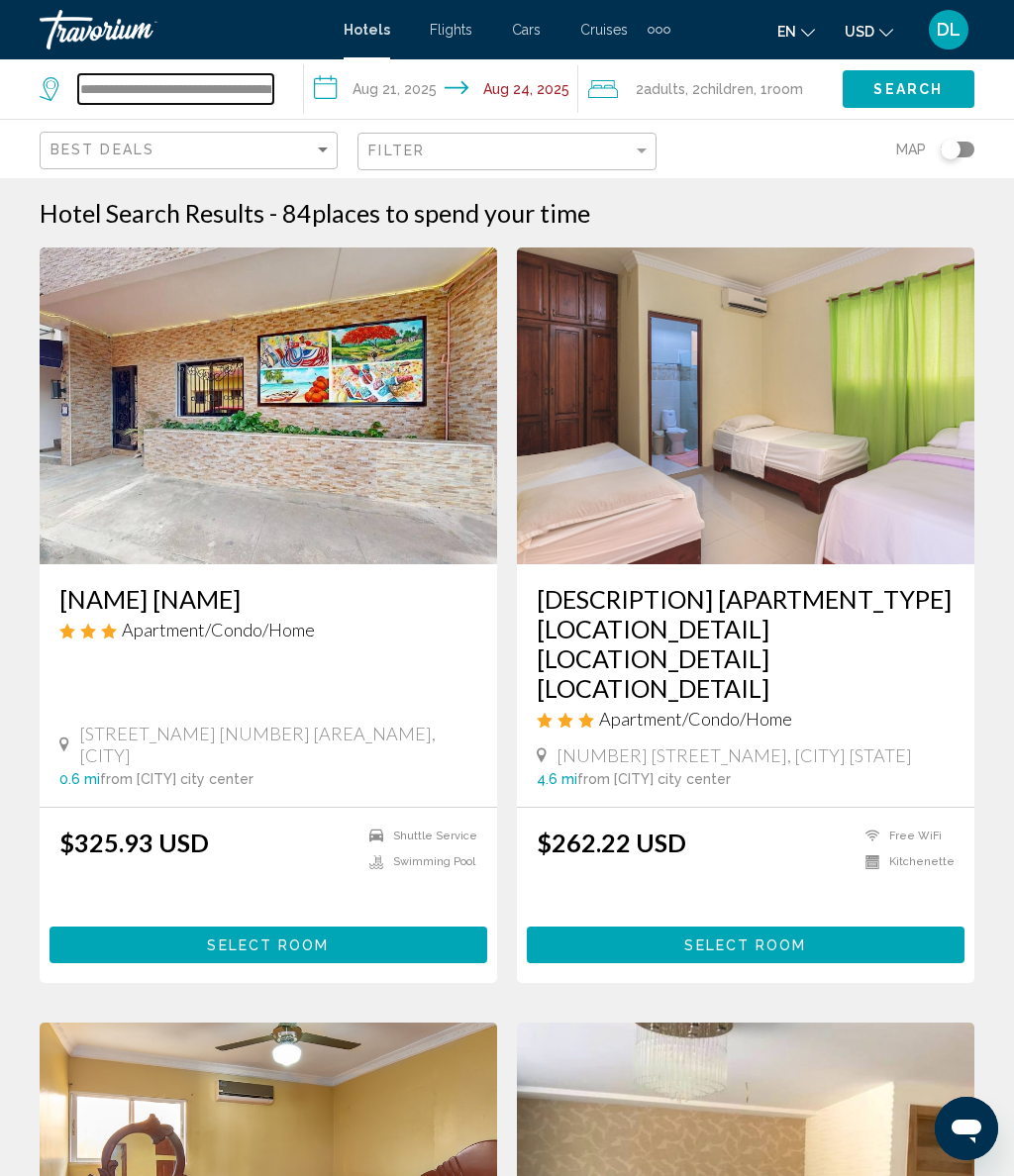 click on "**********" at bounding box center [175, 89] 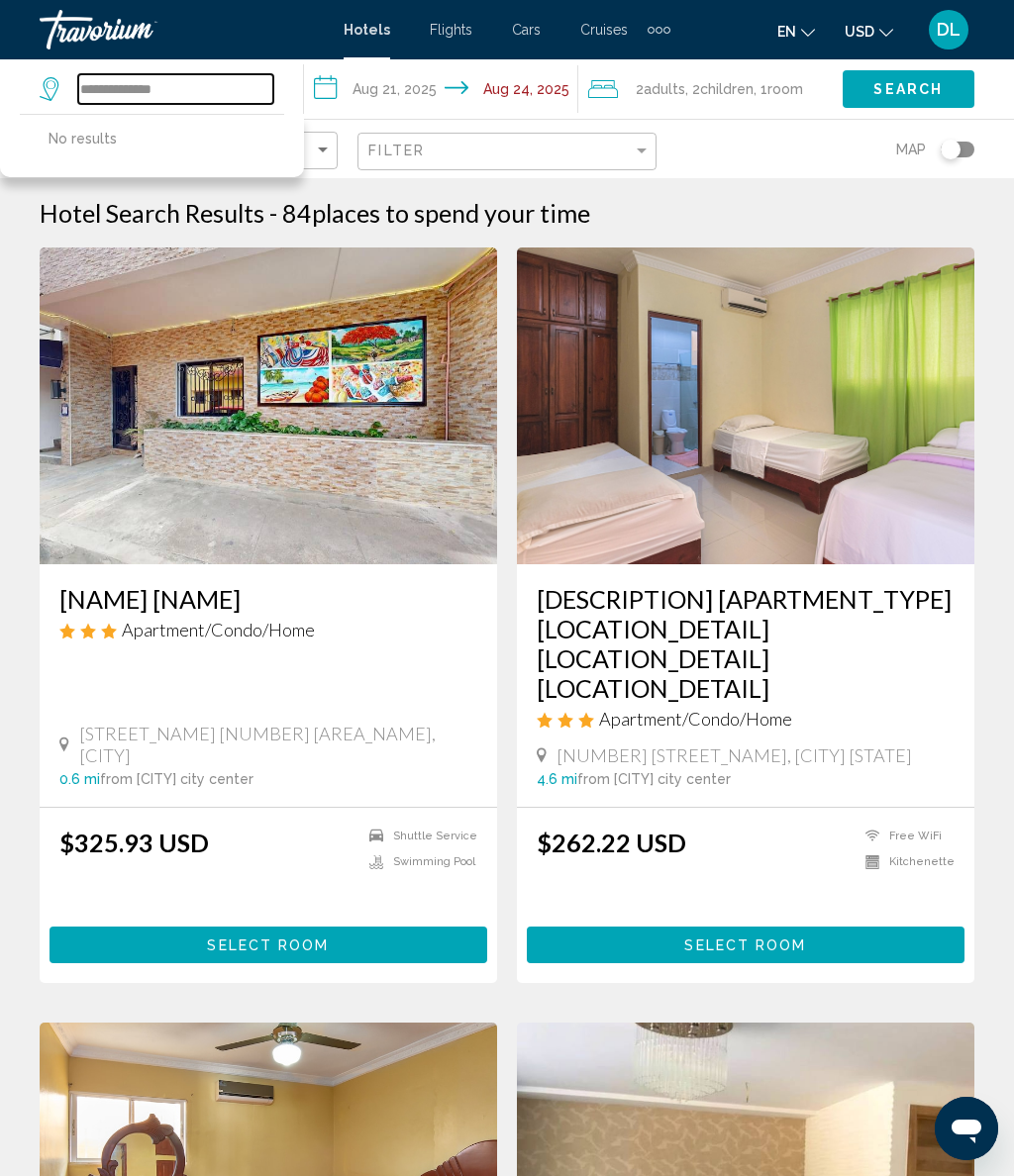 click on "**********" at bounding box center (175, 89) 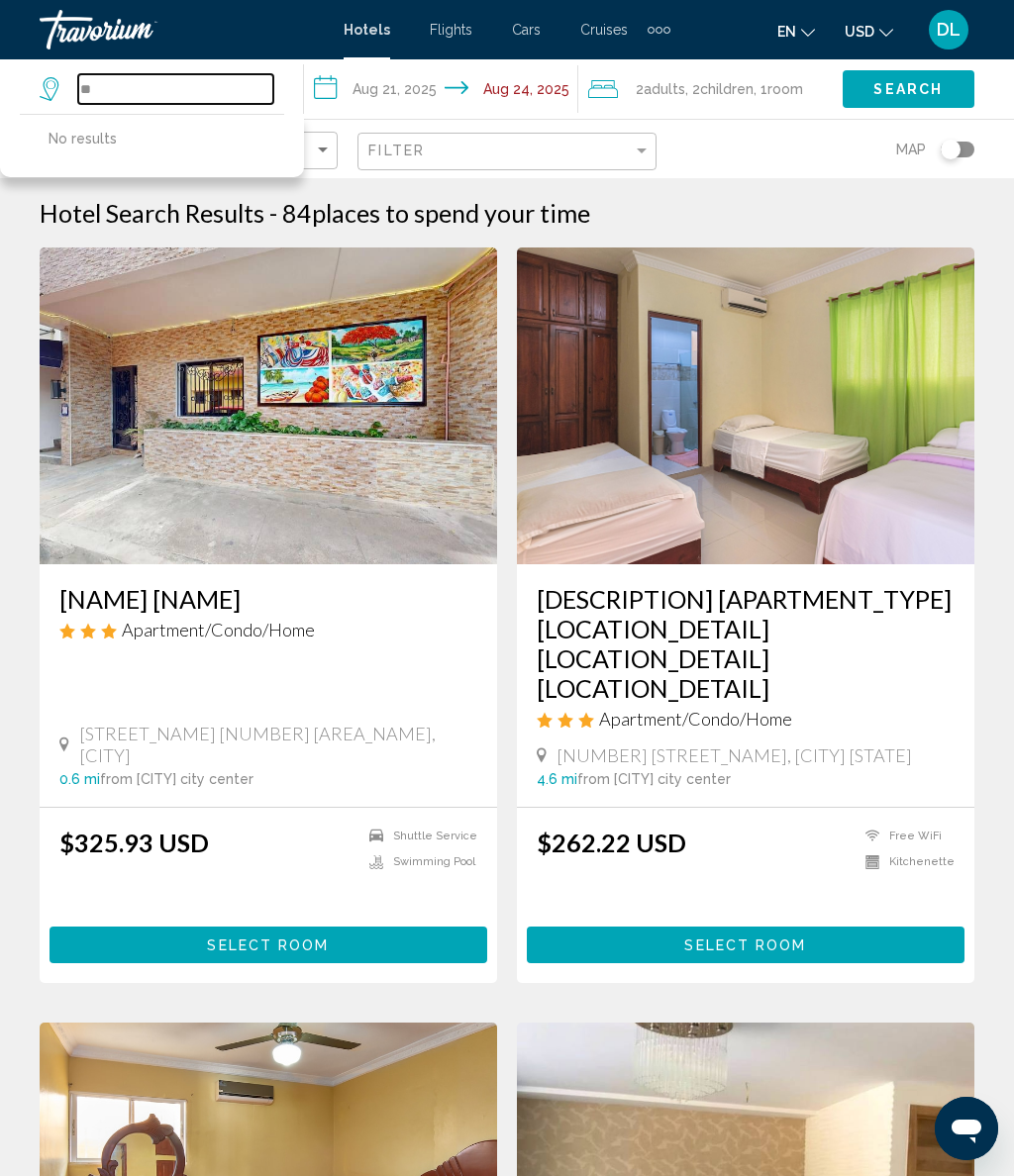 type on "*" 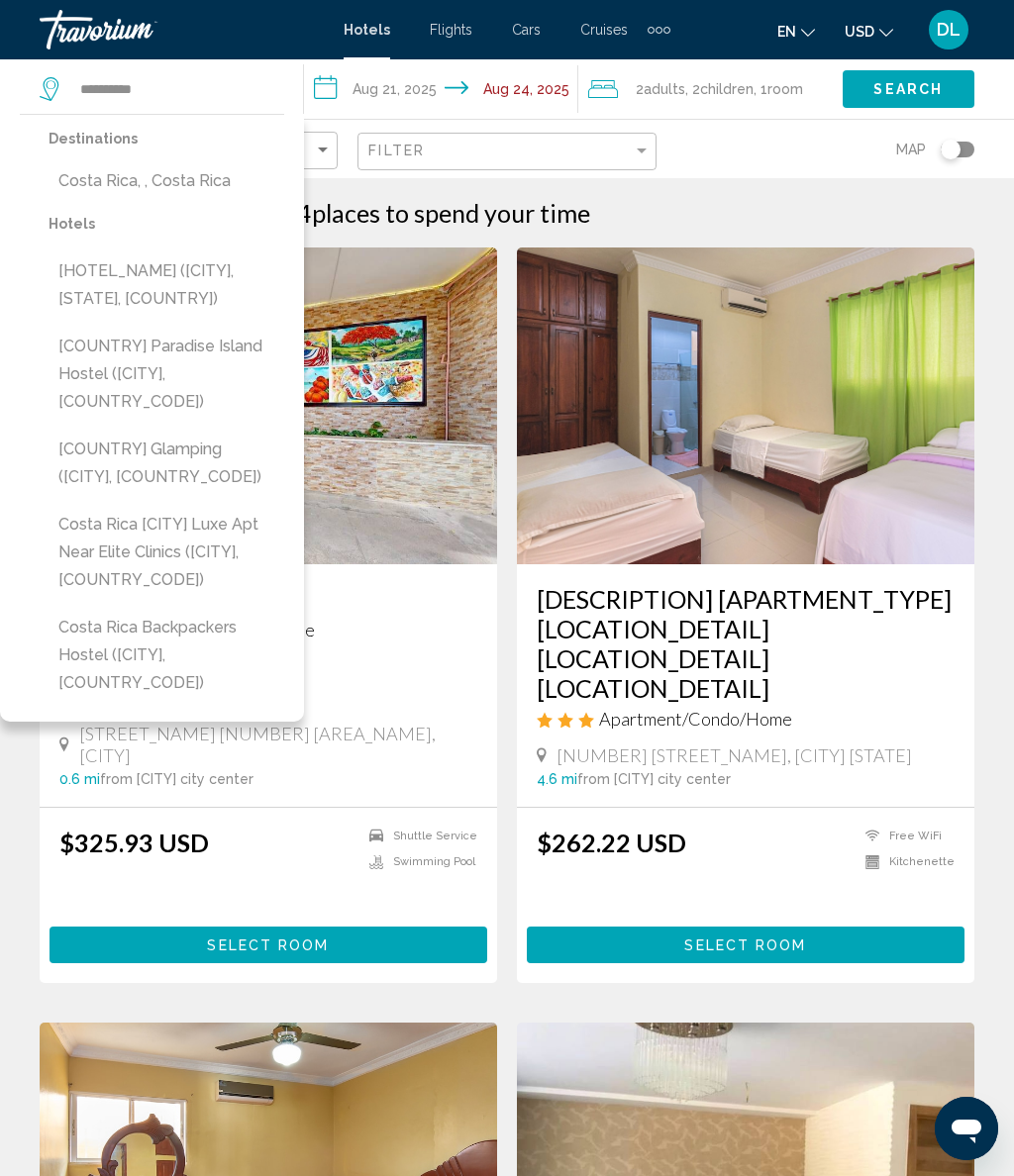 click on "Costa Rica,  , Costa Rica" at bounding box center (166, 181) 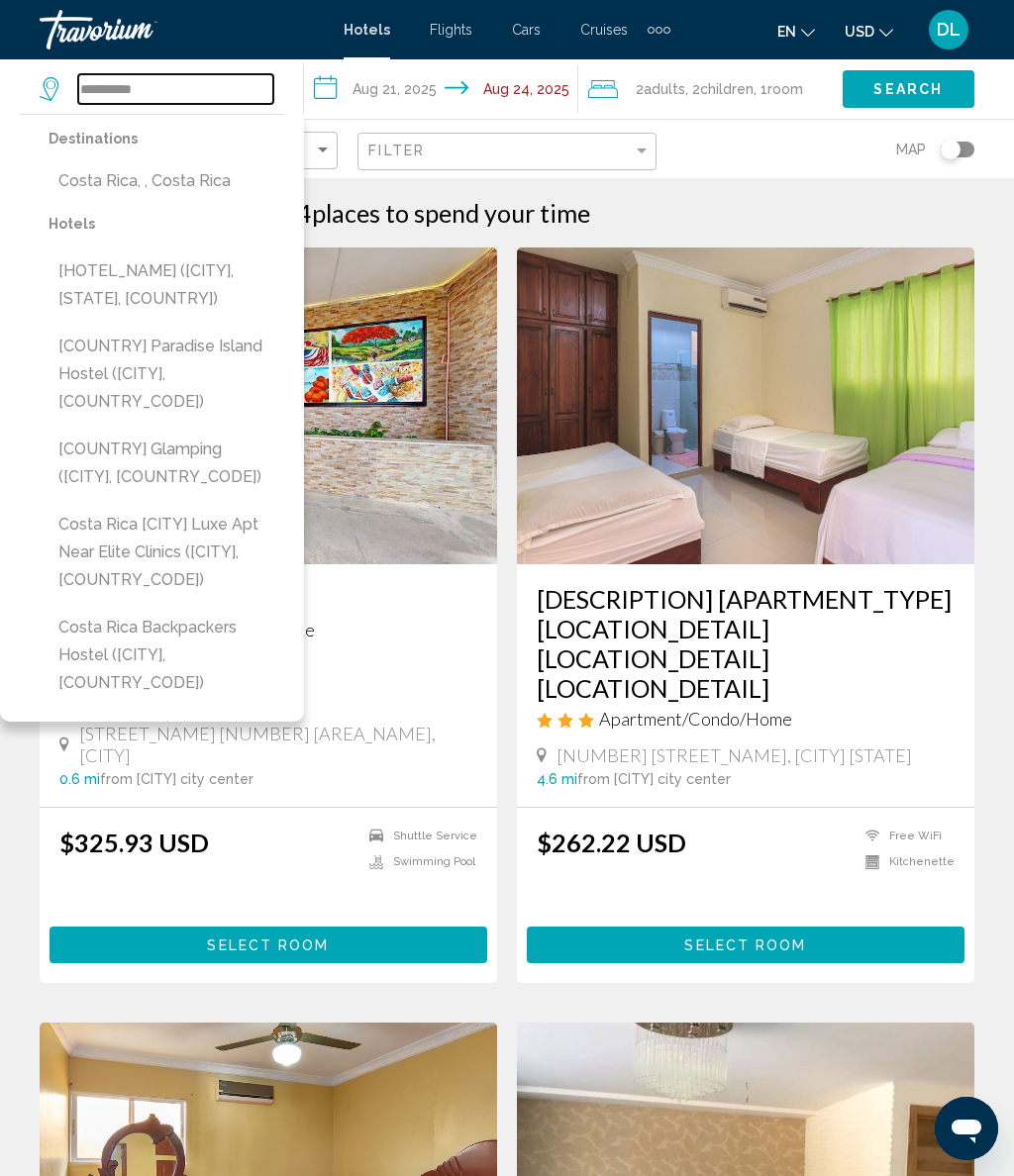 type on "**********" 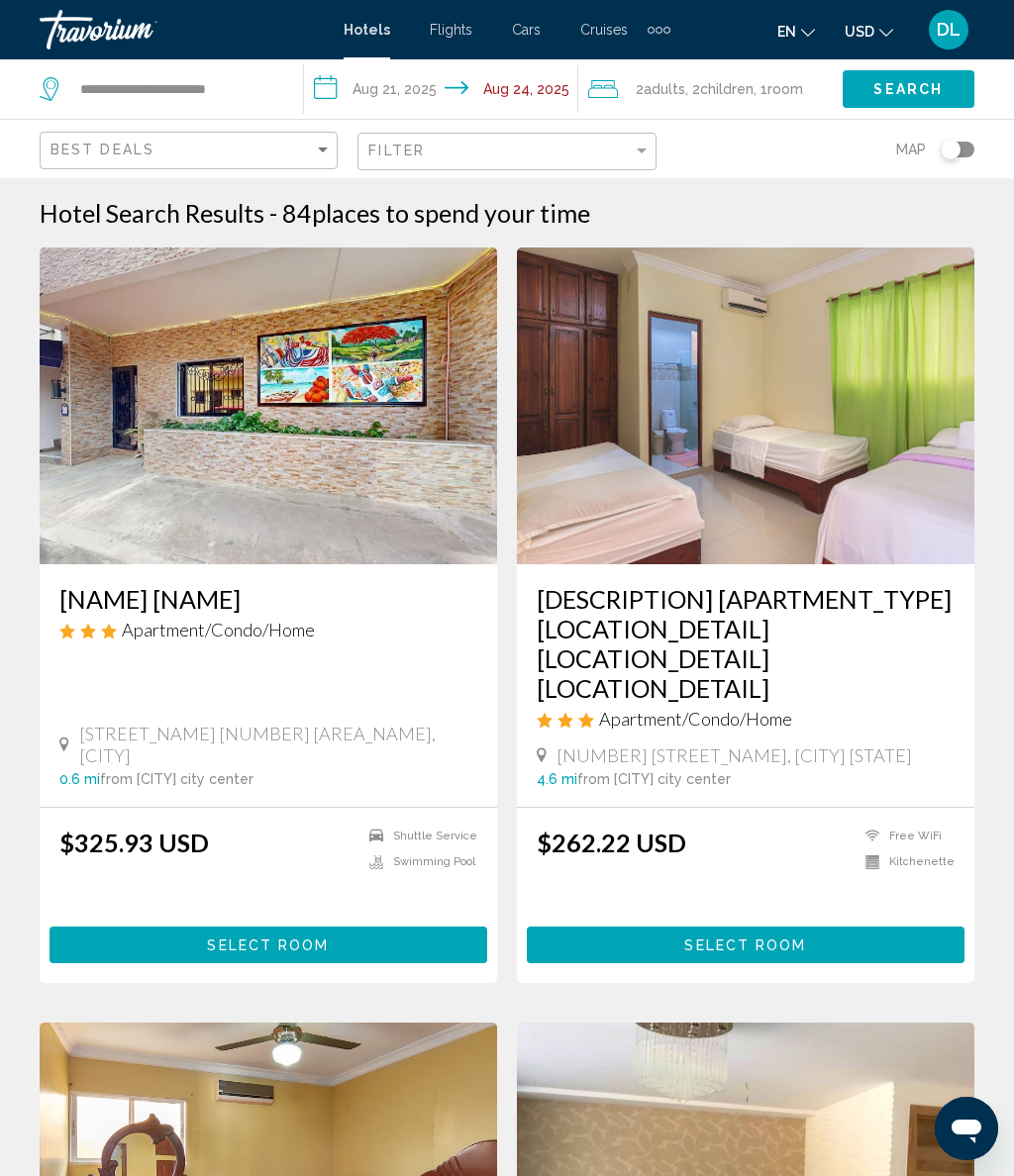 click on "Search" 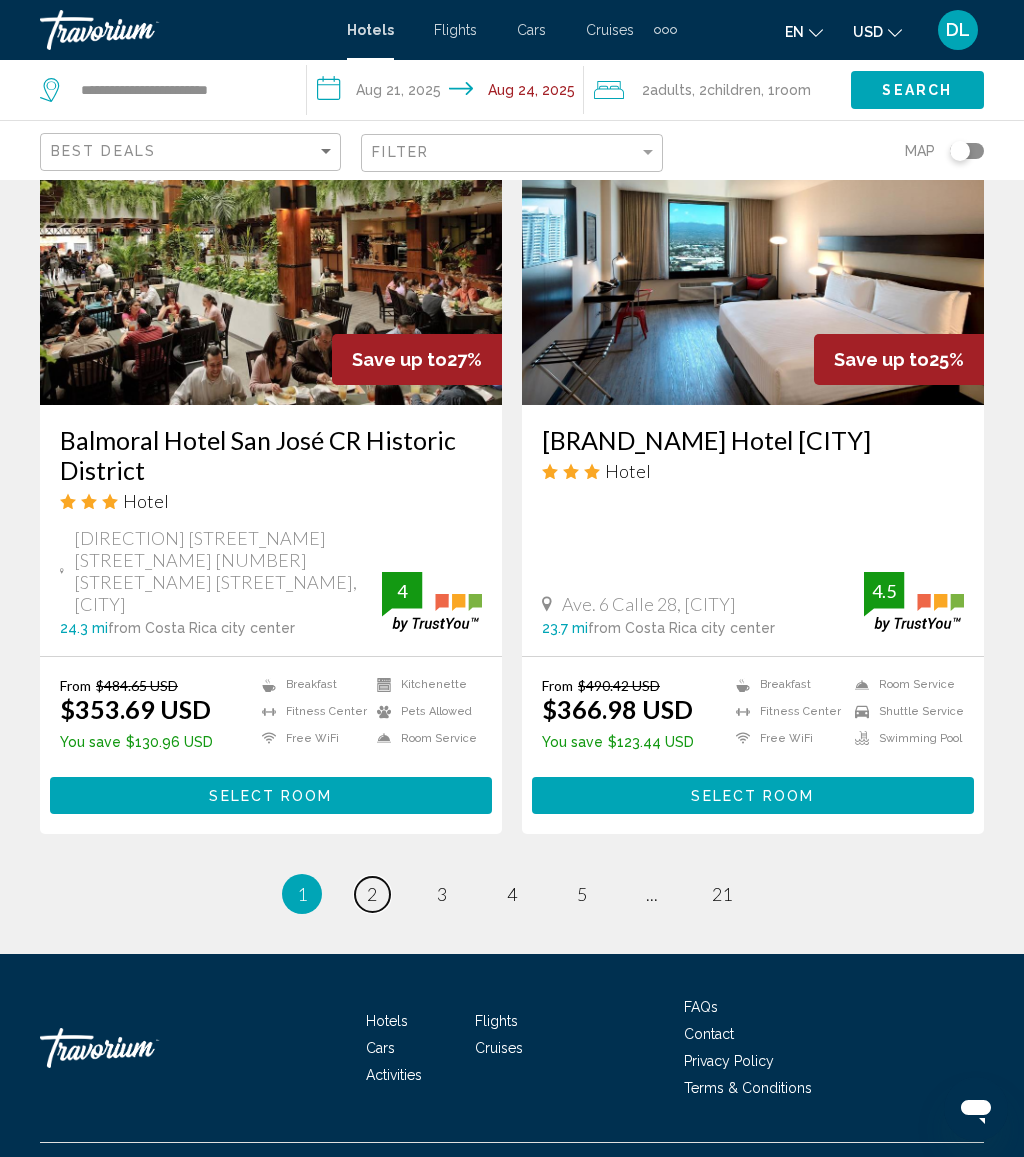 click on "page  2" at bounding box center (372, 894) 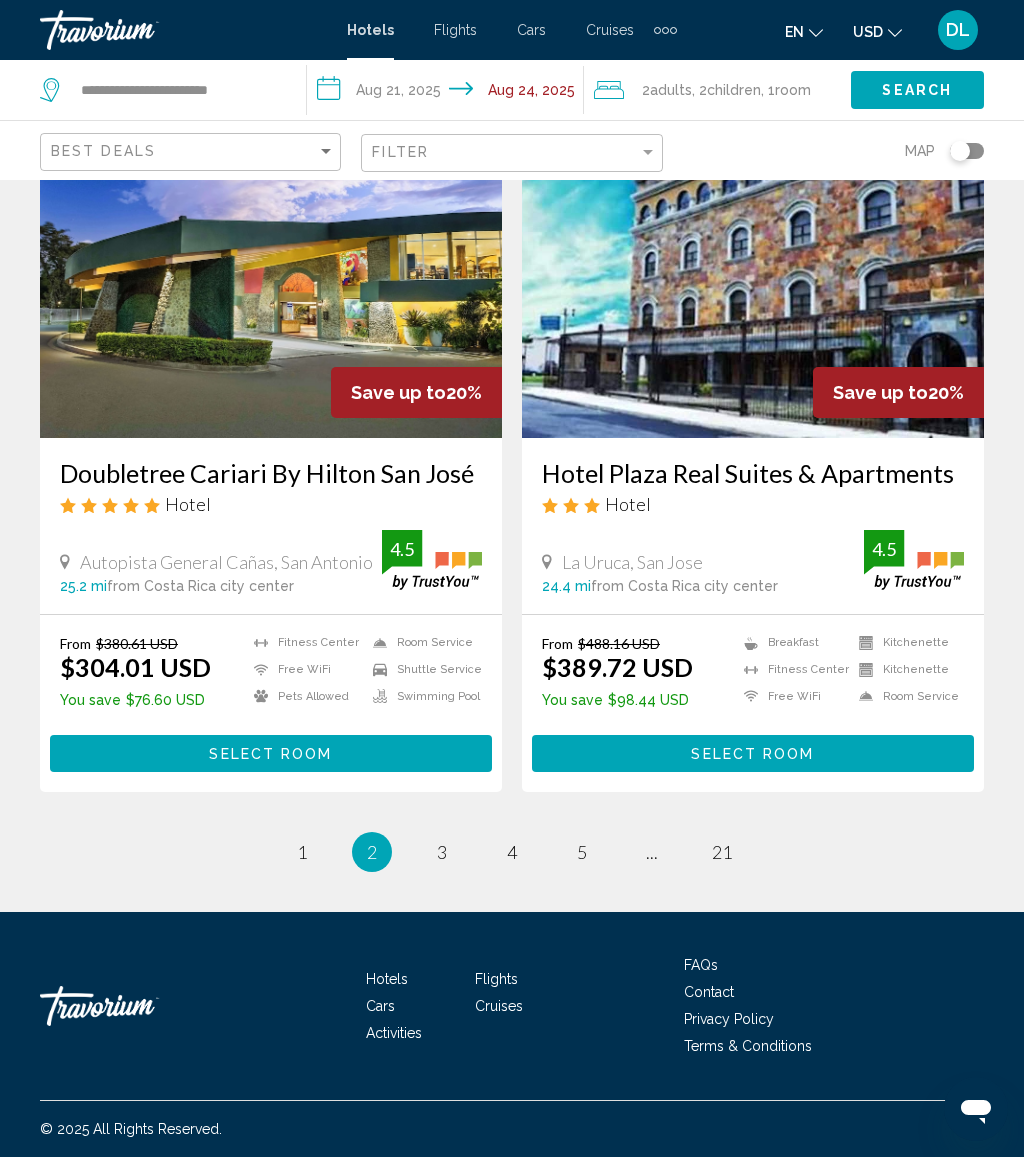 scroll, scrollTop: 3797, scrollLeft: 0, axis: vertical 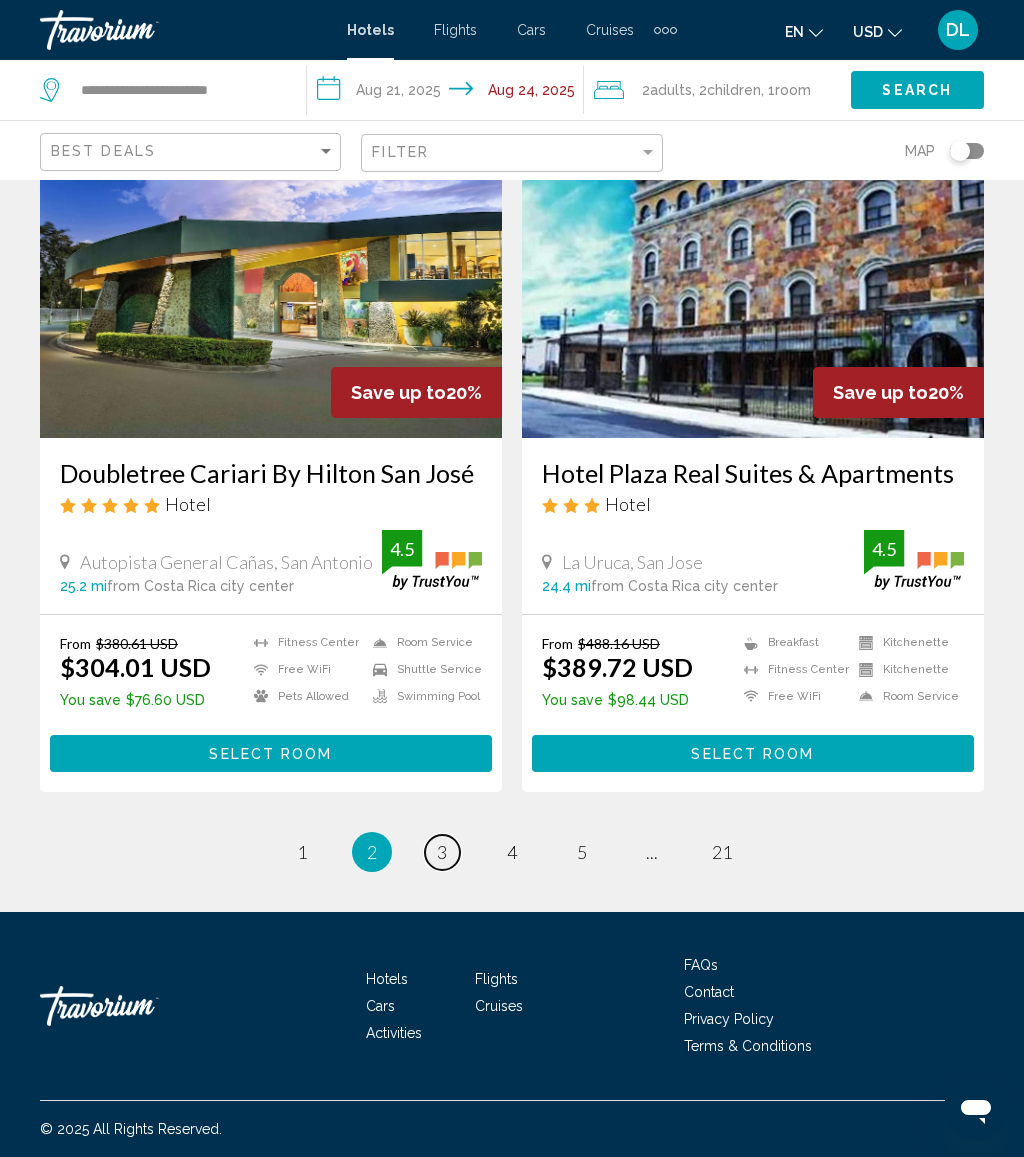 click on "3" at bounding box center [442, 852] 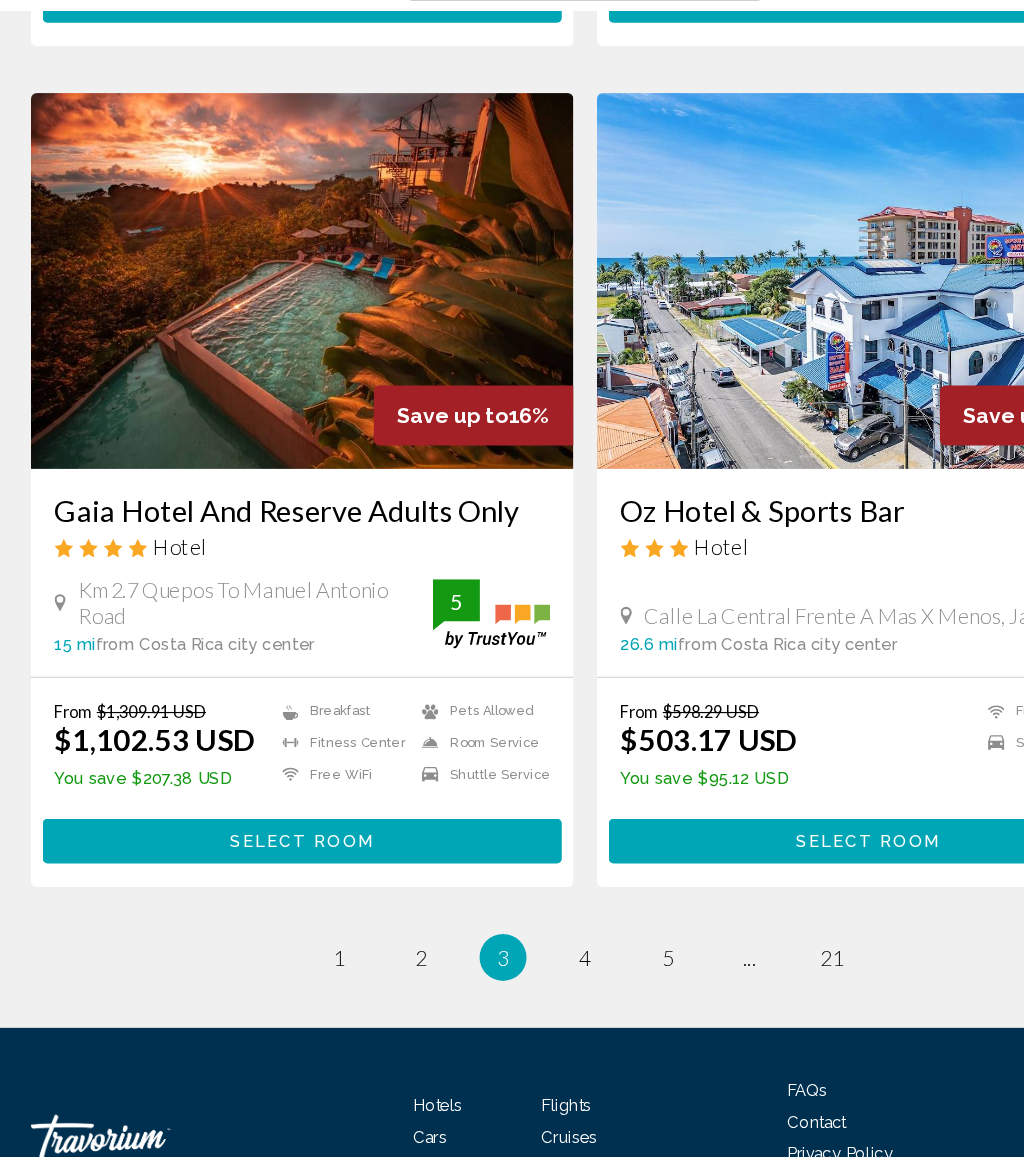 scroll, scrollTop: 3763, scrollLeft: 0, axis: vertical 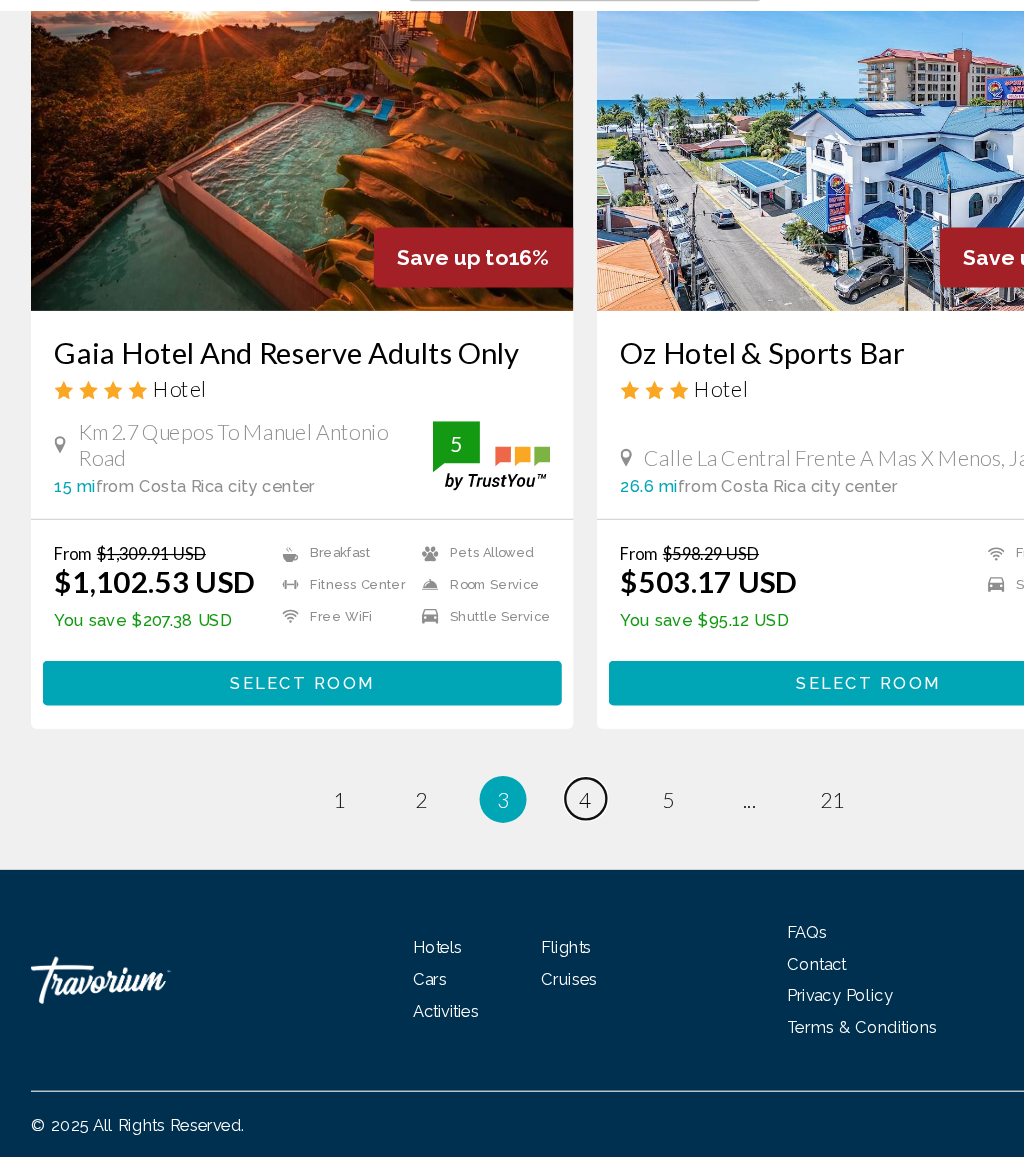 click on "4" at bounding box center (512, 852) 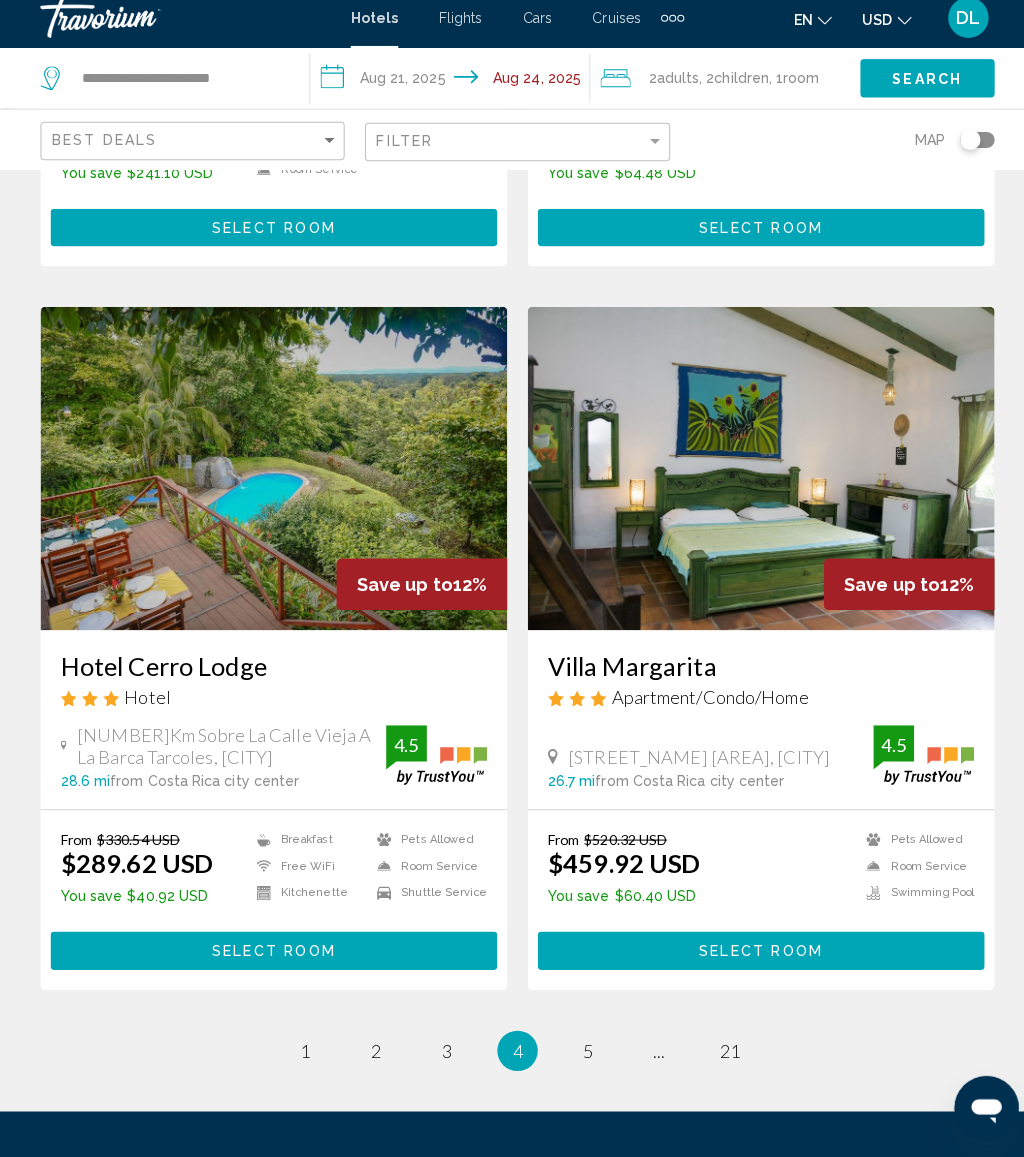 scroll, scrollTop: 3739, scrollLeft: 0, axis: vertical 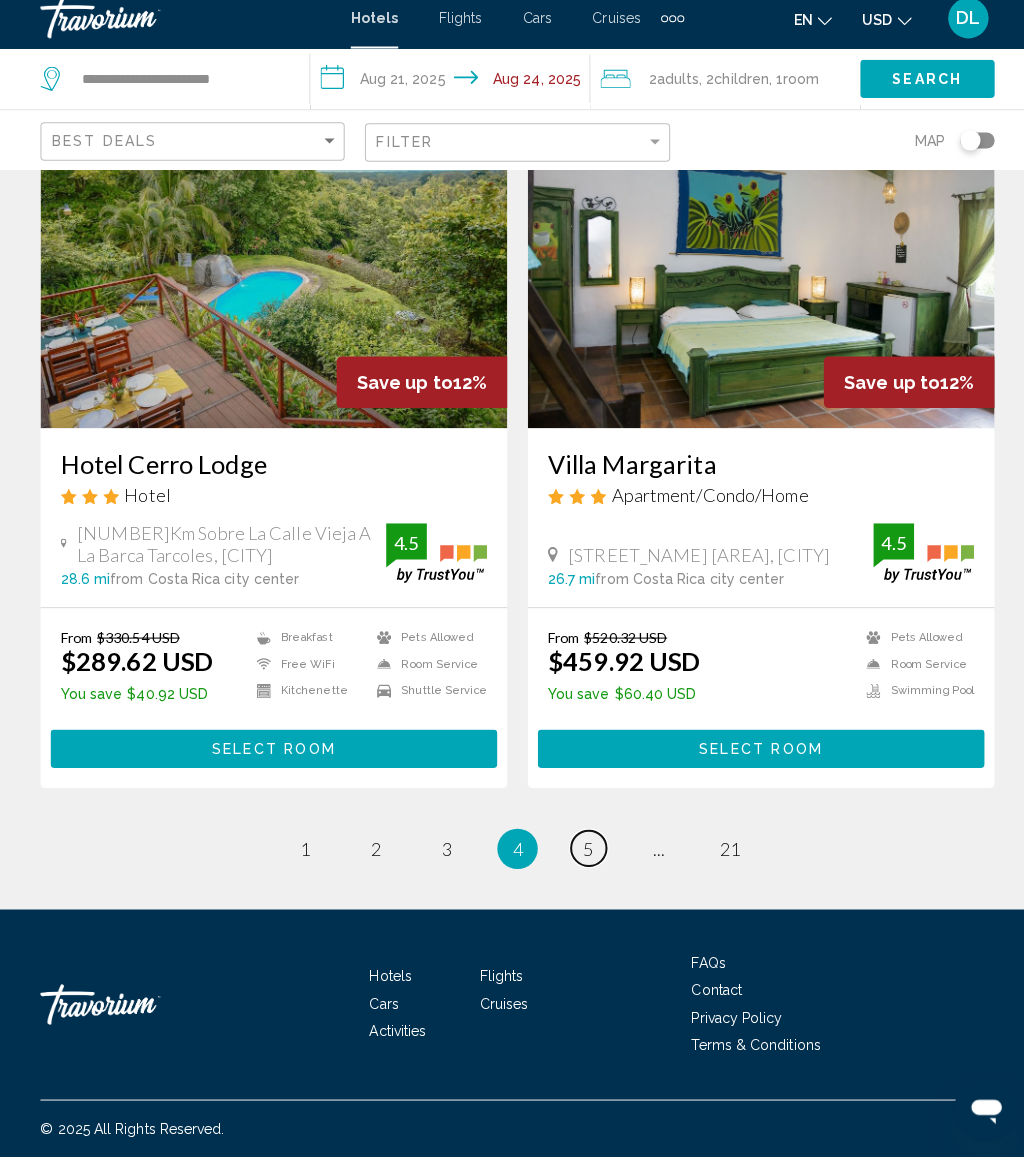click on "page  5" at bounding box center [582, 851] 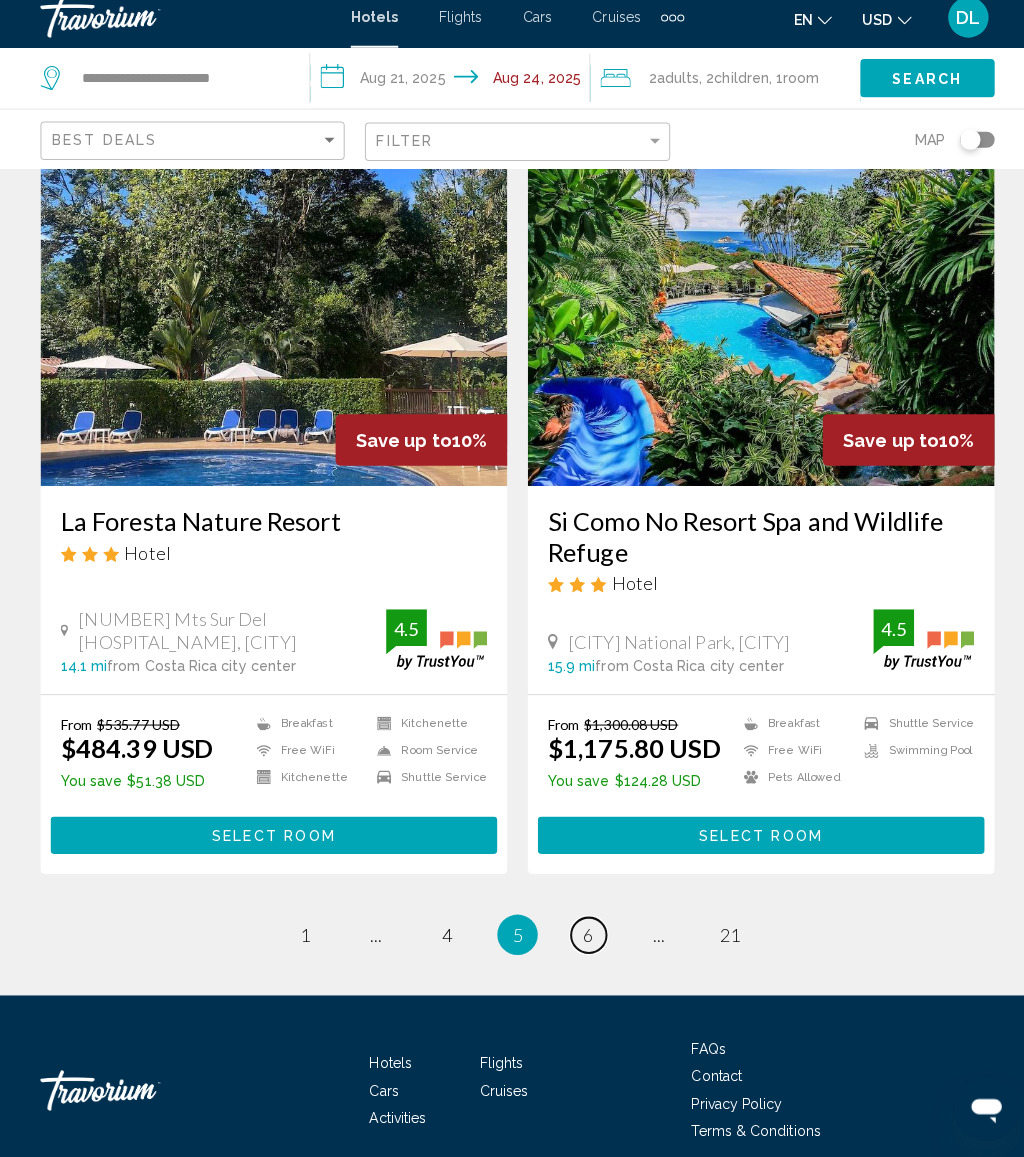 scroll, scrollTop: 3797, scrollLeft: 0, axis: vertical 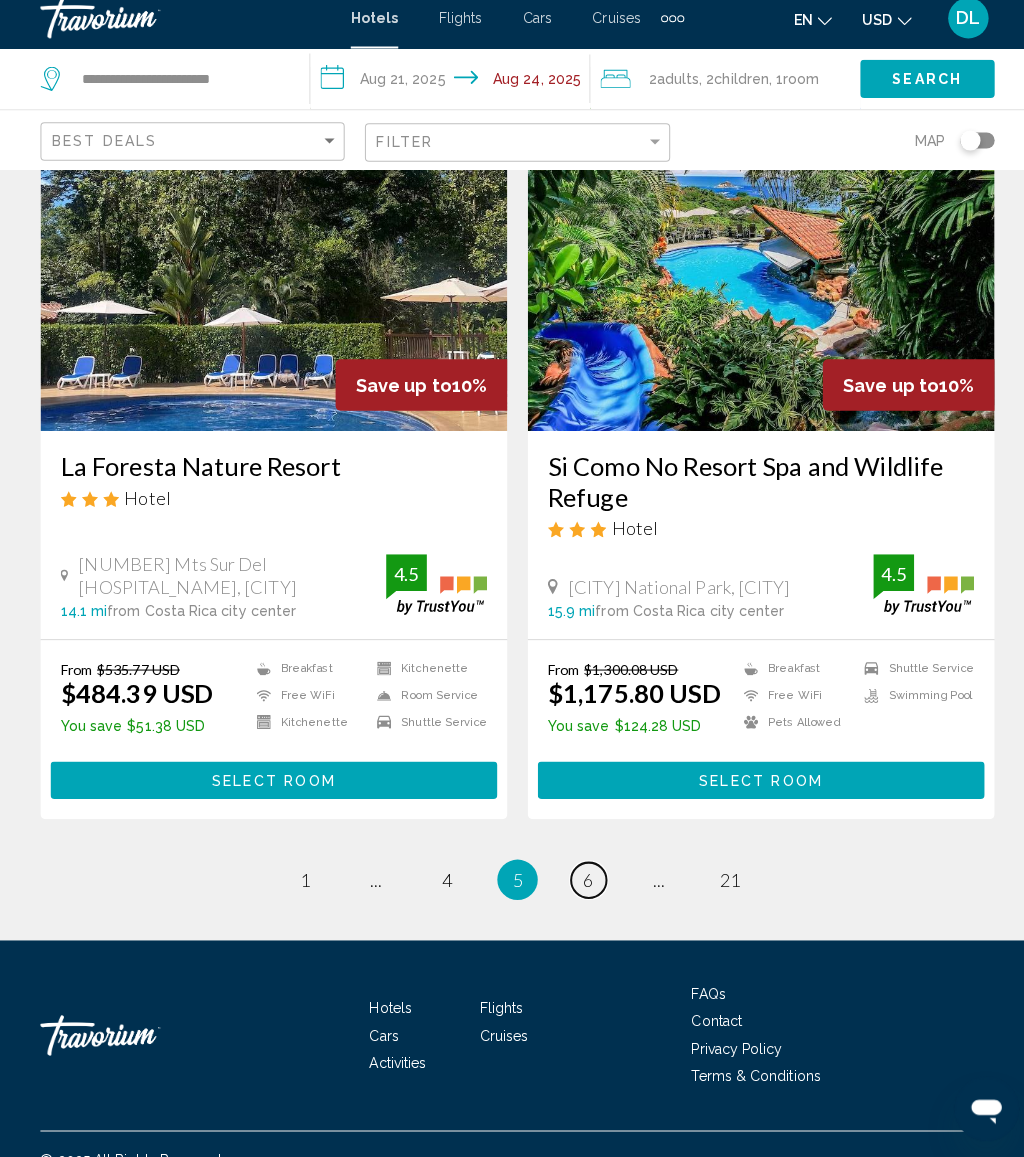 click on "6" at bounding box center [582, 882] 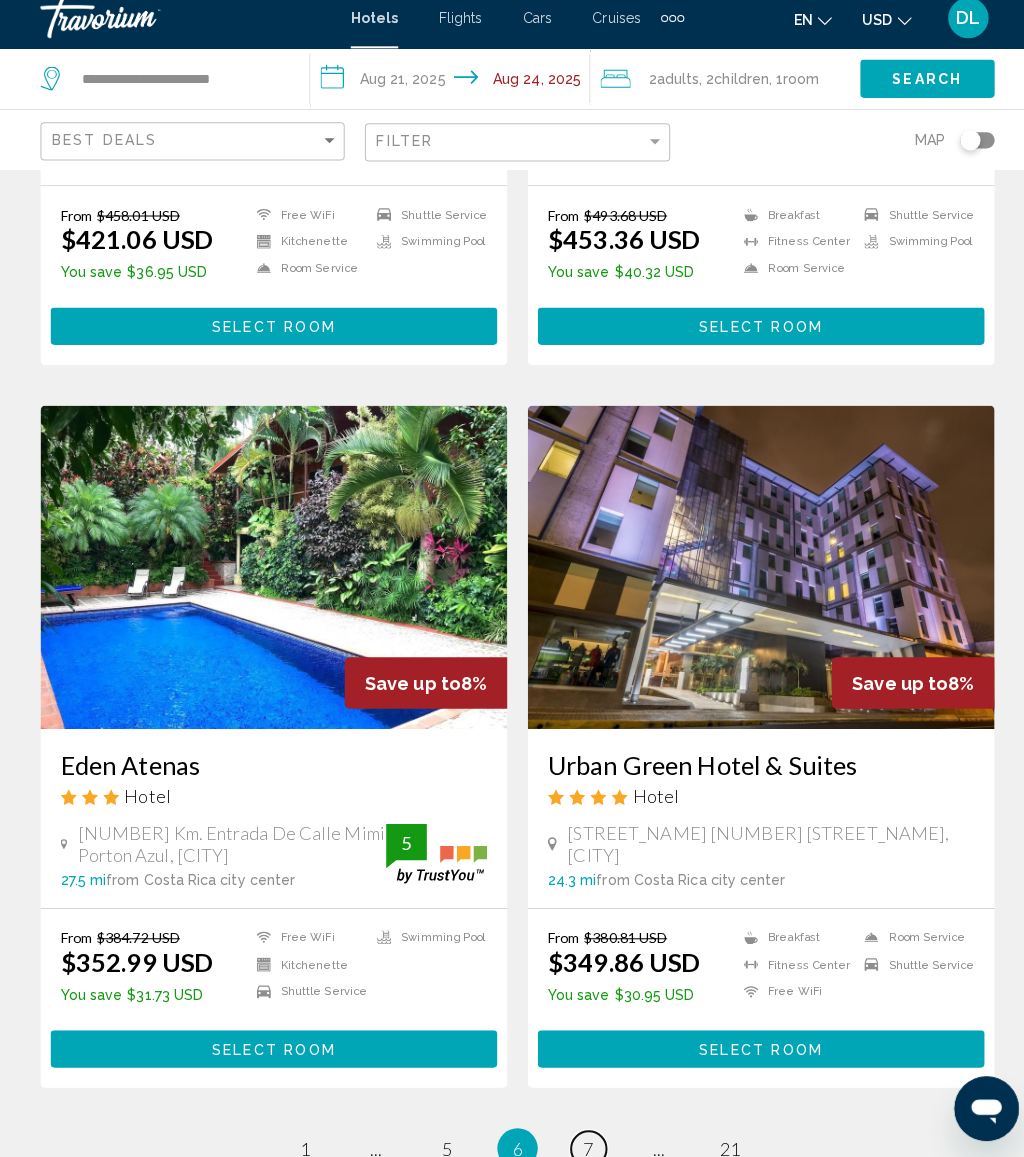 scroll, scrollTop: 3779, scrollLeft: 0, axis: vertical 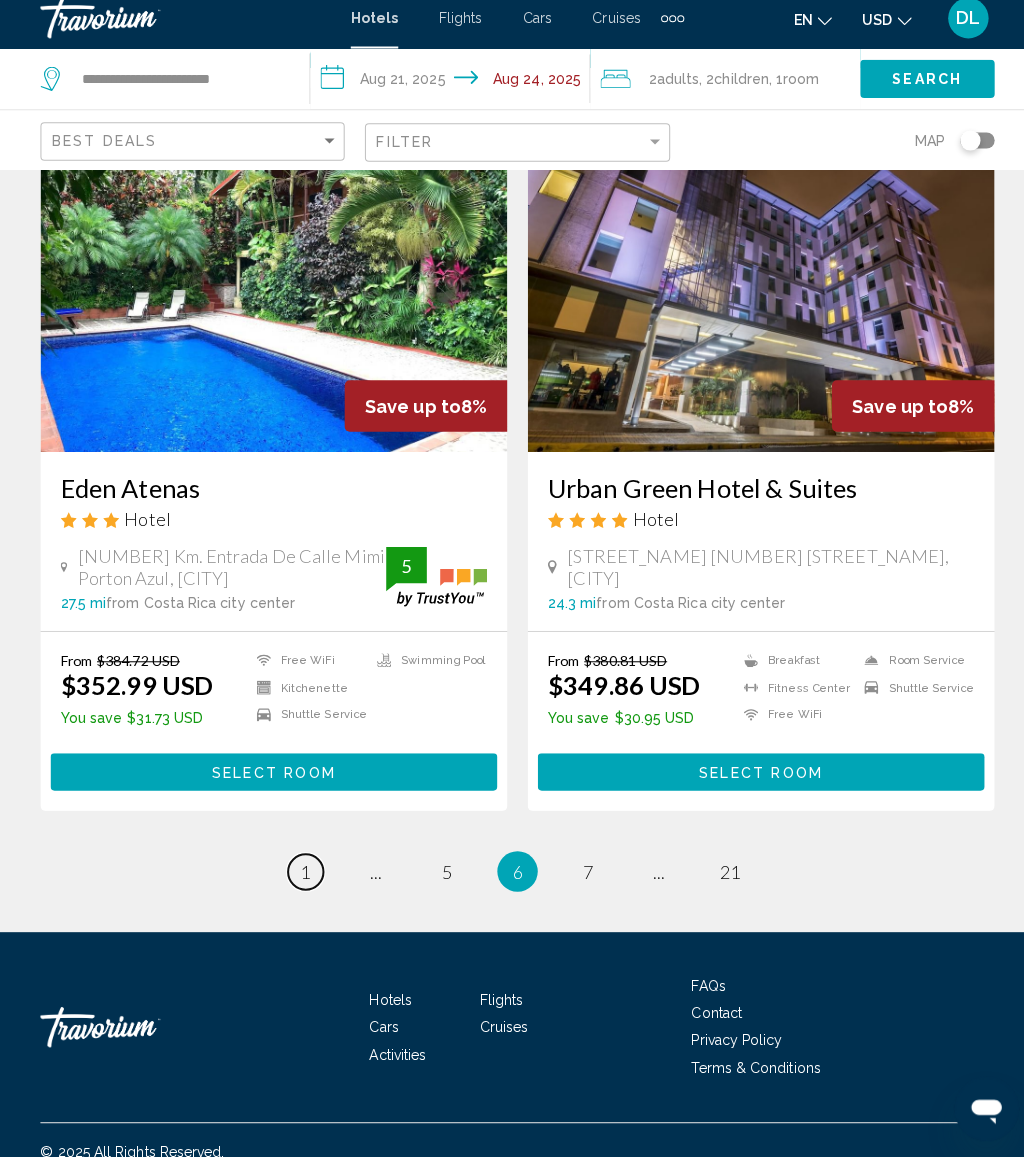 click on "page  1" at bounding box center (302, 874) 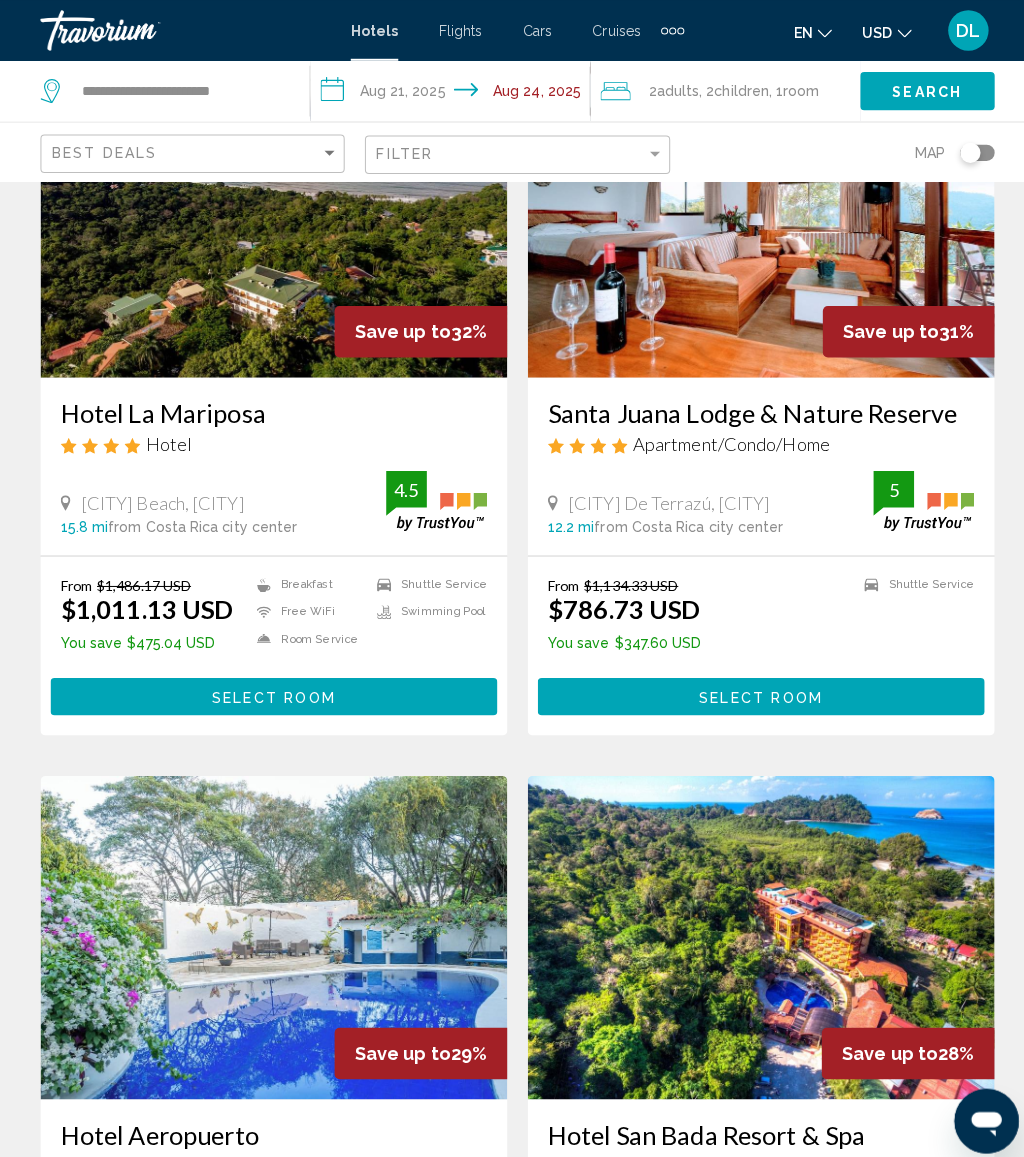 scroll, scrollTop: 1625, scrollLeft: 0, axis: vertical 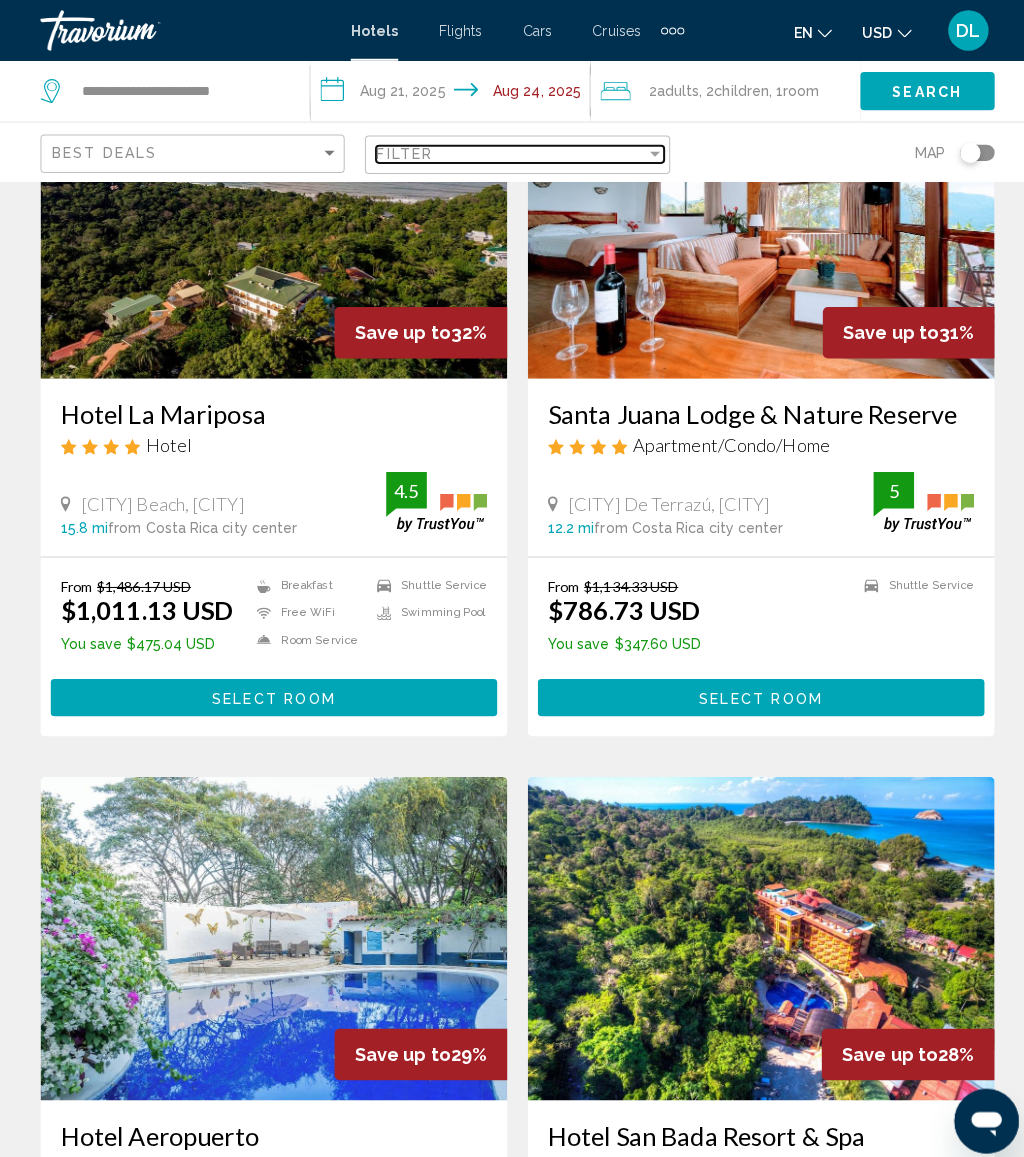 click on "Filter" at bounding box center [505, 152] 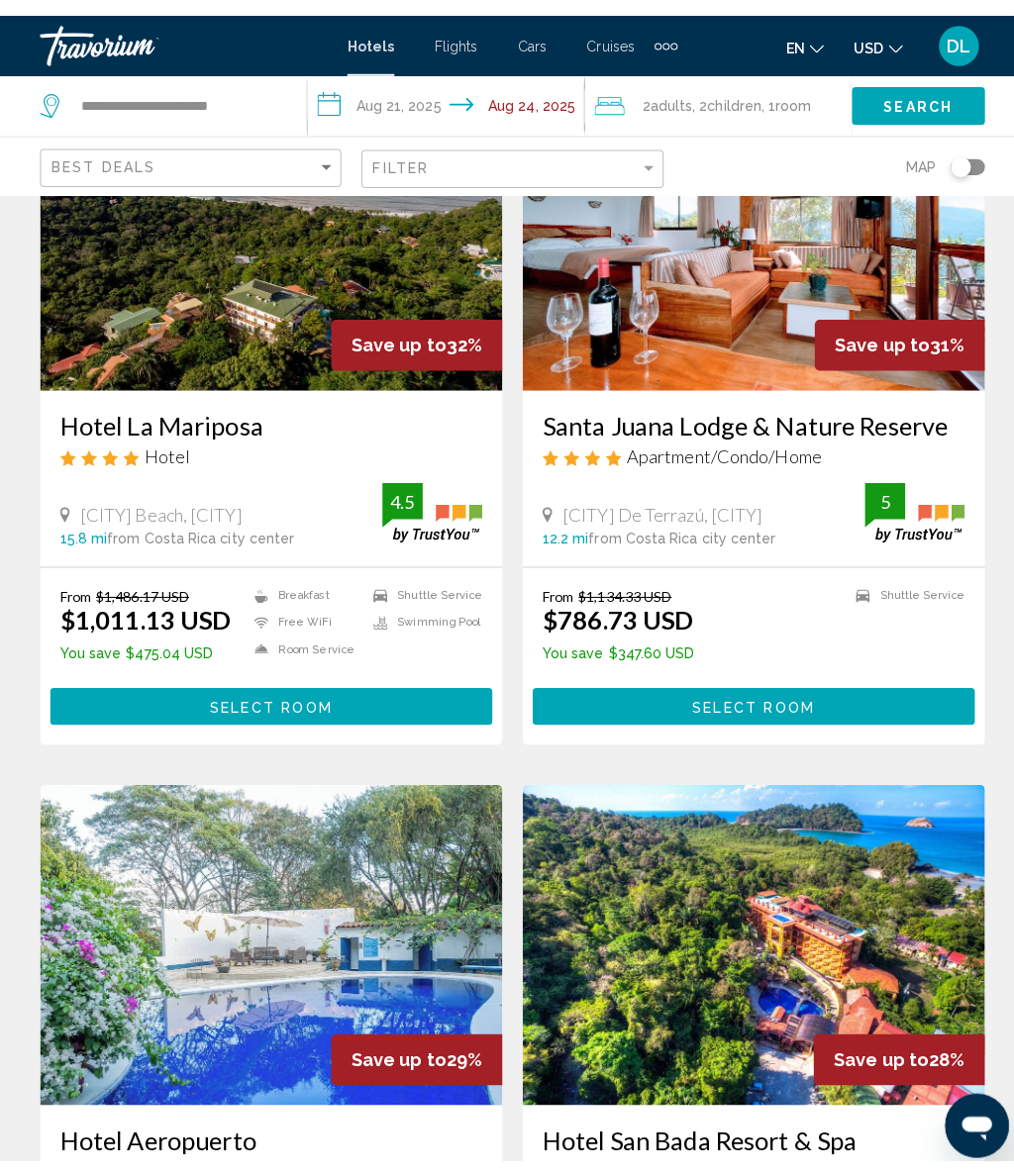scroll, scrollTop: 1609, scrollLeft: 0, axis: vertical 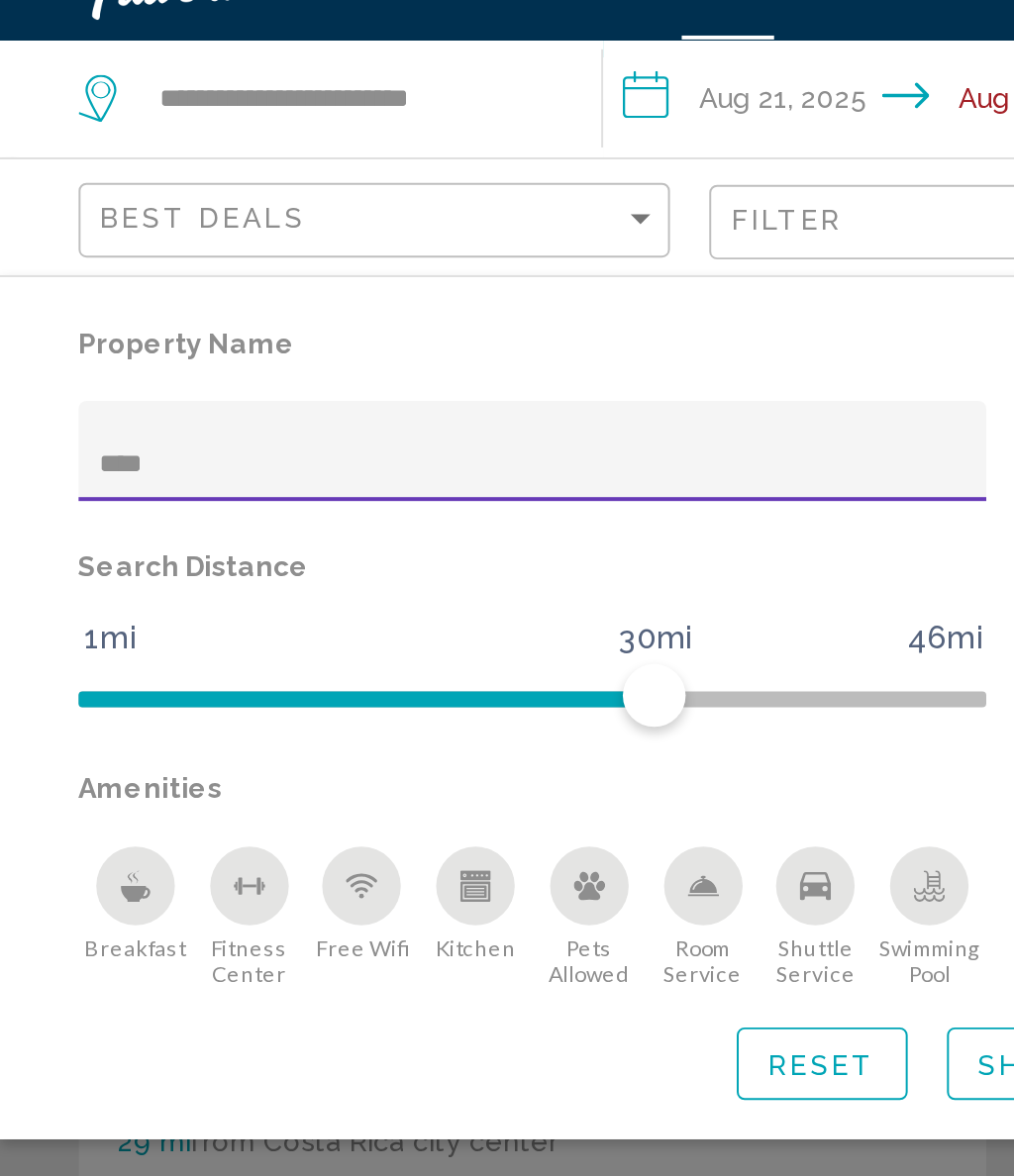 type on "*****" 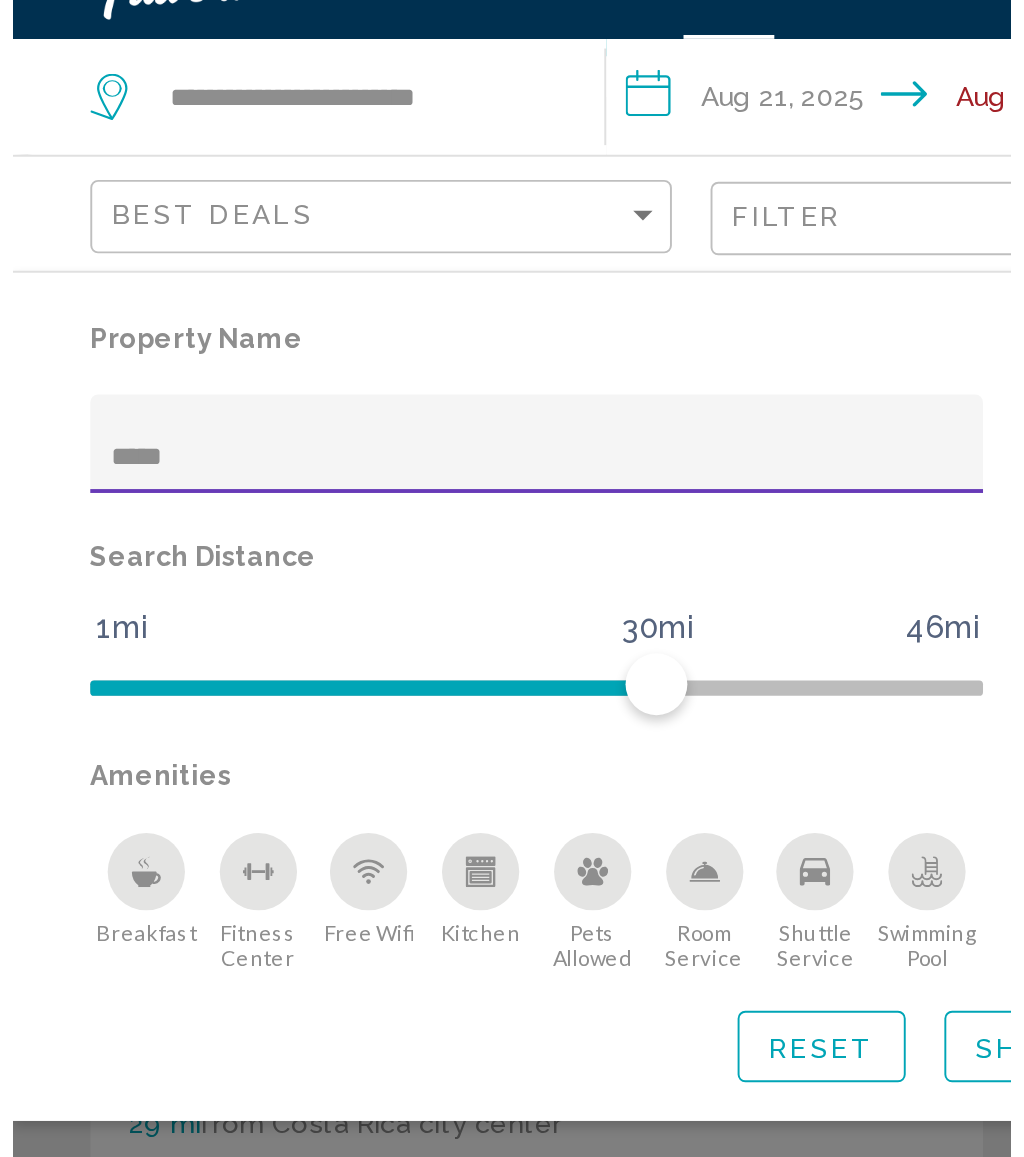 scroll, scrollTop: 0, scrollLeft: 0, axis: both 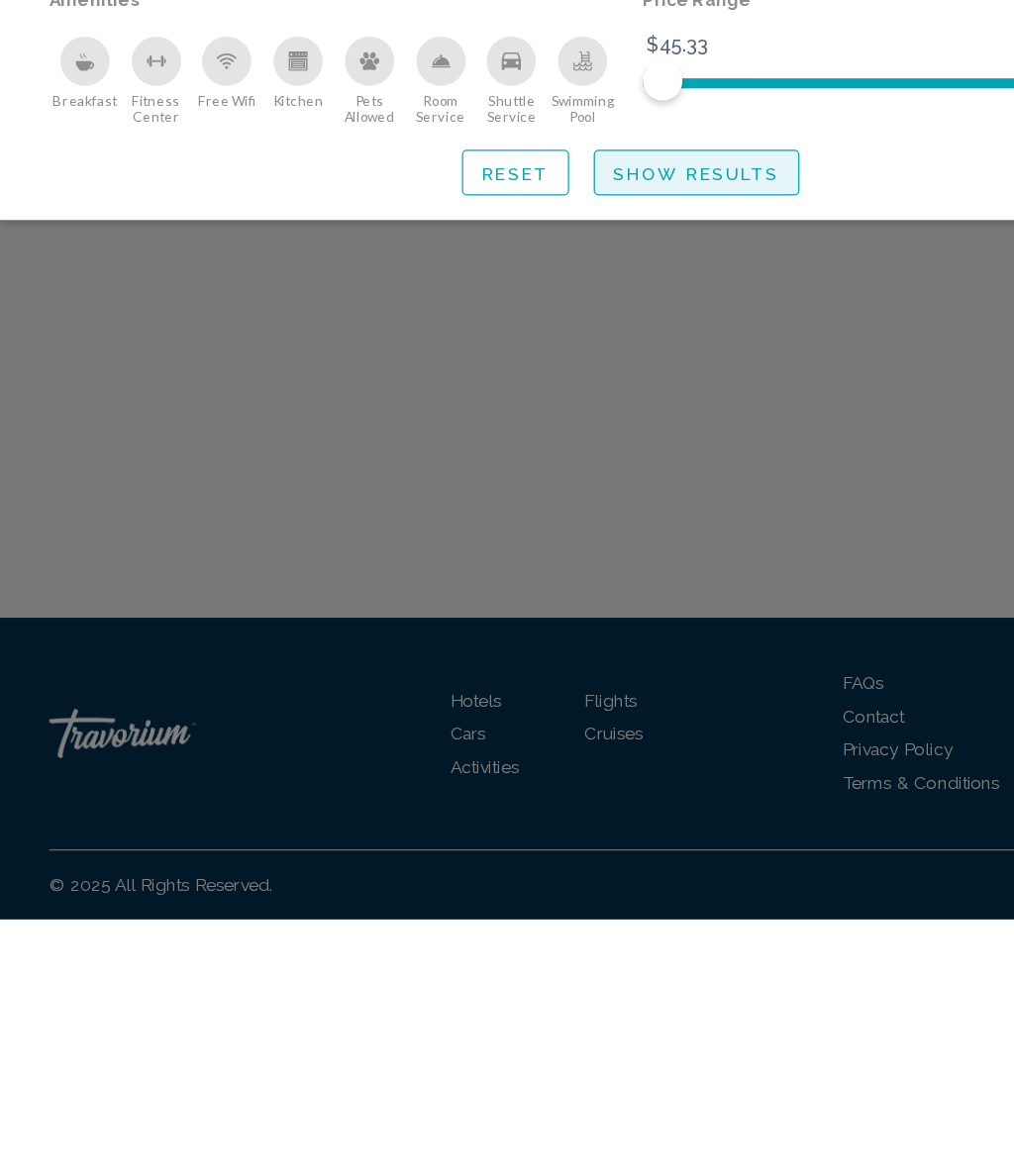 click on "Show Results" 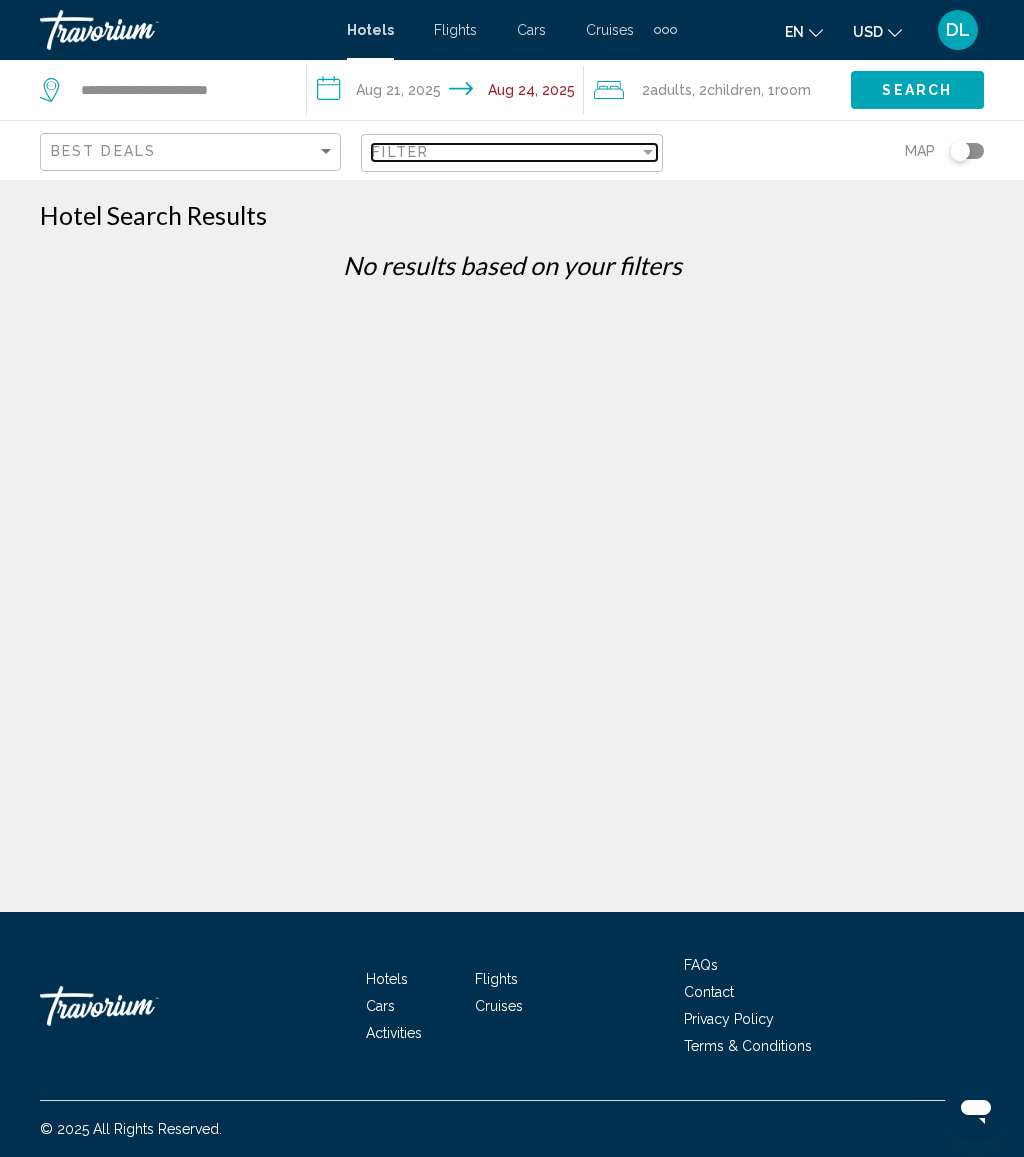 click on "Filter" at bounding box center (505, 152) 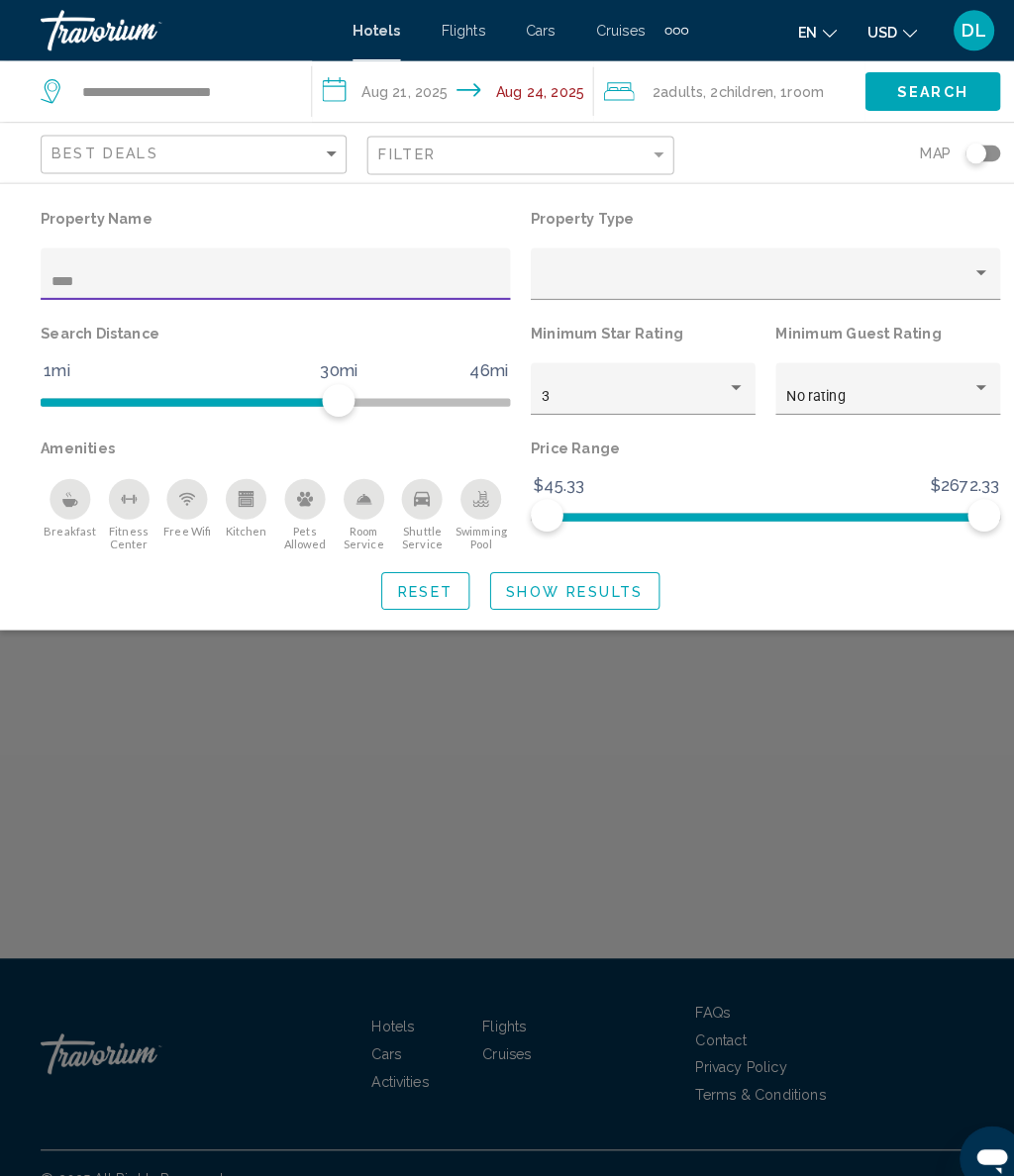 type on "***" 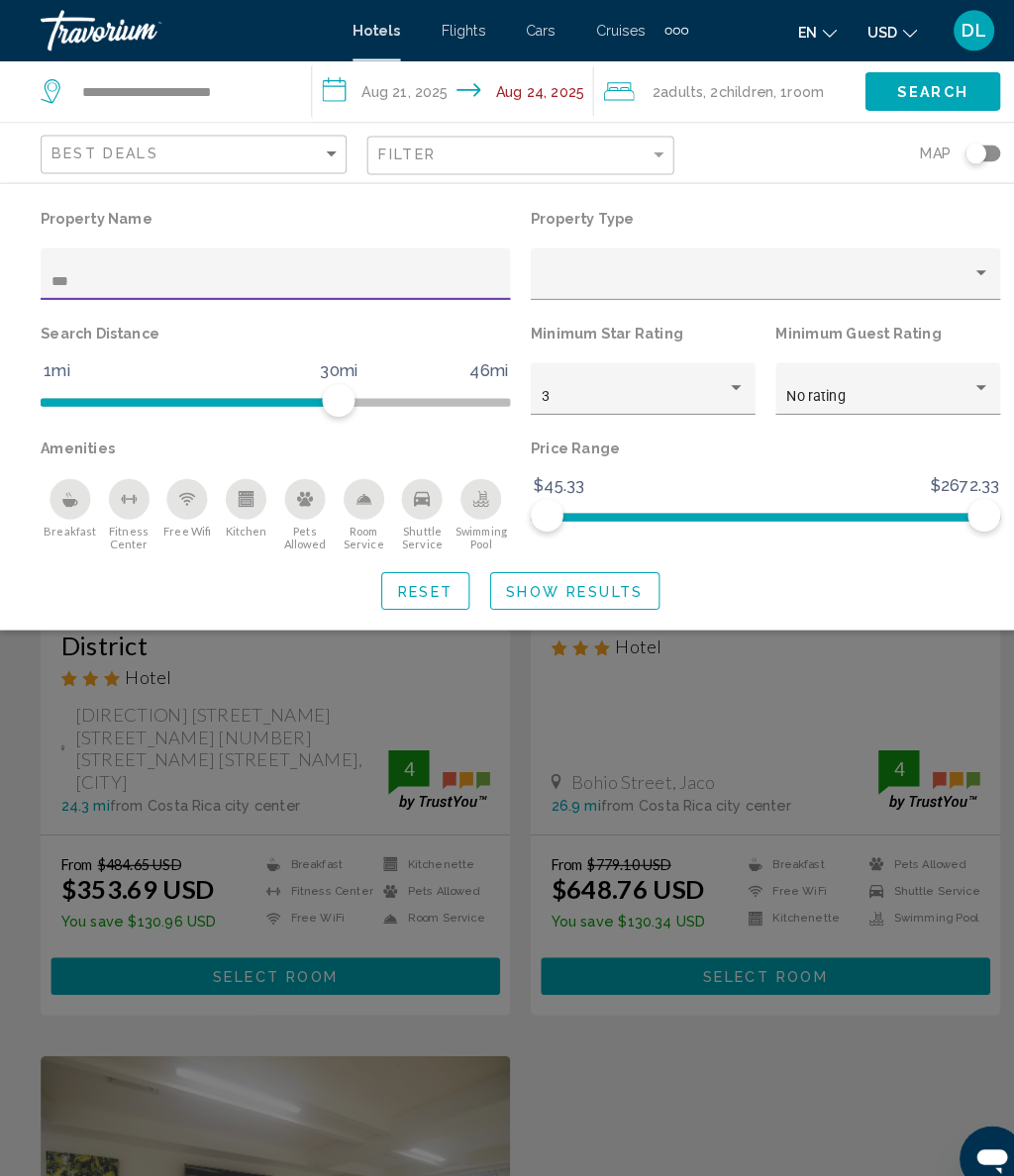 click on "Show Results" 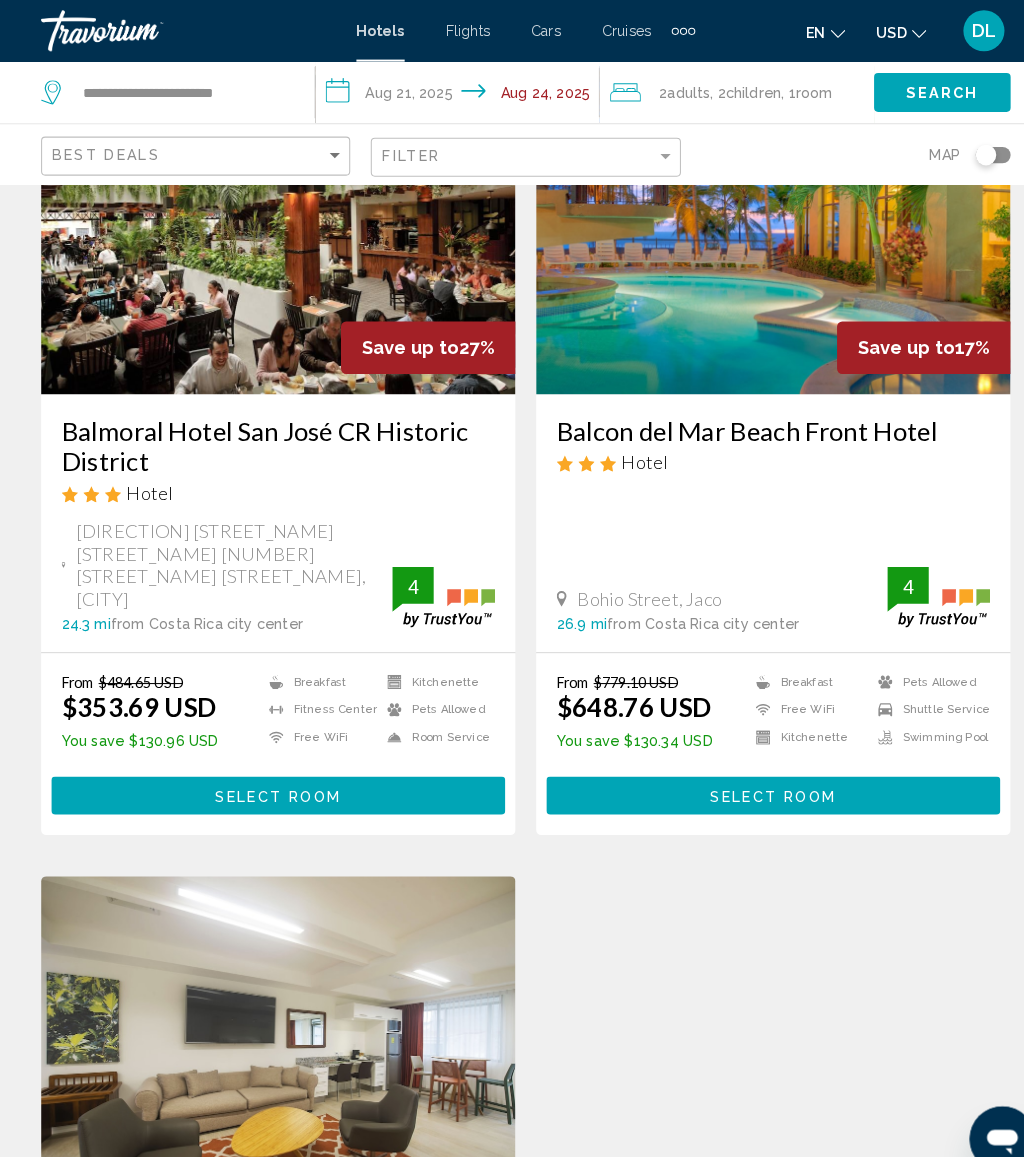scroll, scrollTop: 0, scrollLeft: 0, axis: both 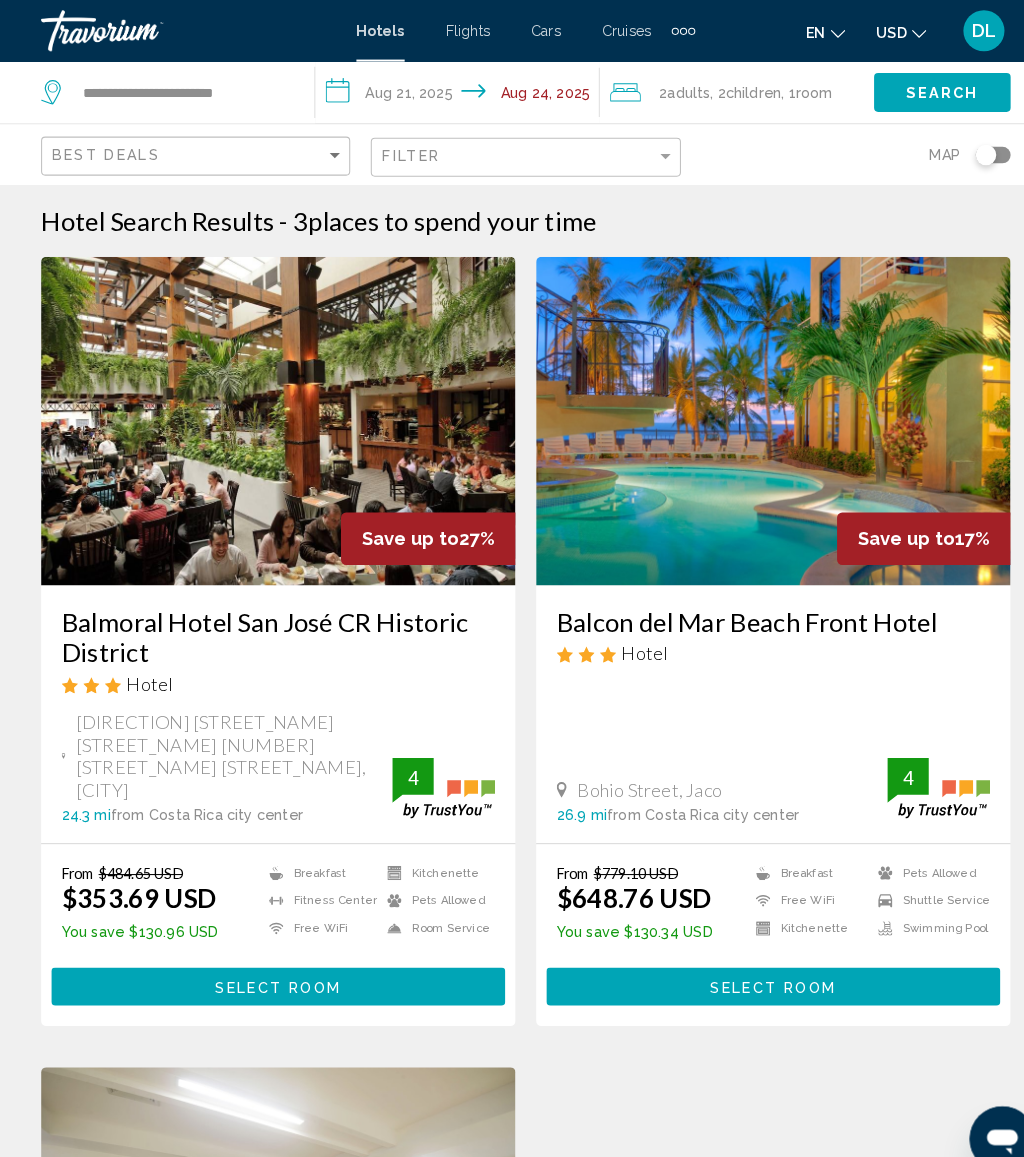 click on "**********" at bounding box center (449, 93) 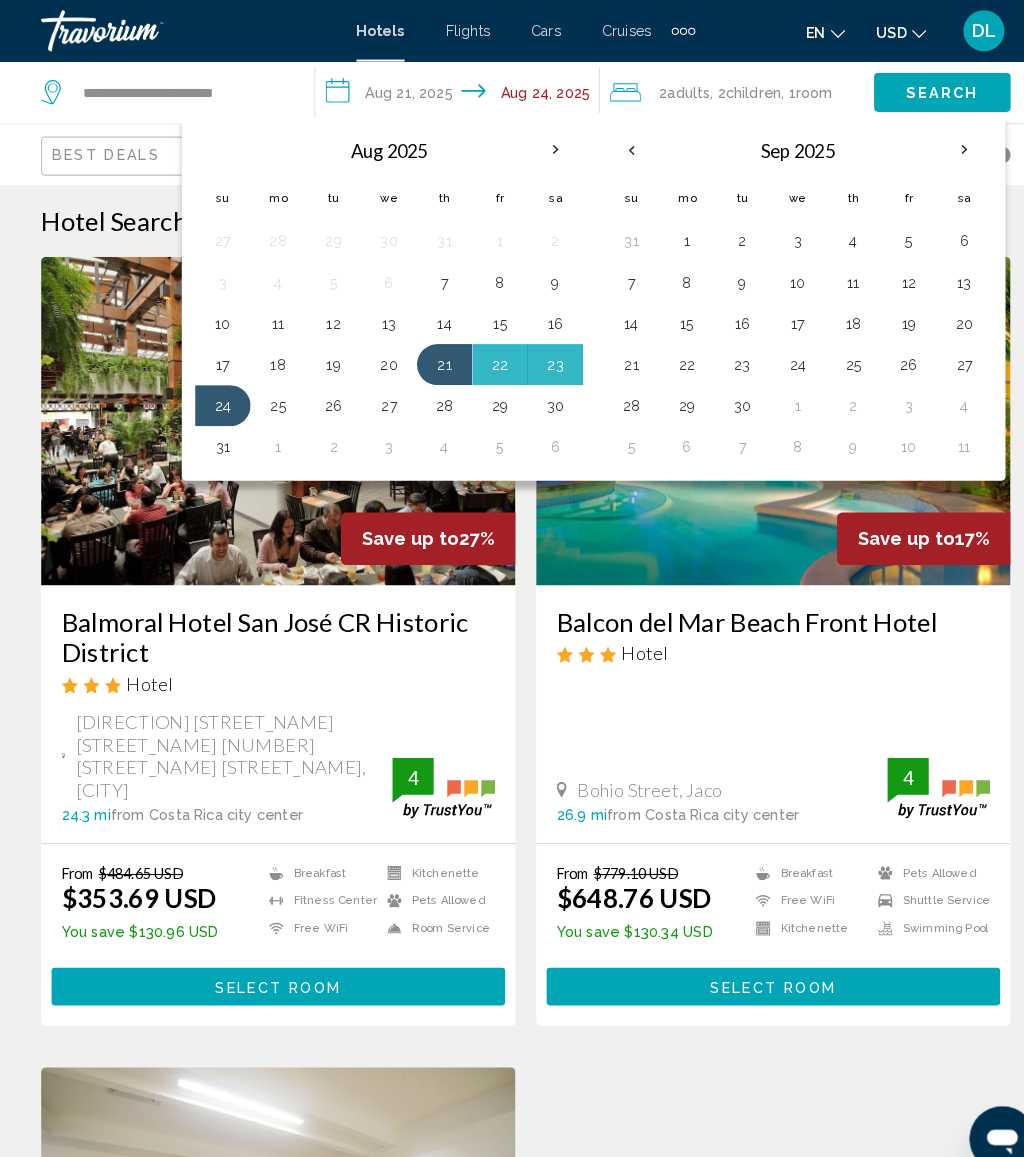 click on "27" at bounding box center (379, 395) 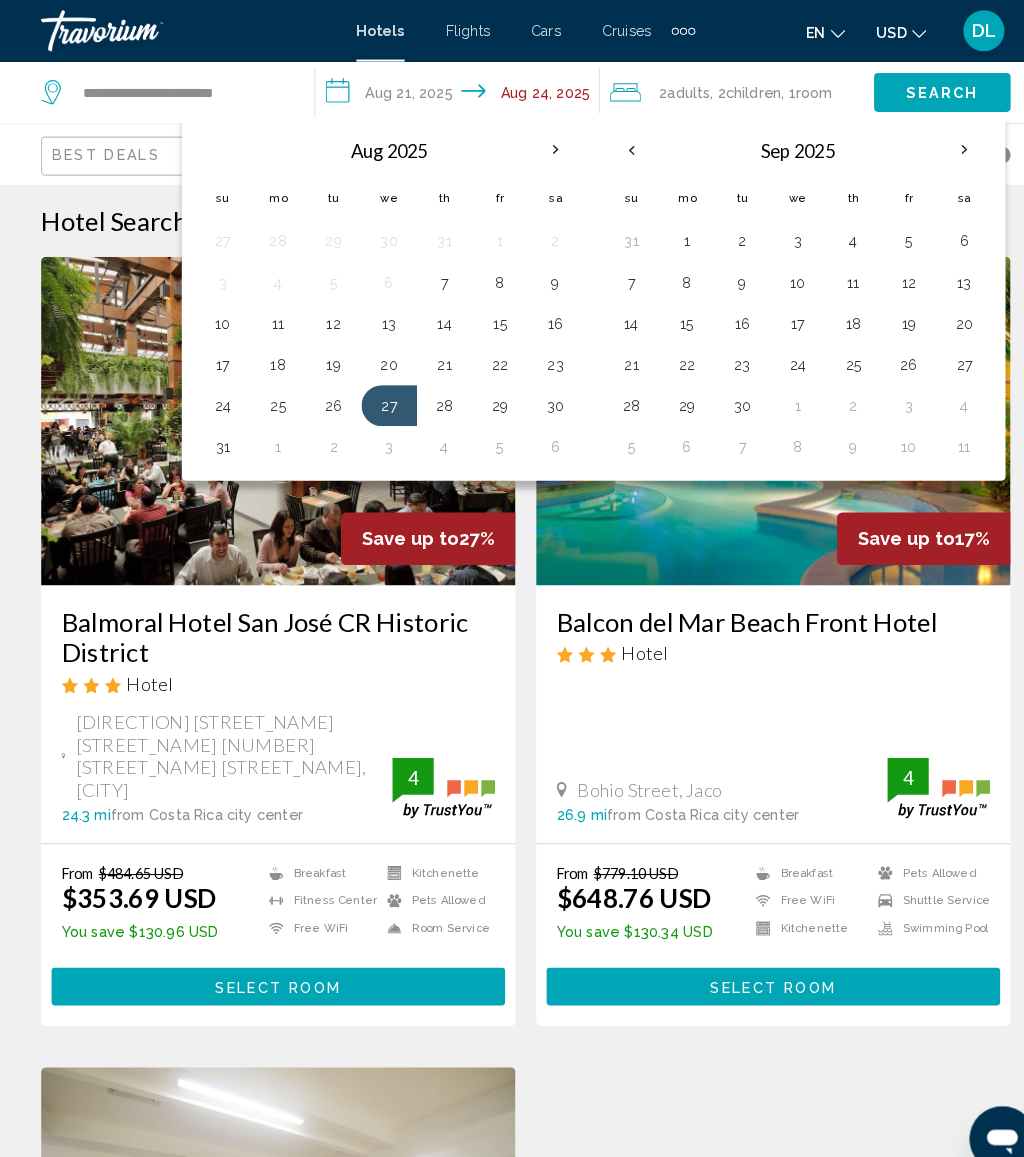 click on "2" at bounding box center (325, 435) 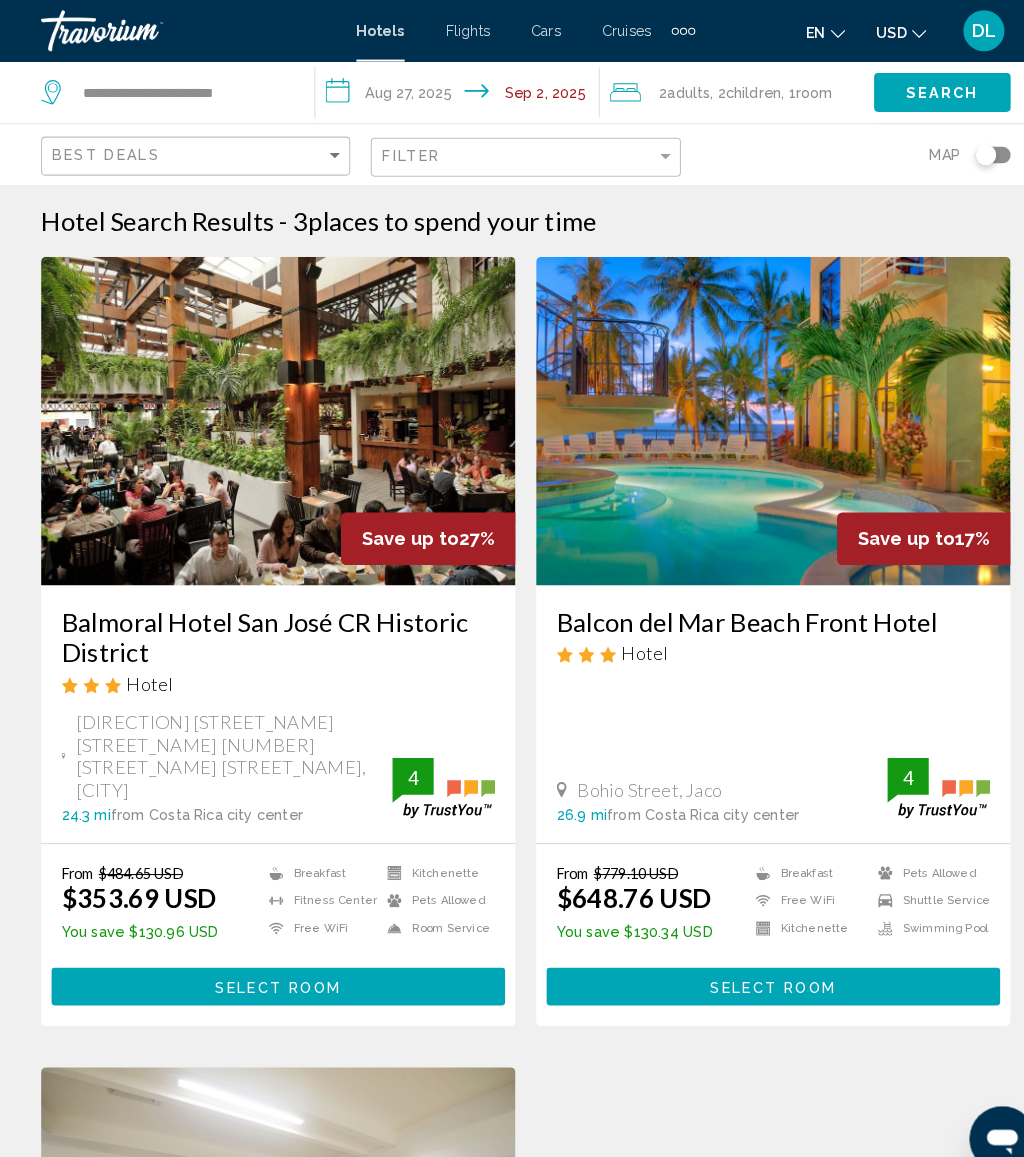 click on "Search" 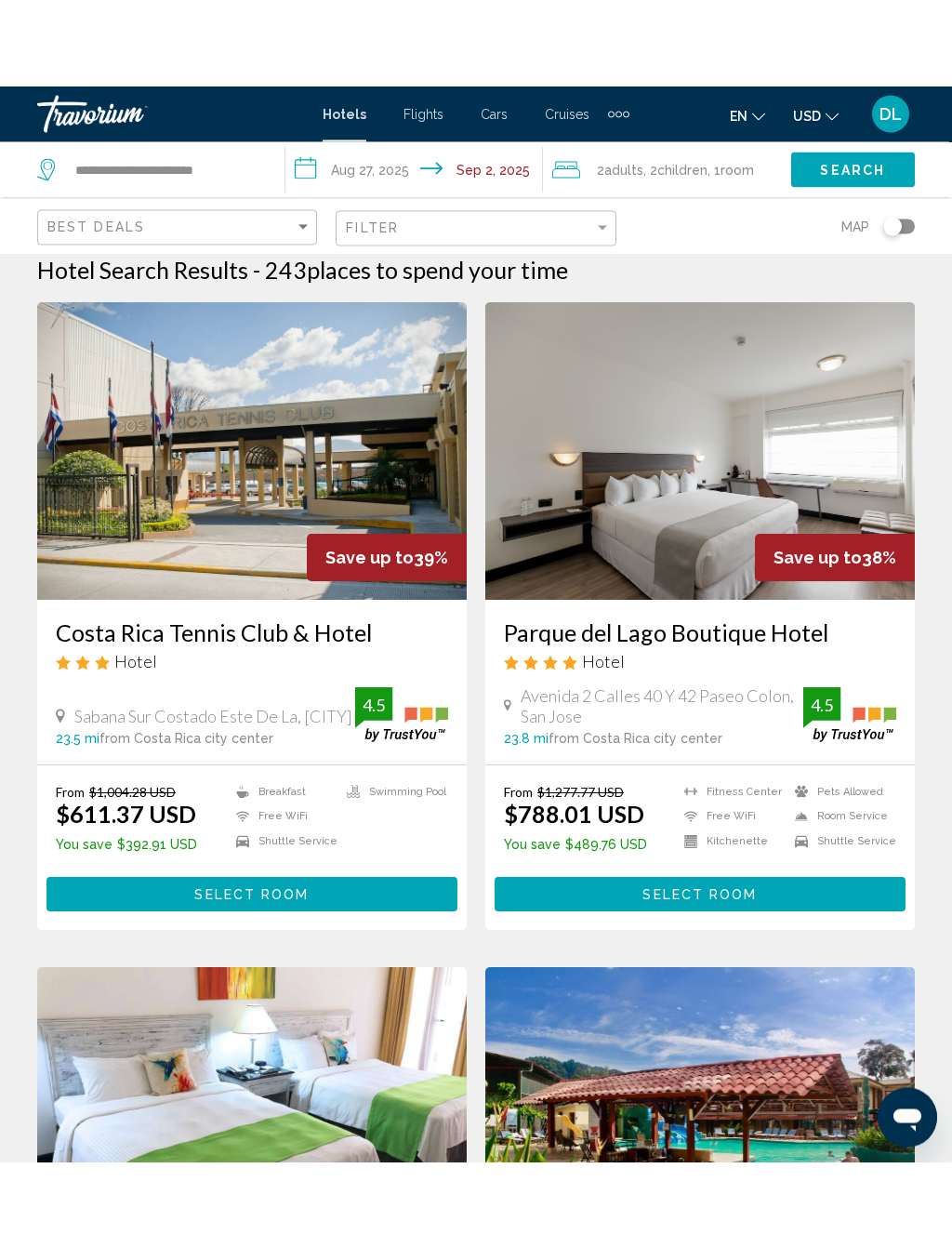 scroll, scrollTop: 0, scrollLeft: 0, axis: both 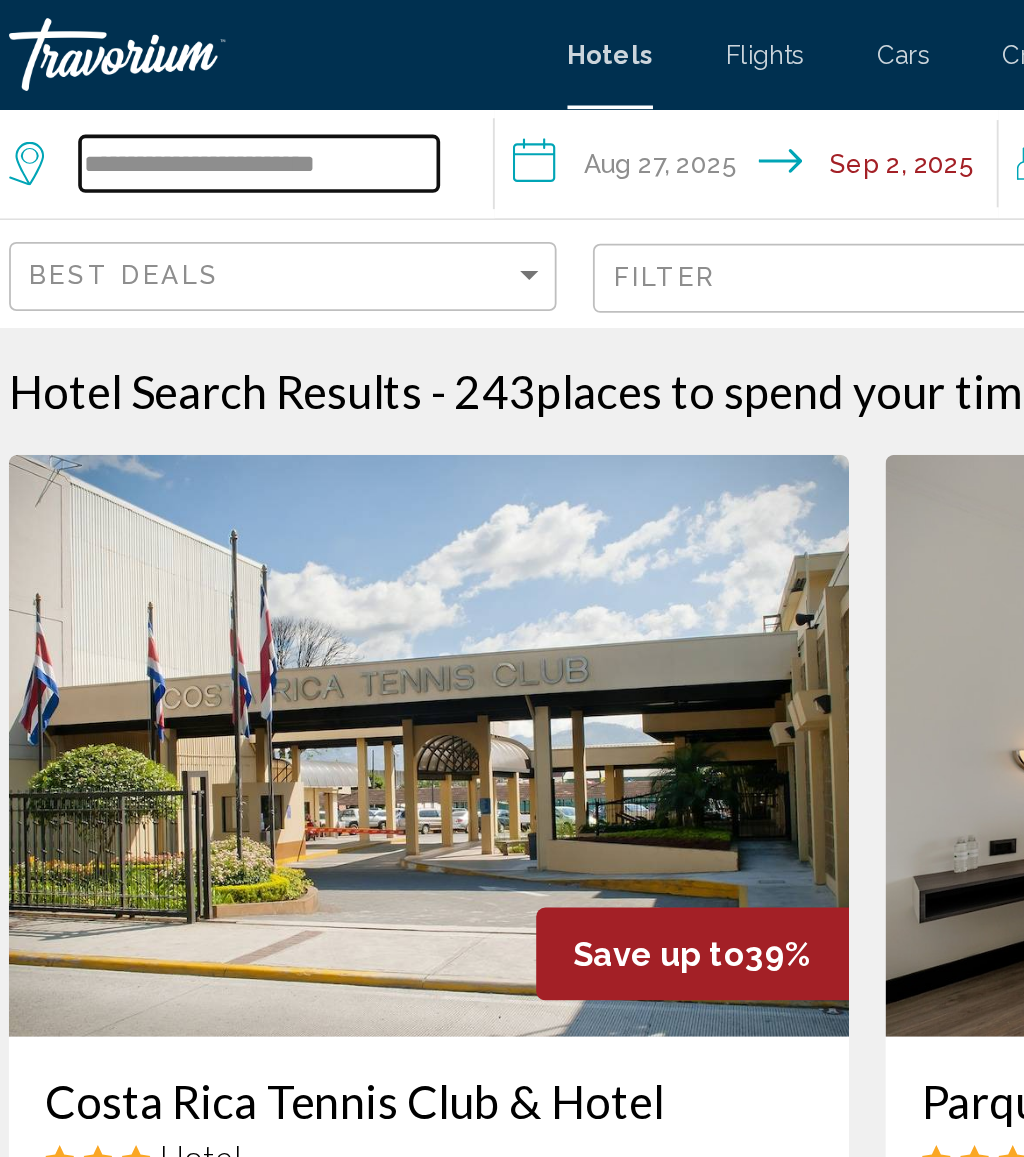 click on "**********" at bounding box center (177, 90) 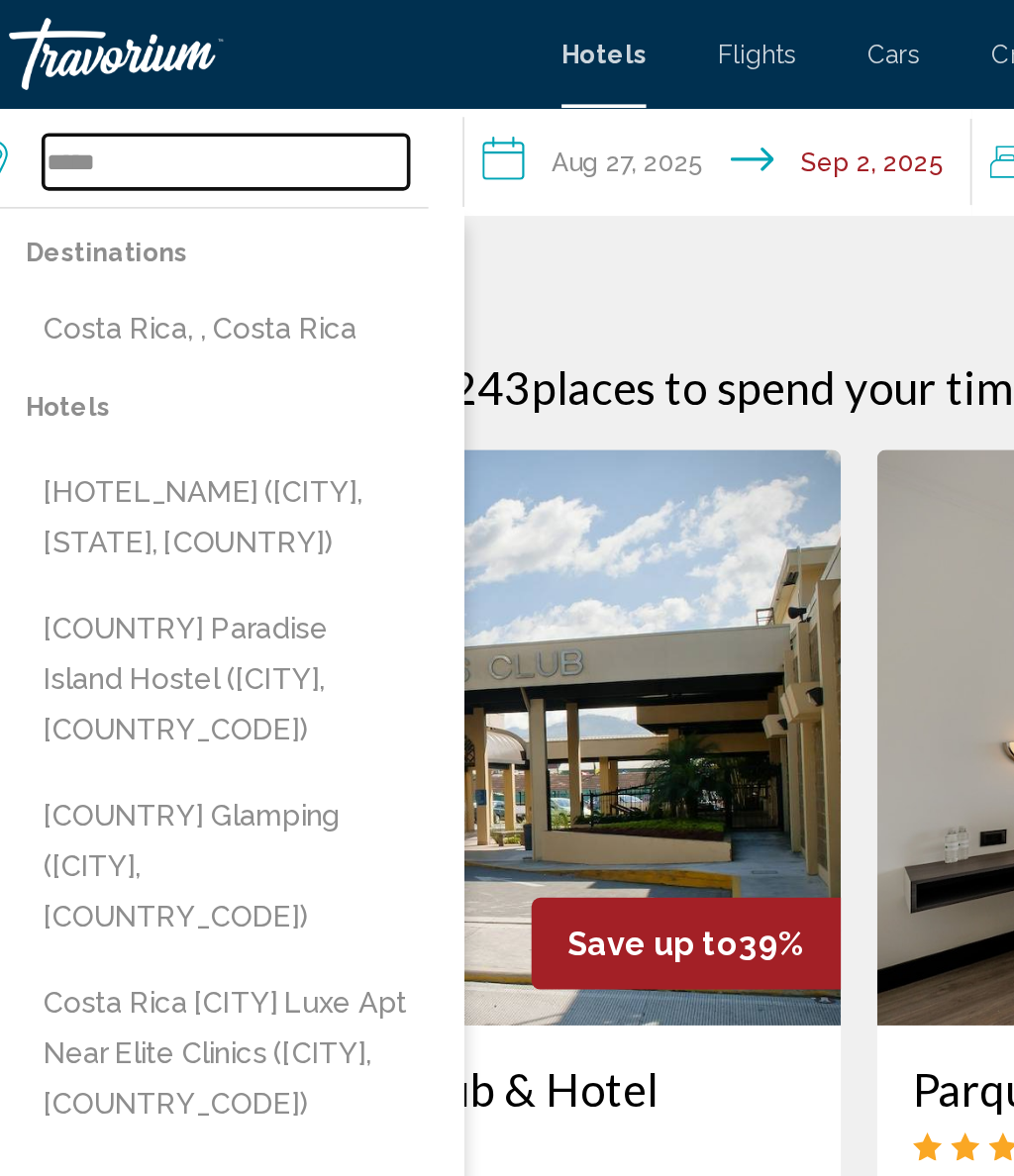 type on "****" 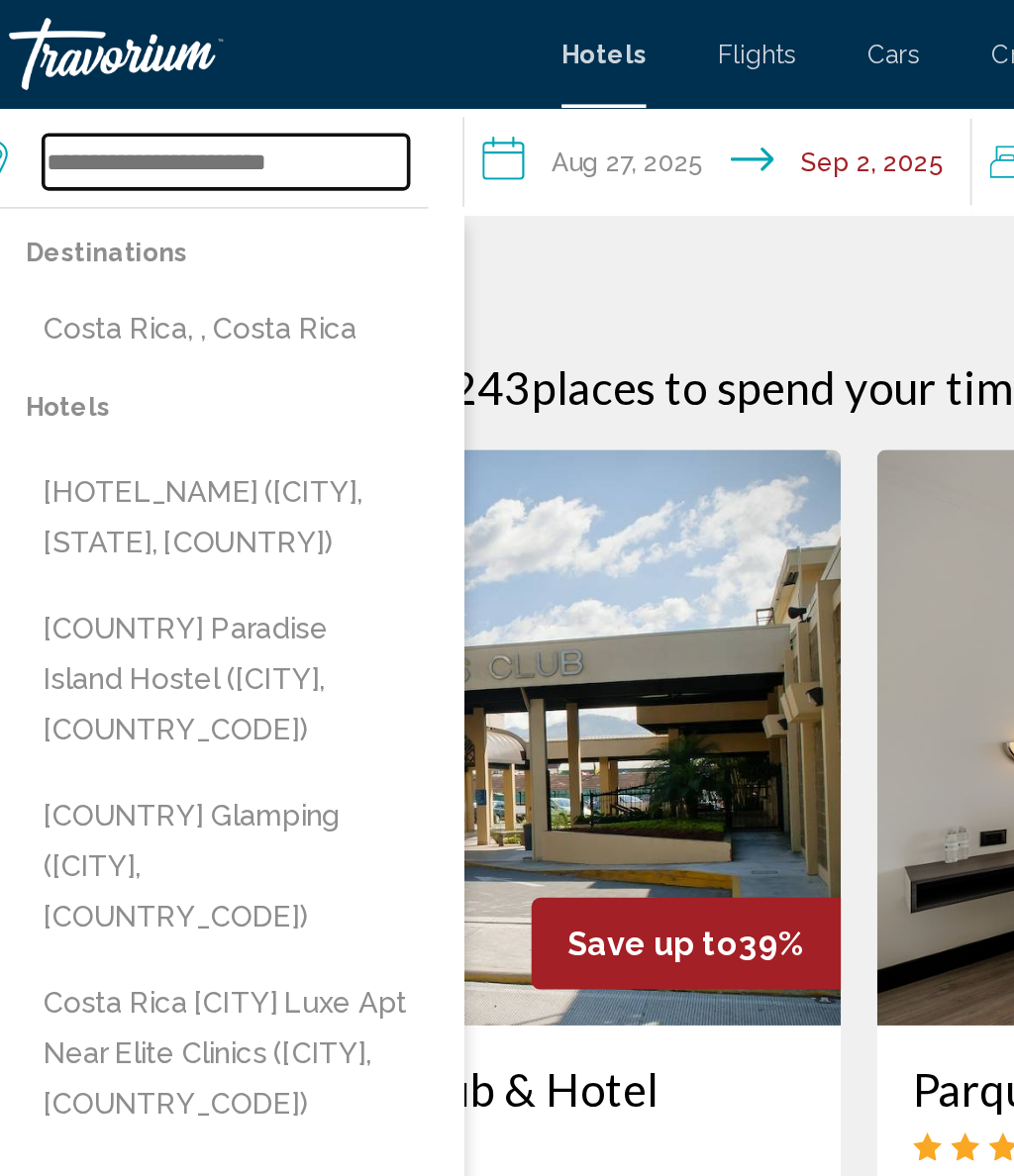 type on "*" 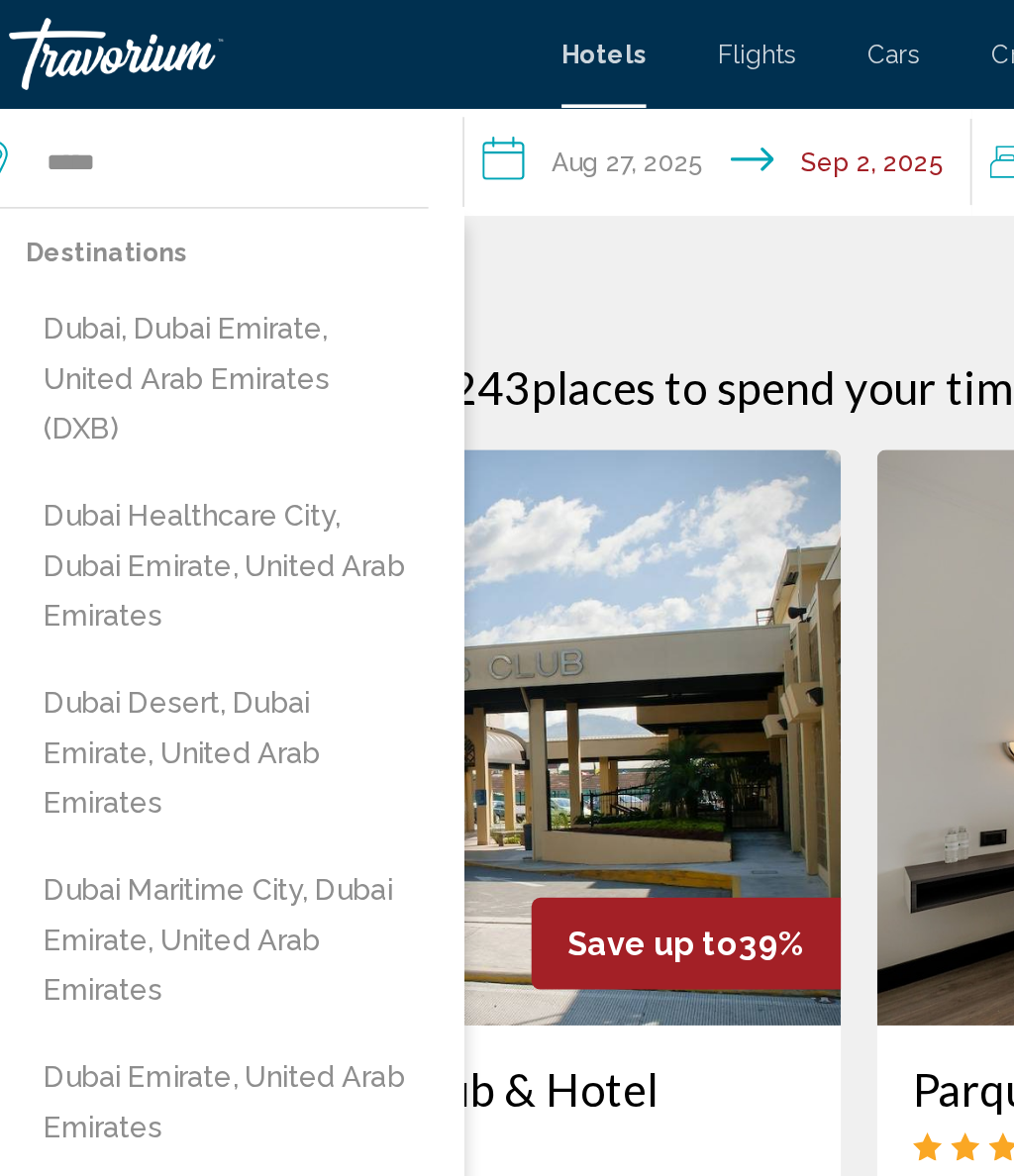 click on "Dubai, Dubai Emirate, United Arab Emirates (DXB)" at bounding box center (159, 209) 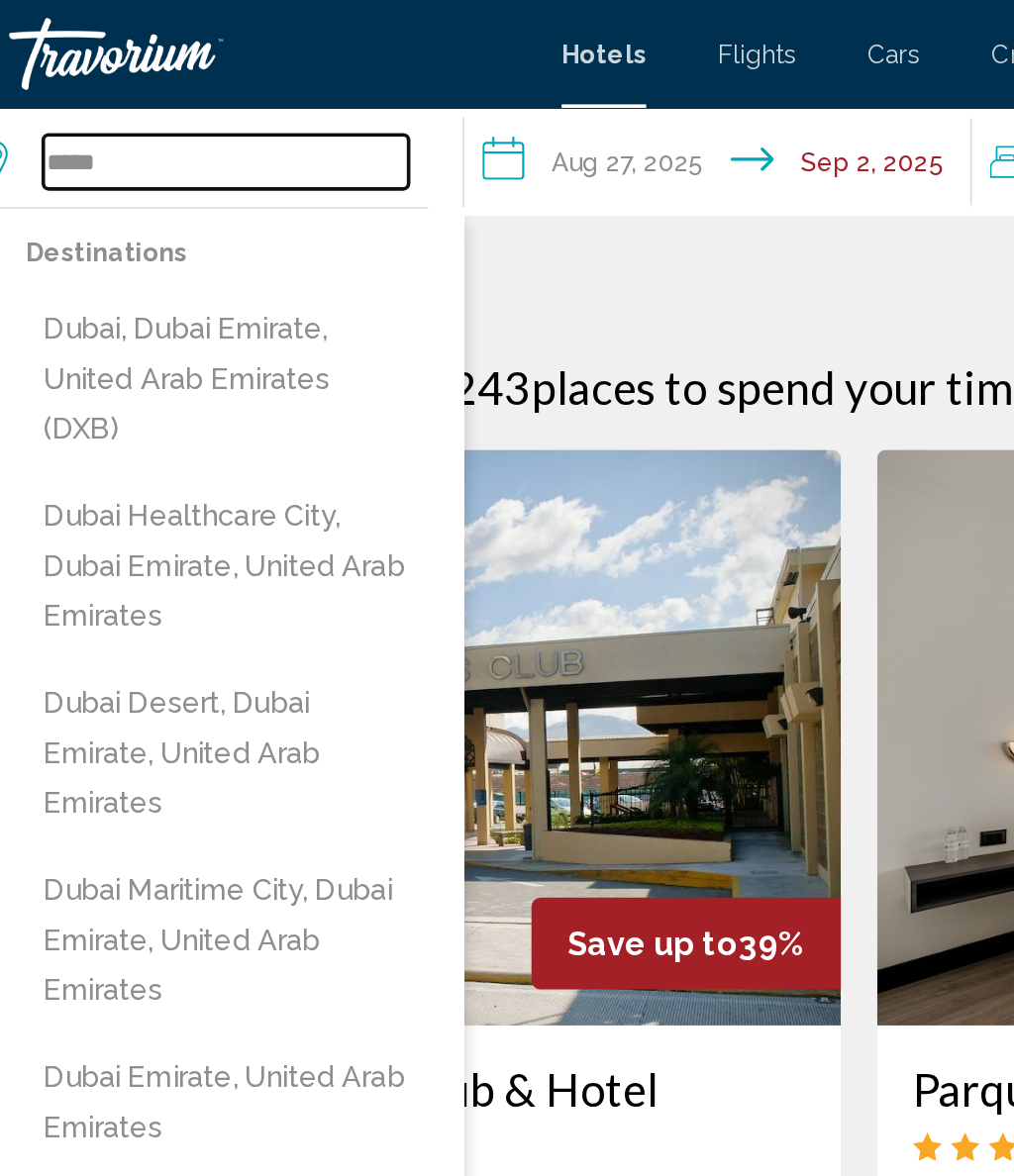 type on "**********" 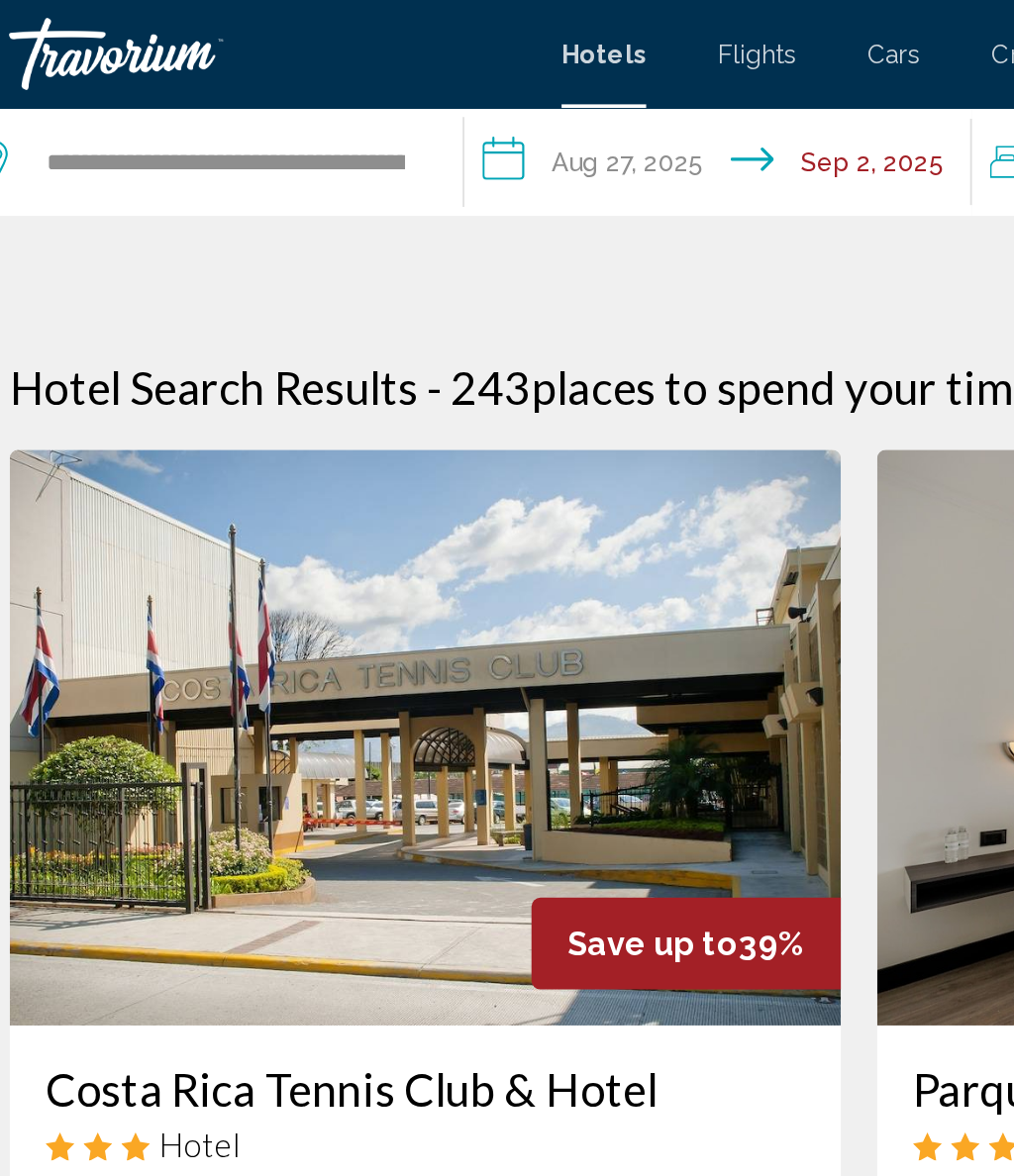 click on "**********" at bounding box center [434, 92] 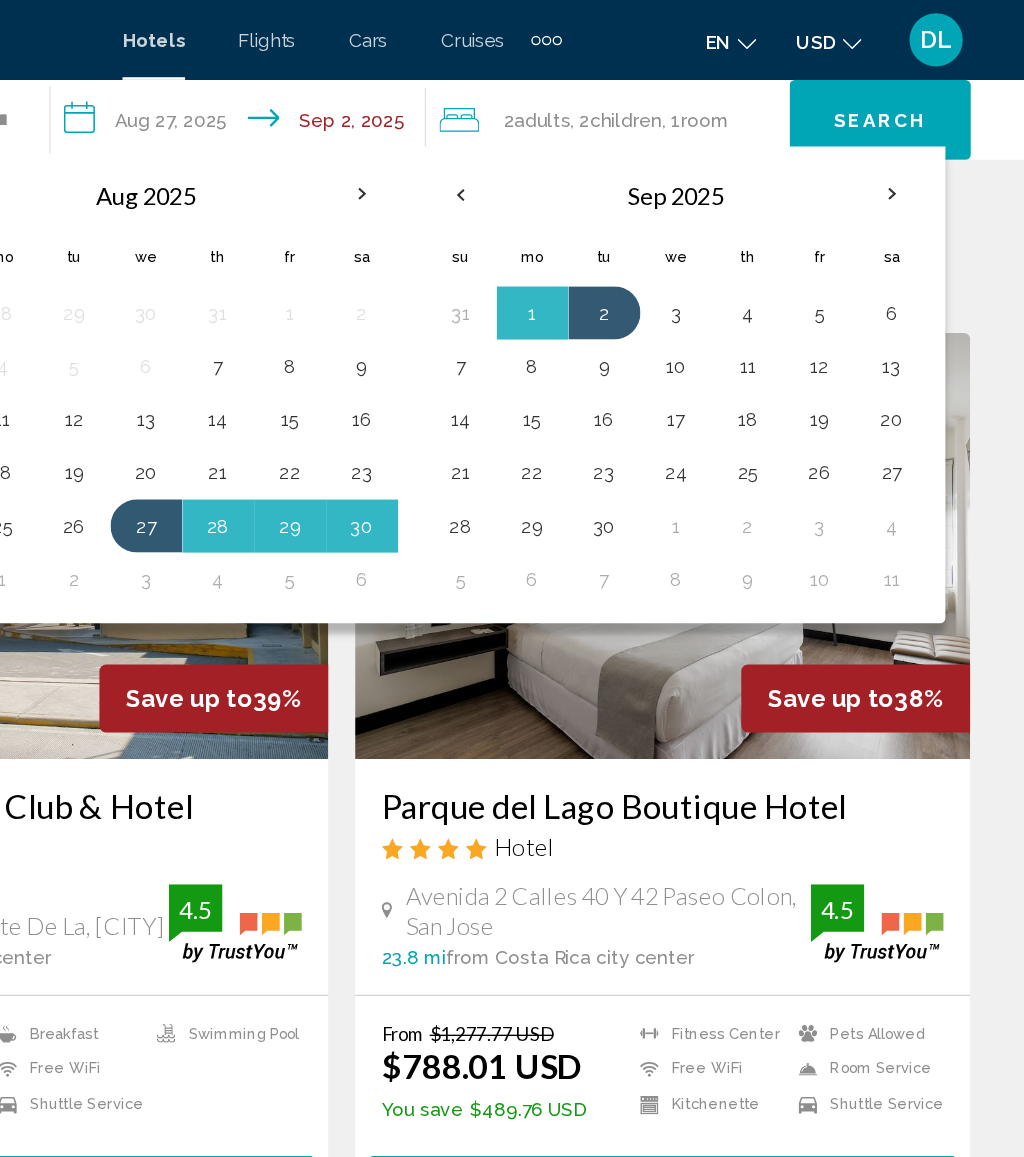 click on "25" at bounding box center [817, 355] 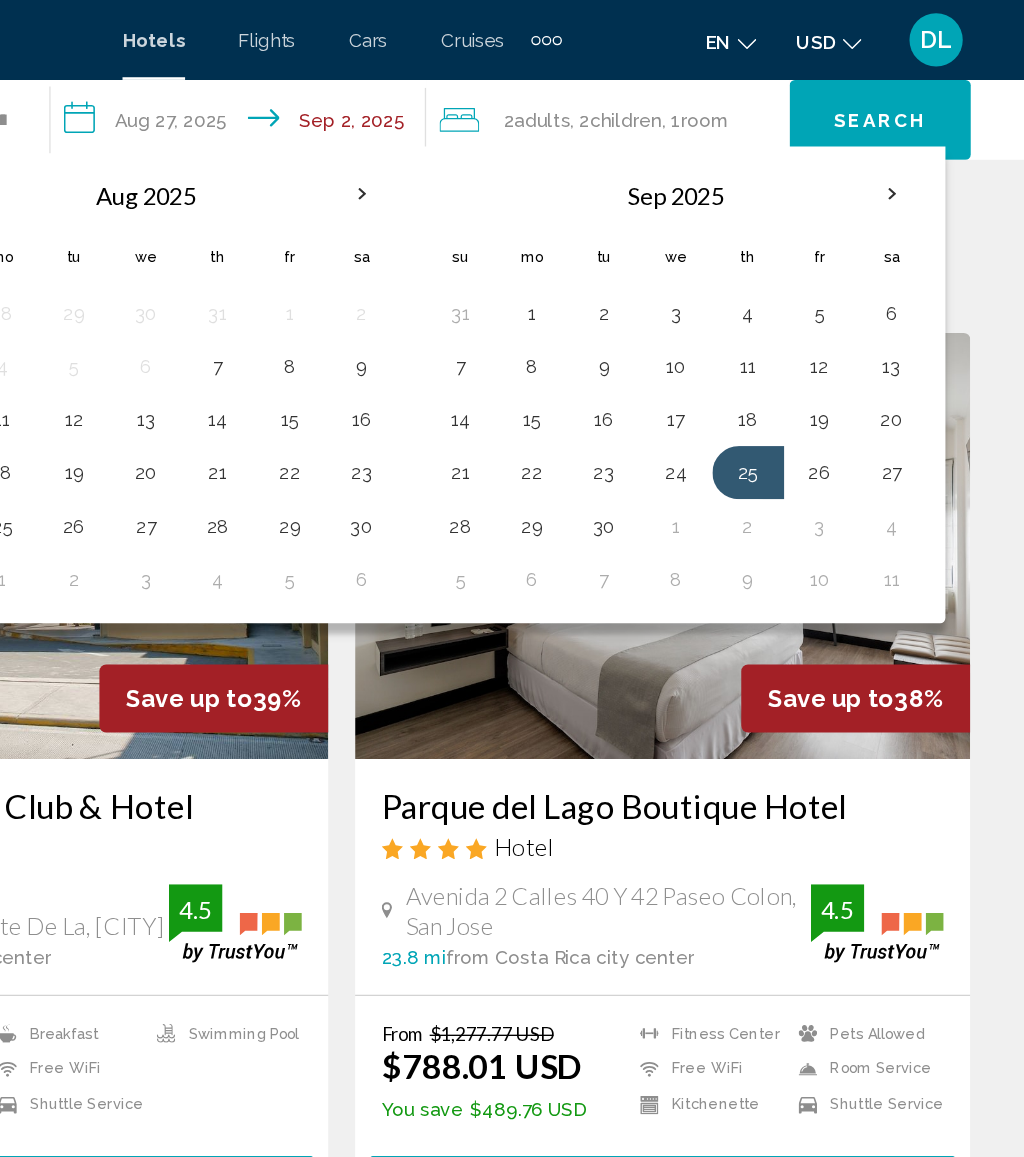 click on "2" at bounding box center (817, 395) 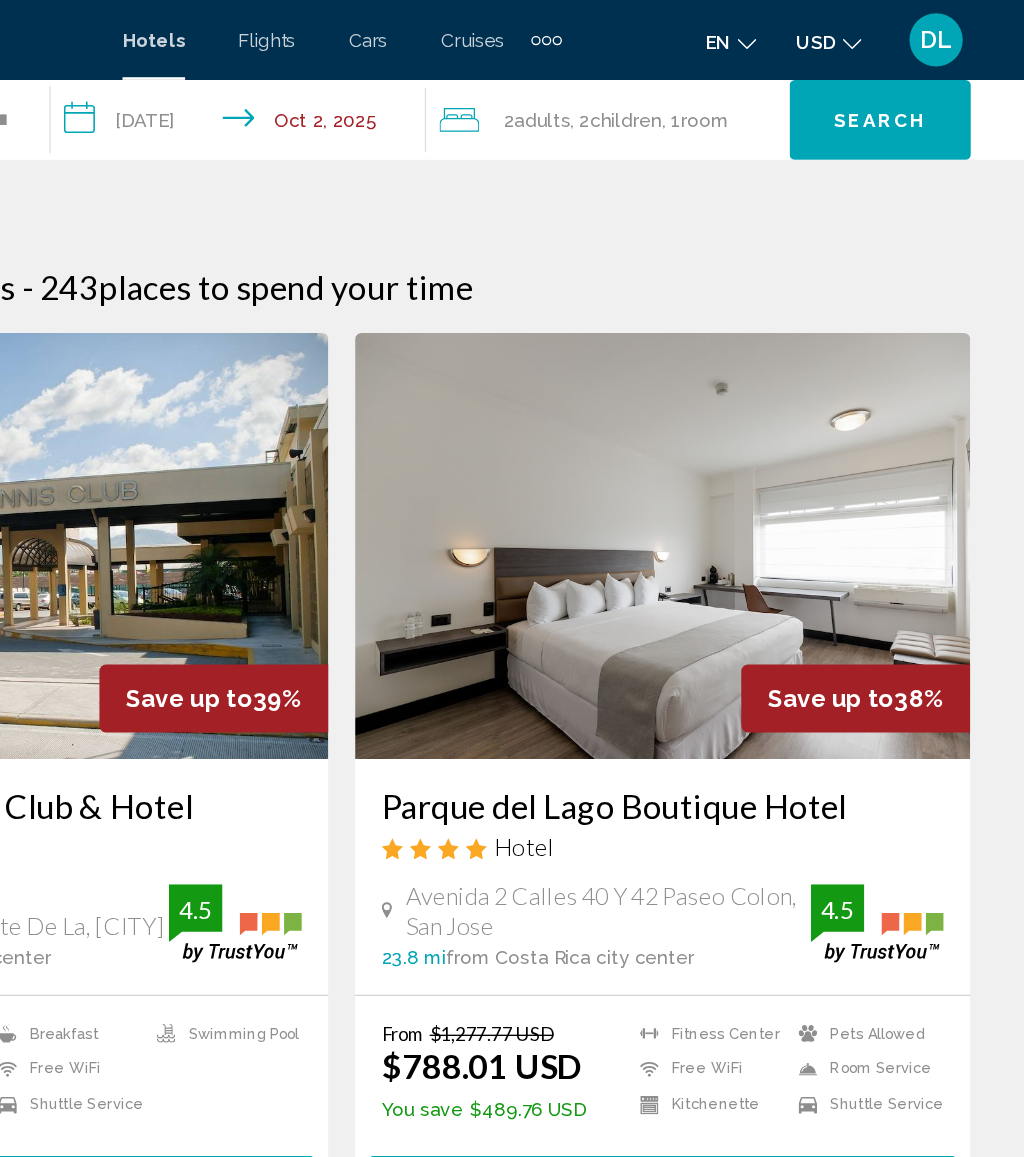 click on "2  Adult Adults , 2  Child Children , 1  Room rooms" 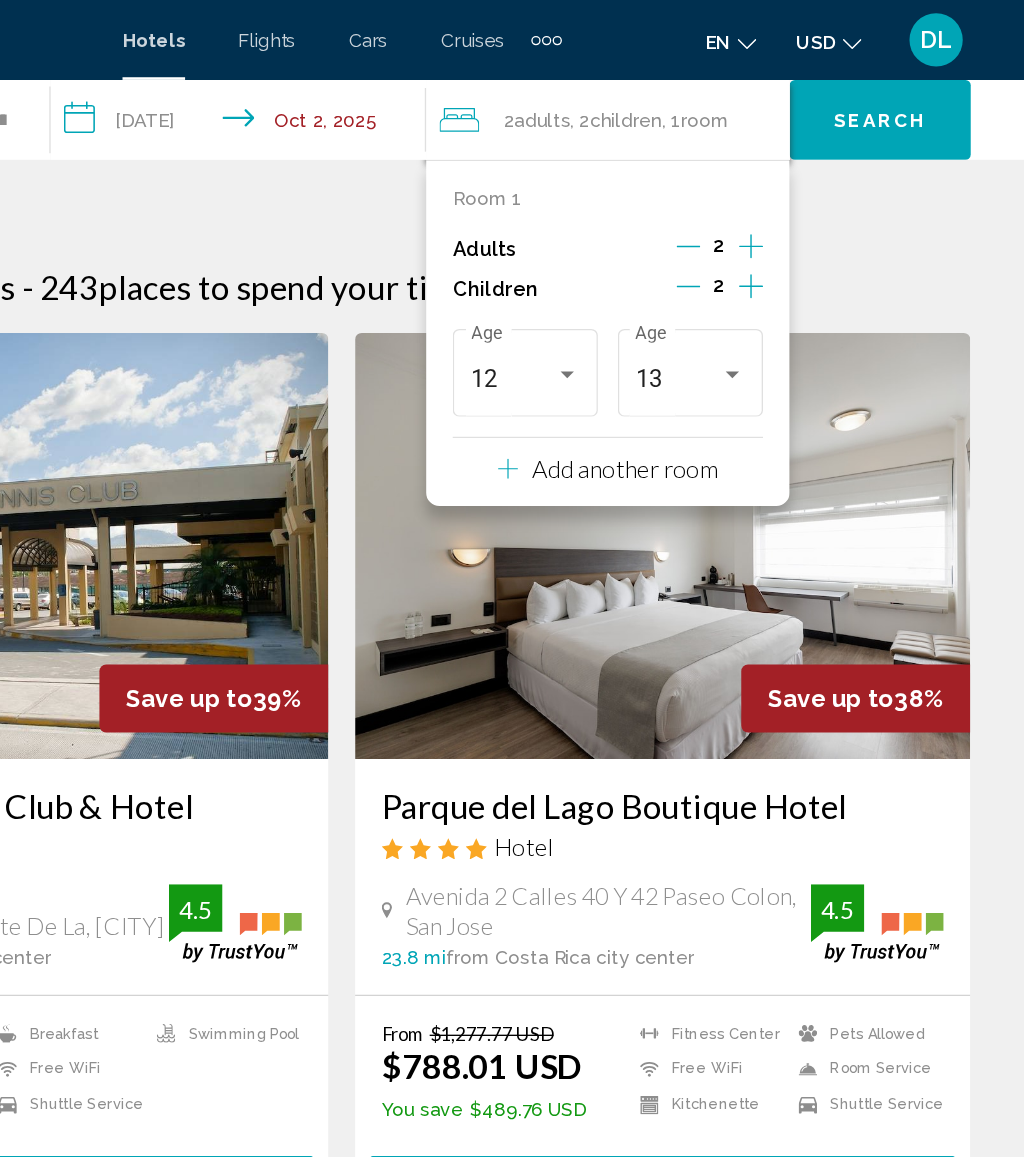 click 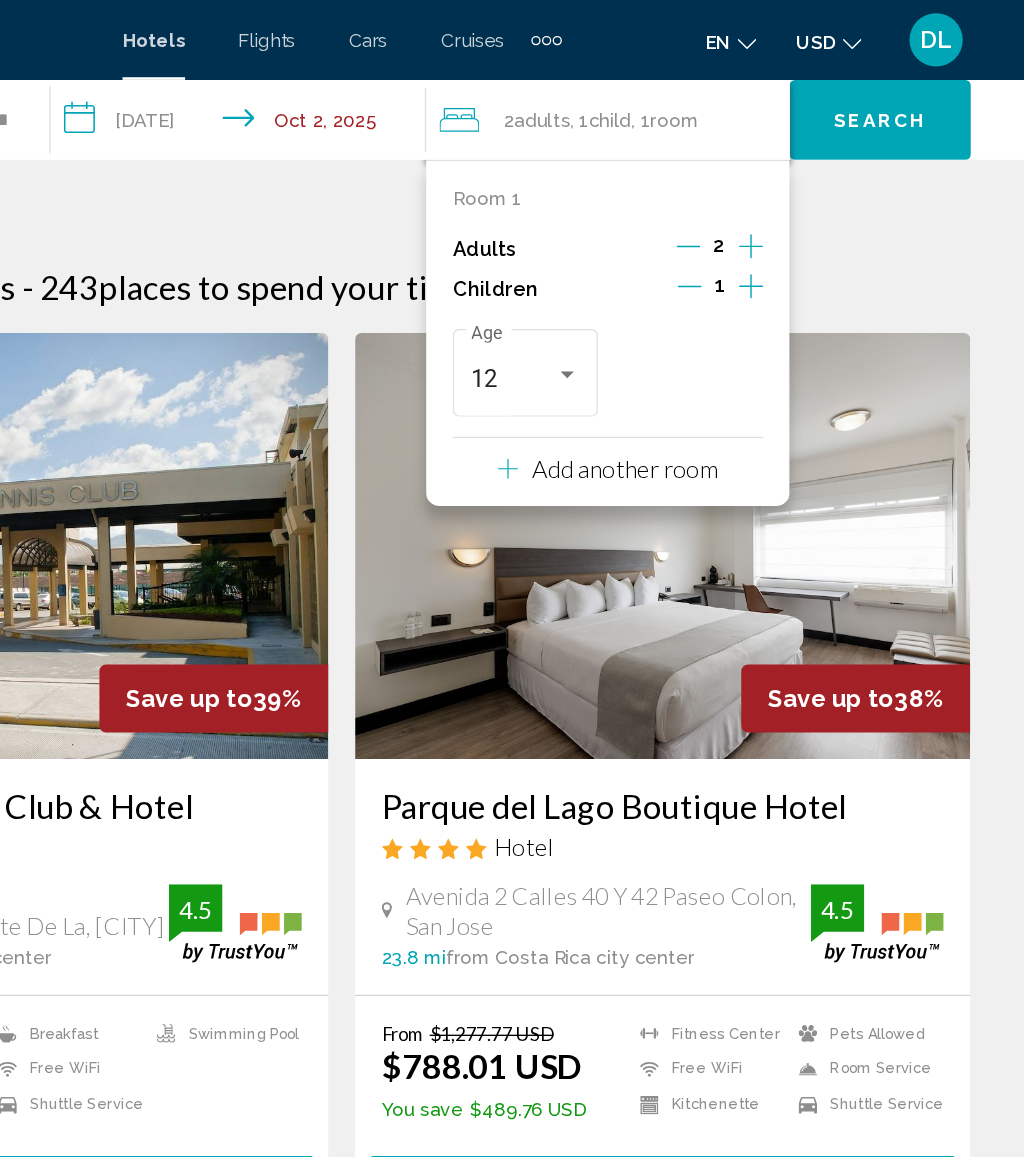 click 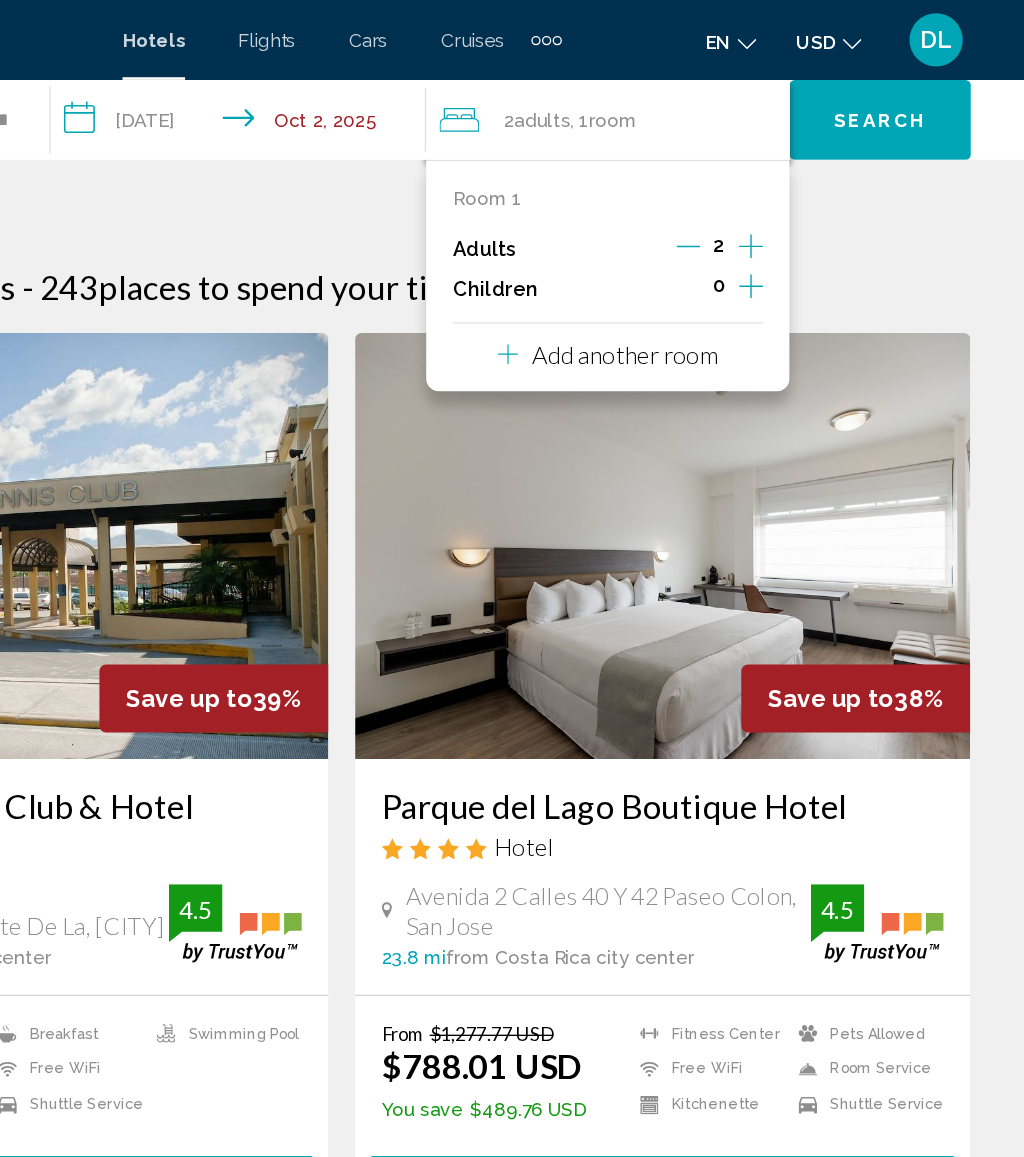 click on "Search" 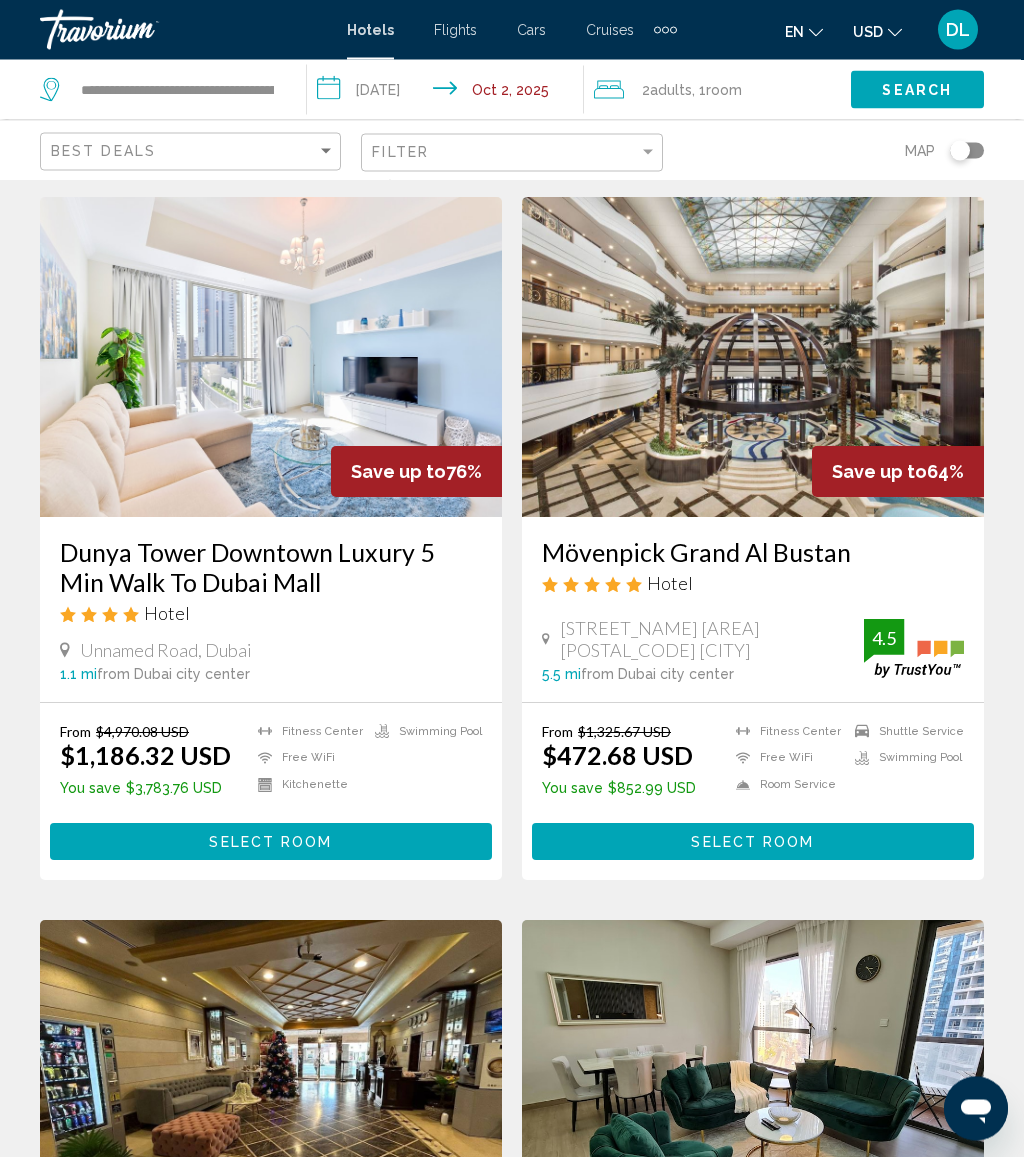 scroll, scrollTop: 0, scrollLeft: 0, axis: both 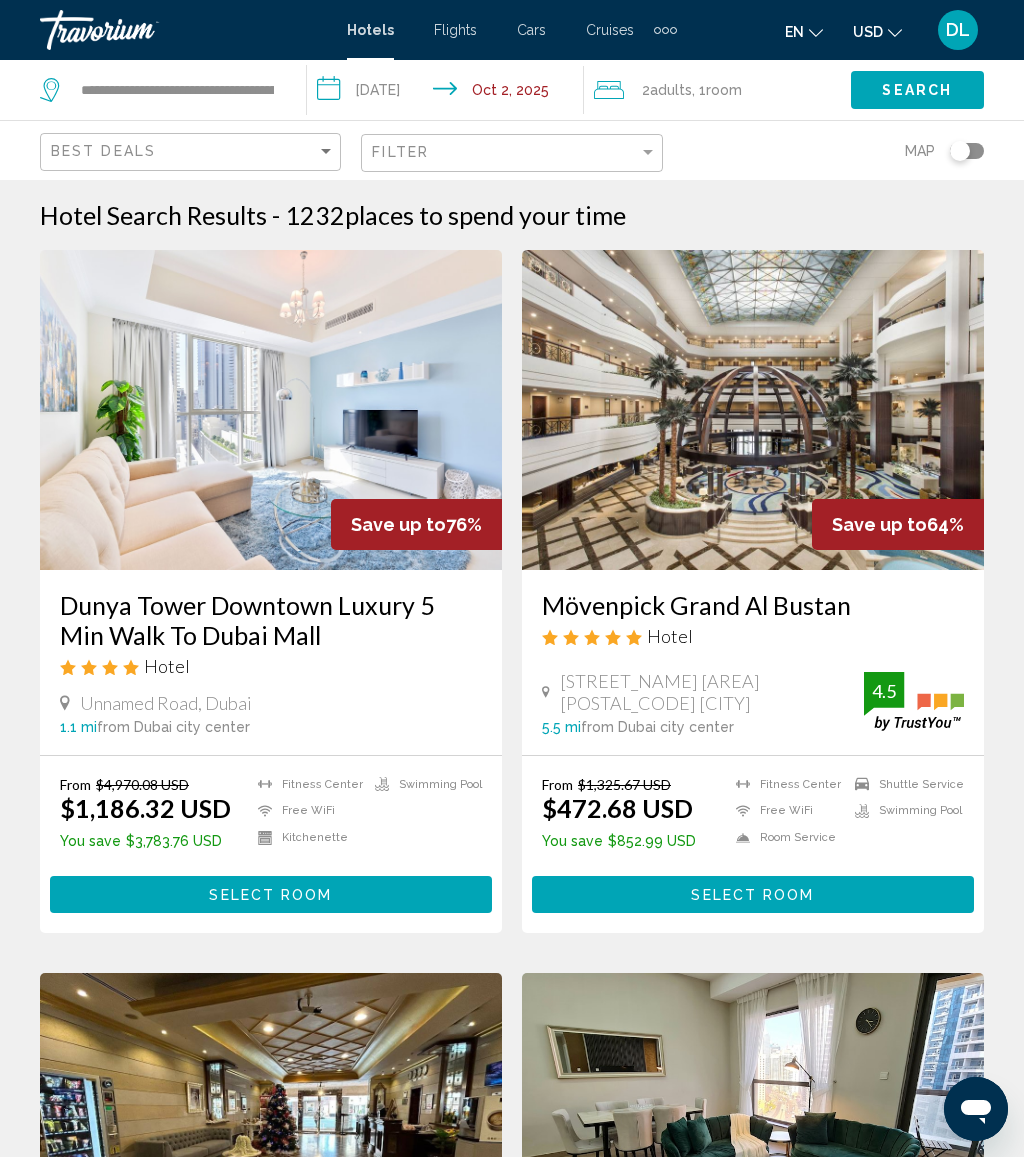 click on "Filter" 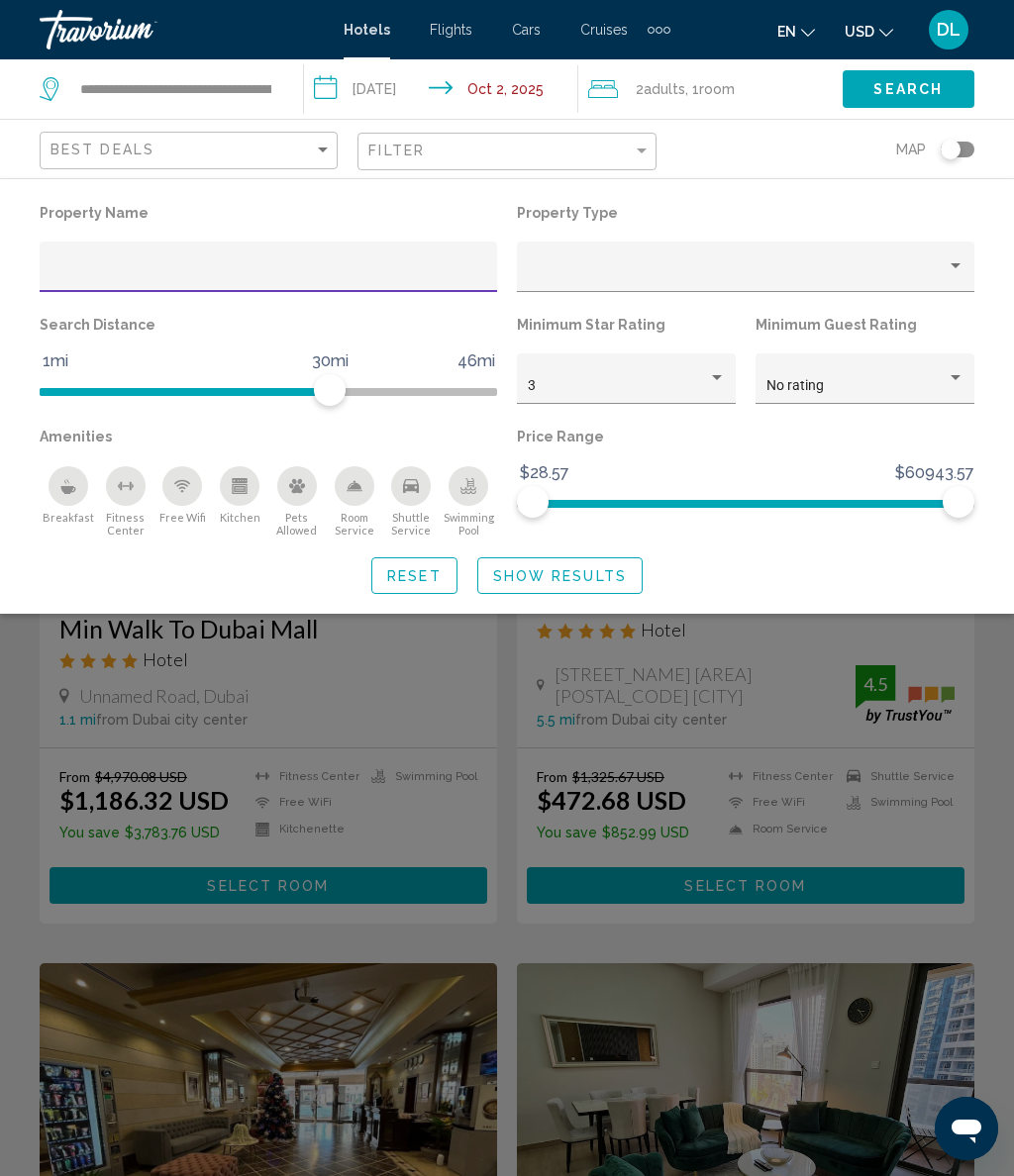 click on "3" at bounding box center [618, 386] 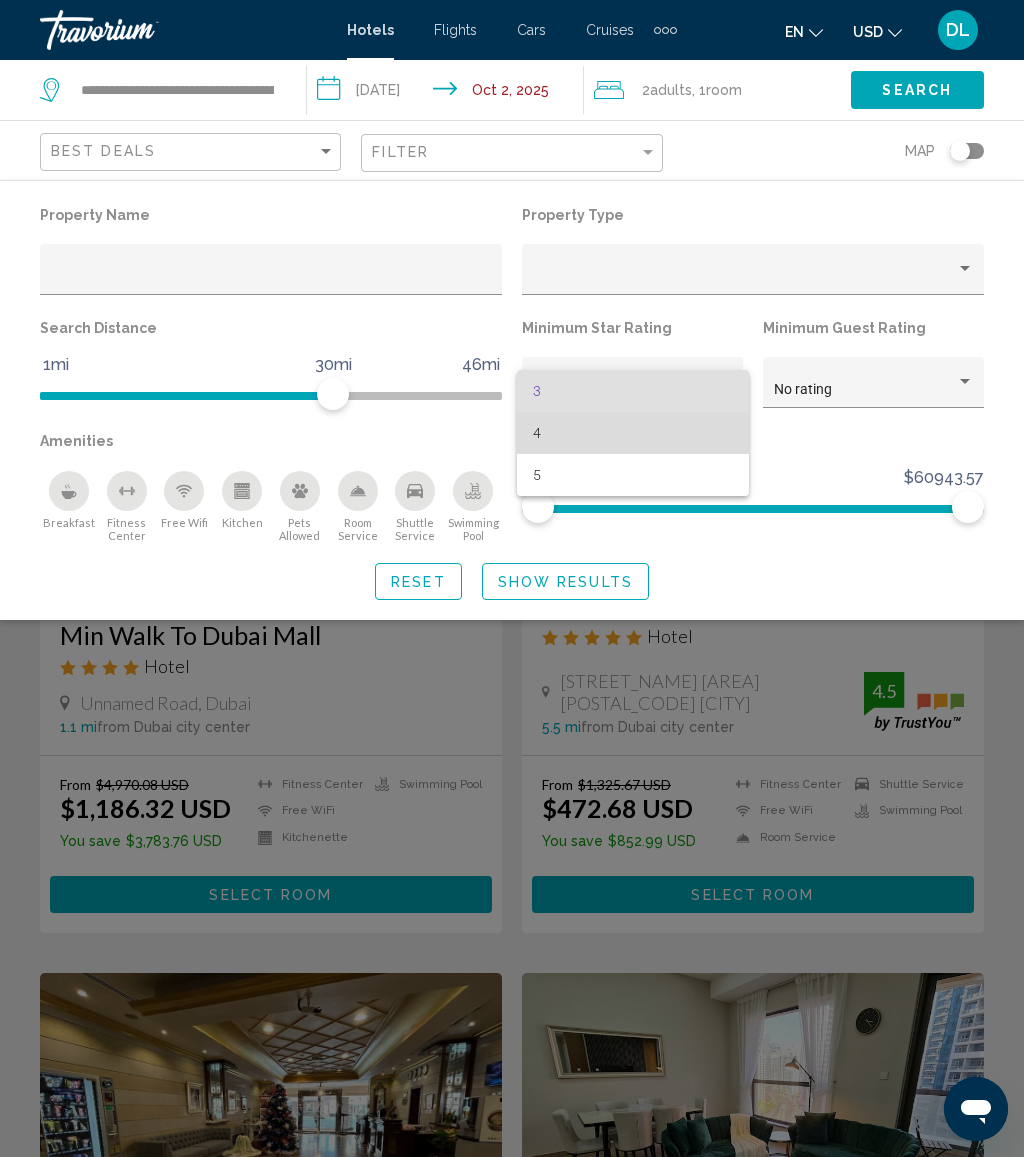 click on "4" at bounding box center [633, 433] 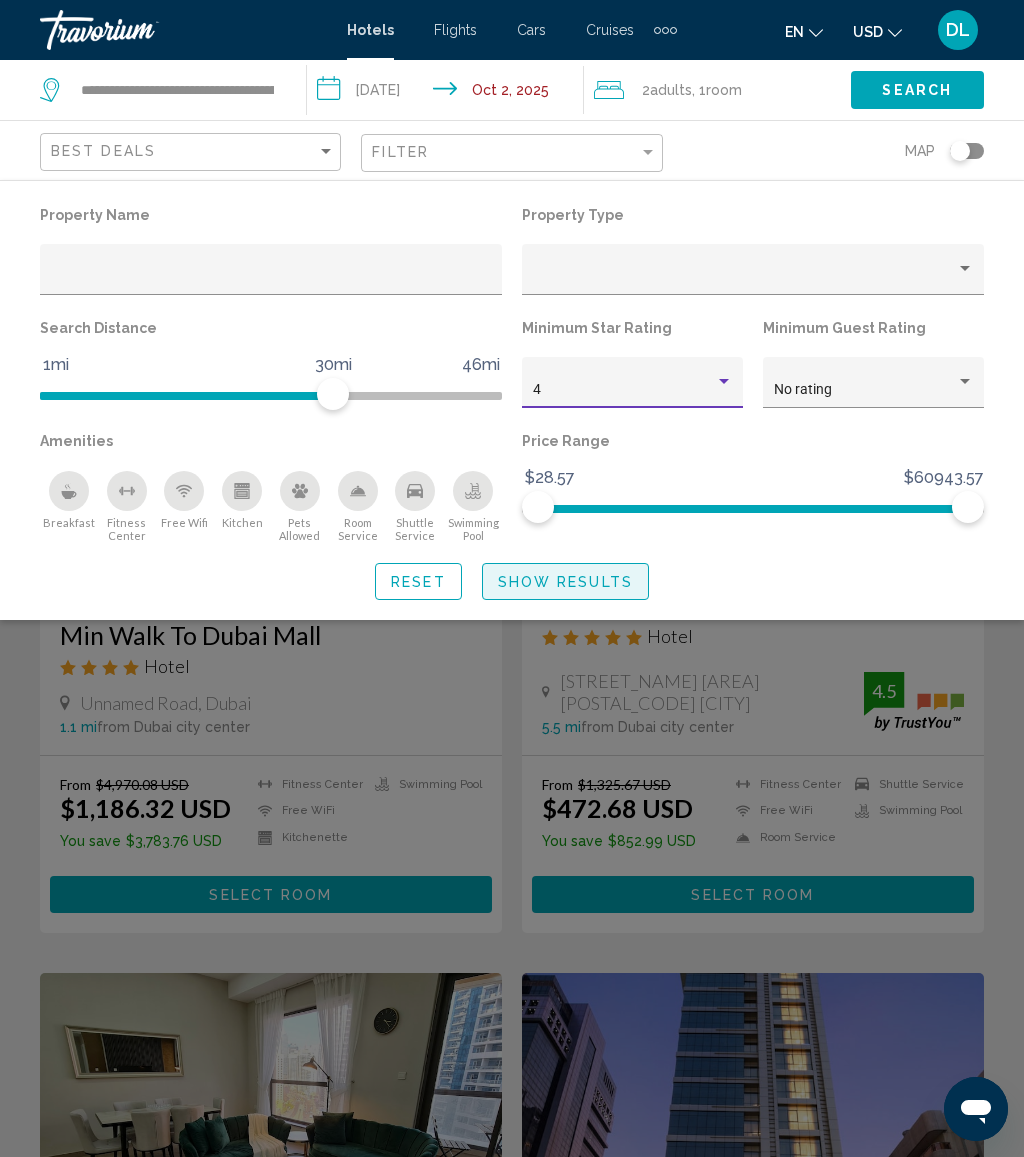 click on "Show Results" 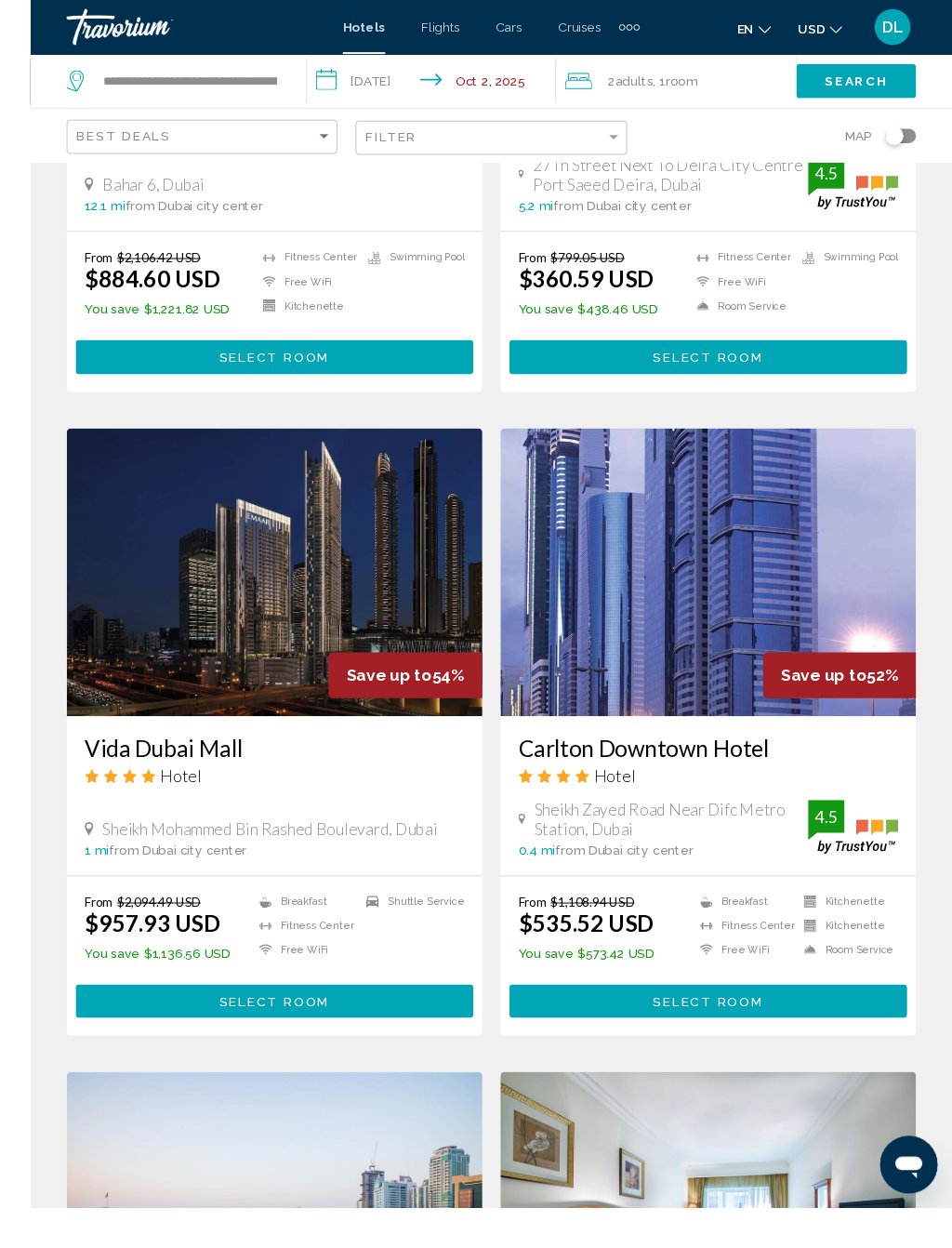 scroll, scrollTop: 1196, scrollLeft: 0, axis: vertical 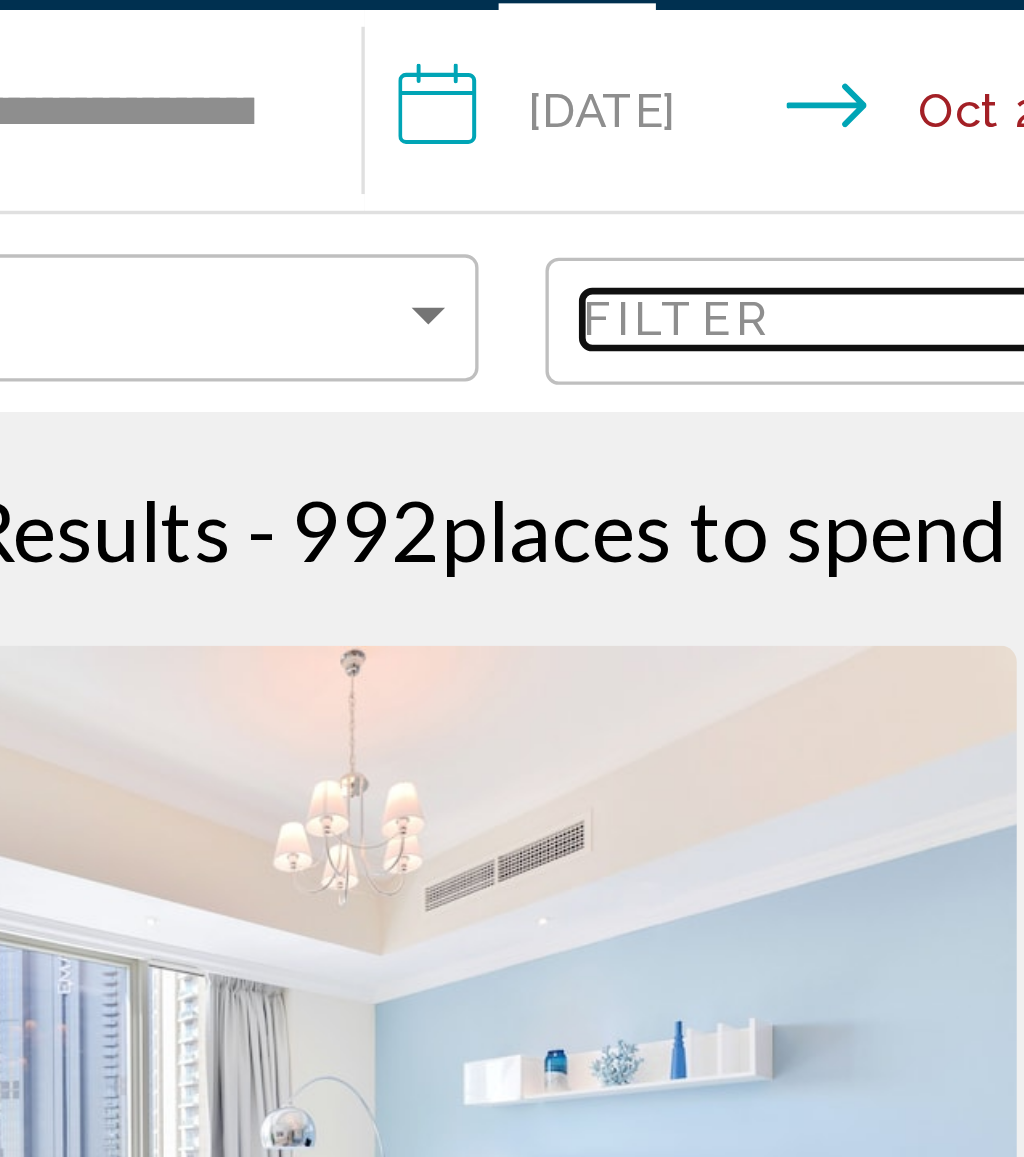 click on "Filter" at bounding box center (400, 152) 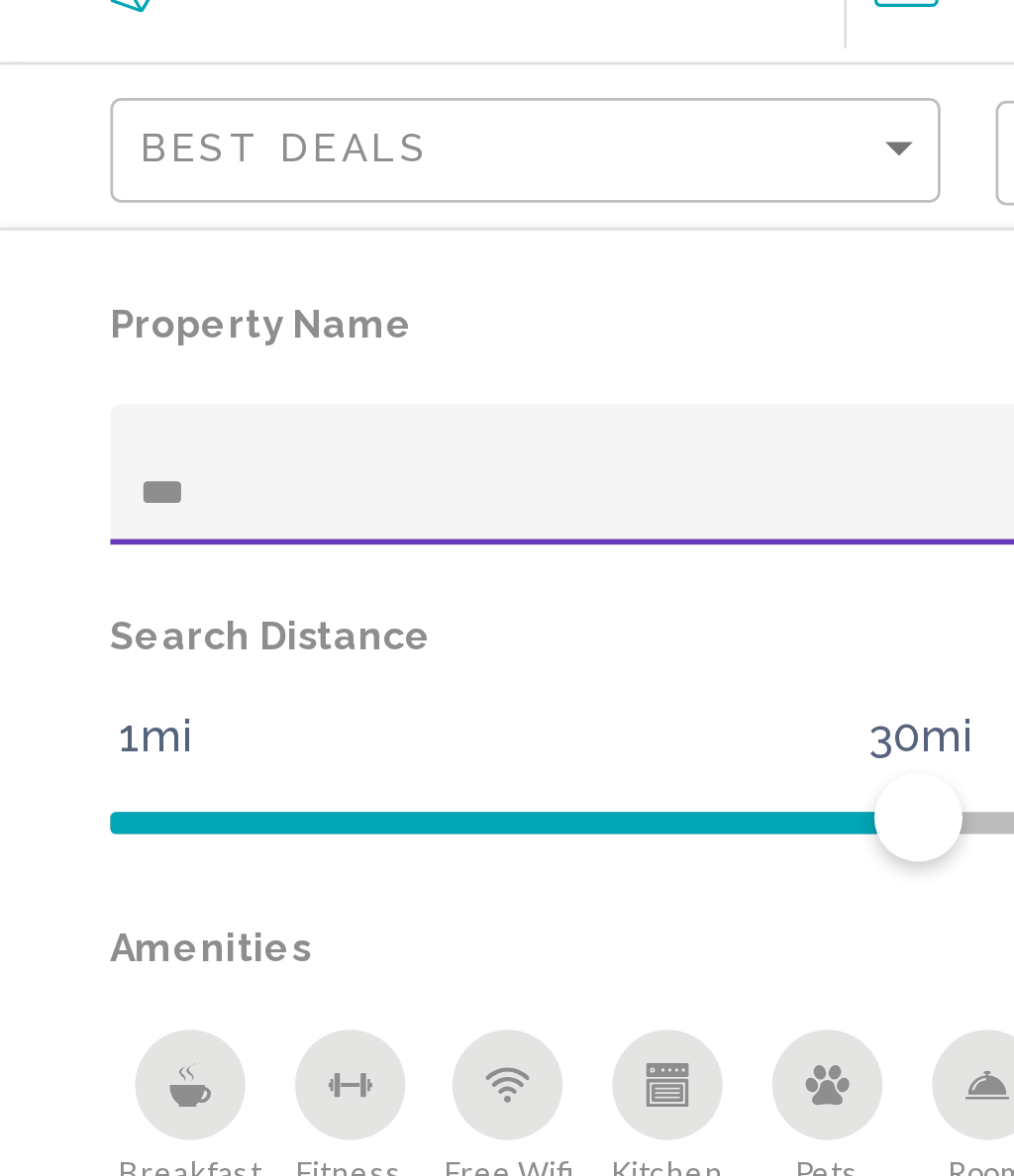 type on "***" 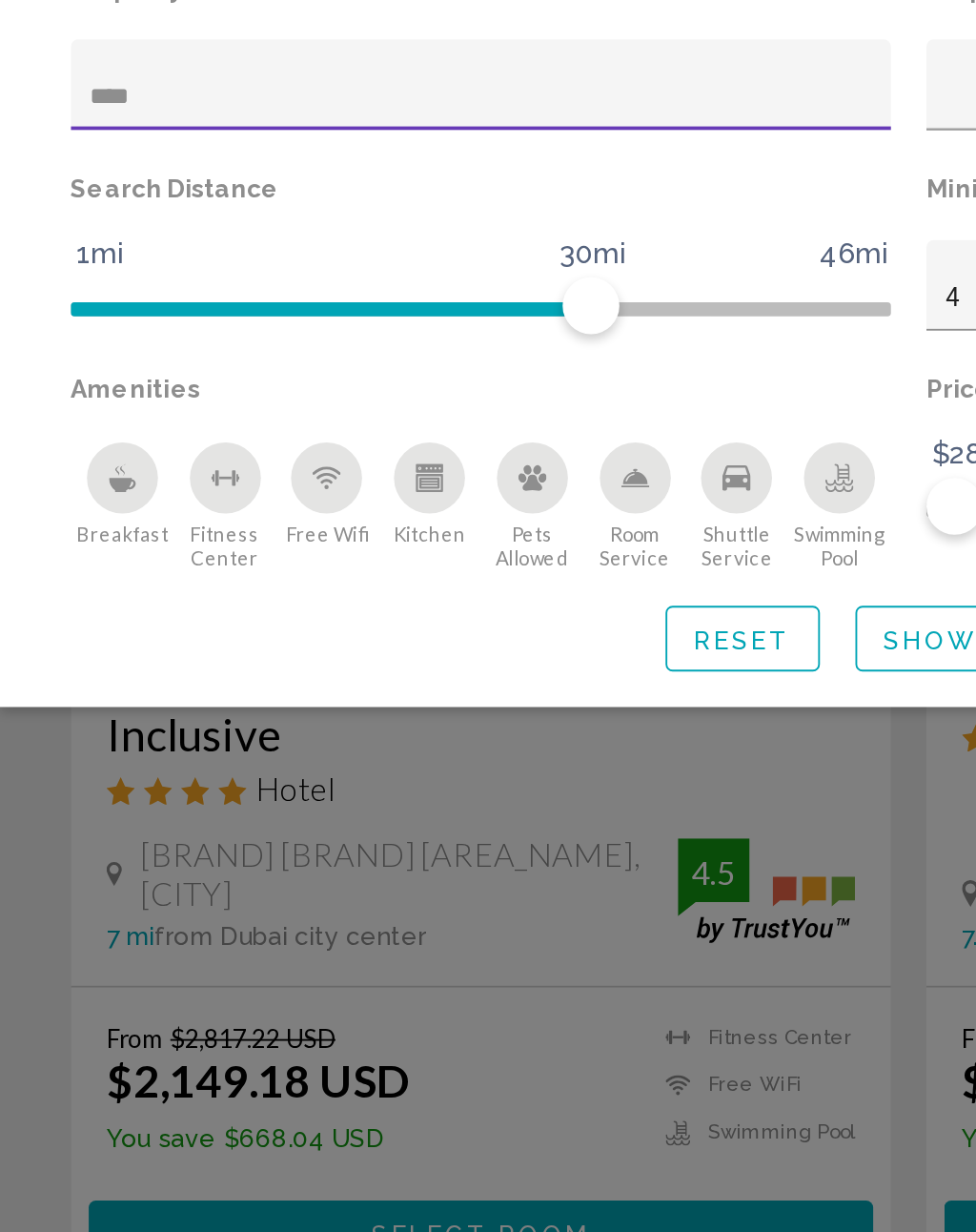 click on "Show Results" 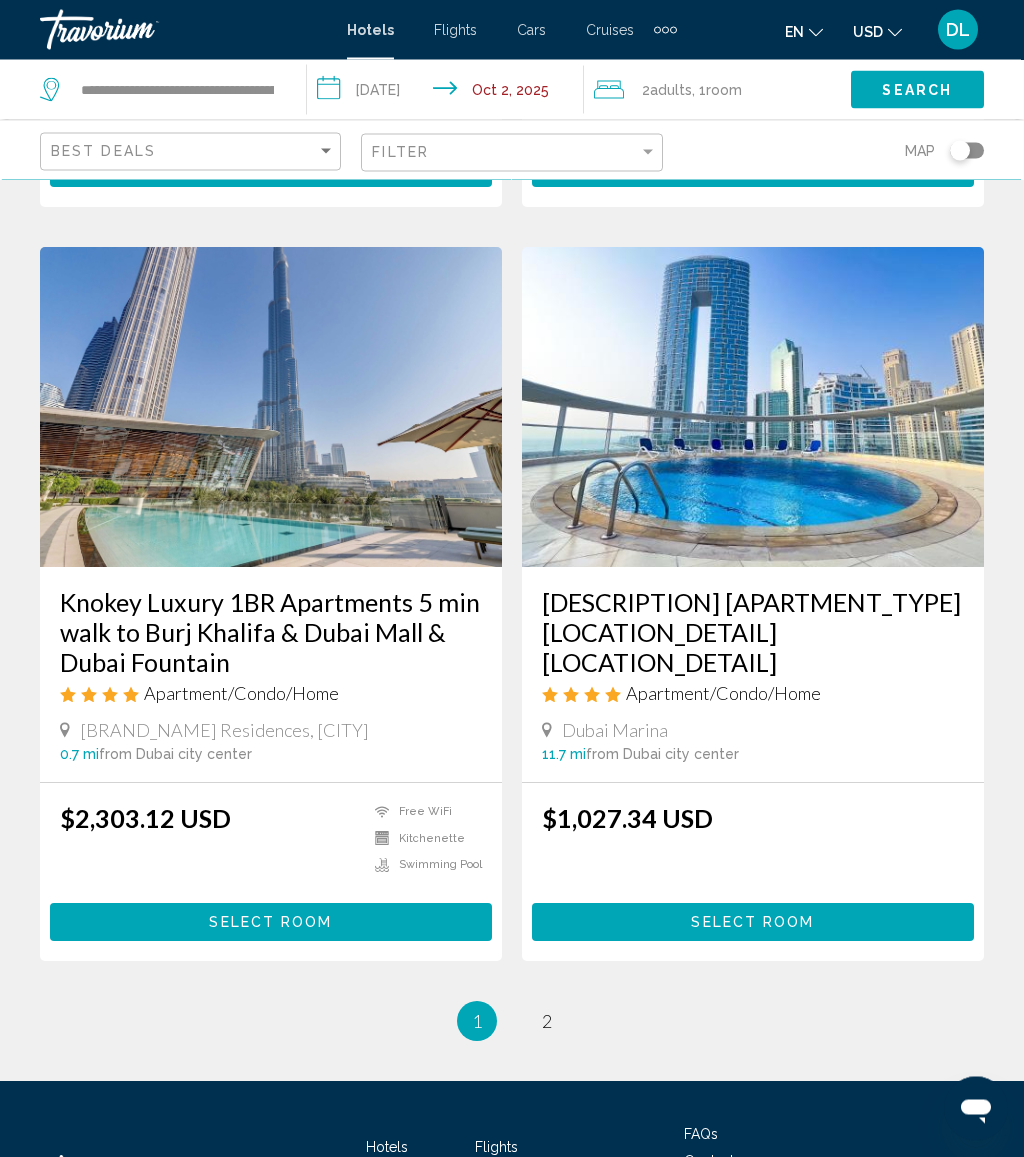 scroll, scrollTop: 3813, scrollLeft: 0, axis: vertical 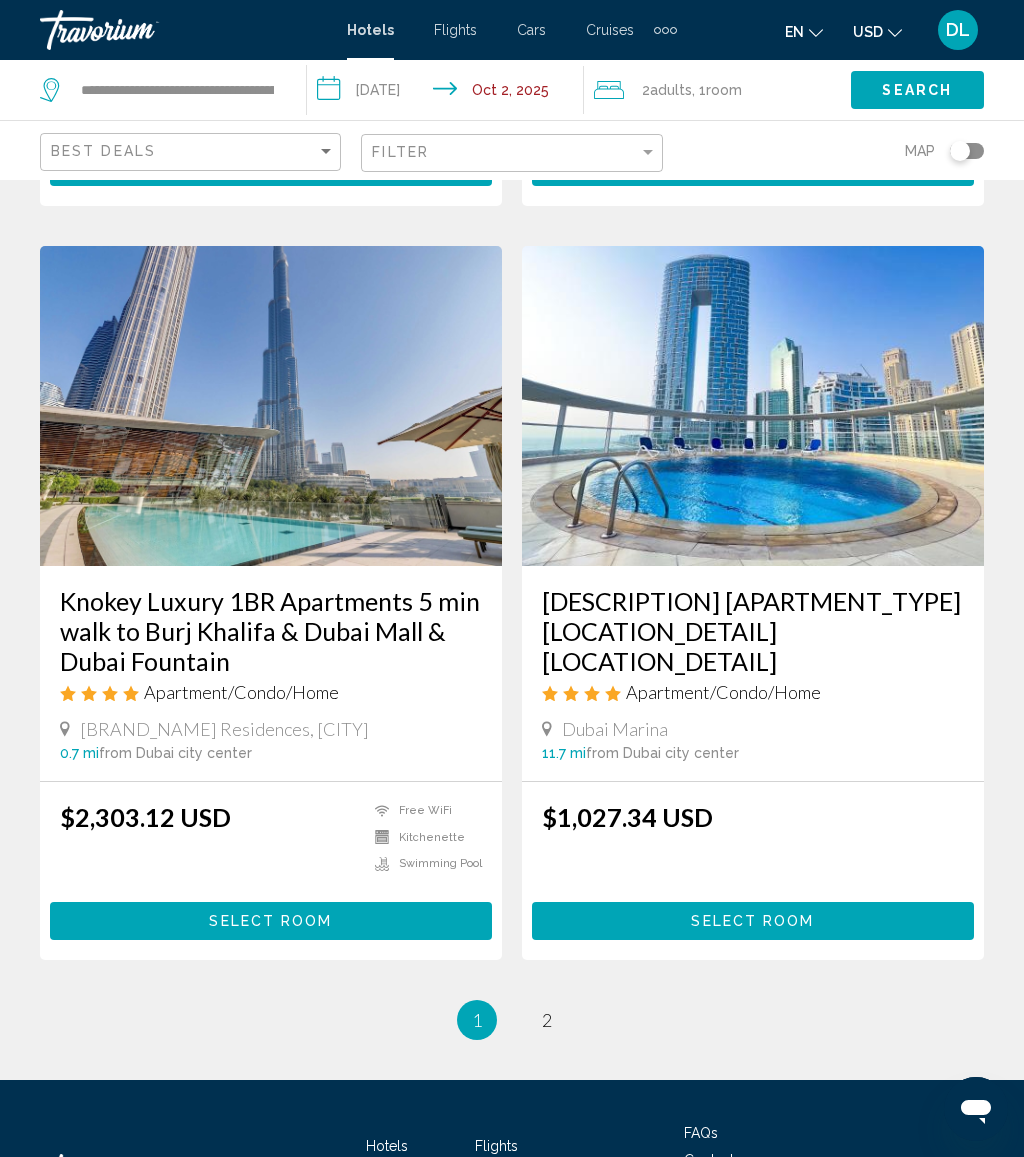 click on "Save up to  24%   [BRAND] [BRAND] [BRAND] All Inclusive
Hotel
[BRAND] [BRAND] [AREA_NAME], [CITY] [DISTANCE]  from [CITY] city center from hotel 4.5 From $[PRICE] USD $[PRICE] USD  You save  $[PRICE] USD
Fitness Center
Free WiFi
Swimming Pool  4.5 Select Room Save up to  19%   [BRAND] [BRAND] [CITY] [AREA_NAME]
Hotel
[NUMBER] [STREET_NAME] [AREA_NAME], [CITY] [DISTANCE]  from [CITY] city center from hotel 4.5 From $[PRICE] USD $[PRICE] USD  You save  $[PRICE] USD
Breakfast
5" at bounding box center [512, -1282] 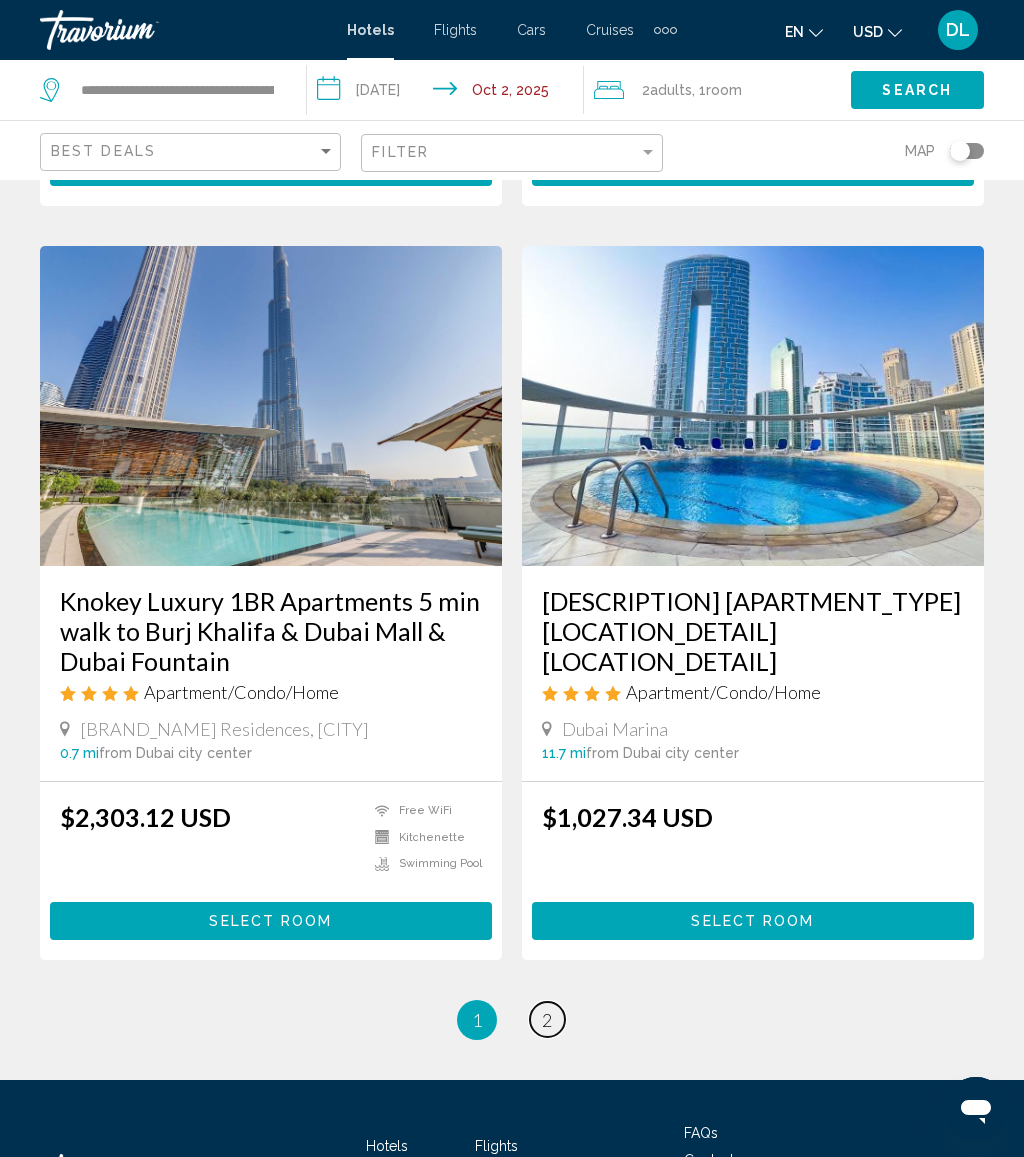 click on "page  2" at bounding box center (547, 1019) 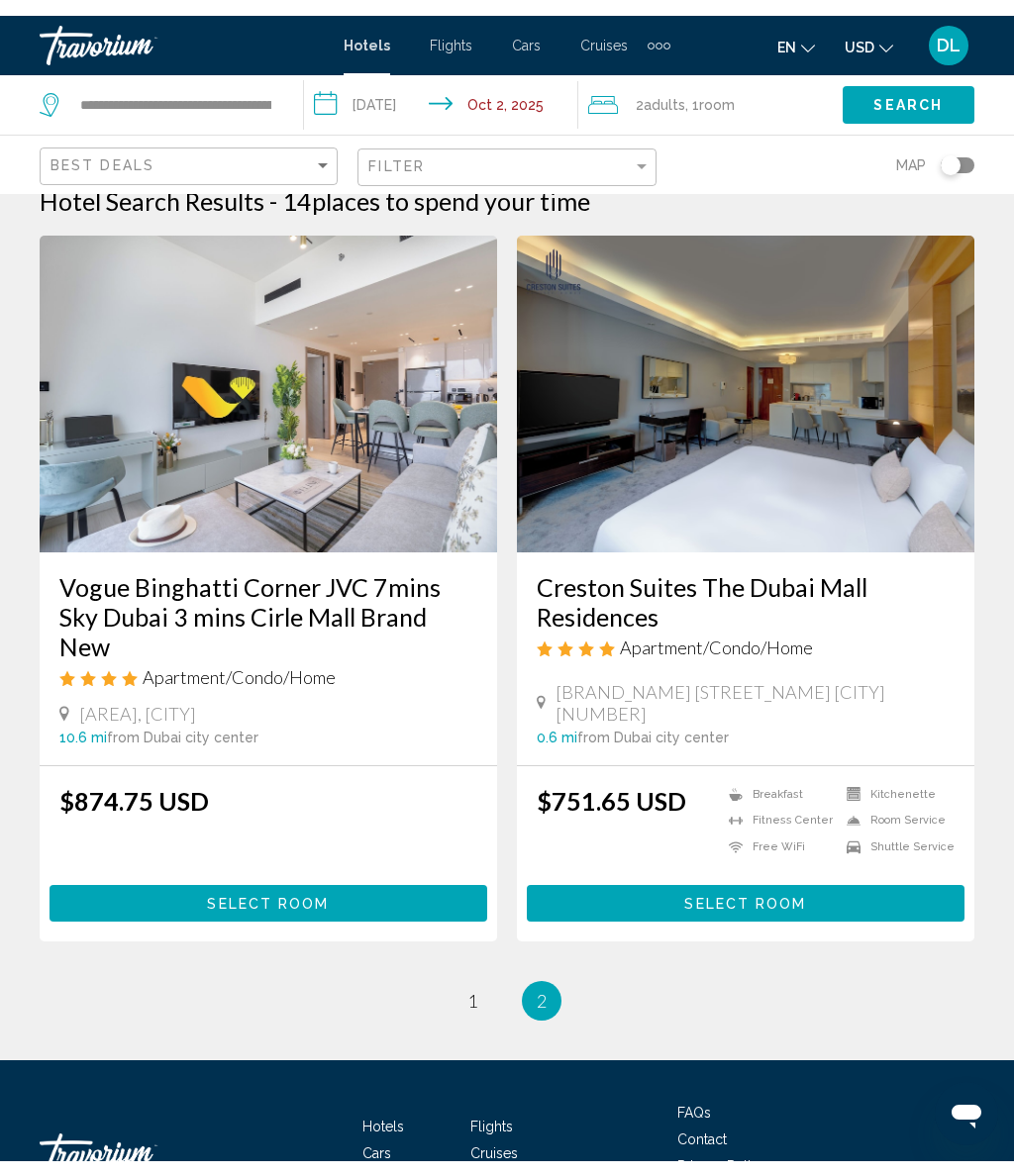 scroll, scrollTop: 0, scrollLeft: 0, axis: both 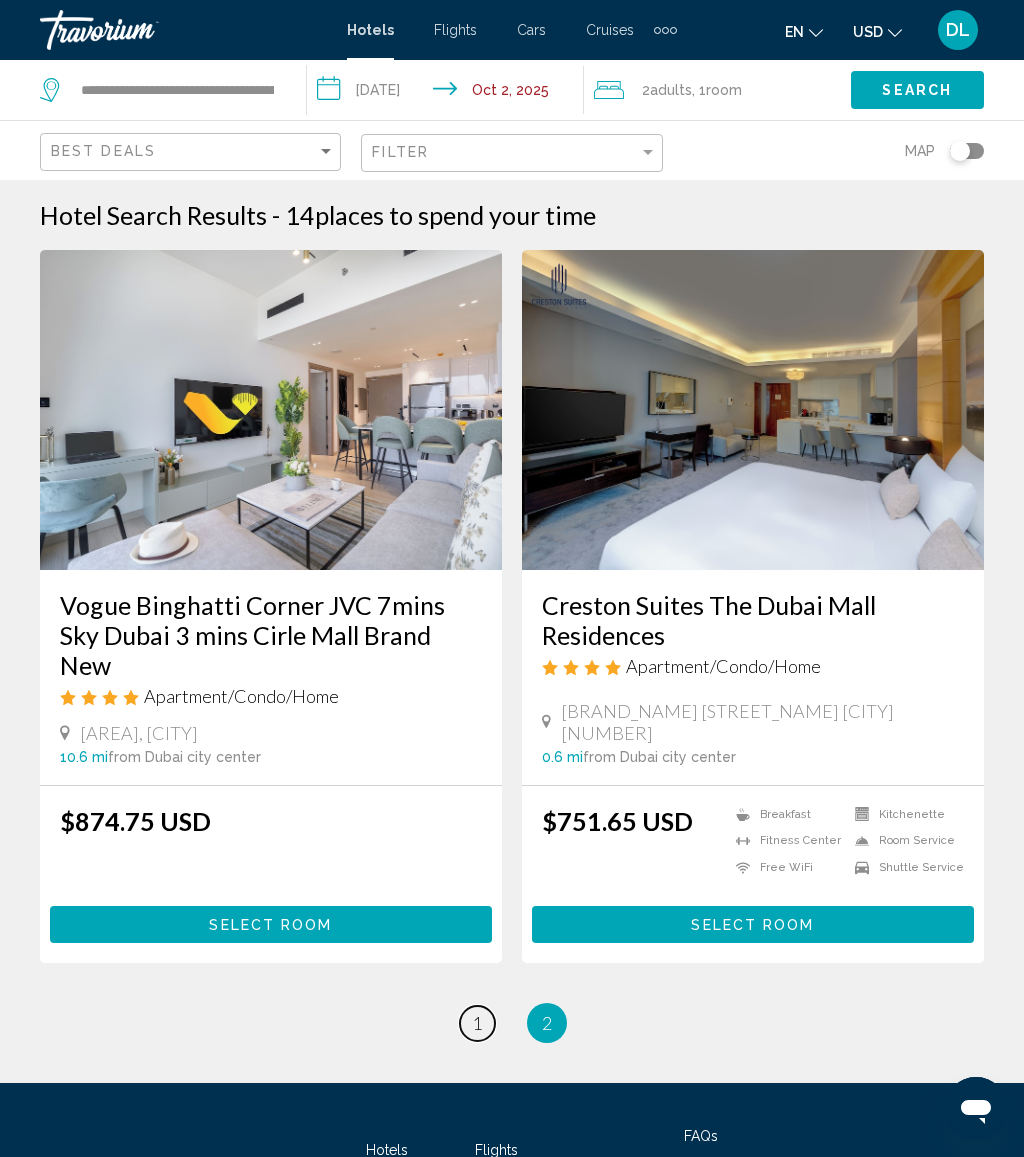 click on "1" at bounding box center [477, 1023] 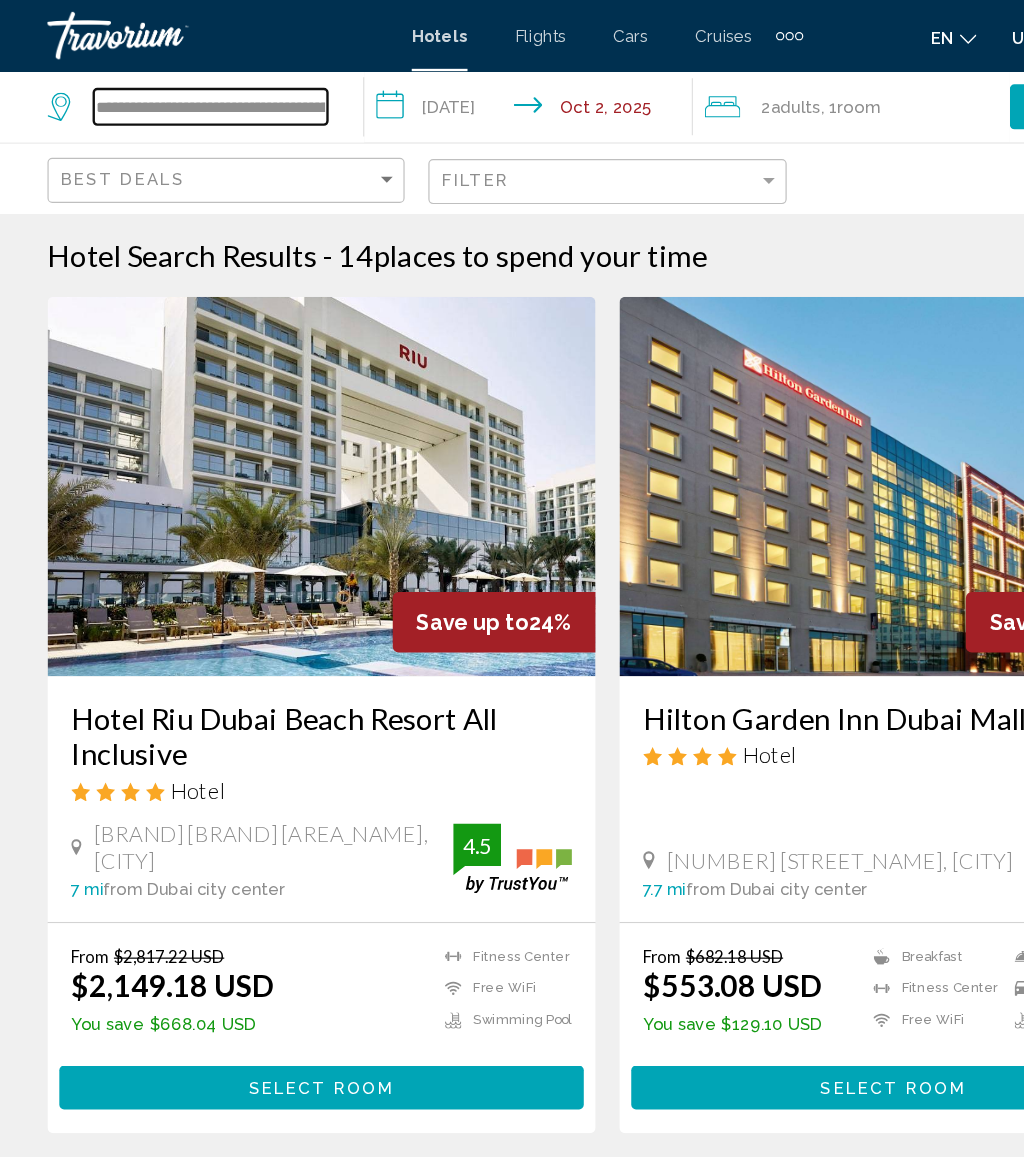 click on "**********" at bounding box center (177, 90) 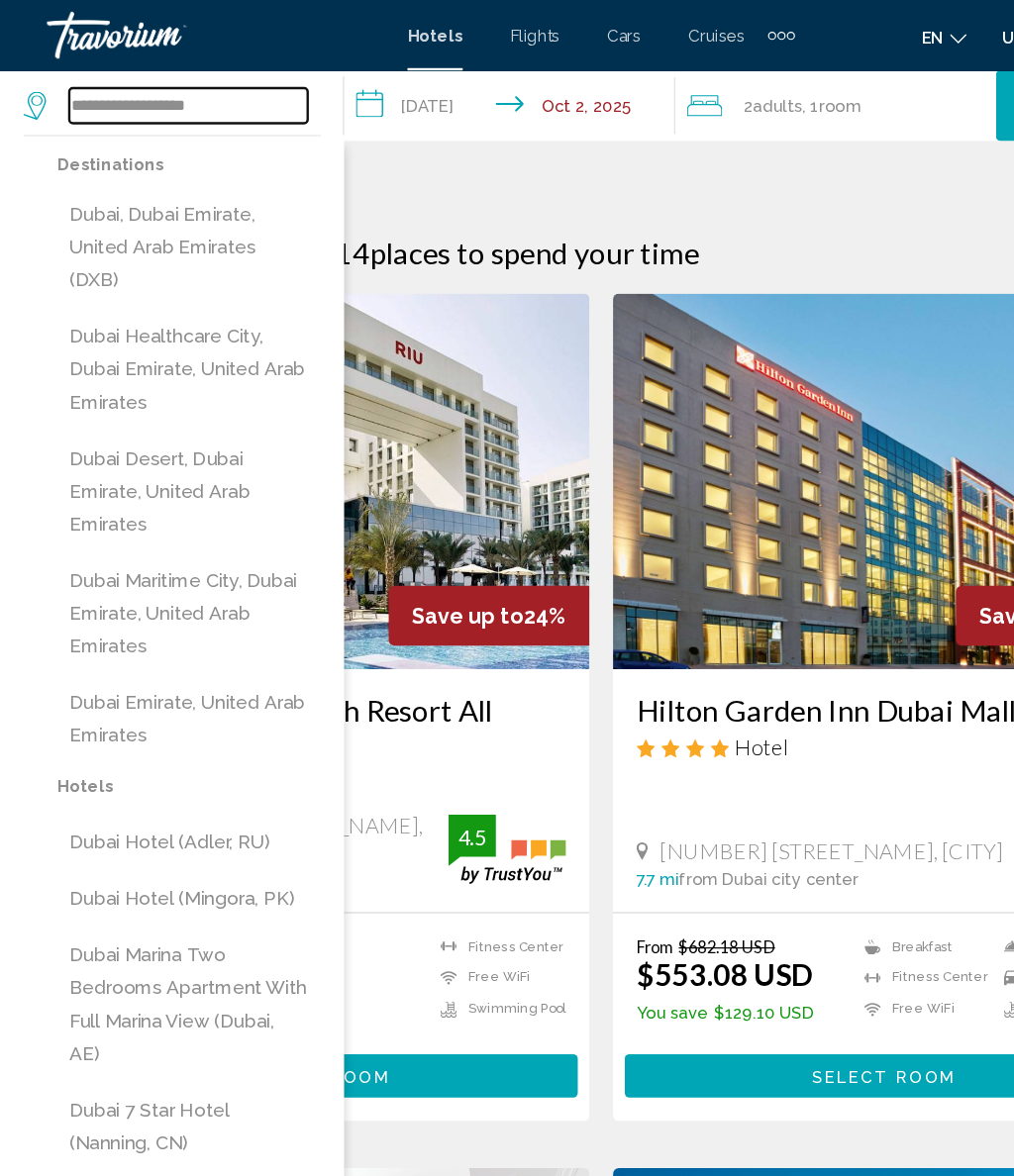 click on "**********" at bounding box center [158, 89] 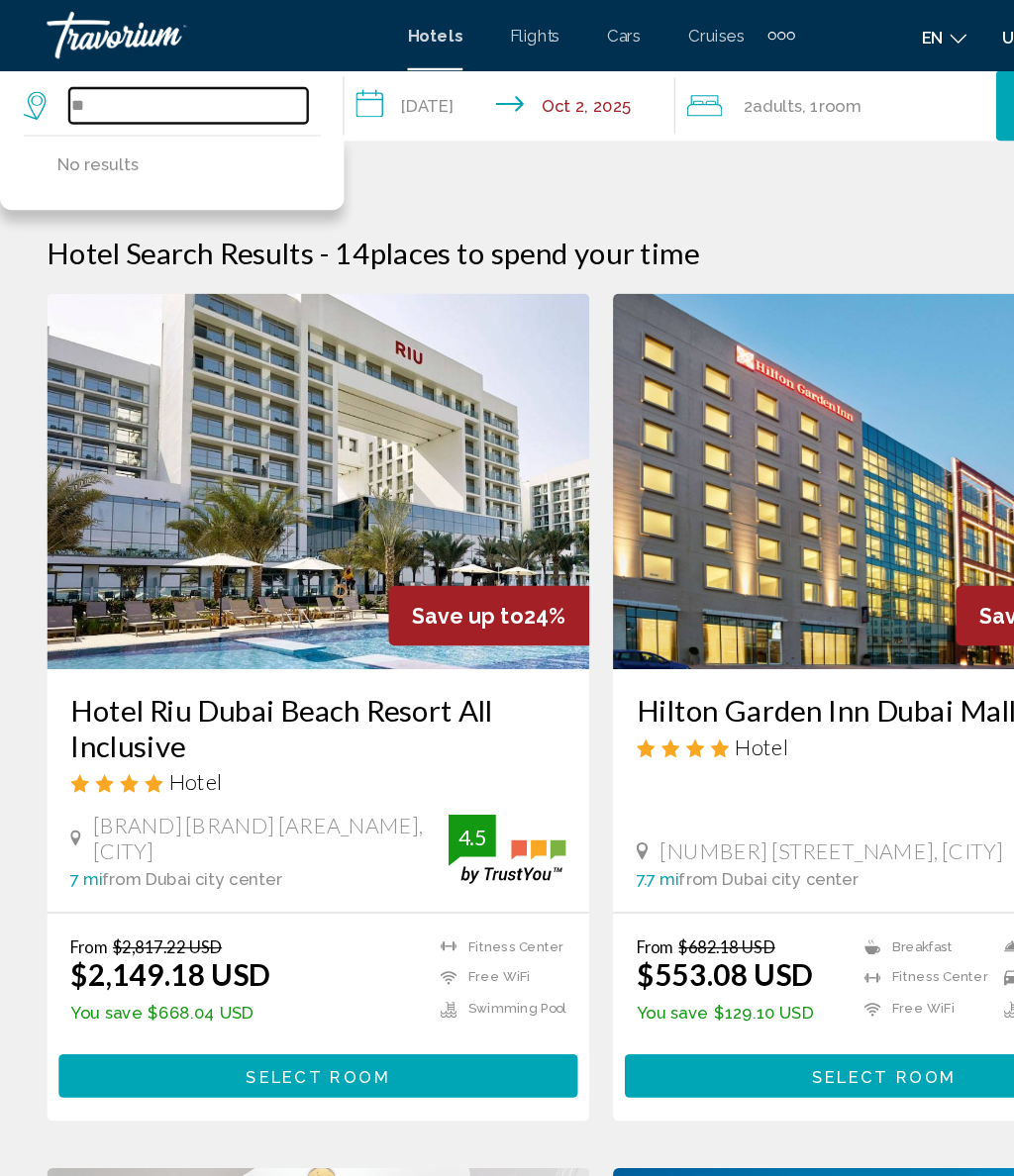 type on "*" 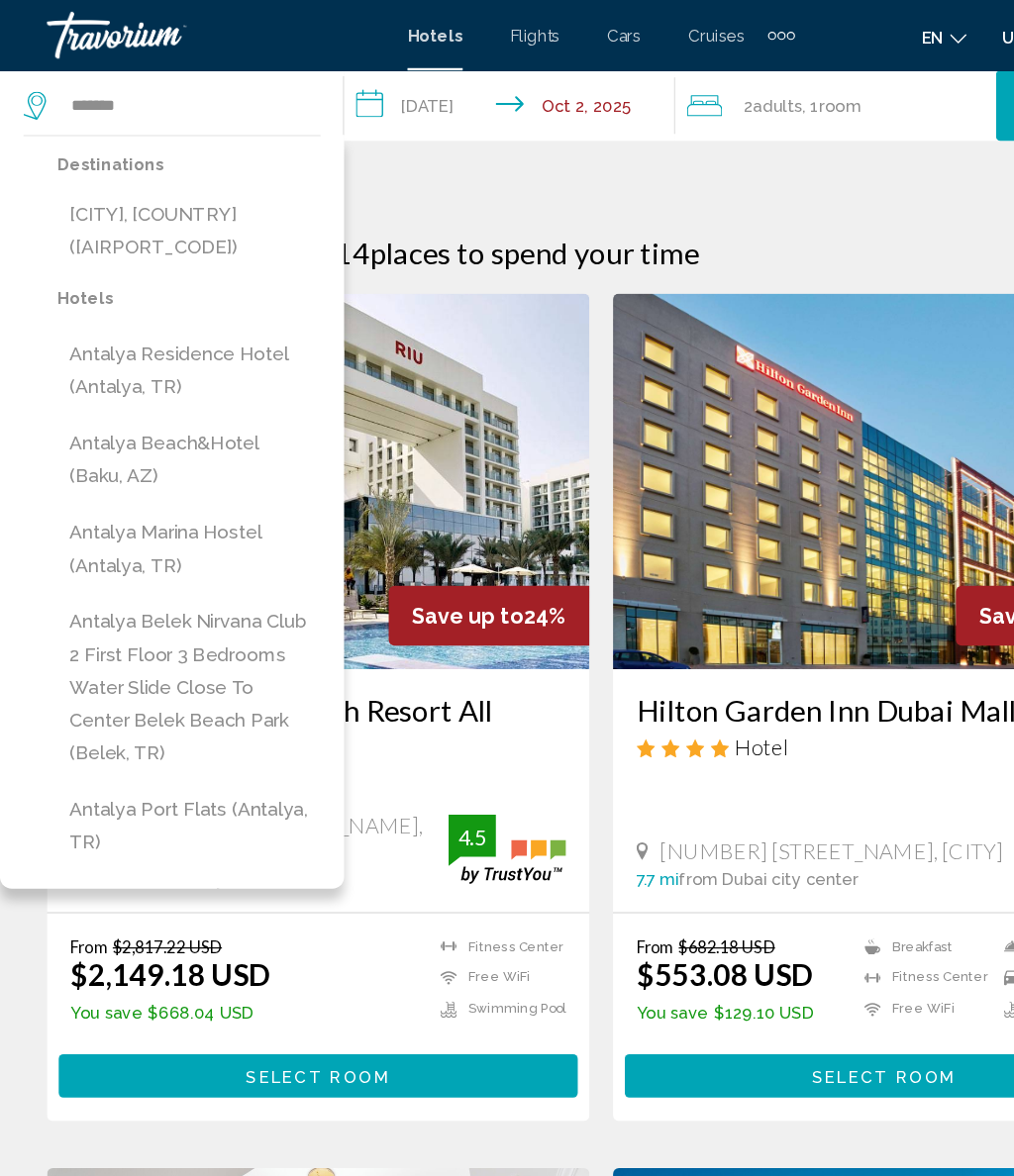 click on "[CITY], [COUNTRY] ([AIRPORT_CODE])" at bounding box center (159, 195) 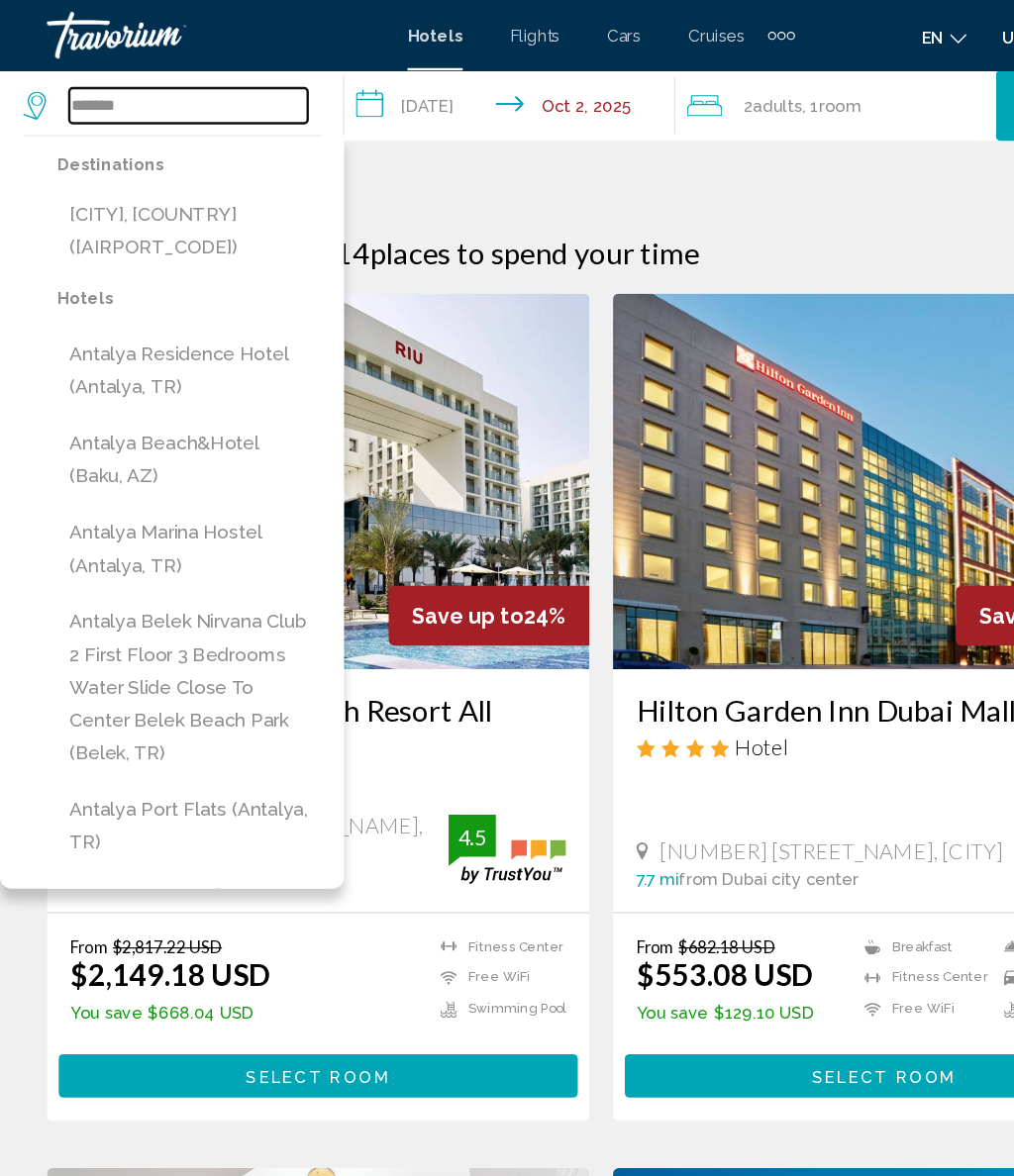 type on "**********" 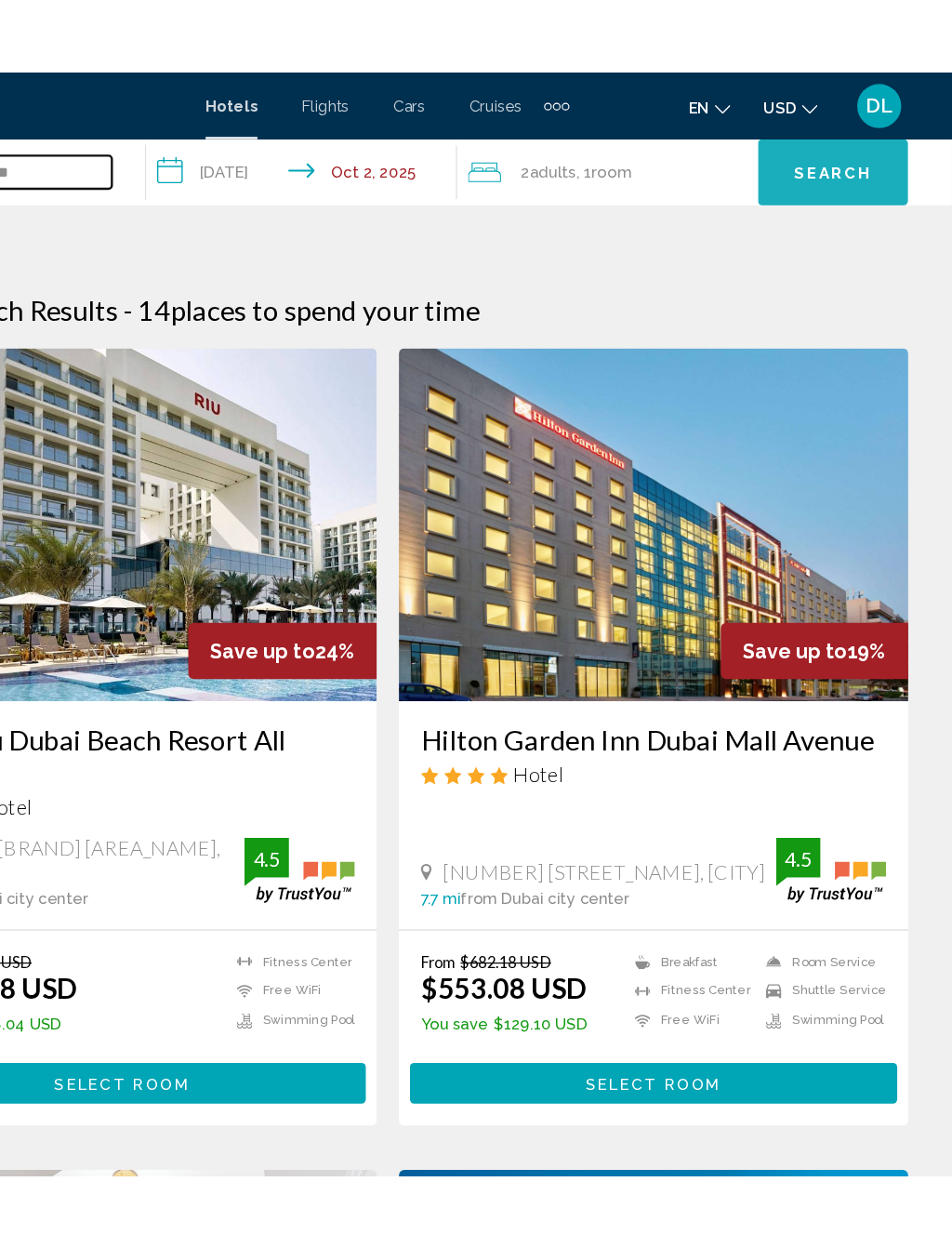 scroll, scrollTop: 0, scrollLeft: 0, axis: both 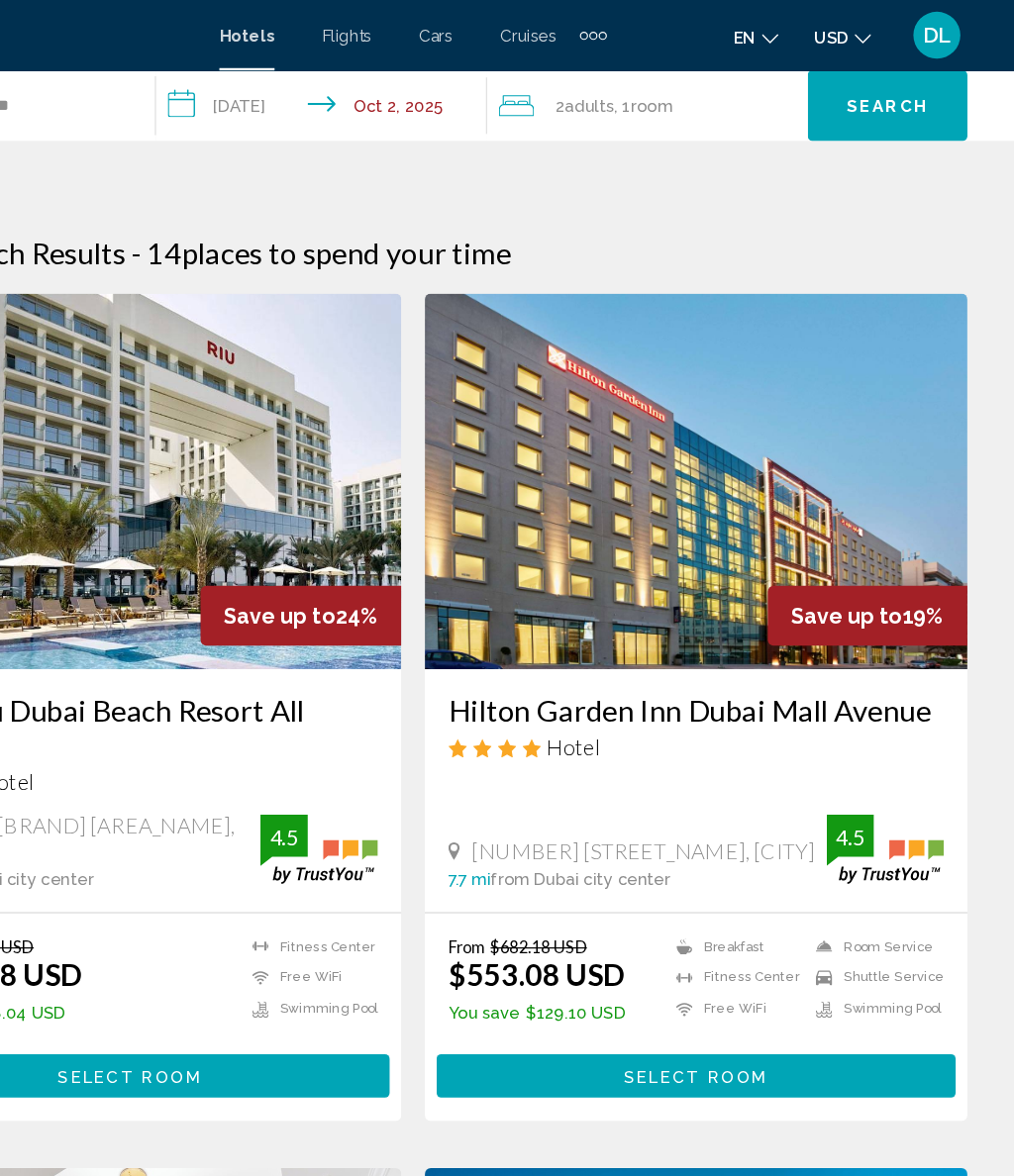 click on "Search" 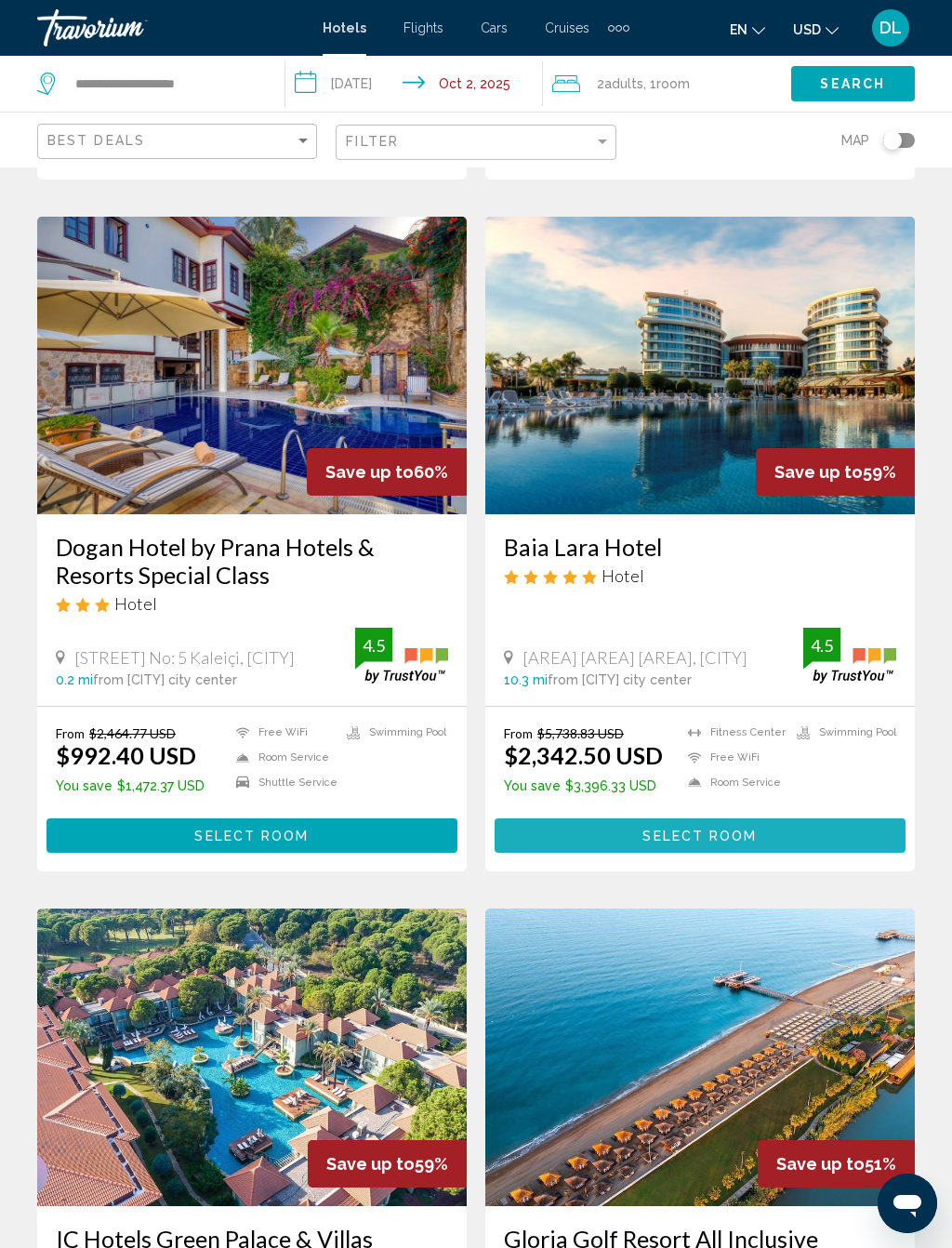 scroll, scrollTop: 1379, scrollLeft: 0, axis: vertical 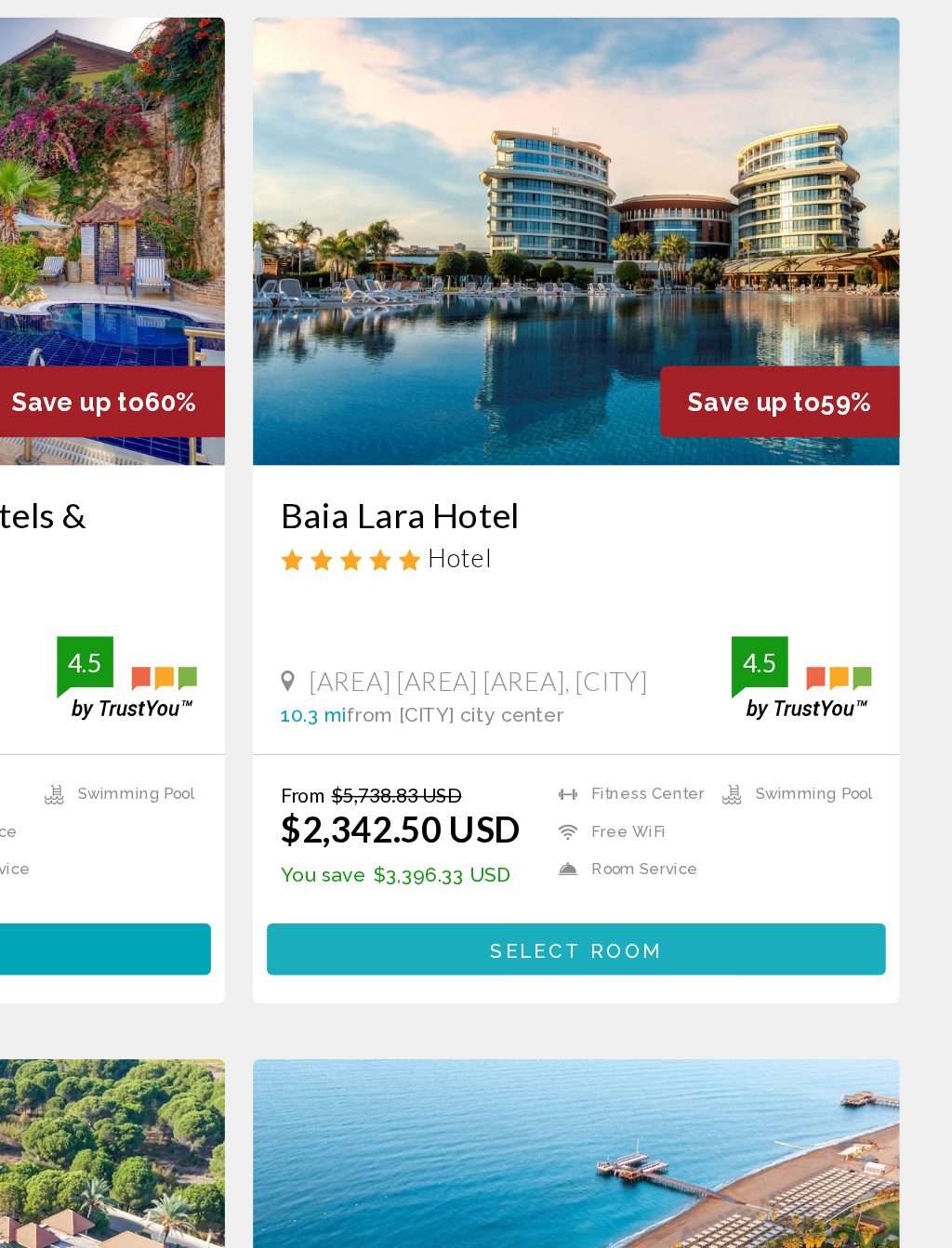 click on "Select Room" at bounding box center [700, 836] 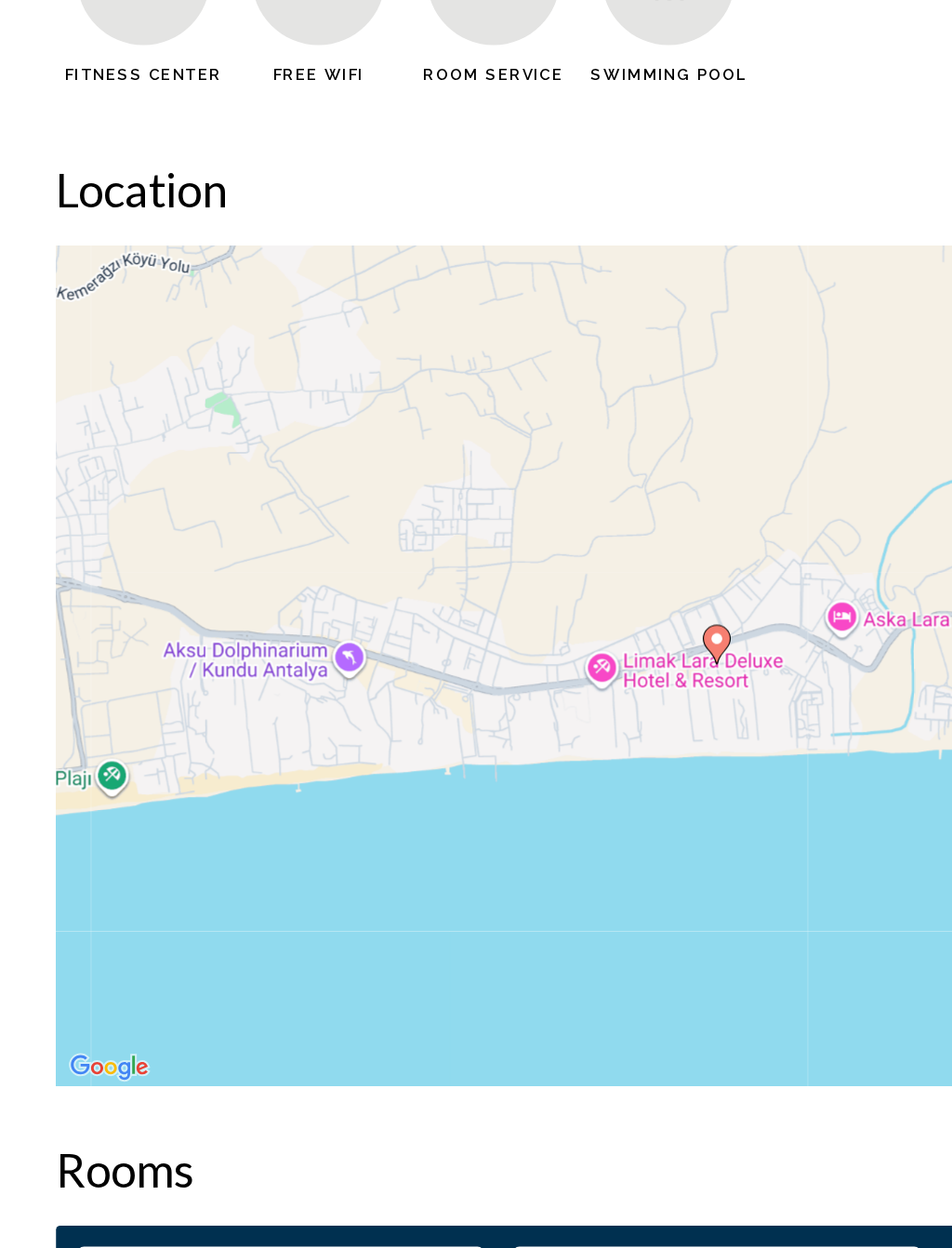 scroll, scrollTop: 1855, scrollLeft: 0, axis: vertical 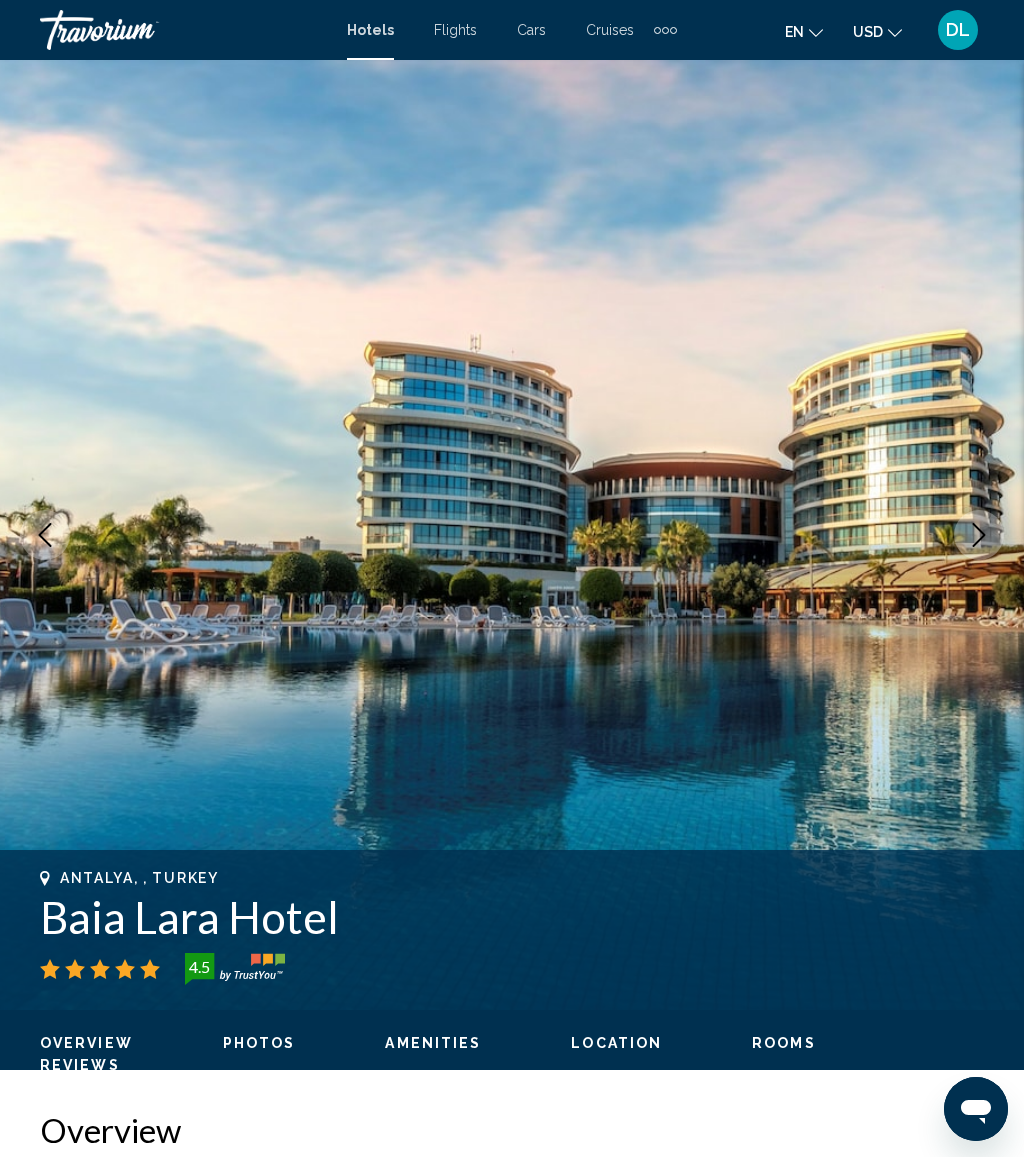 click 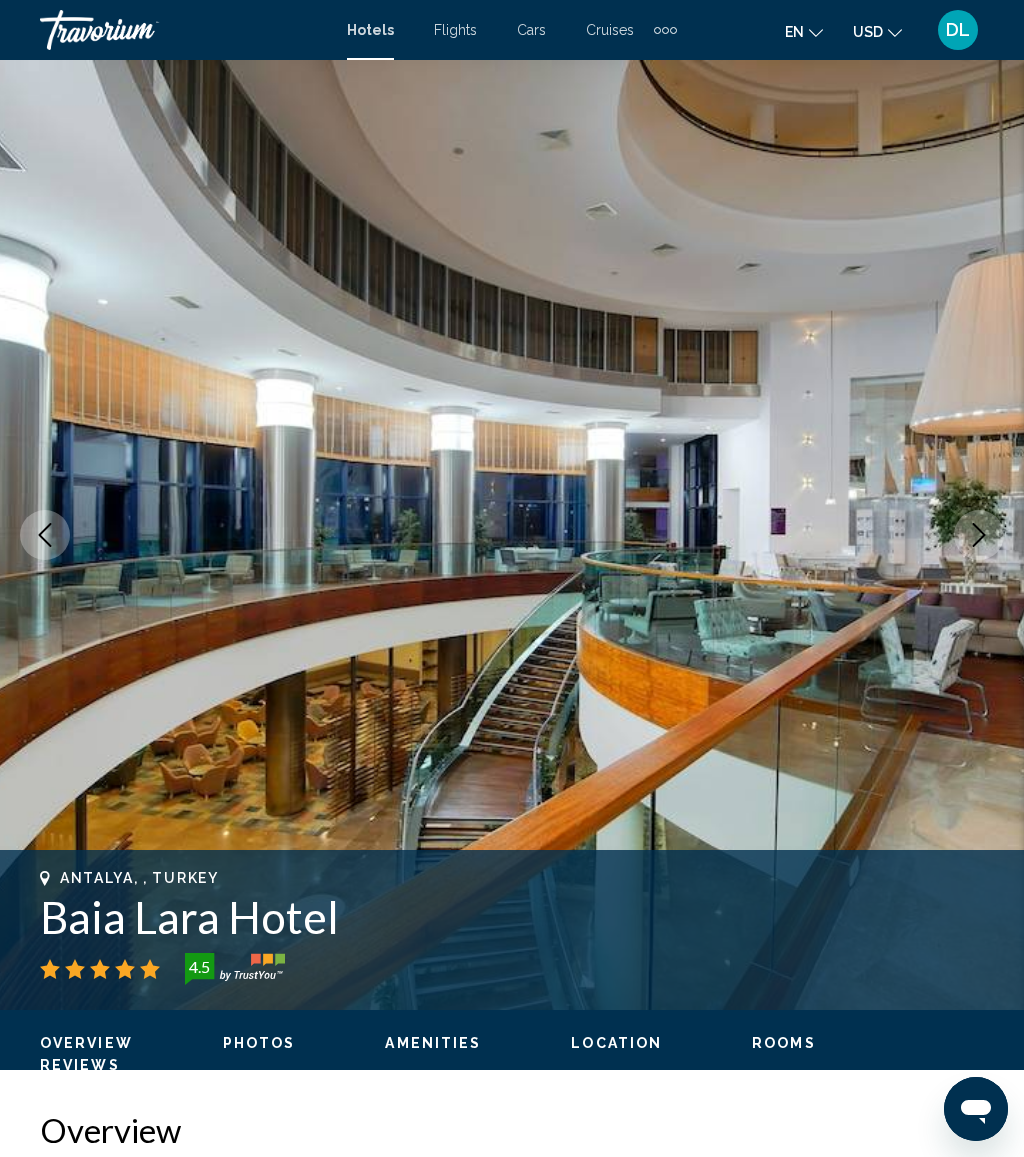 click at bounding box center [979, 535] 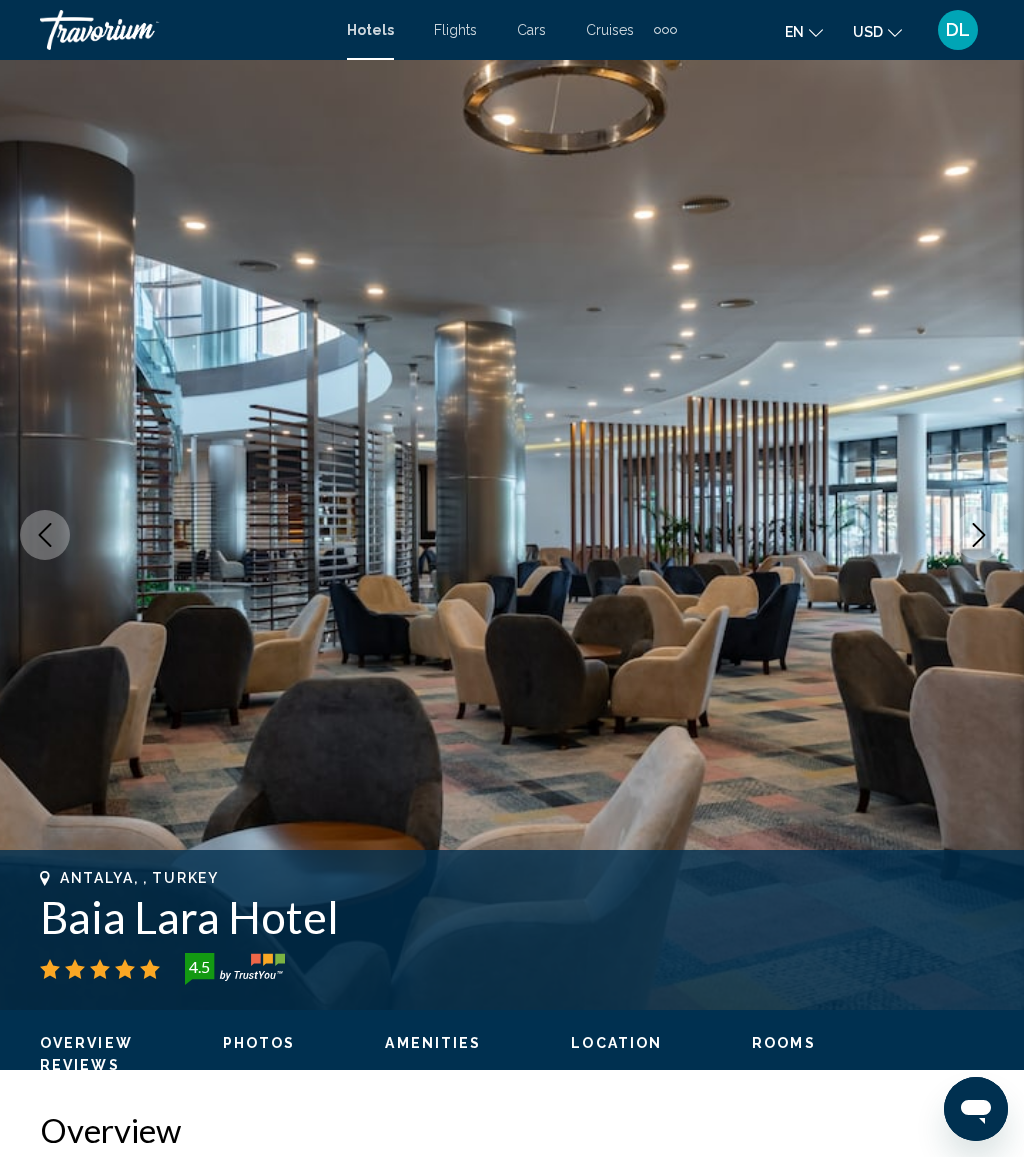 click 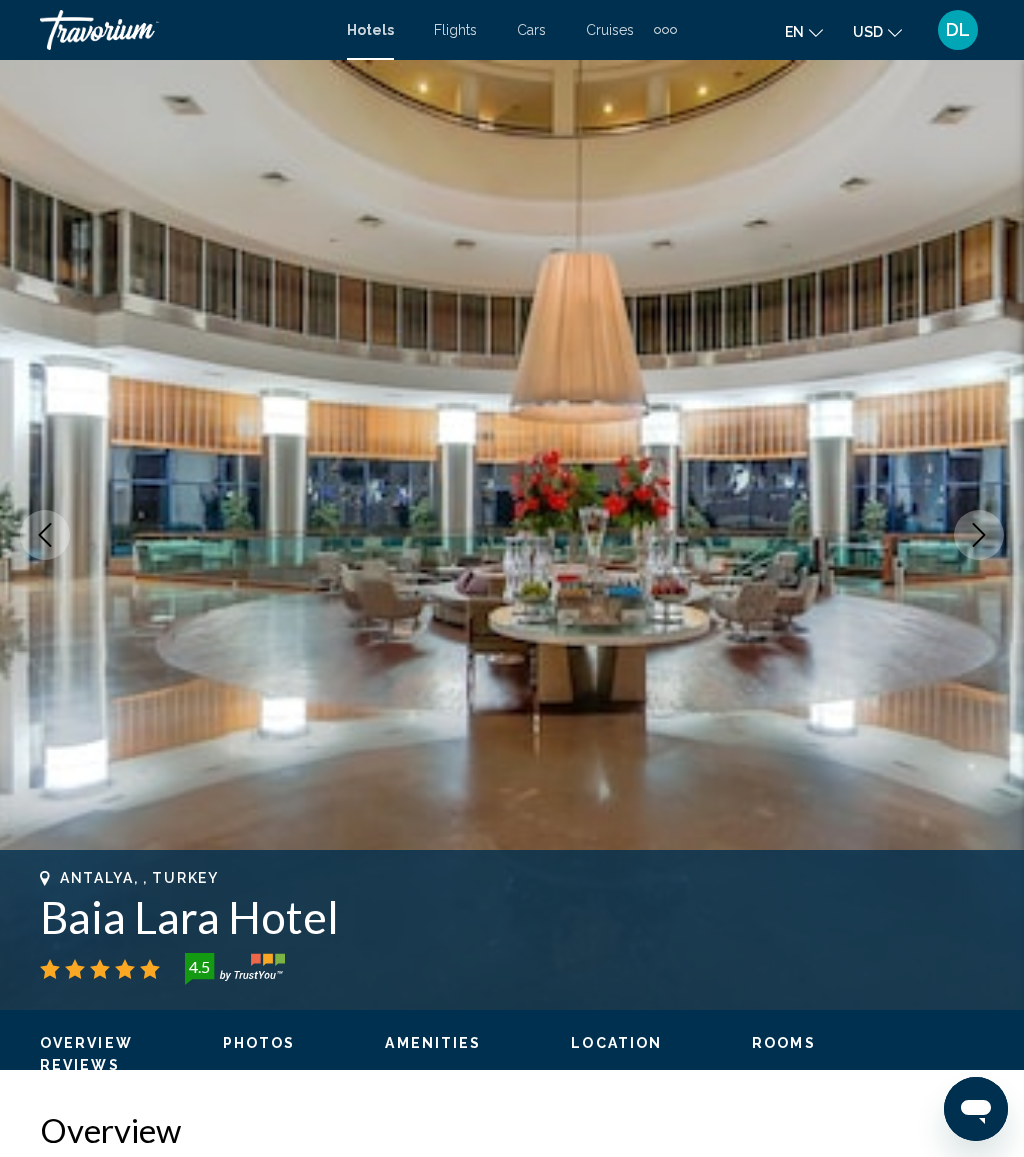 click at bounding box center [979, 535] 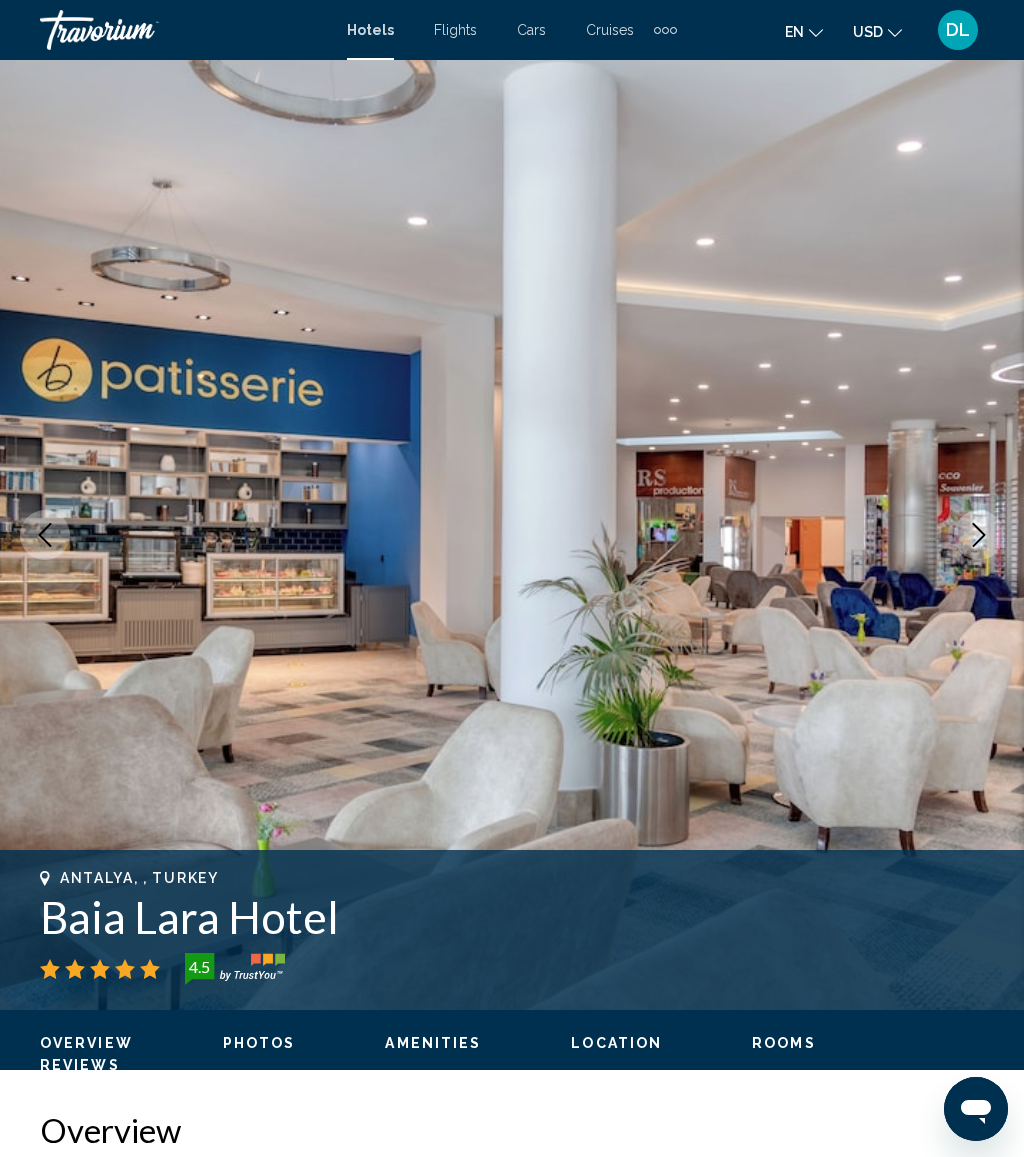 click at bounding box center (979, 535) 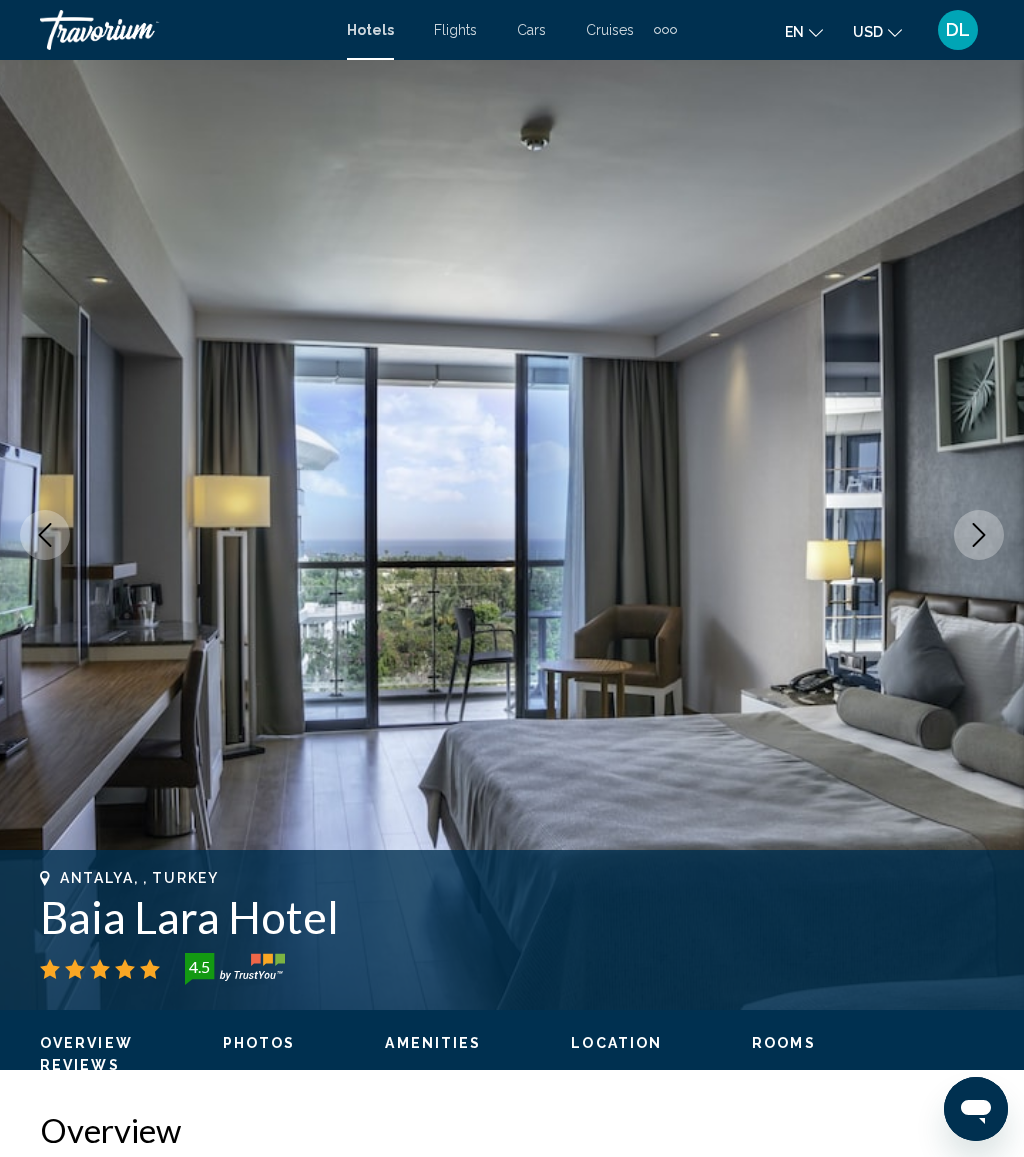 click 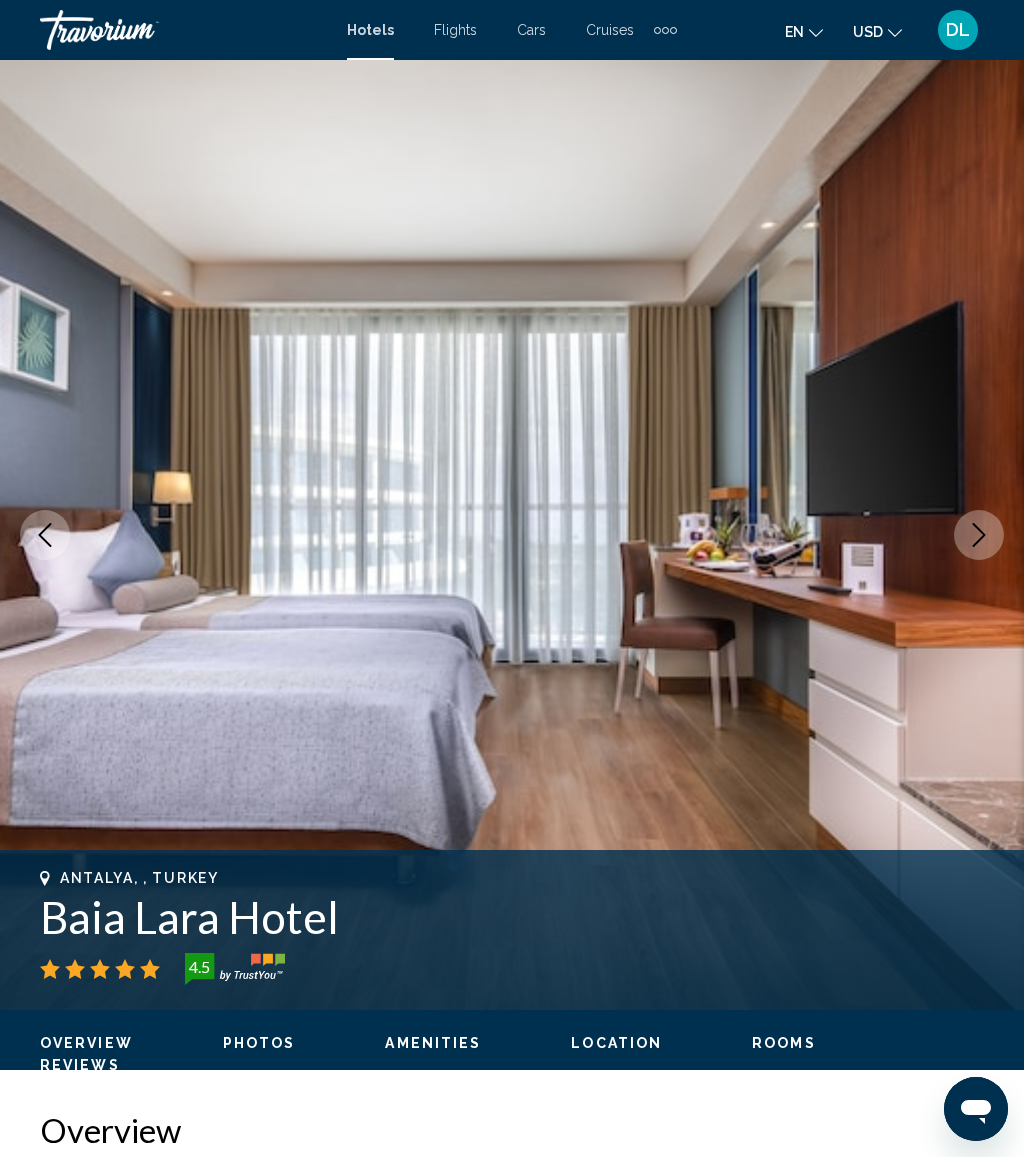click 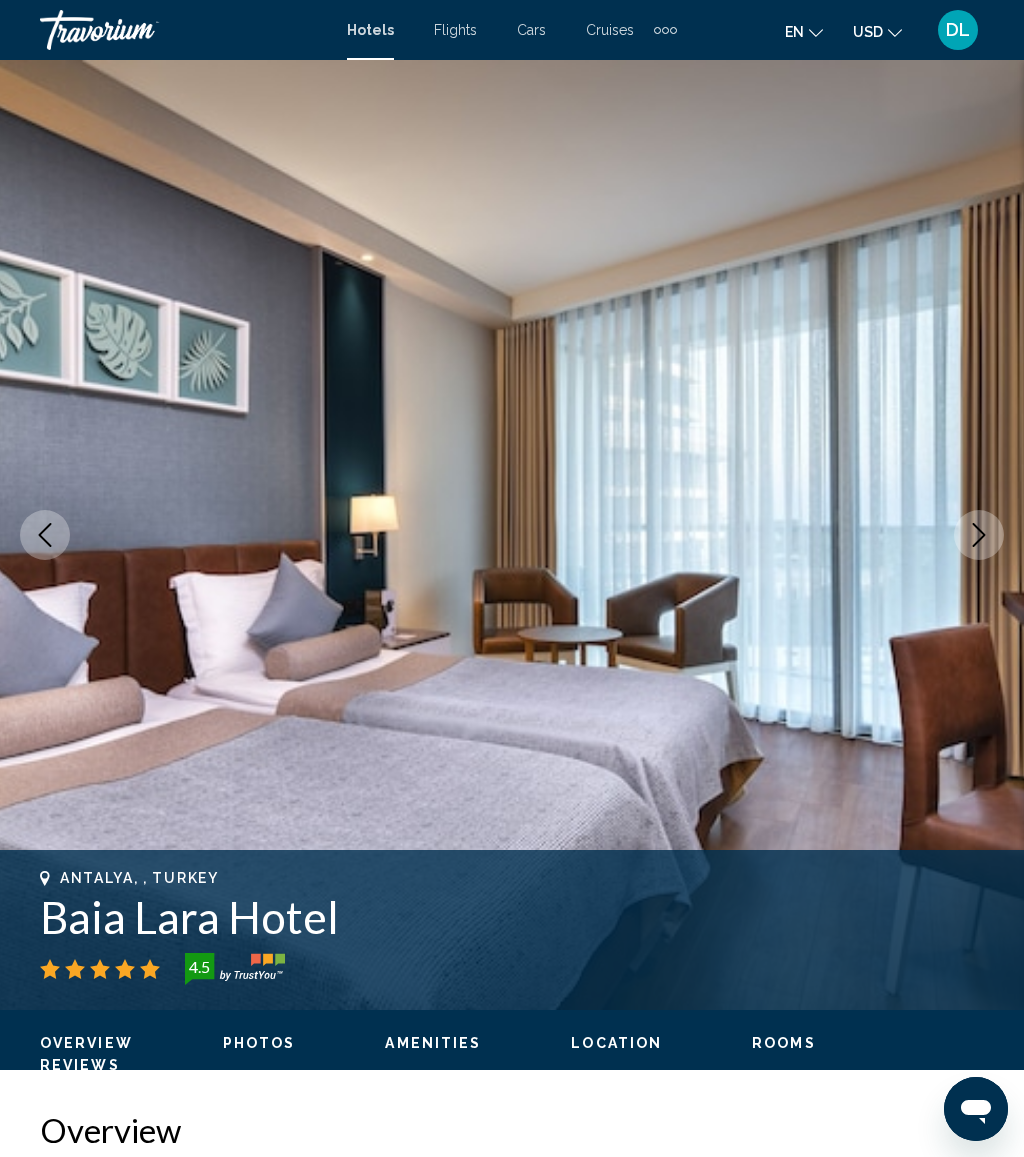 click at bounding box center [979, 535] 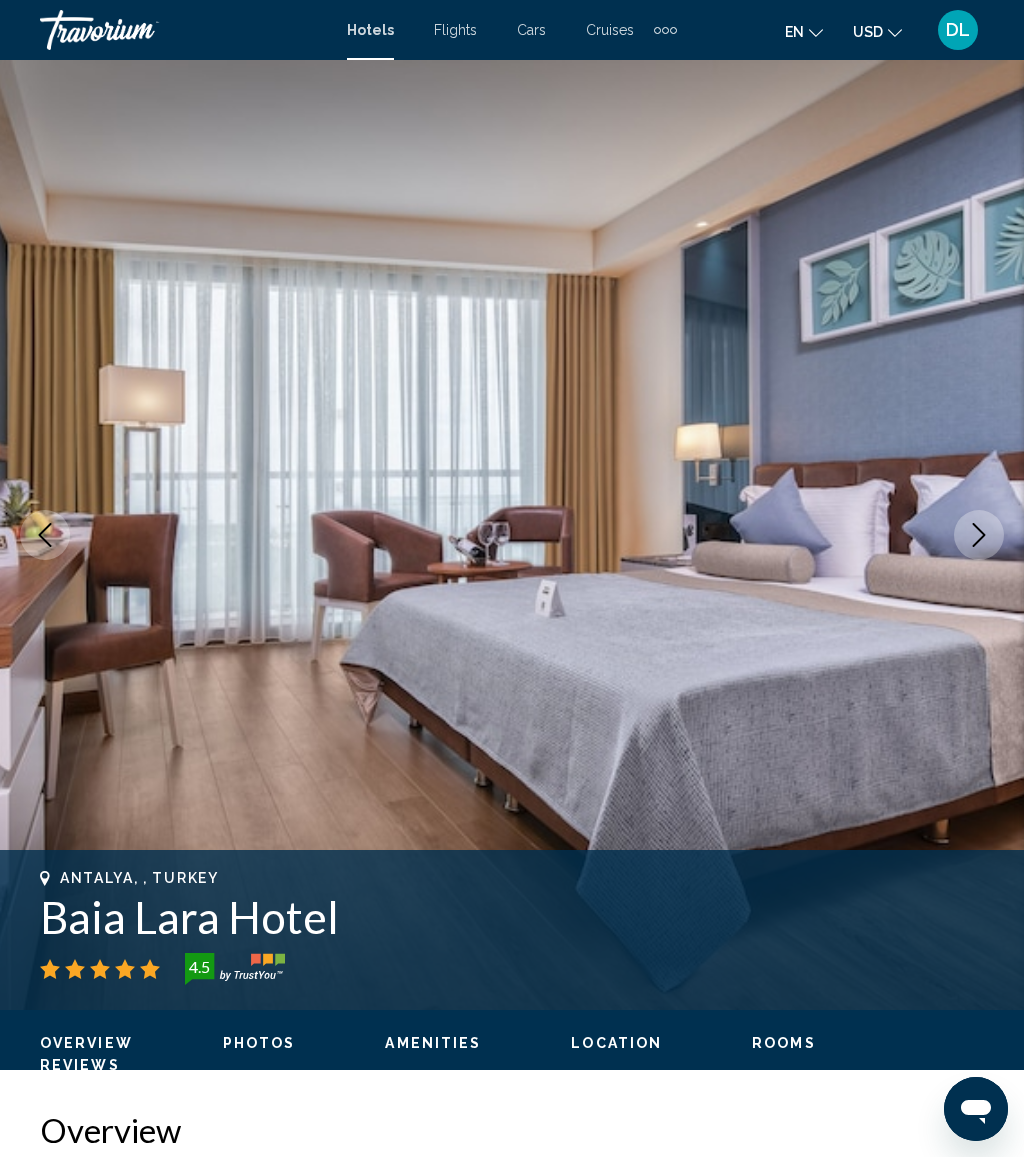 click 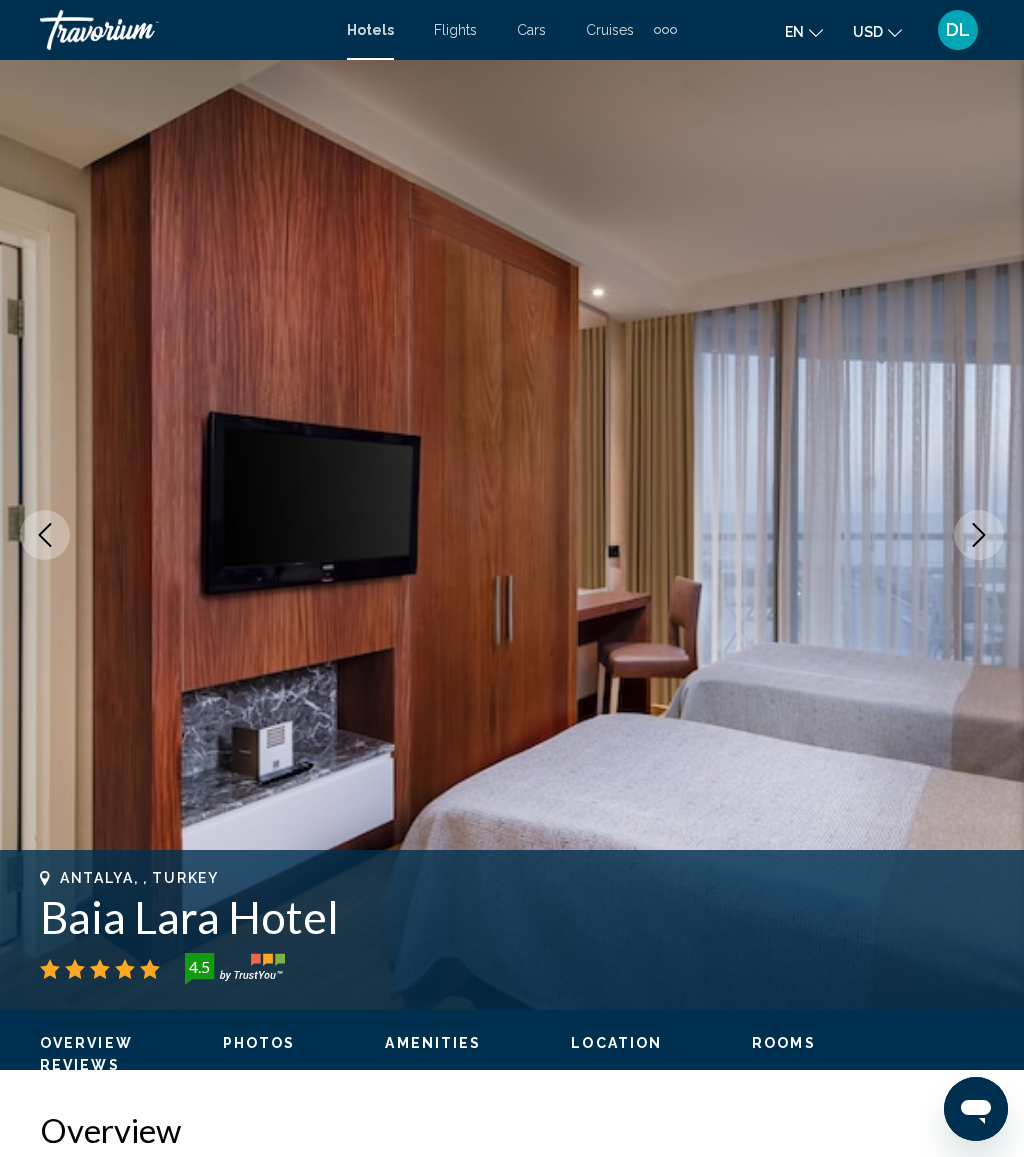 click 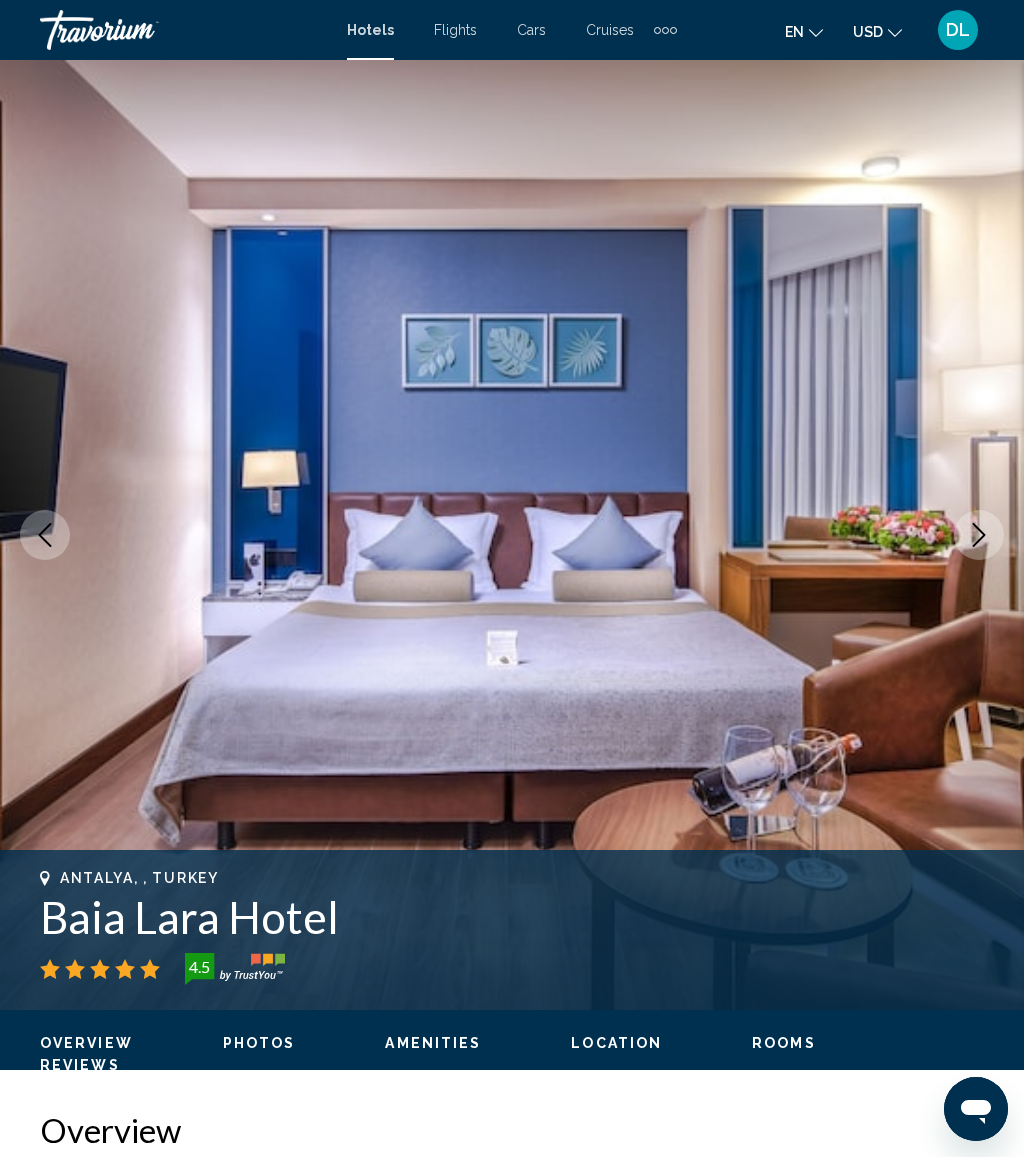 click at bounding box center (979, 535) 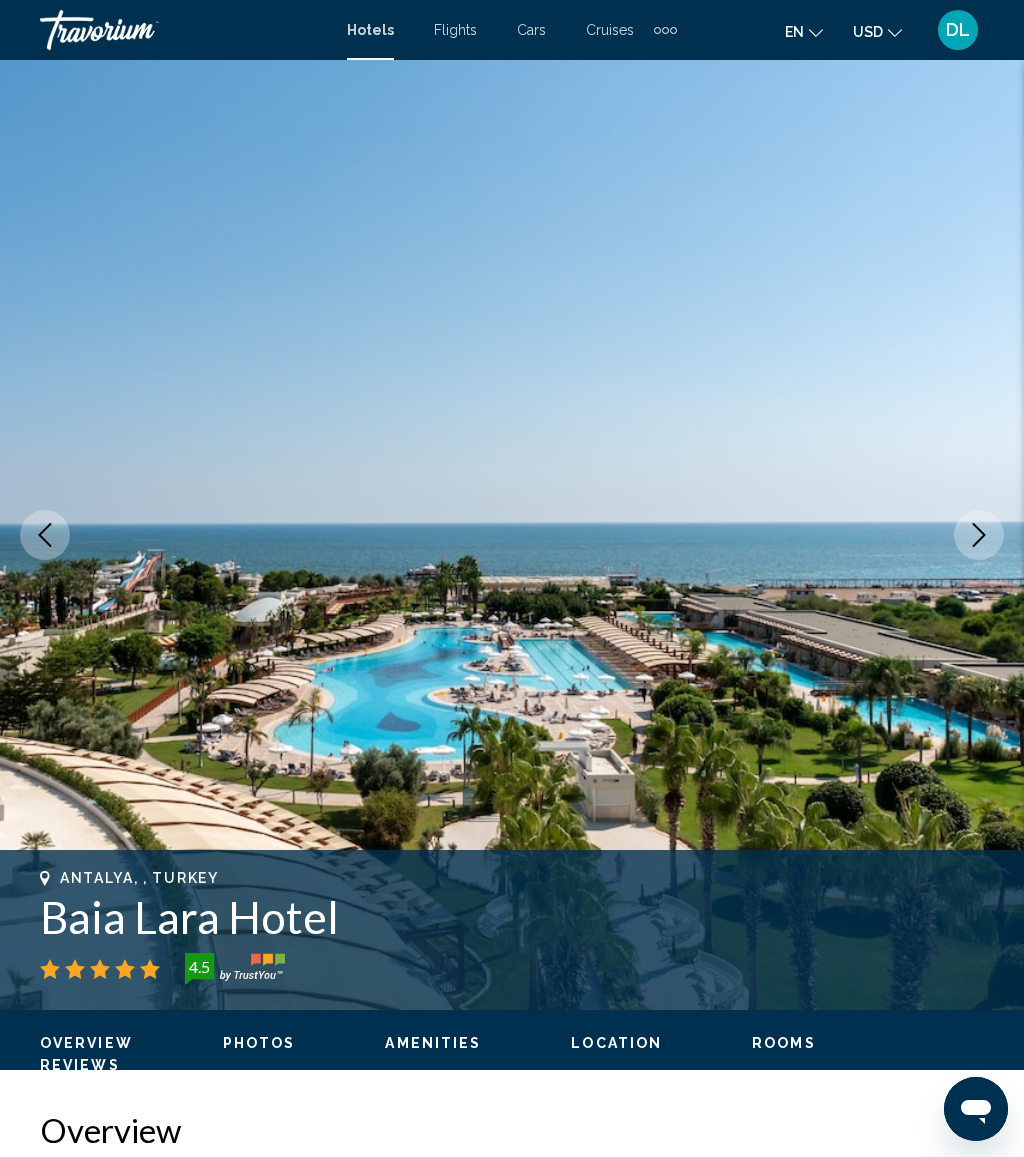 click 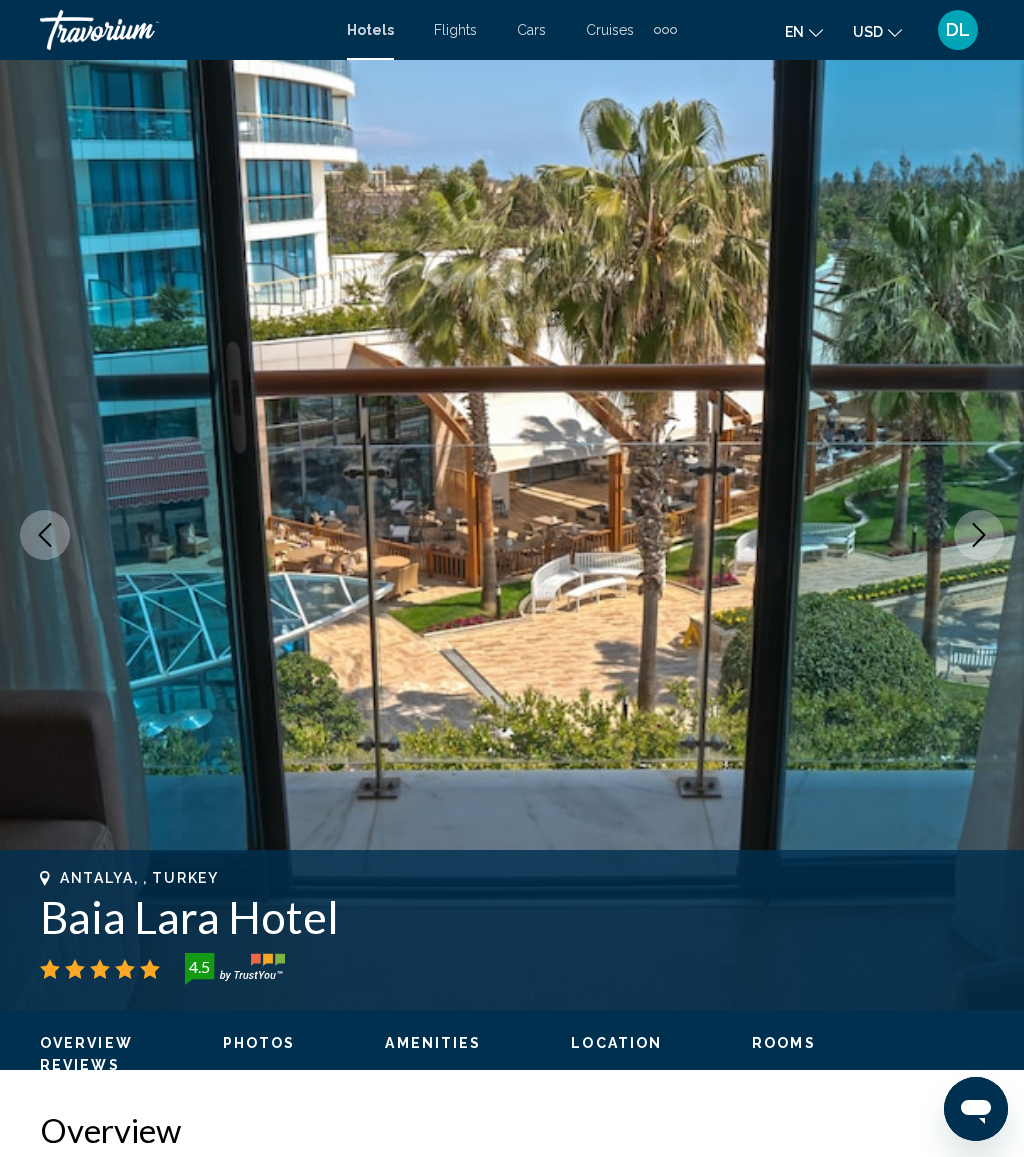 click 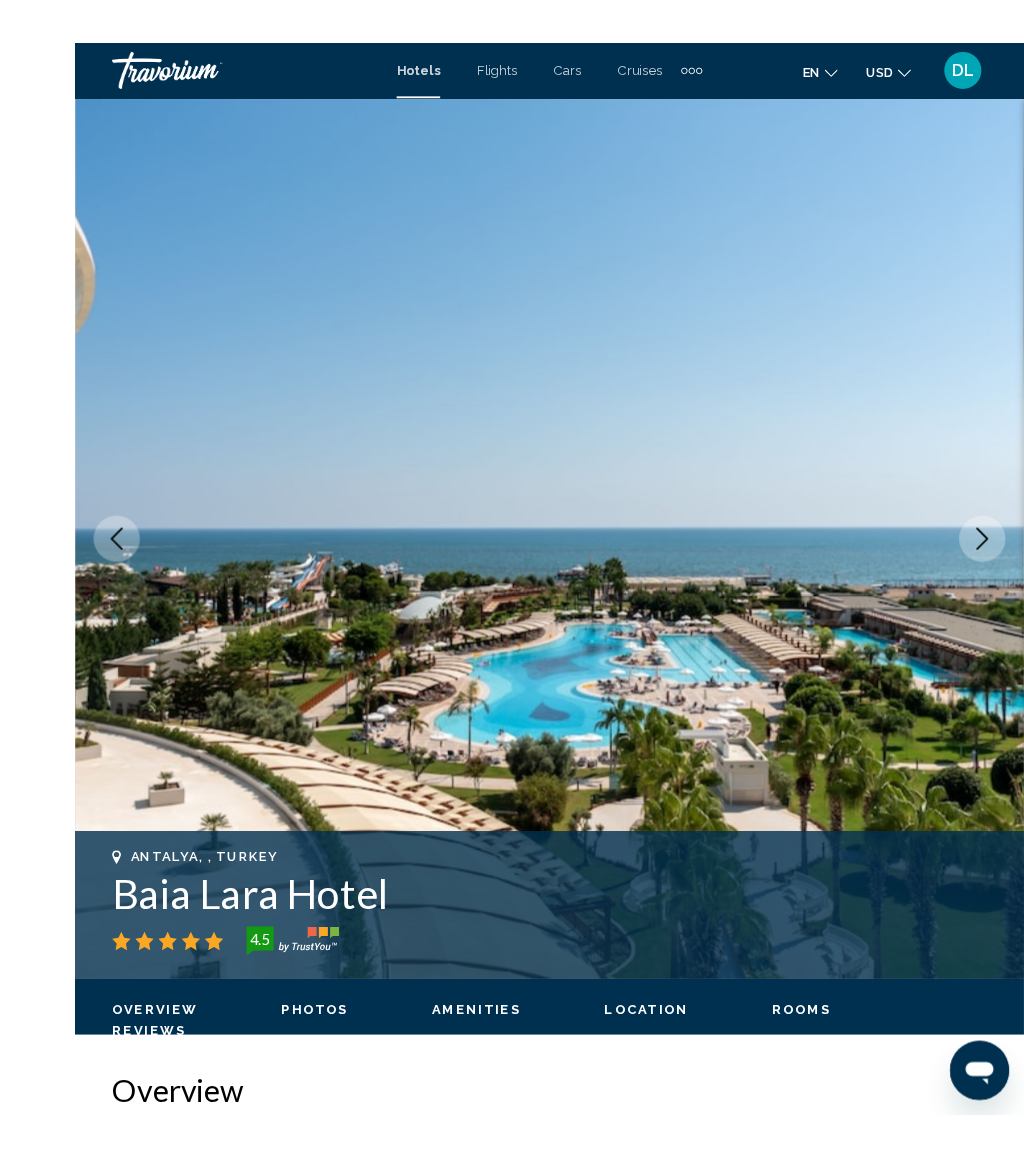 scroll, scrollTop: 4, scrollLeft: 0, axis: vertical 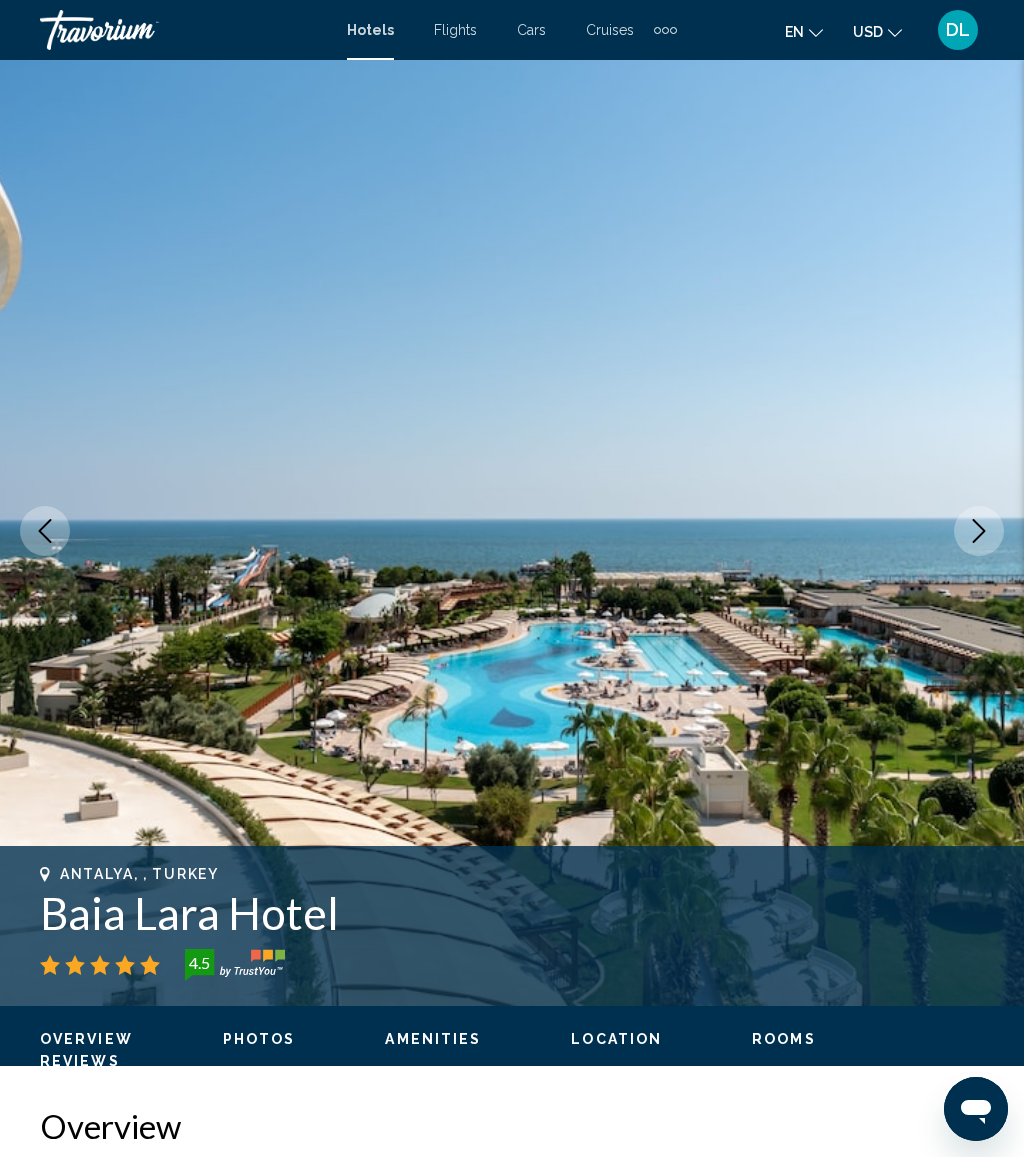 click at bounding box center (512, 531) 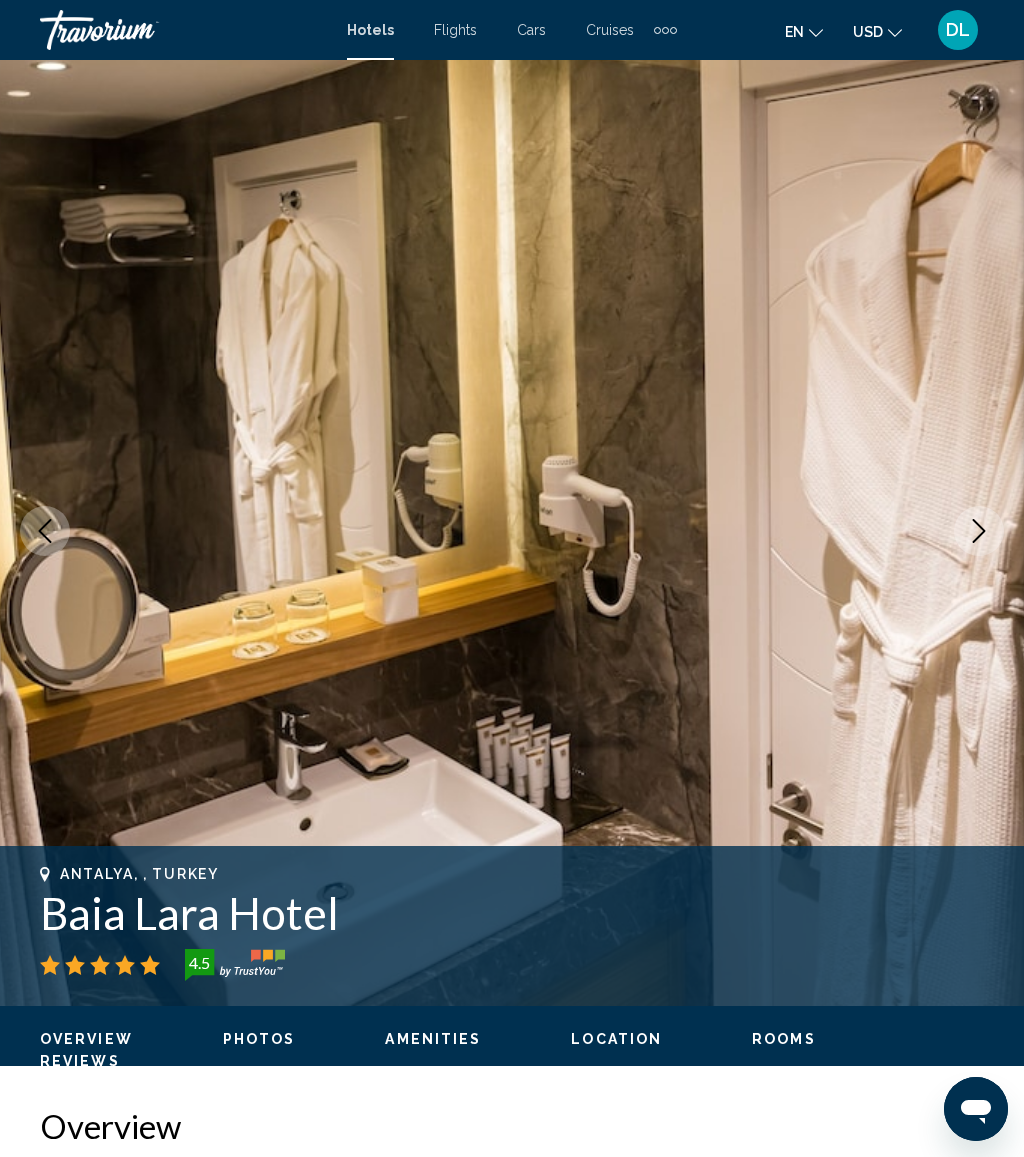 click at bounding box center [979, 531] 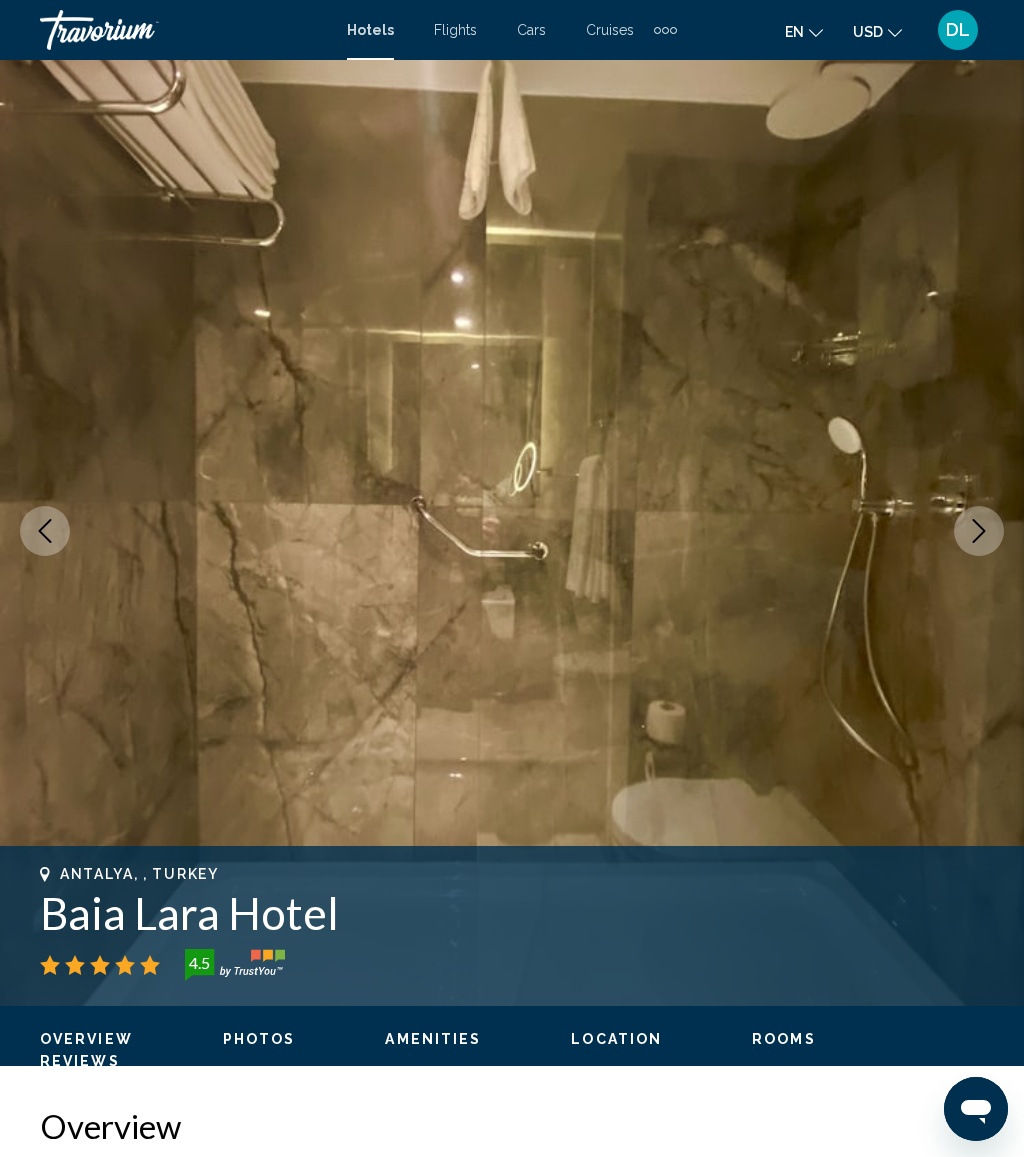 click 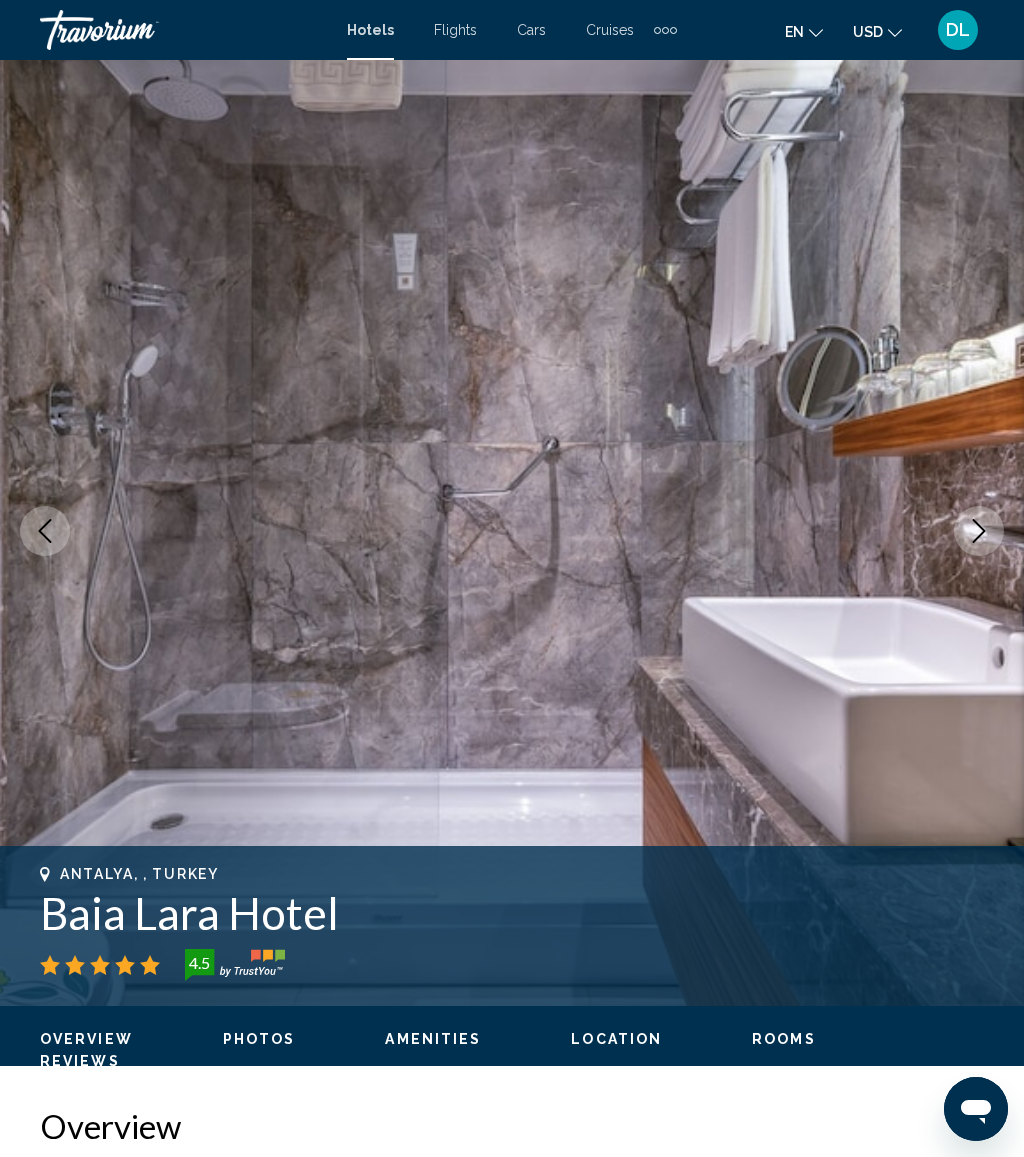 click 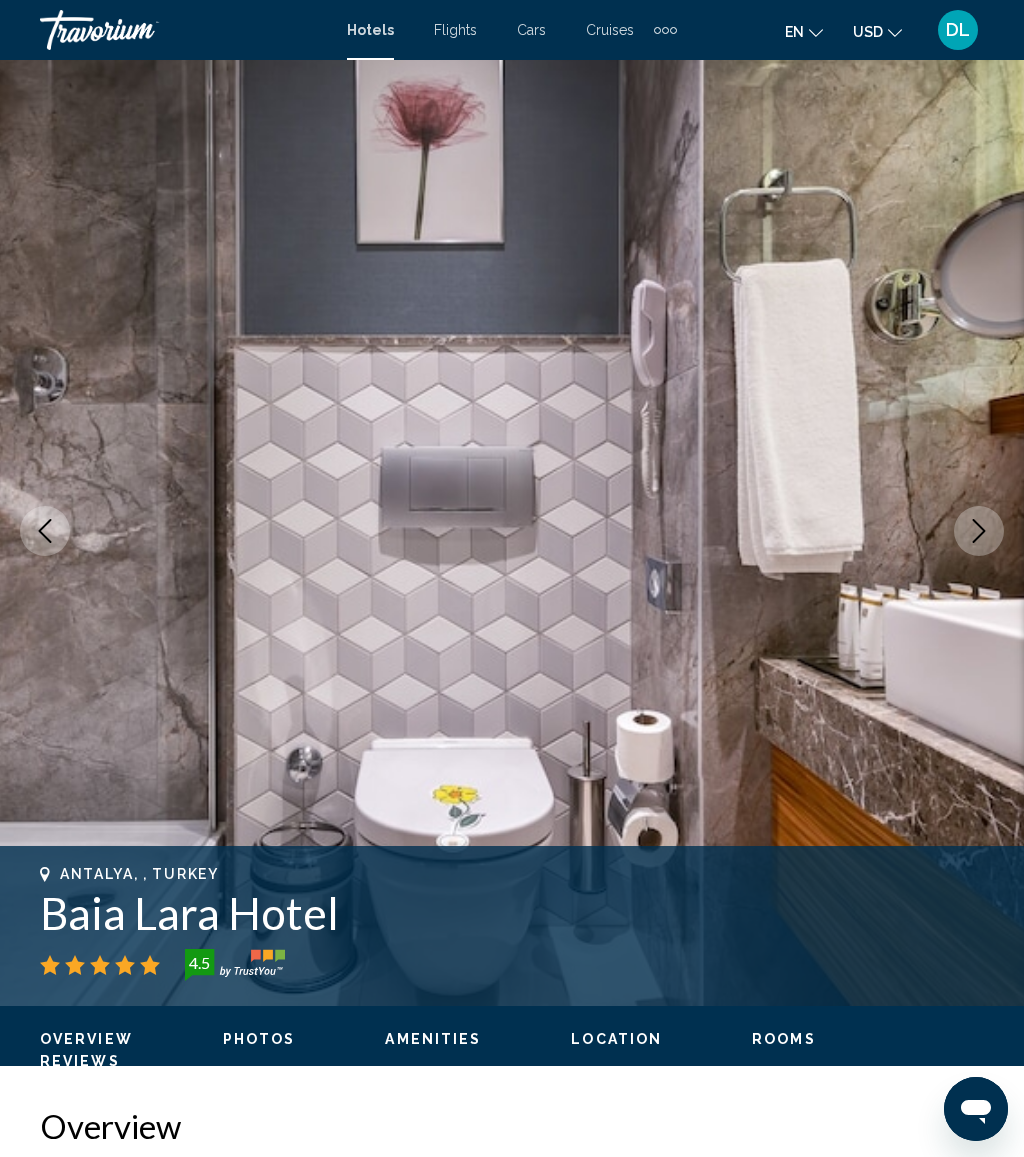 click 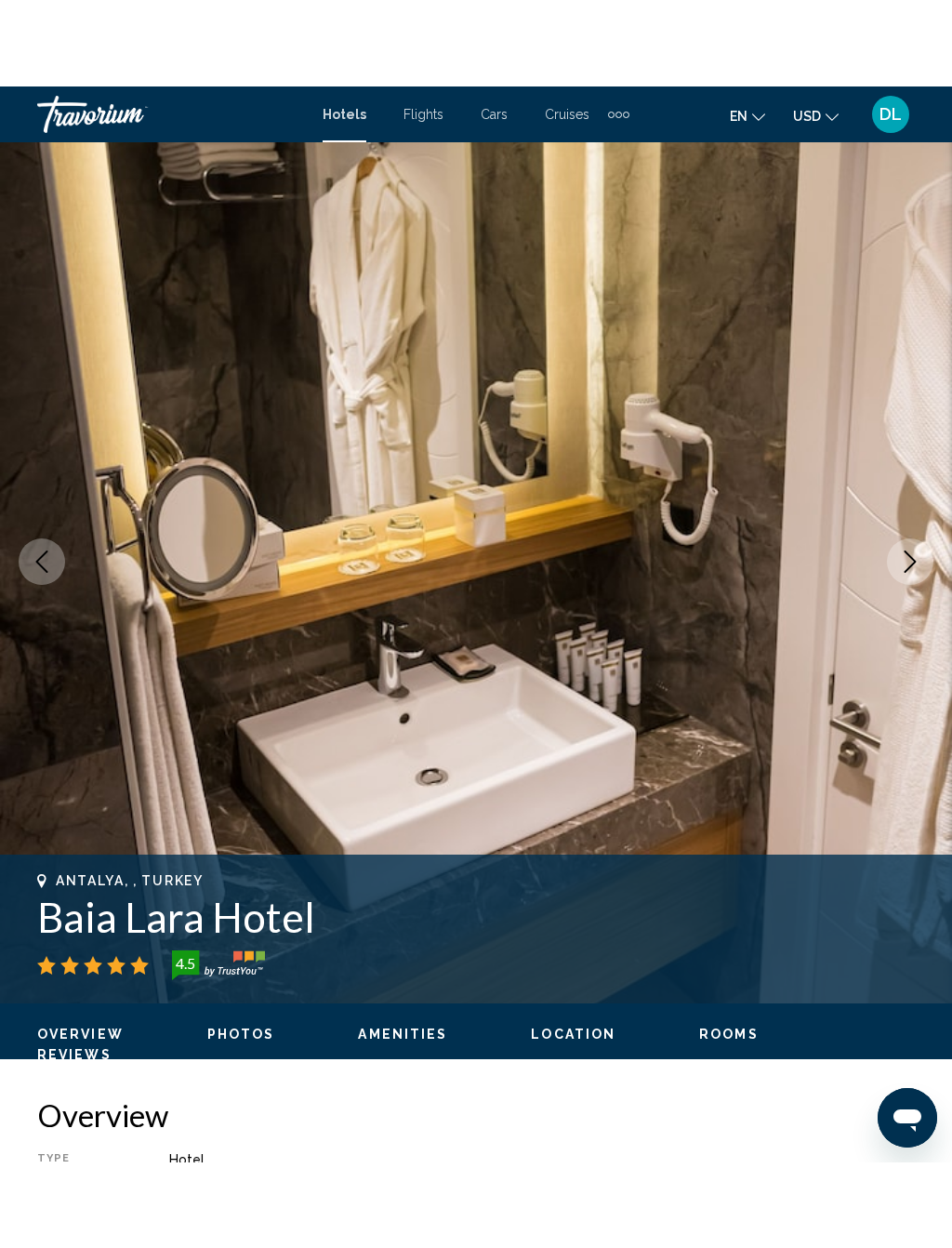 scroll, scrollTop: 0, scrollLeft: 0, axis: both 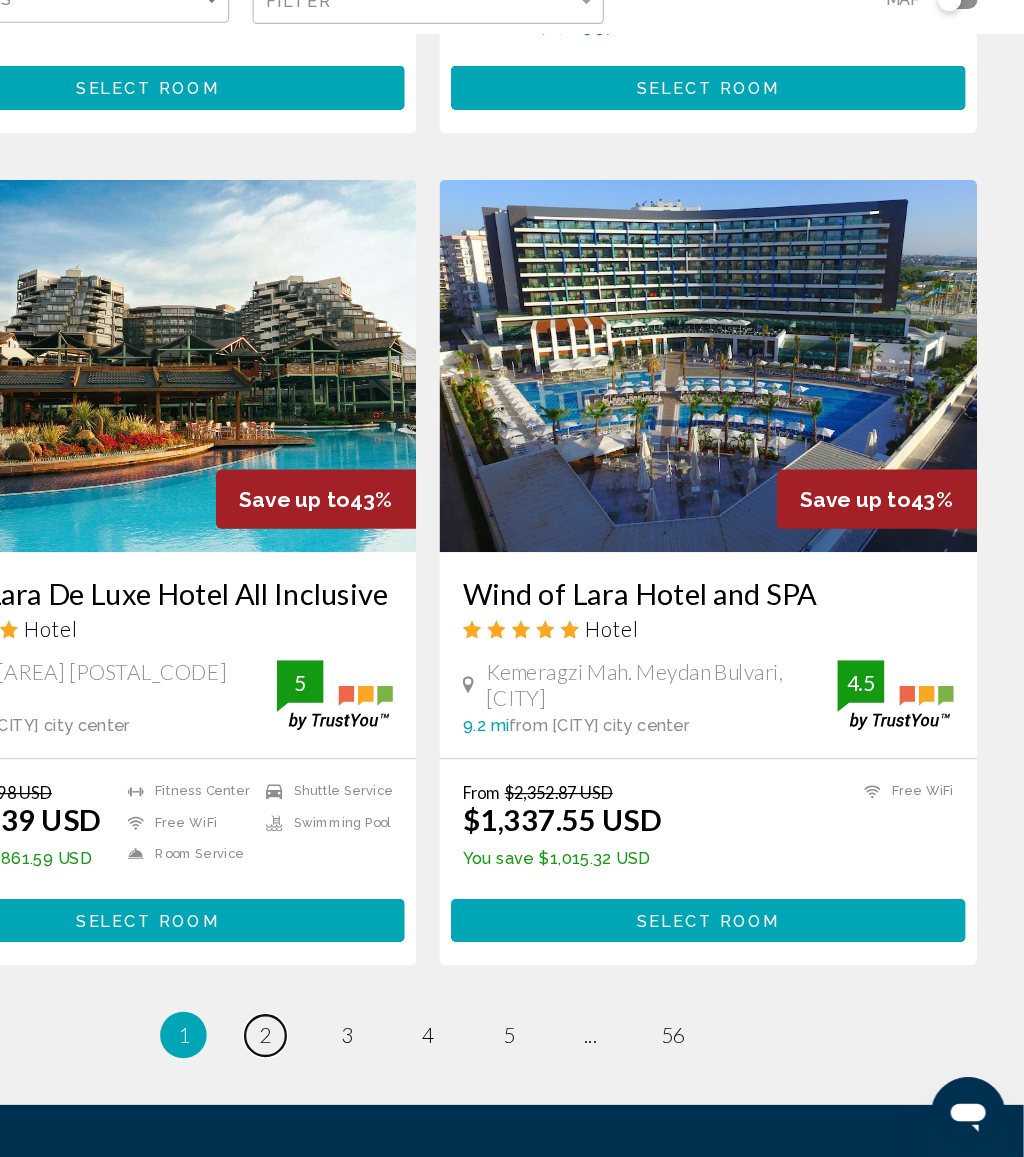 click on "page  2" at bounding box center [372, 1041] 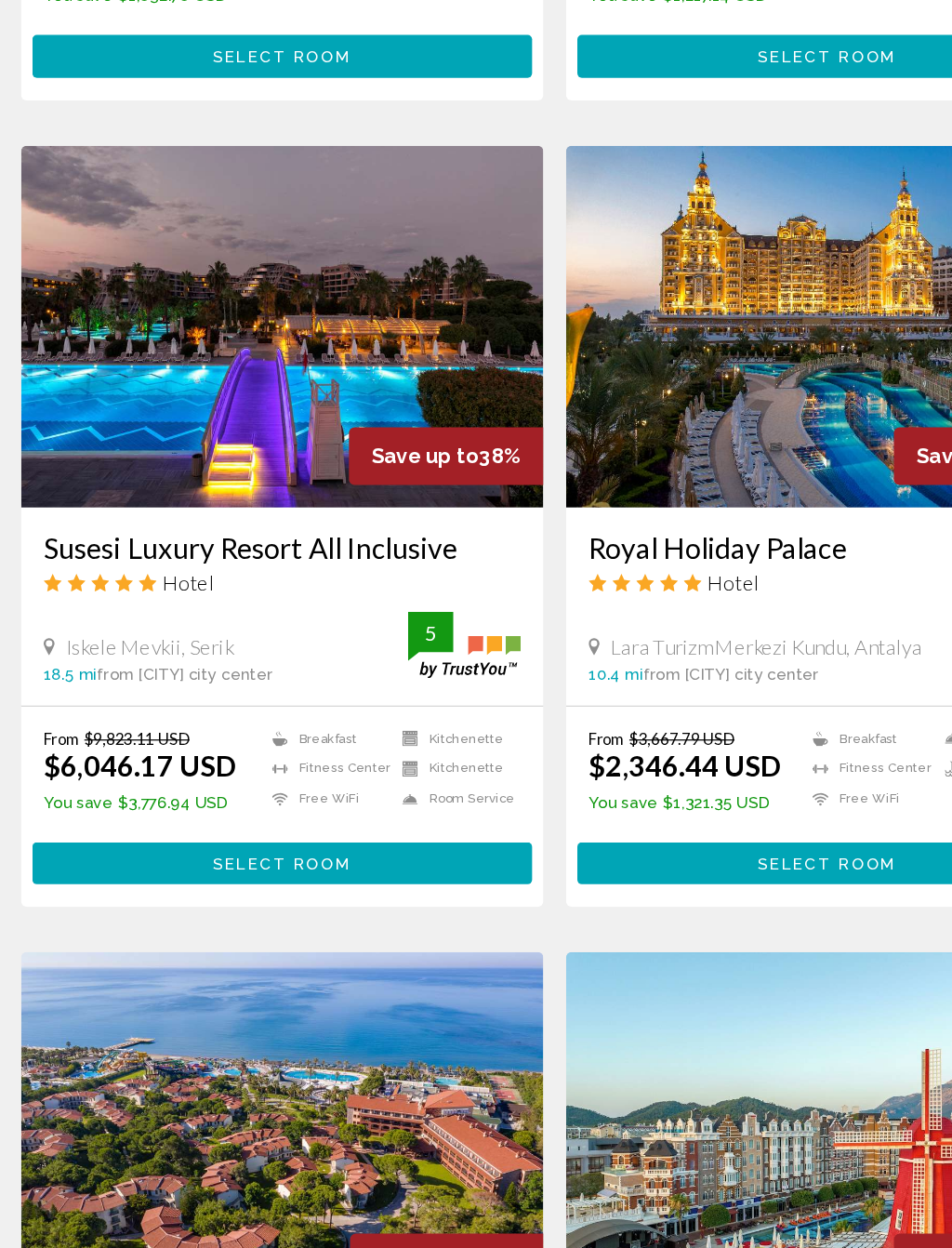 scroll, scrollTop: 1291, scrollLeft: 0, axis: vertical 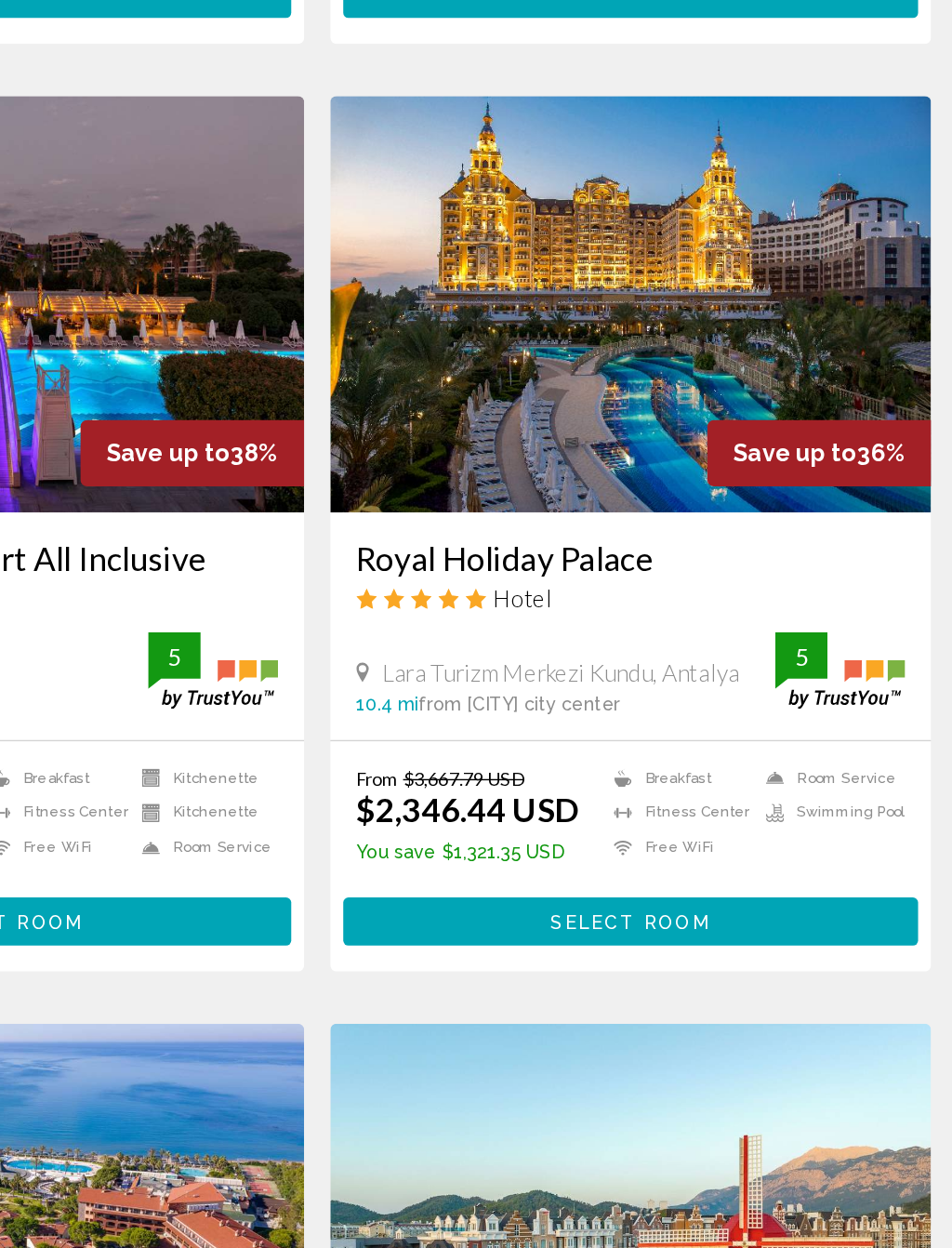 click on "Select Room" at bounding box center [700, 915] 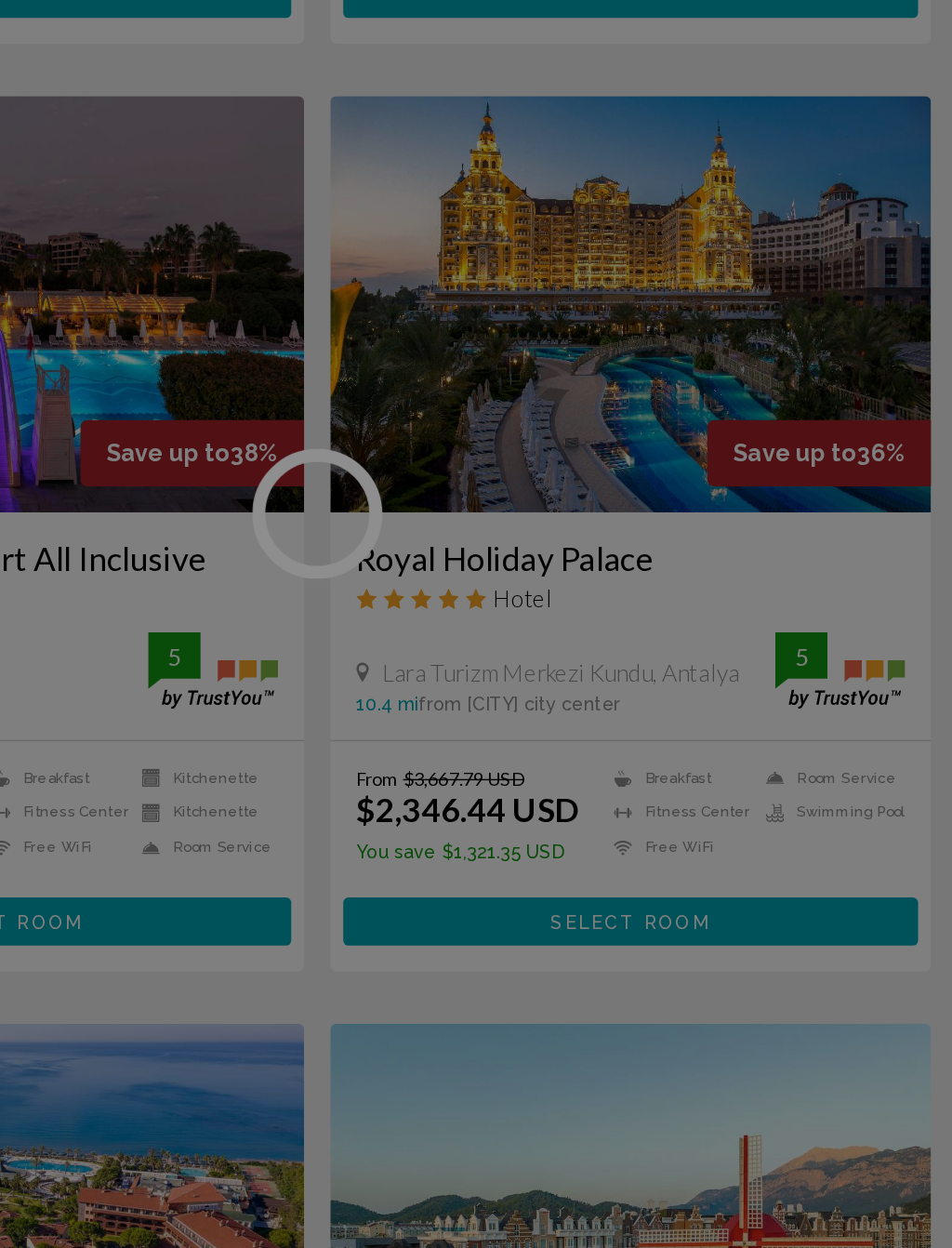 scroll, scrollTop: 0, scrollLeft: 0, axis: both 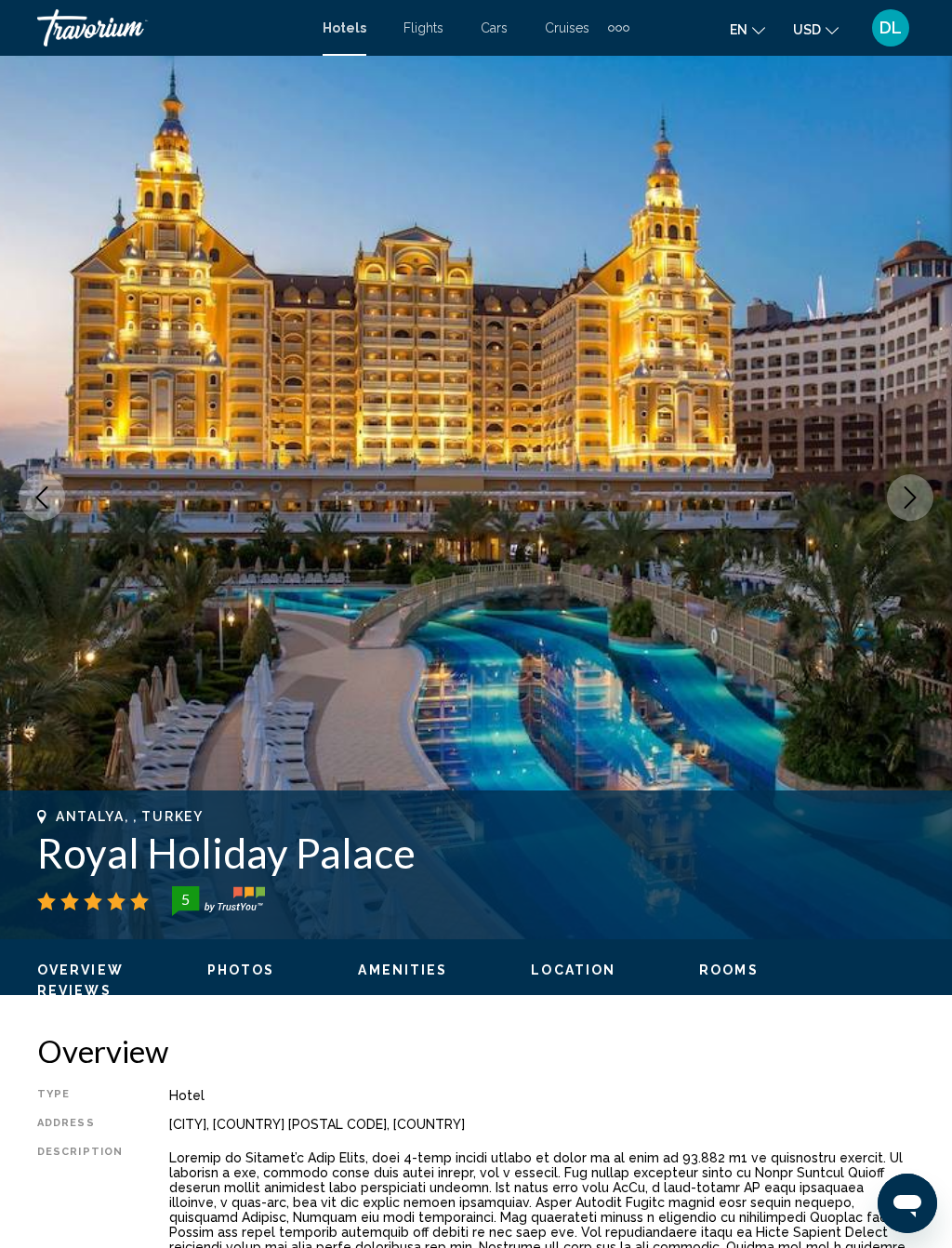 click at bounding box center (910, 498) 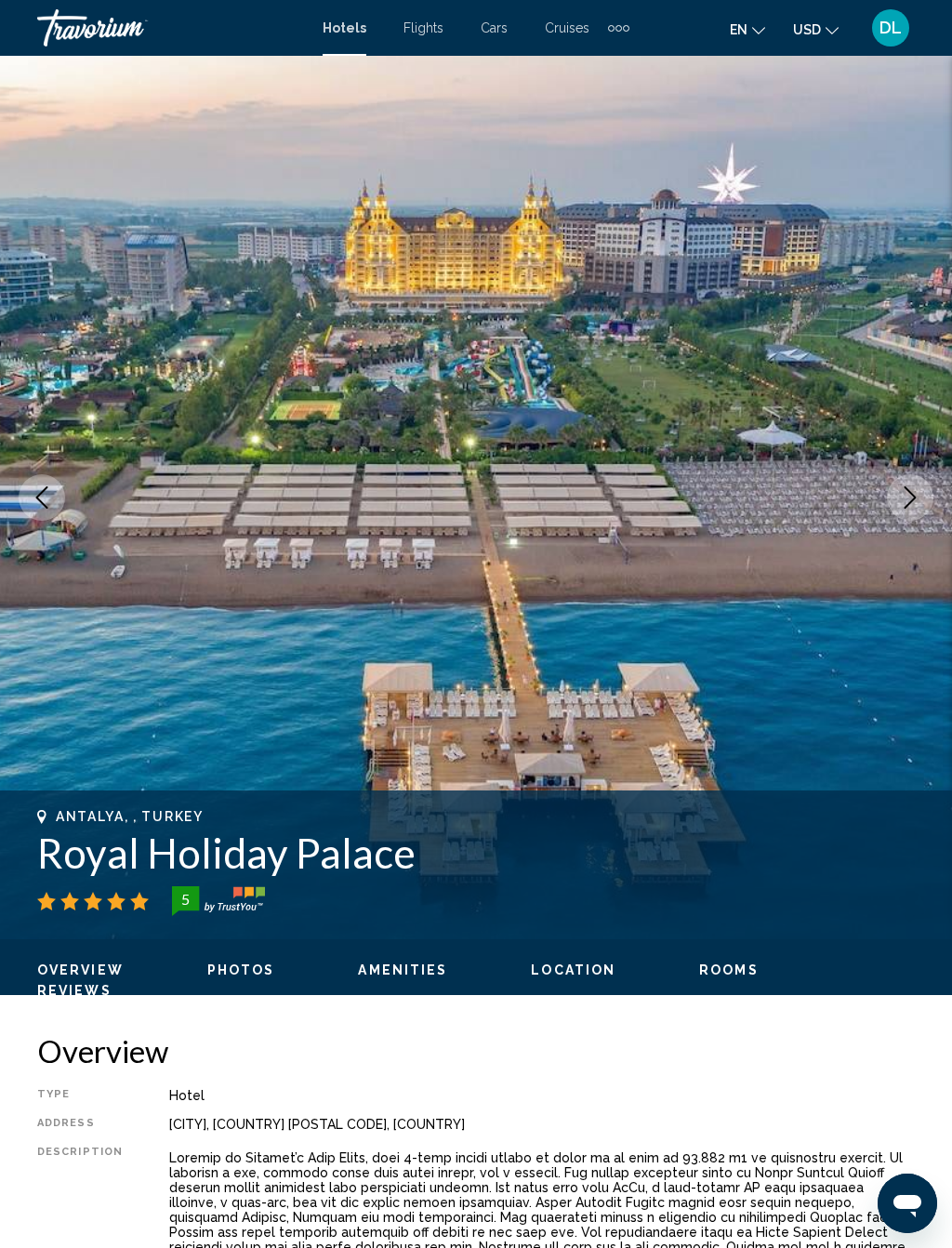 click at bounding box center (910, 498) 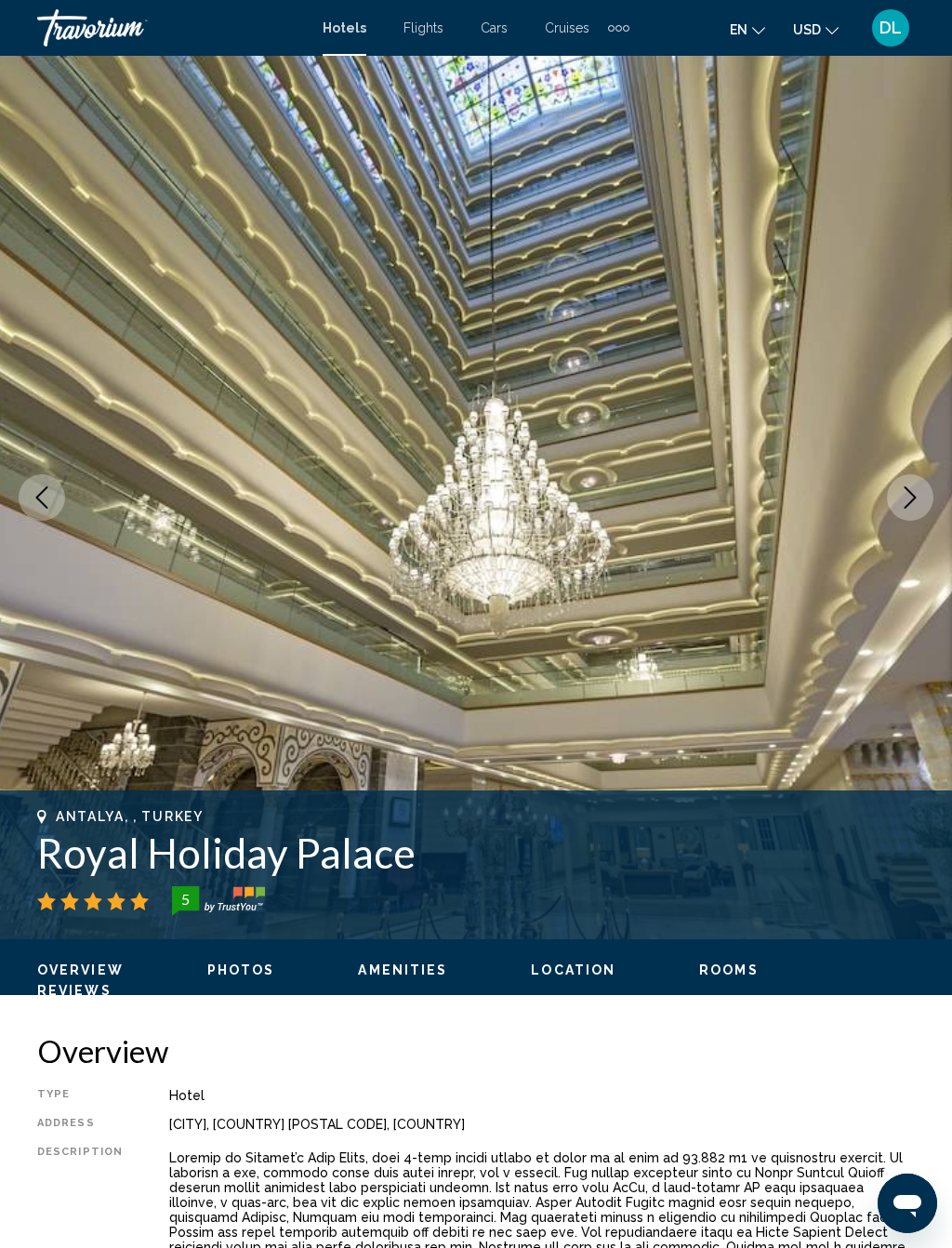 click at bounding box center [910, 498] 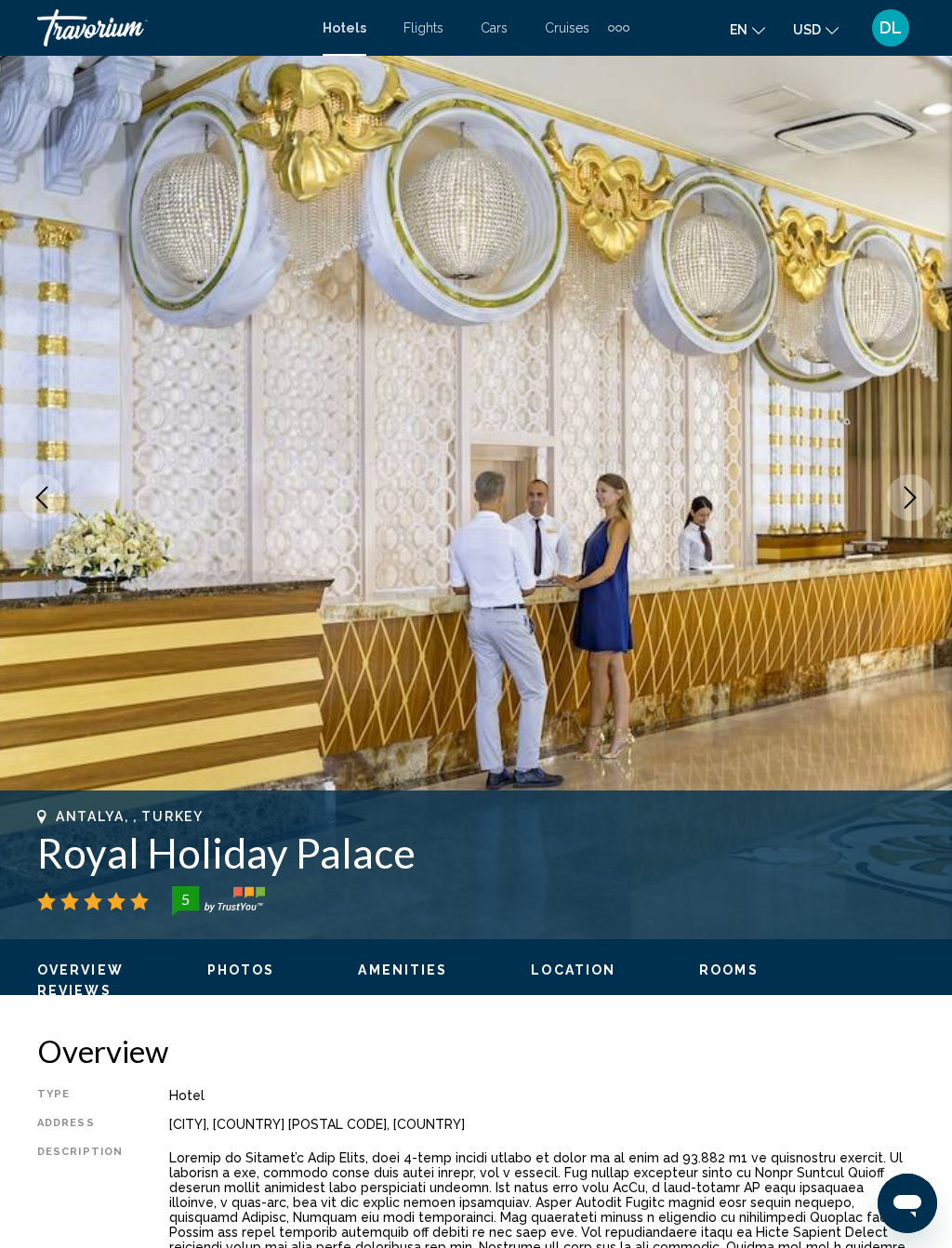 click at bounding box center [910, 498] 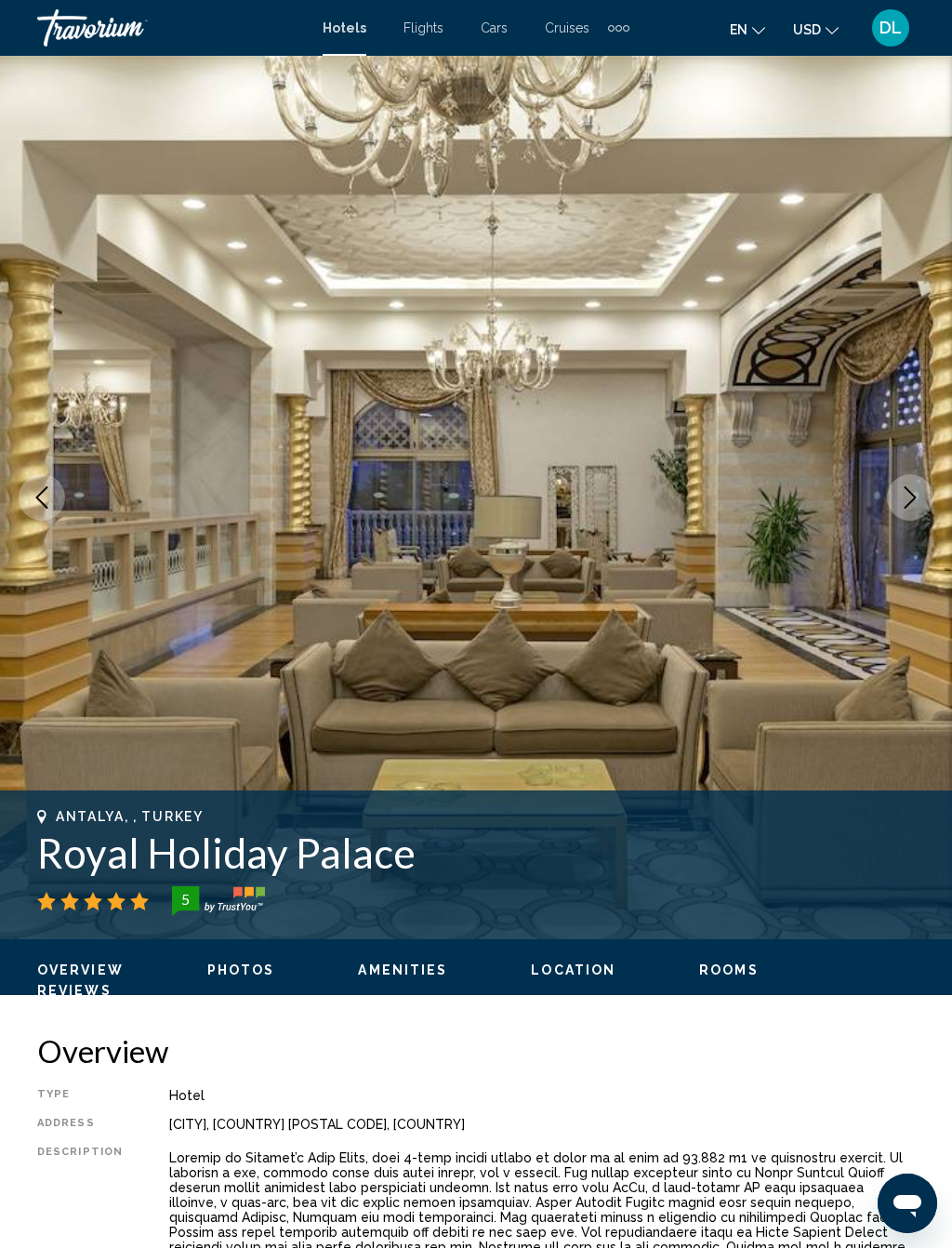 click 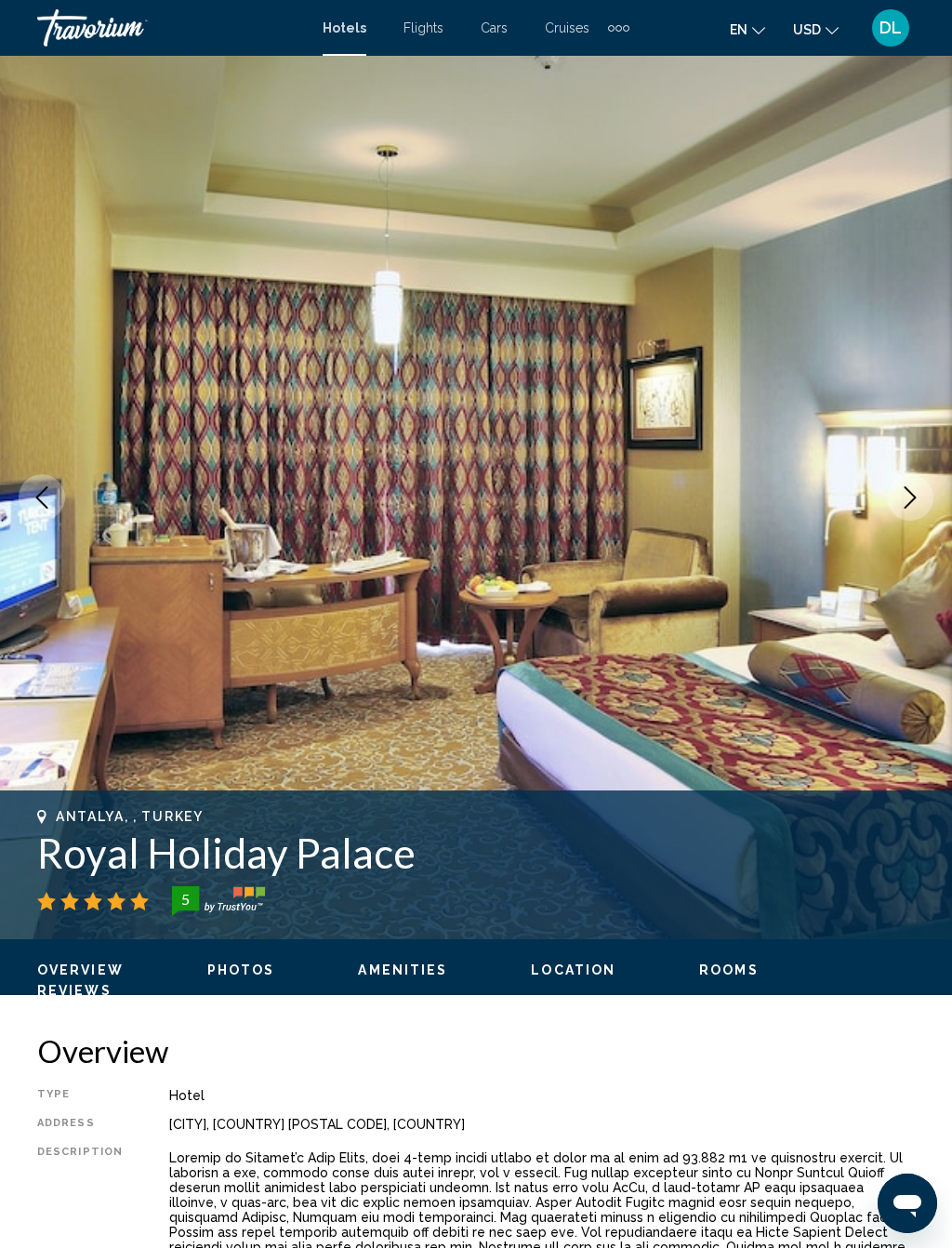click at bounding box center (910, 498) 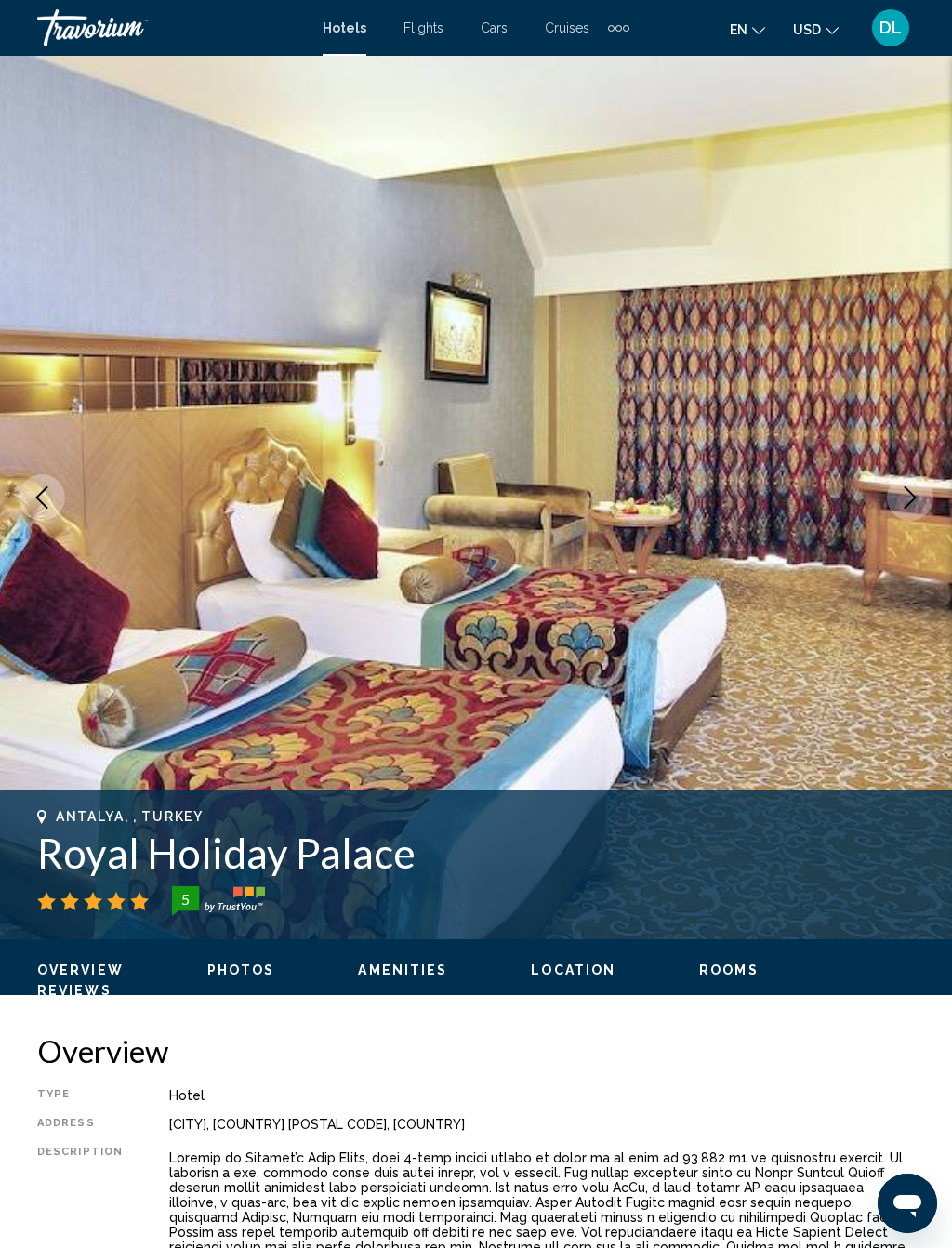 click 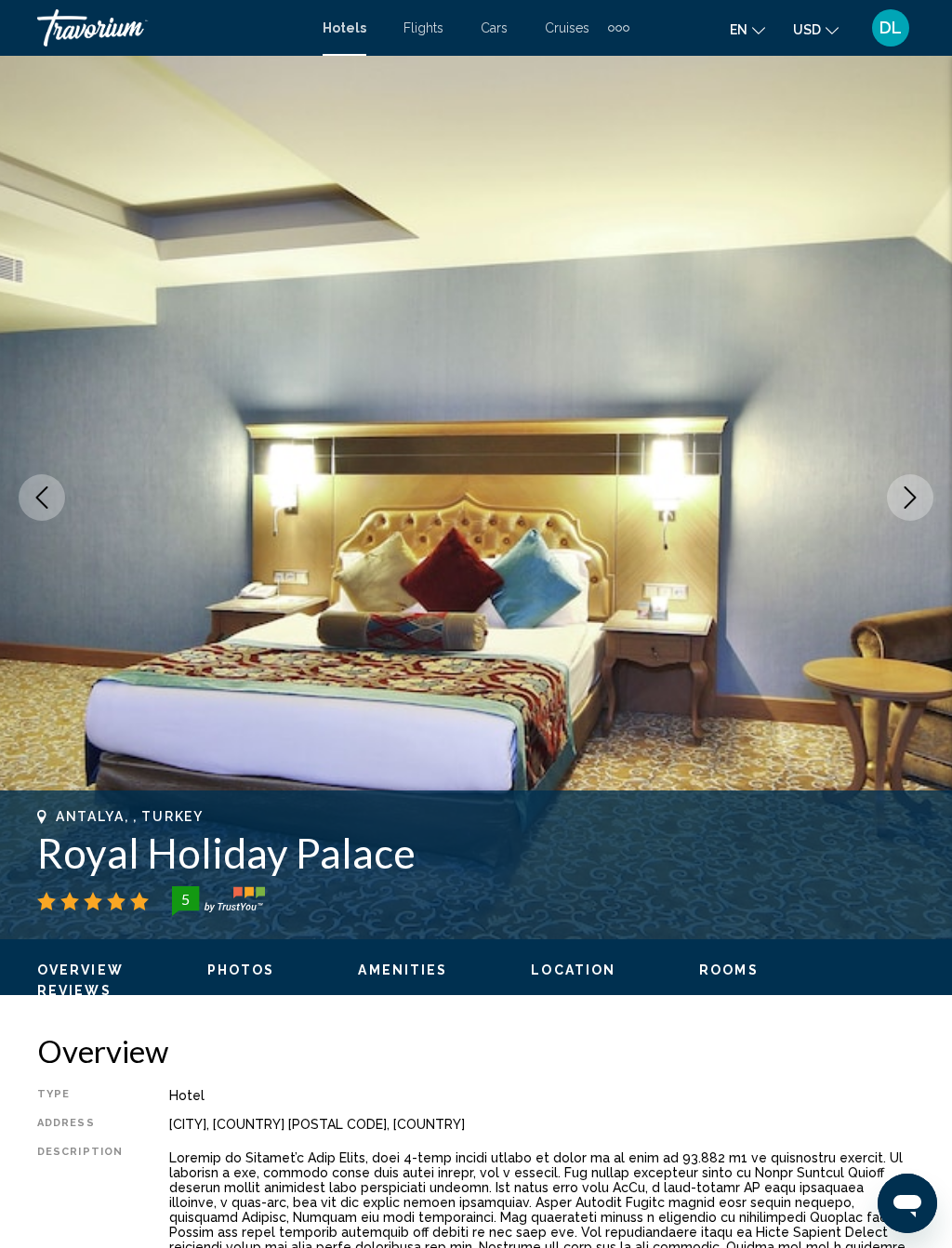 click 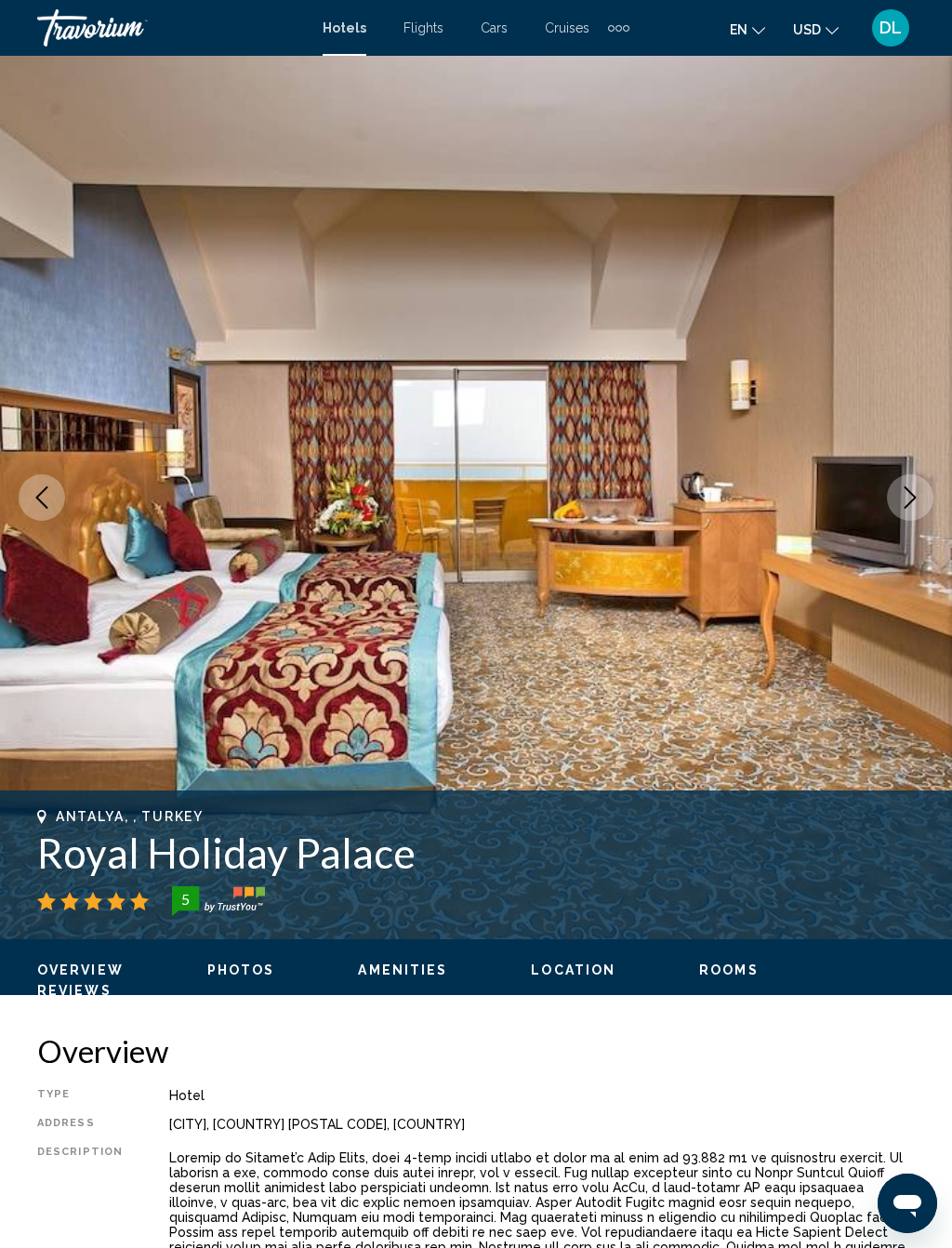 click at bounding box center (910, 498) 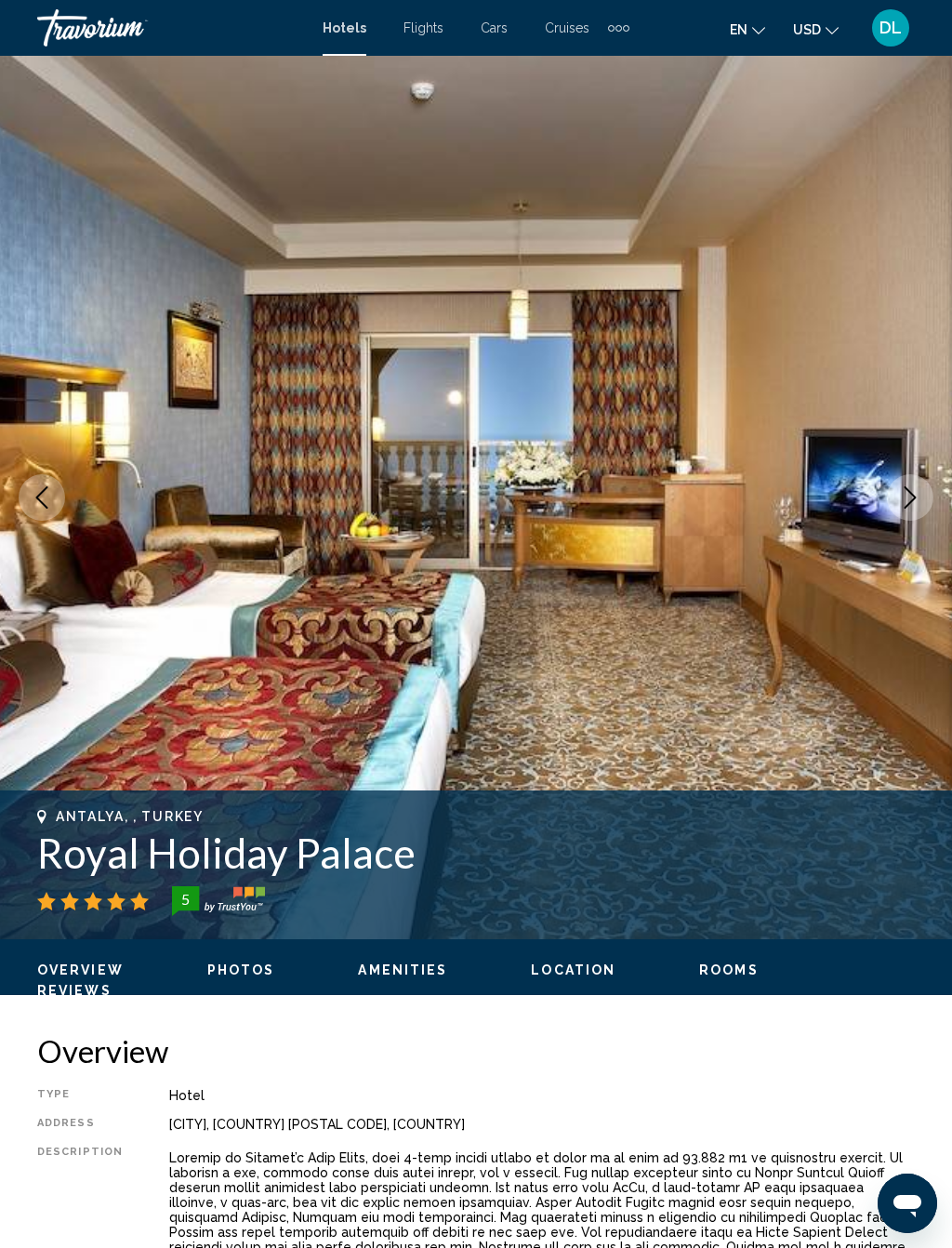 click 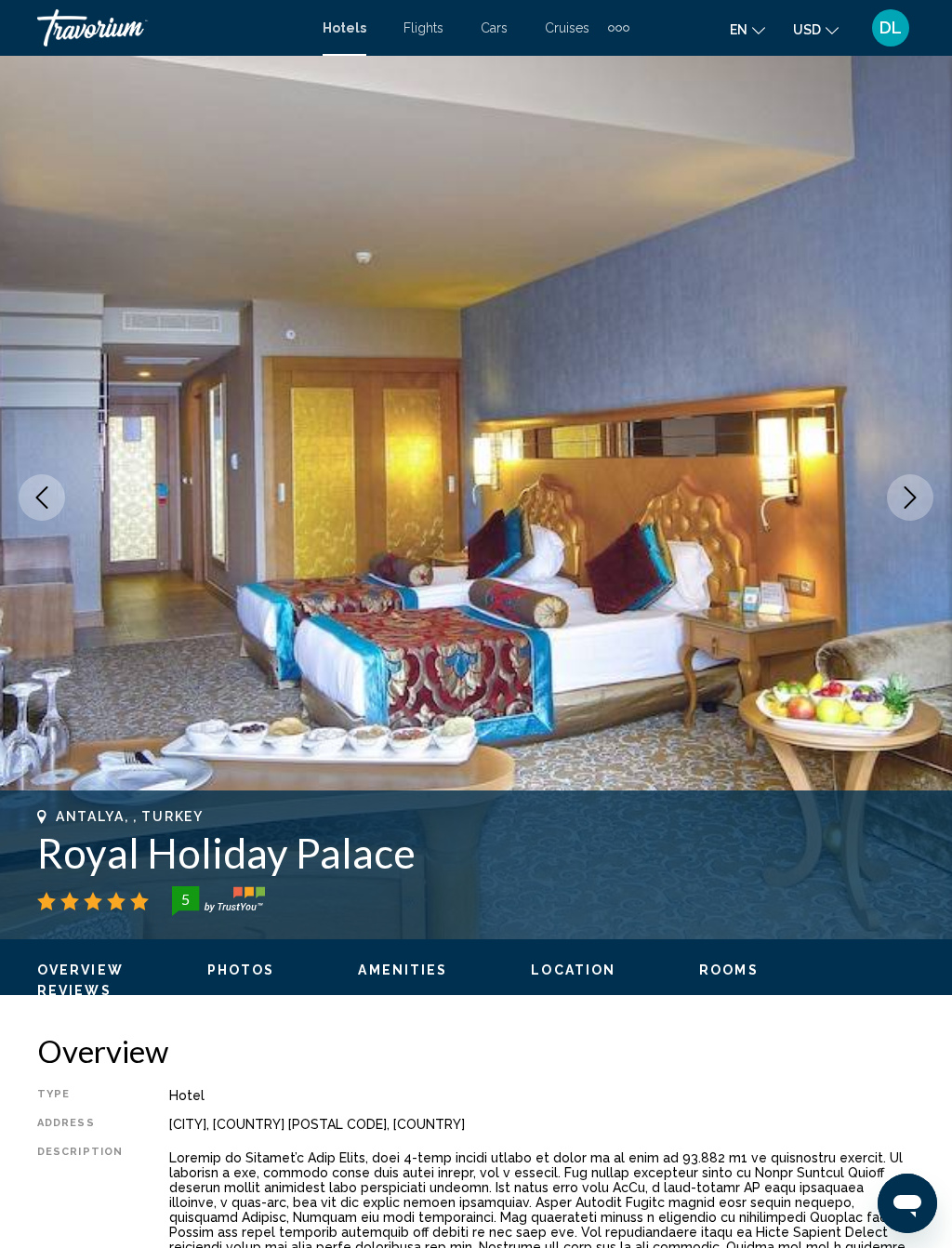 click 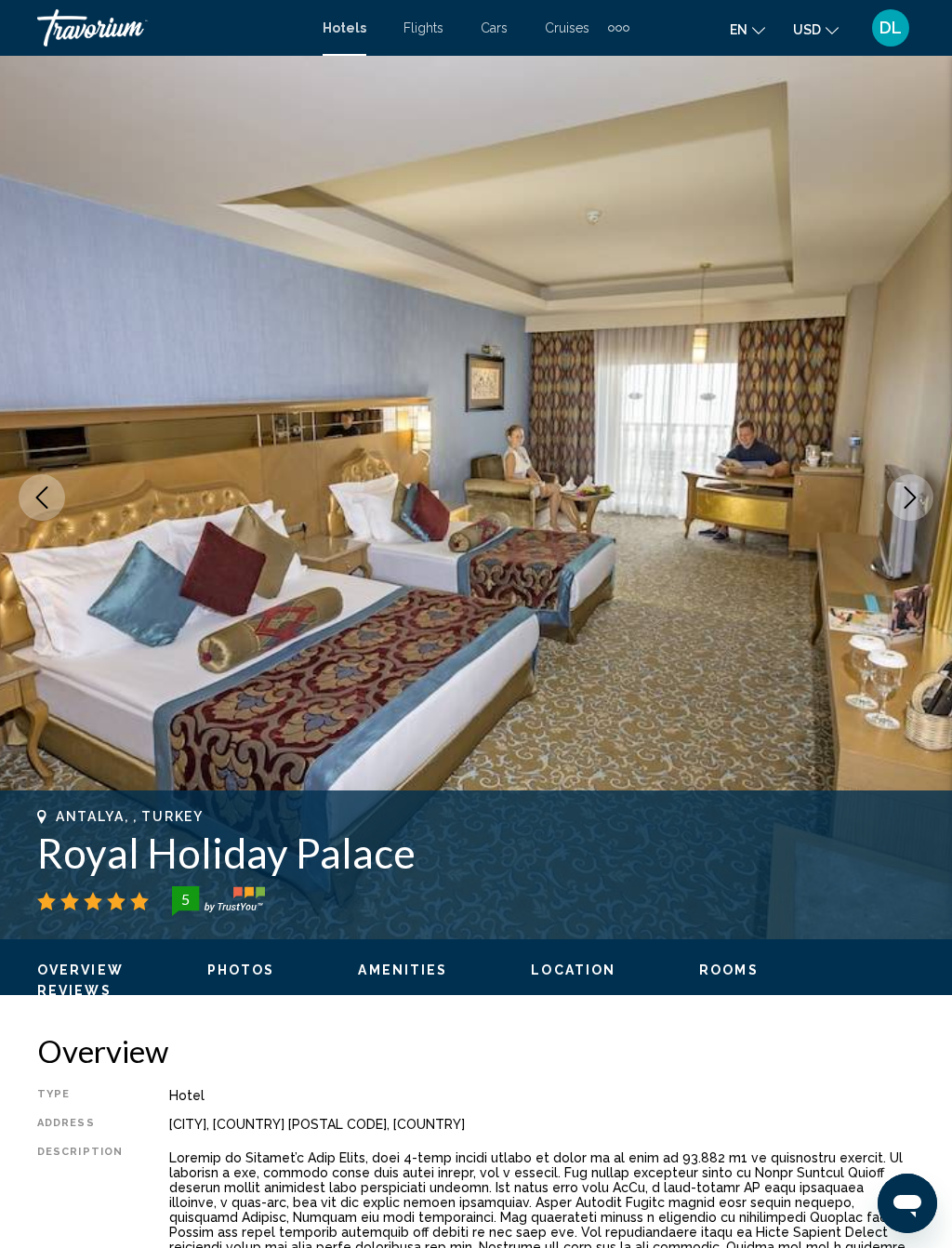 click at bounding box center [910, 498] 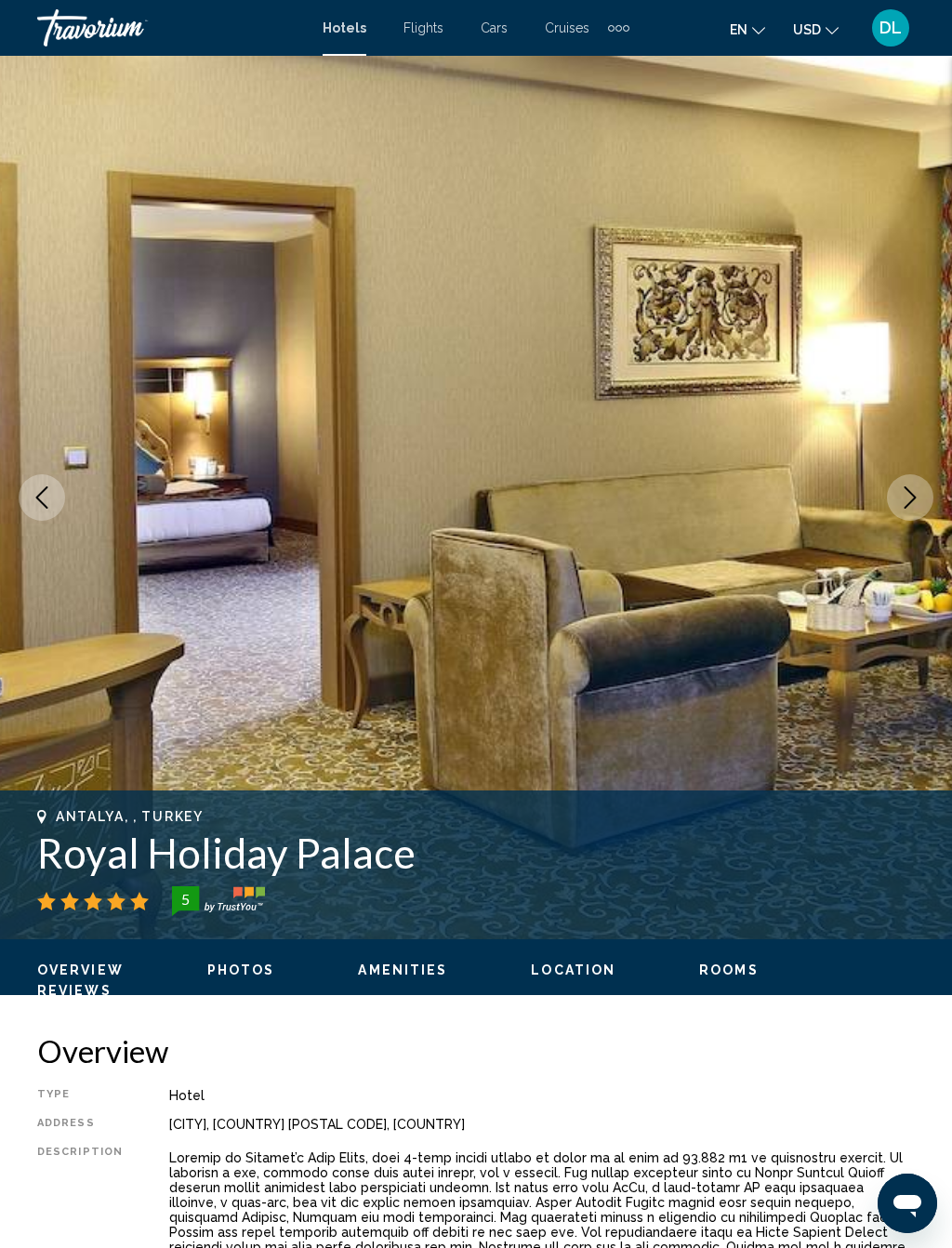 click 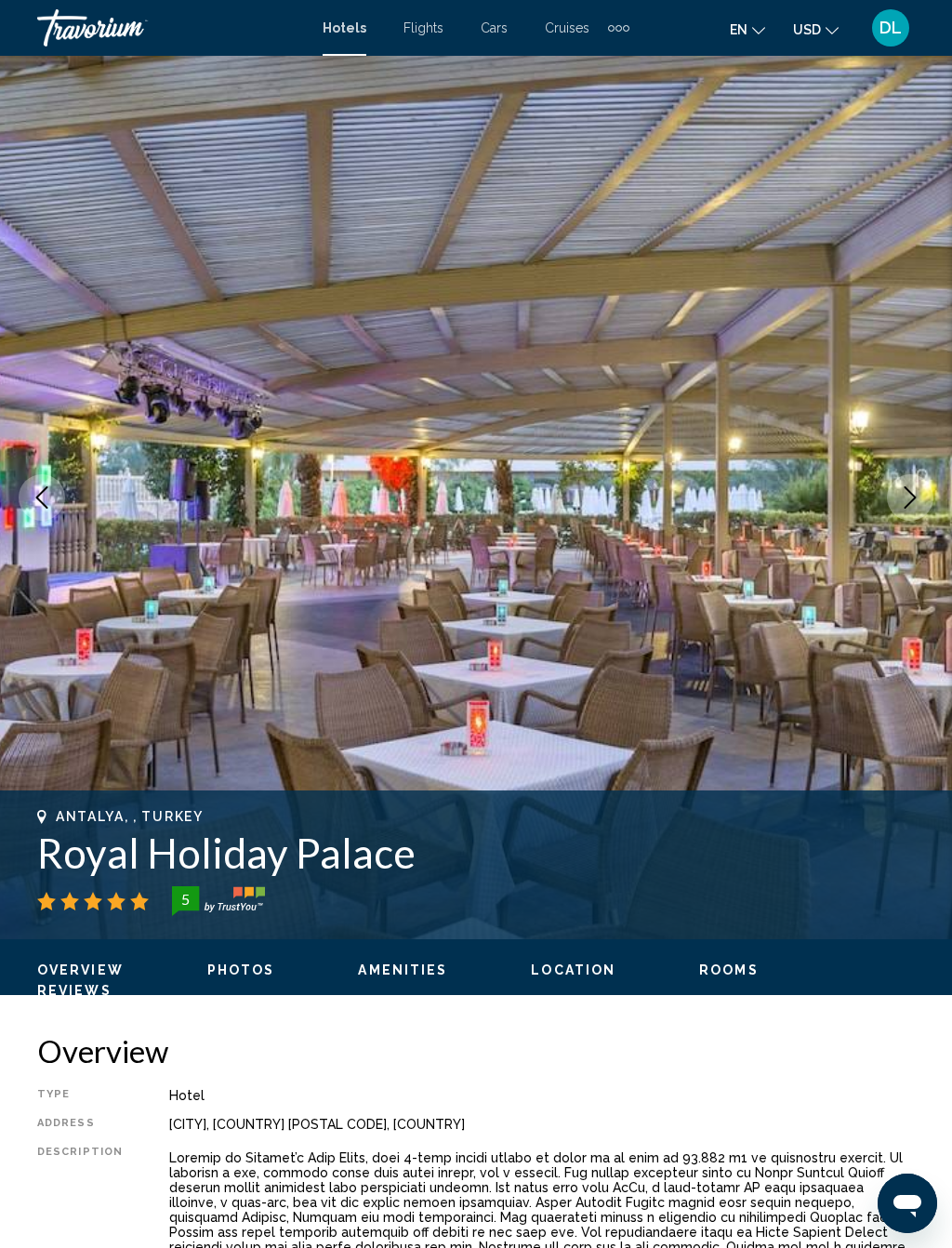 click at bounding box center (910, 498) 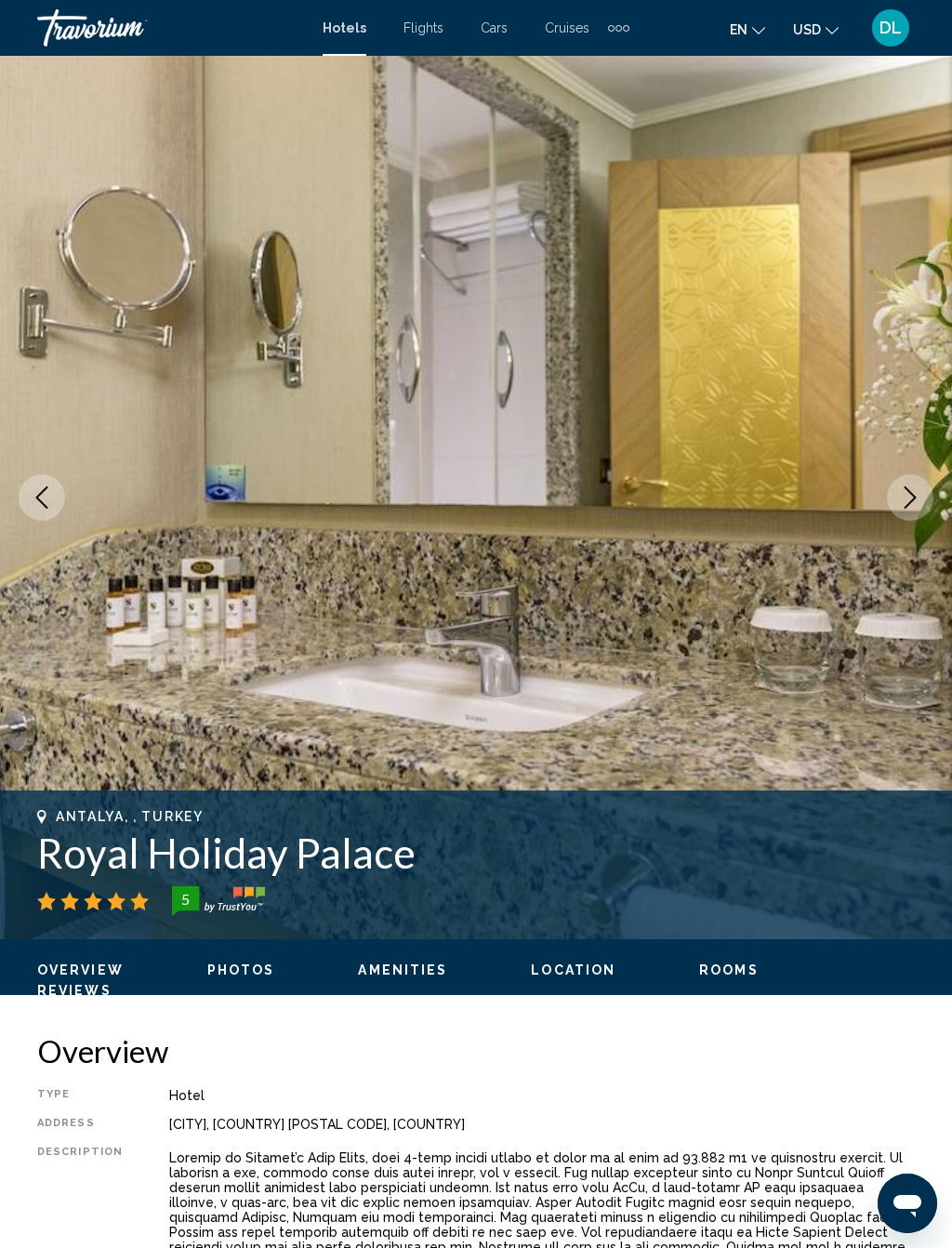 click 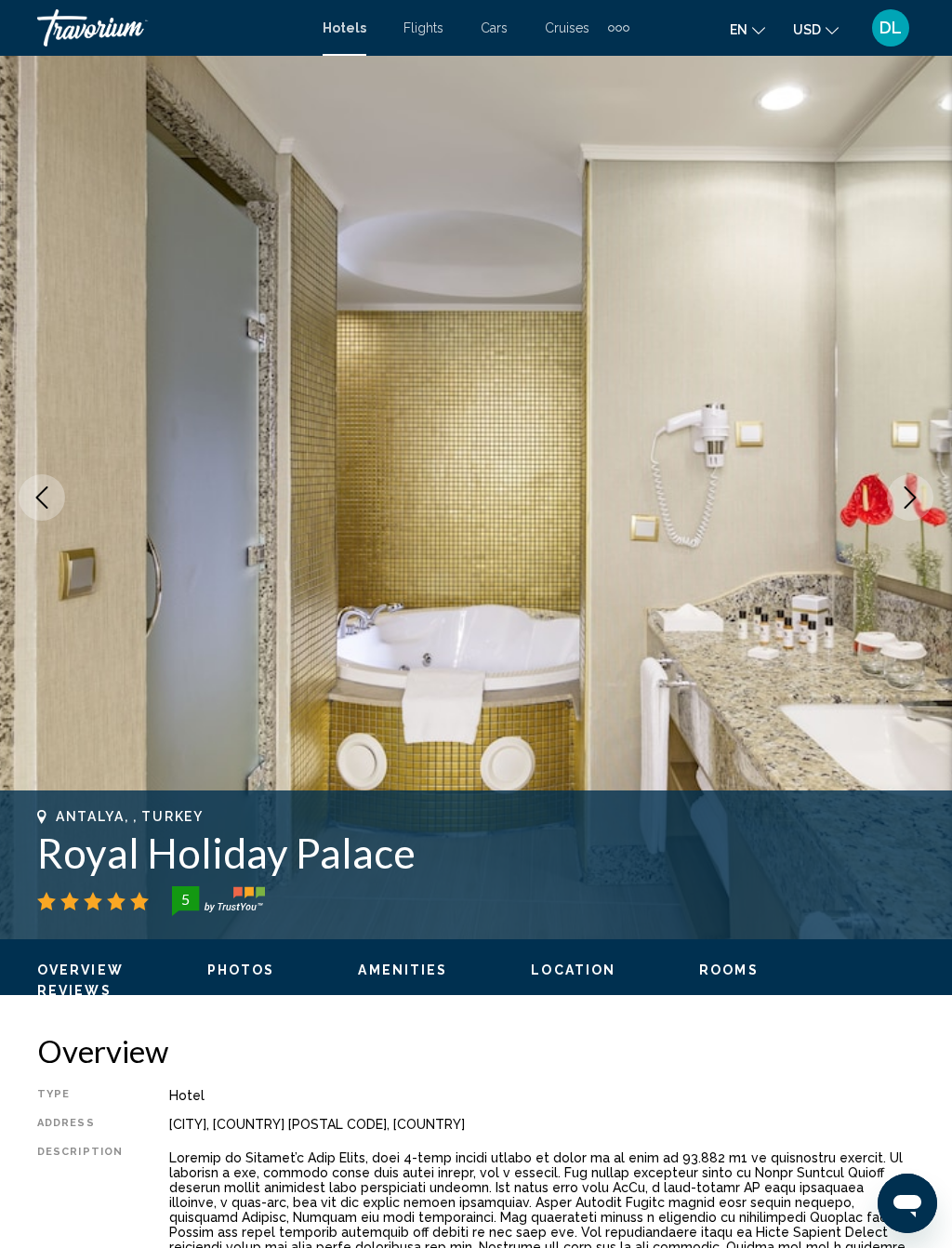 click 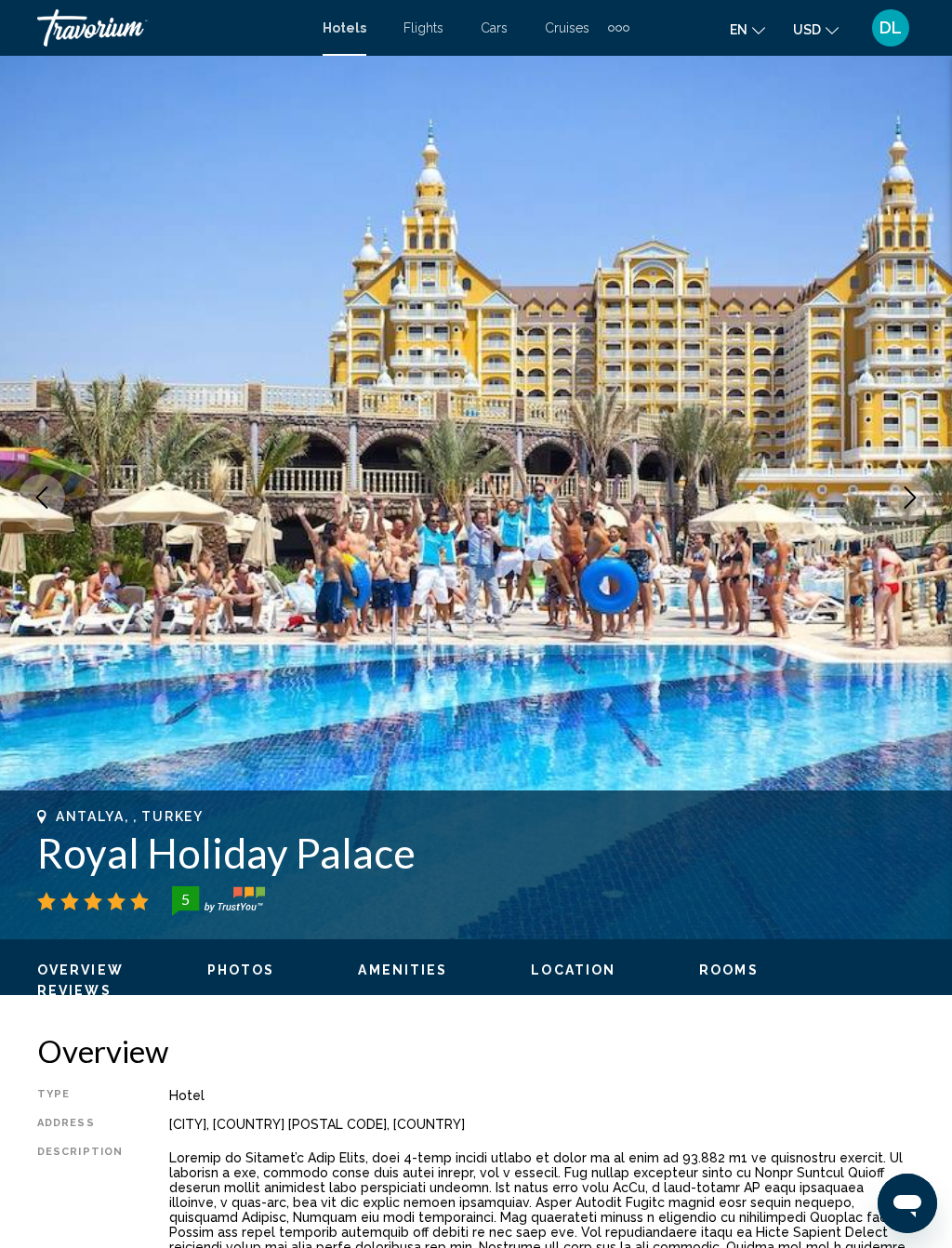 click at bounding box center [910, 498] 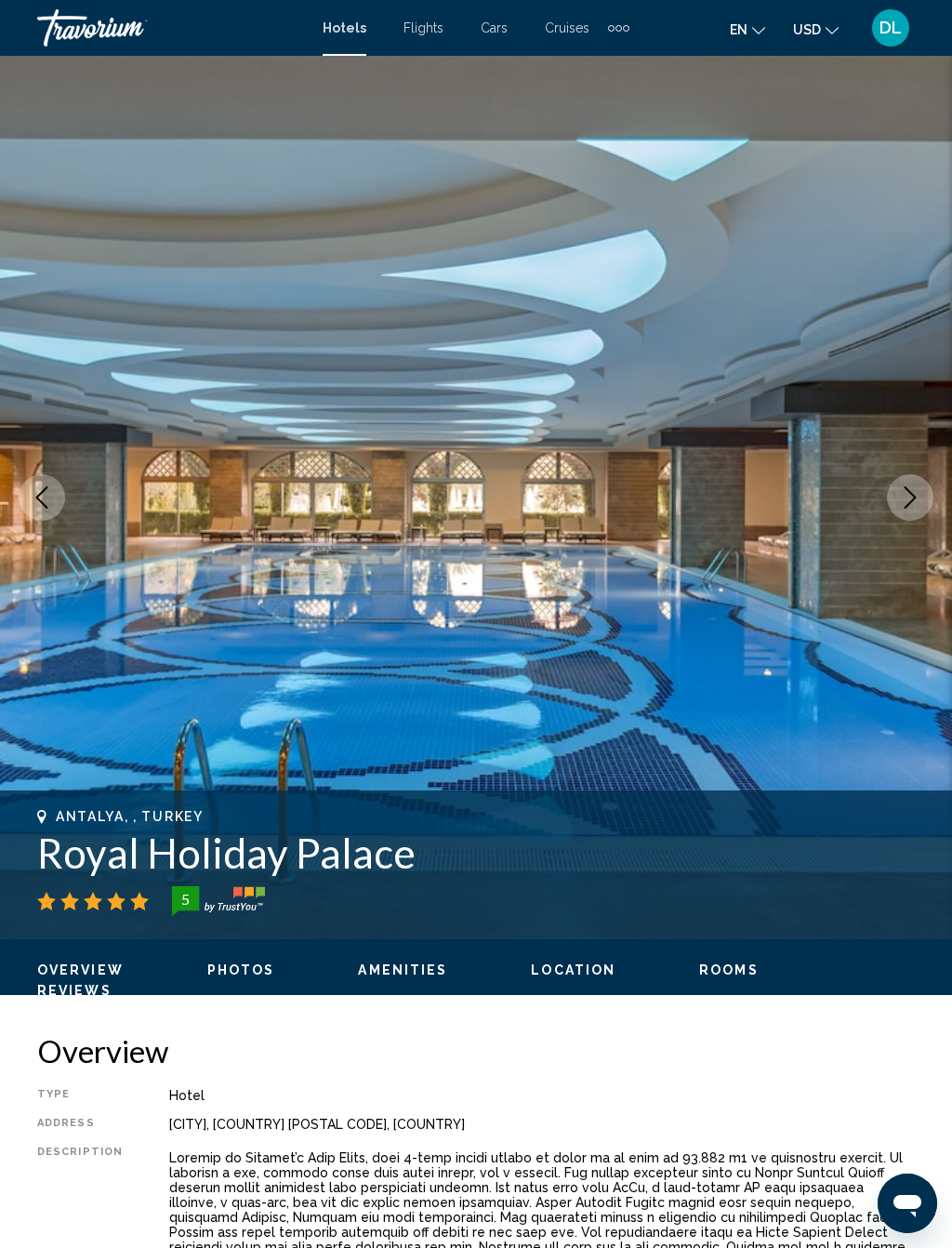click 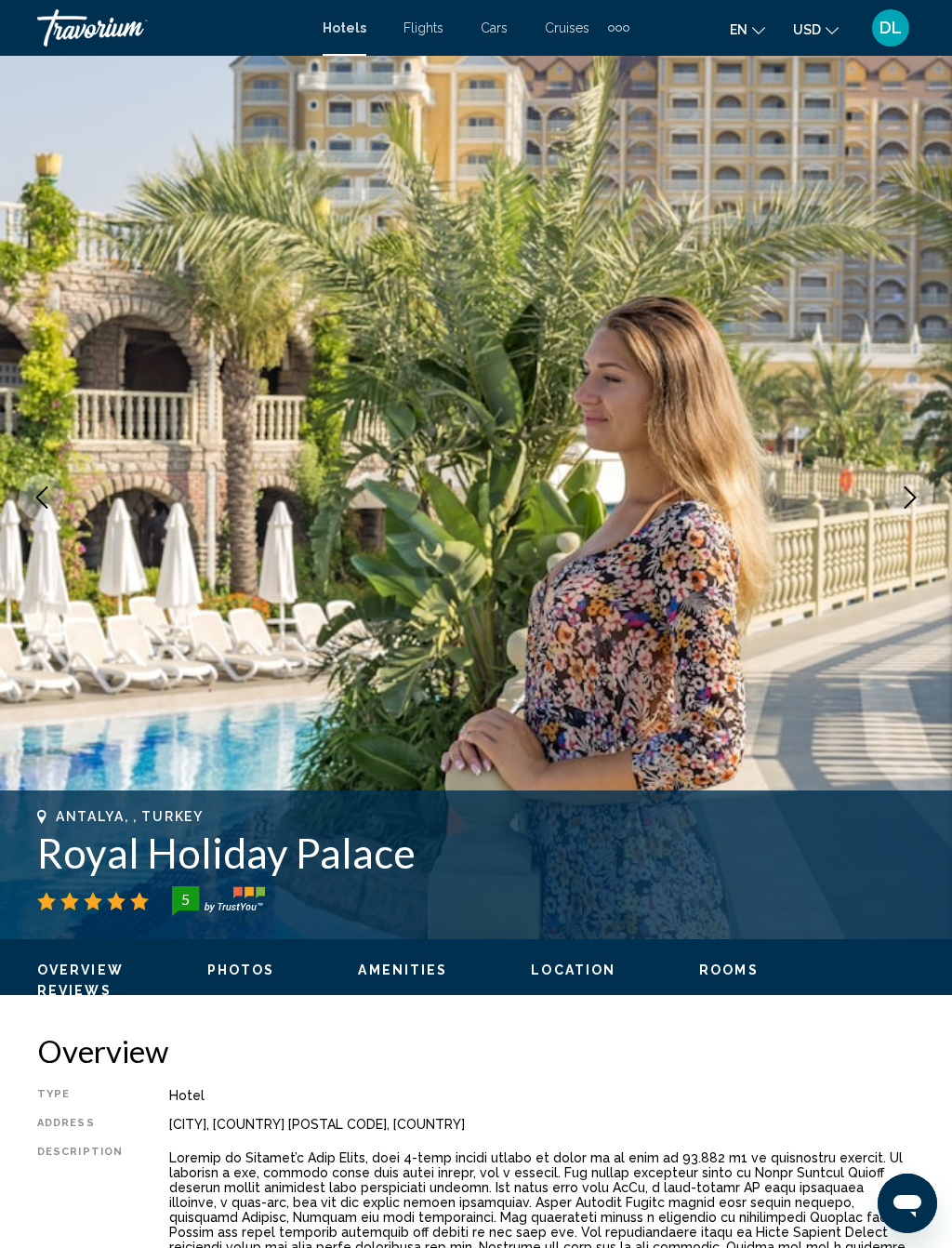 click 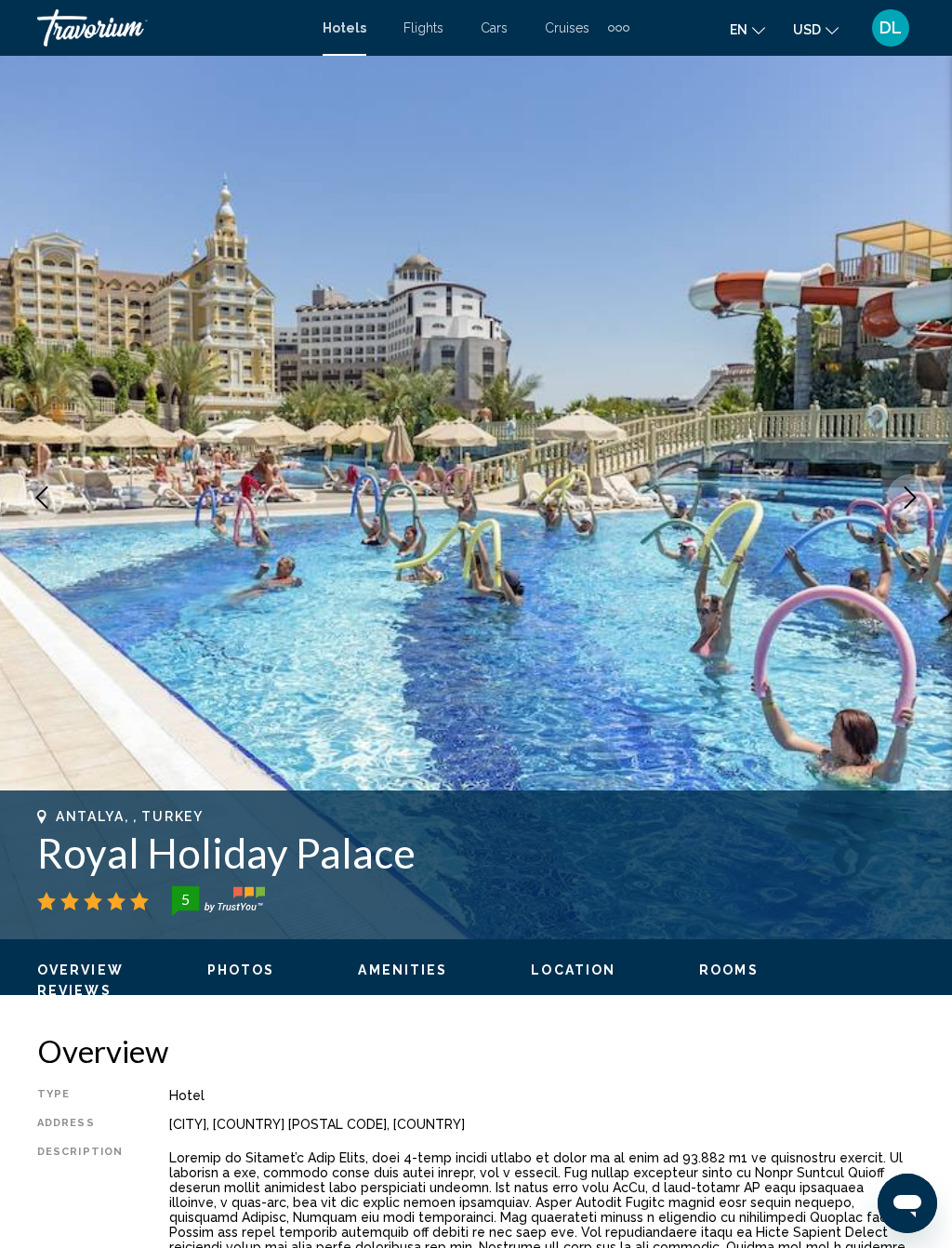 click 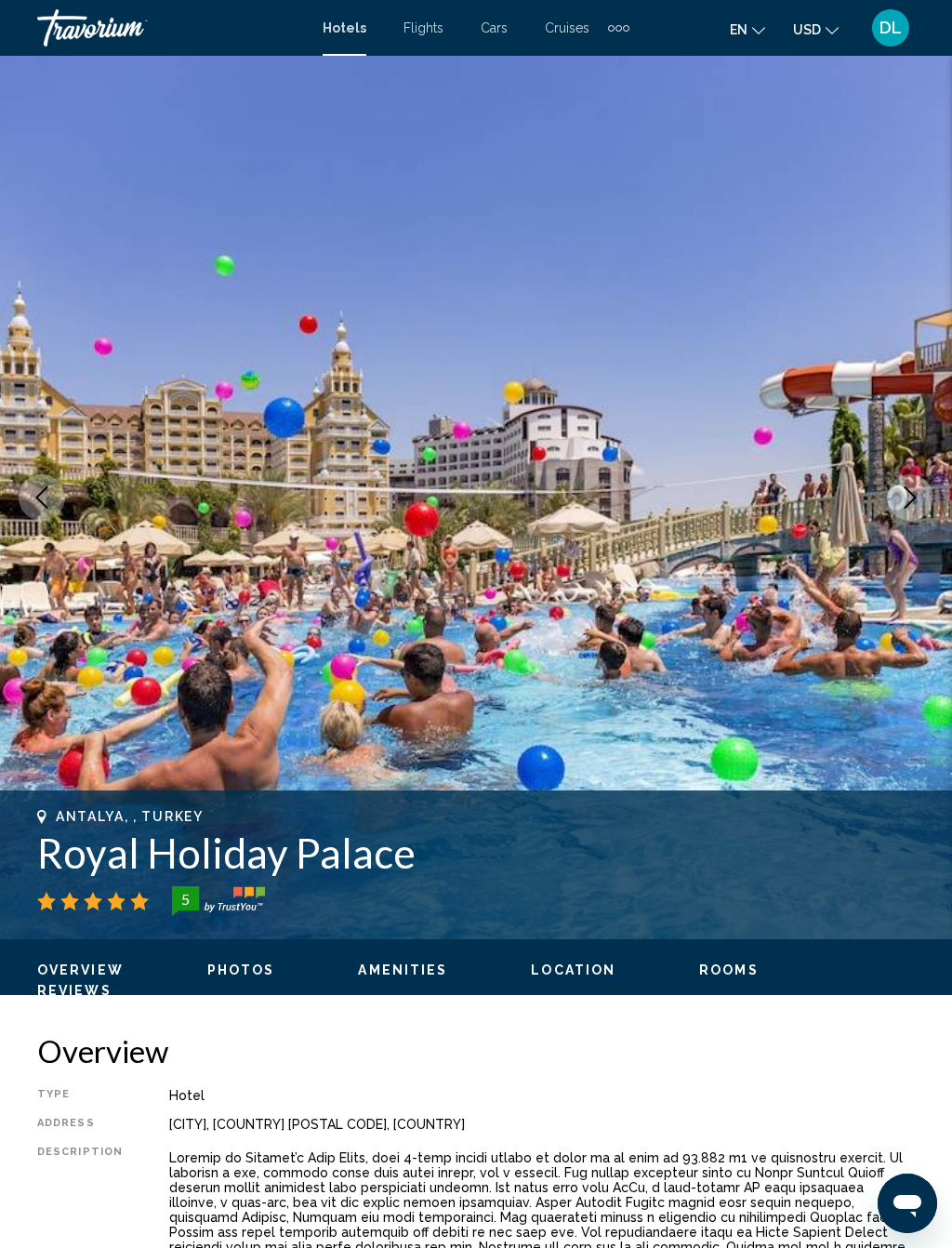 click 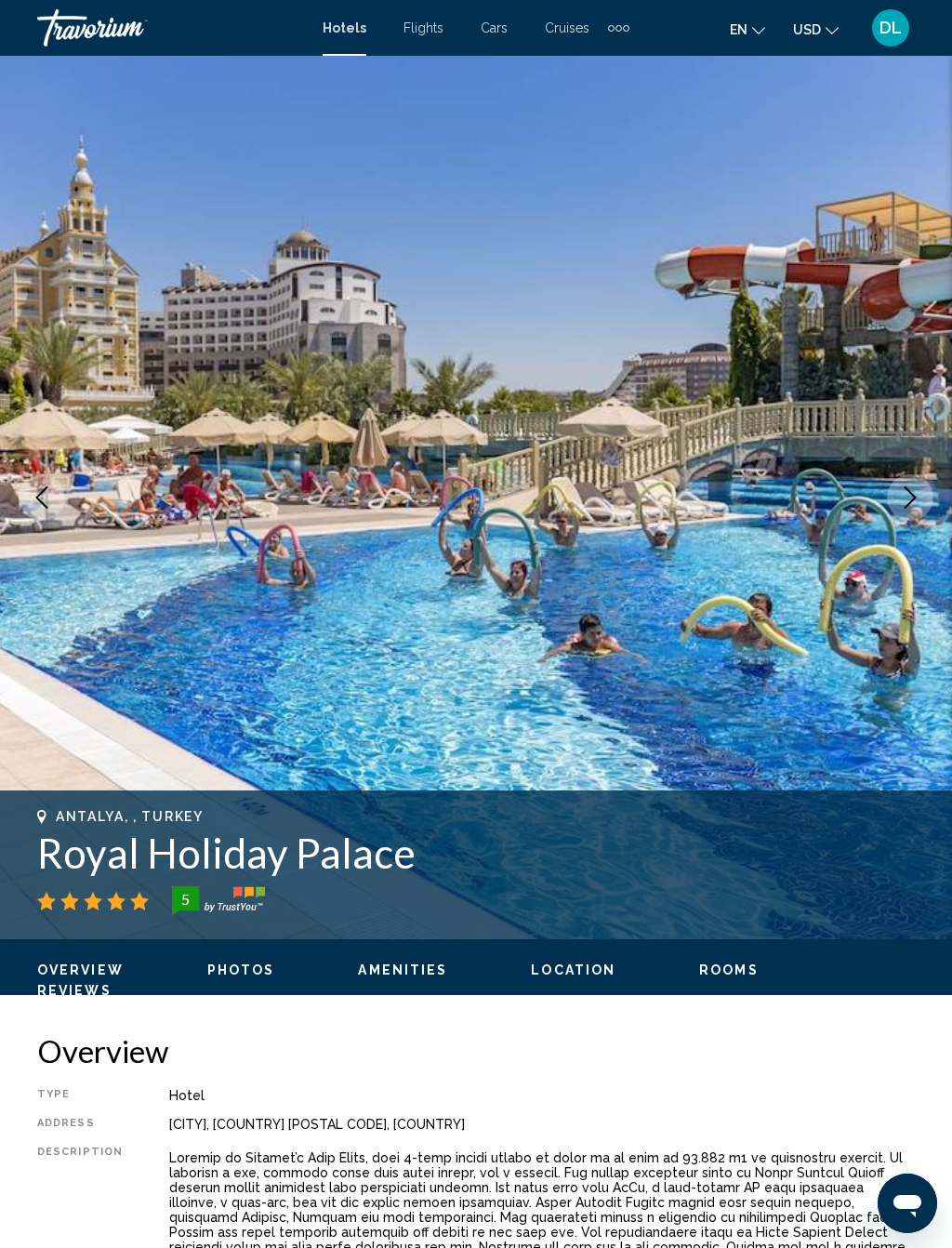 click 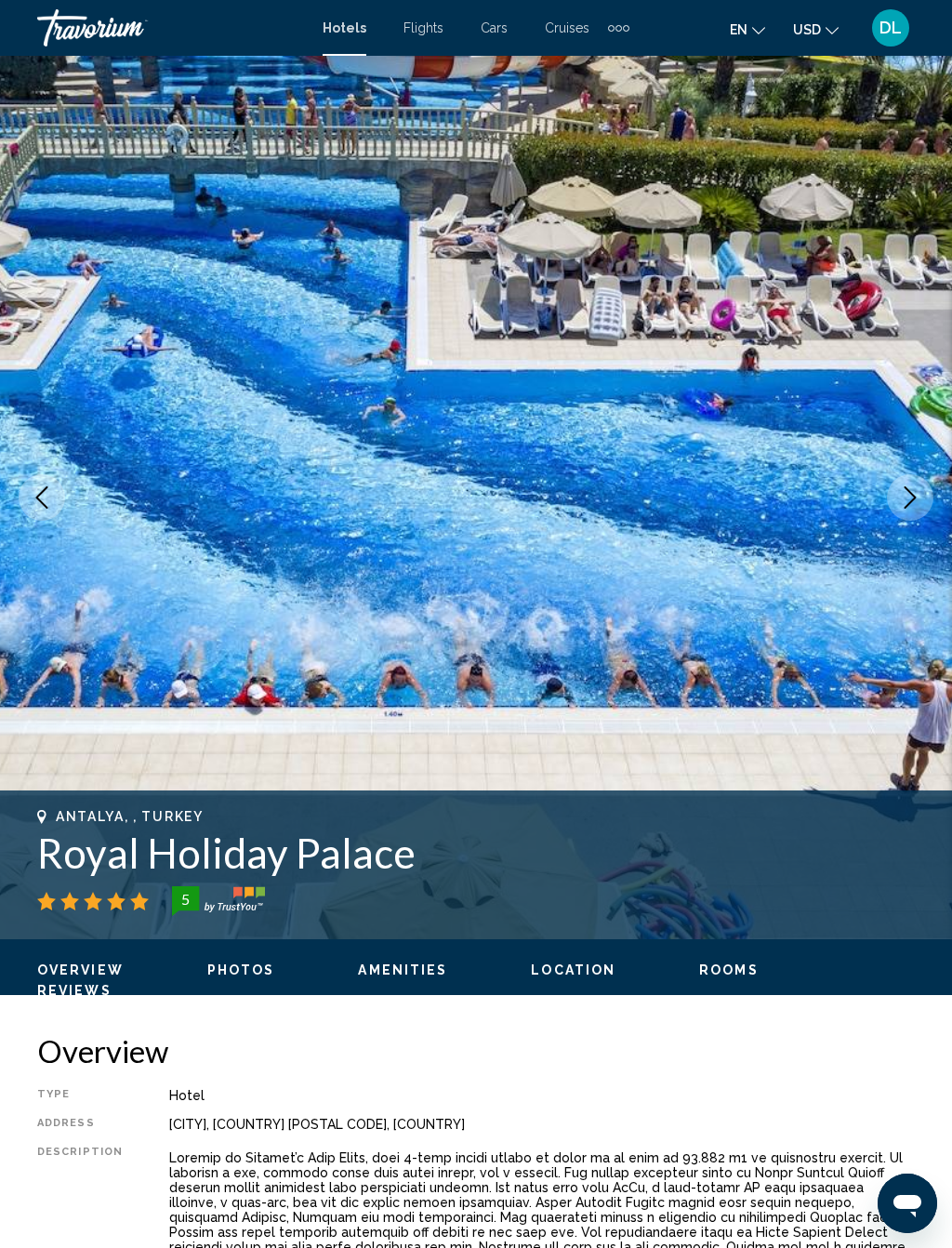 click 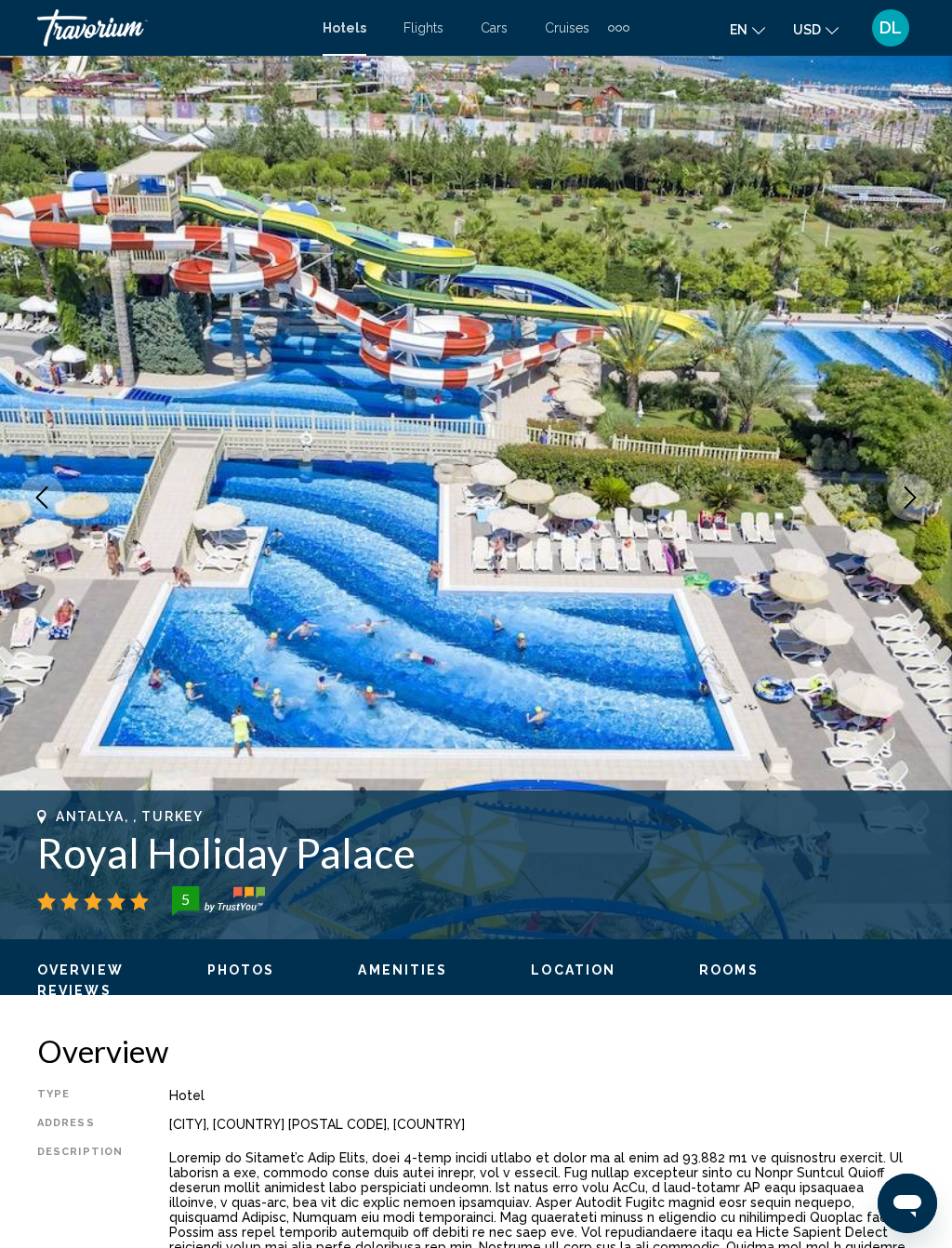click 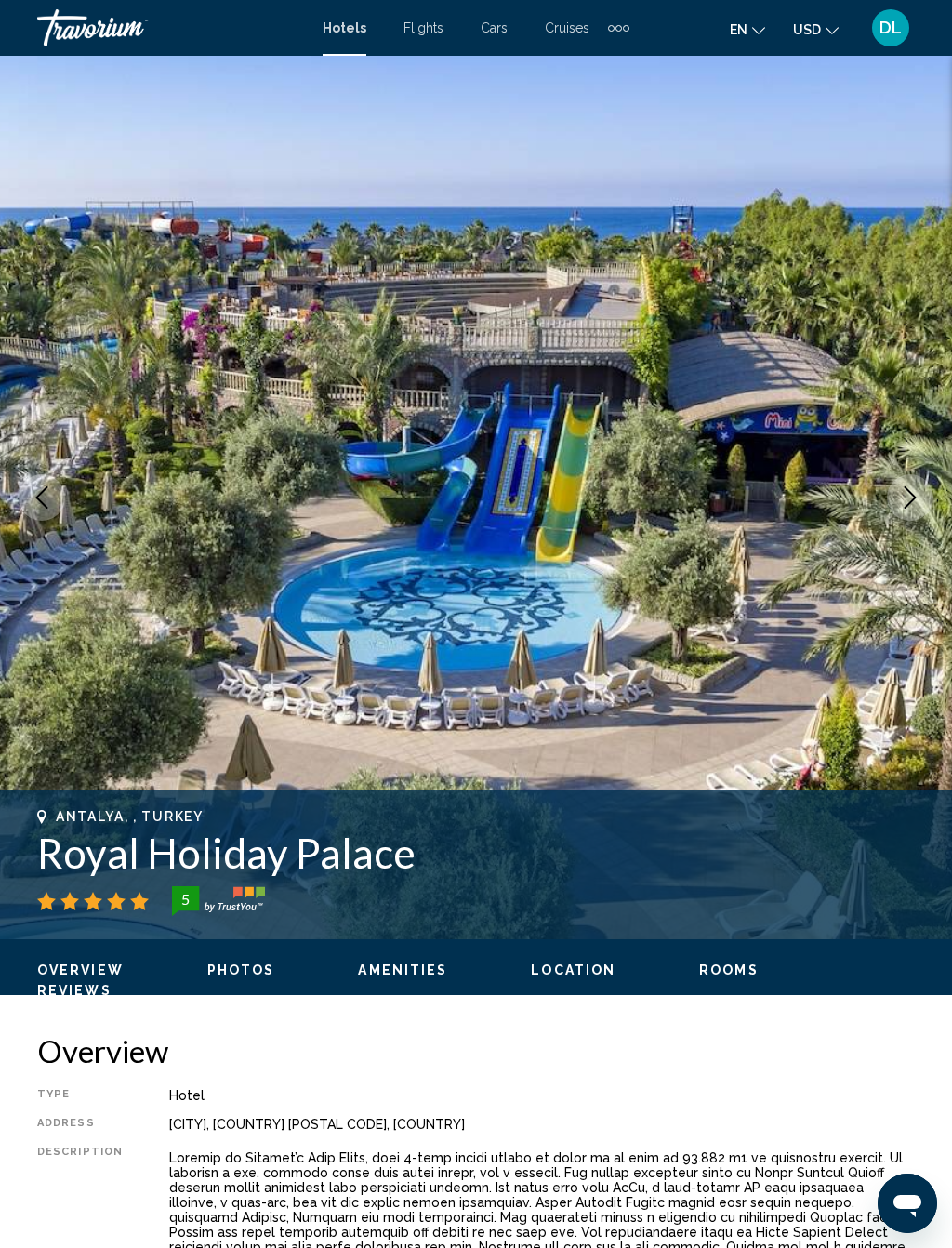 click 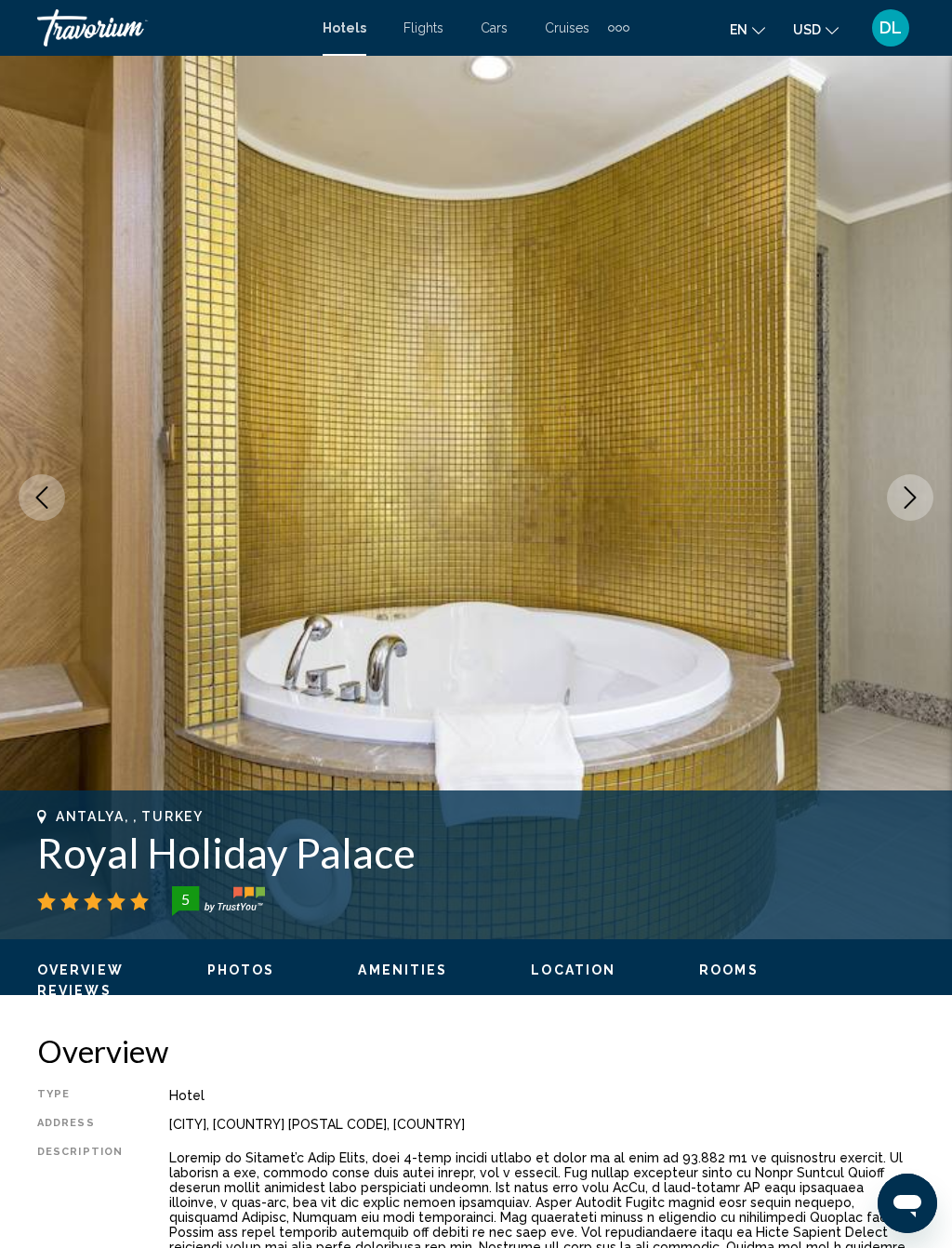 click 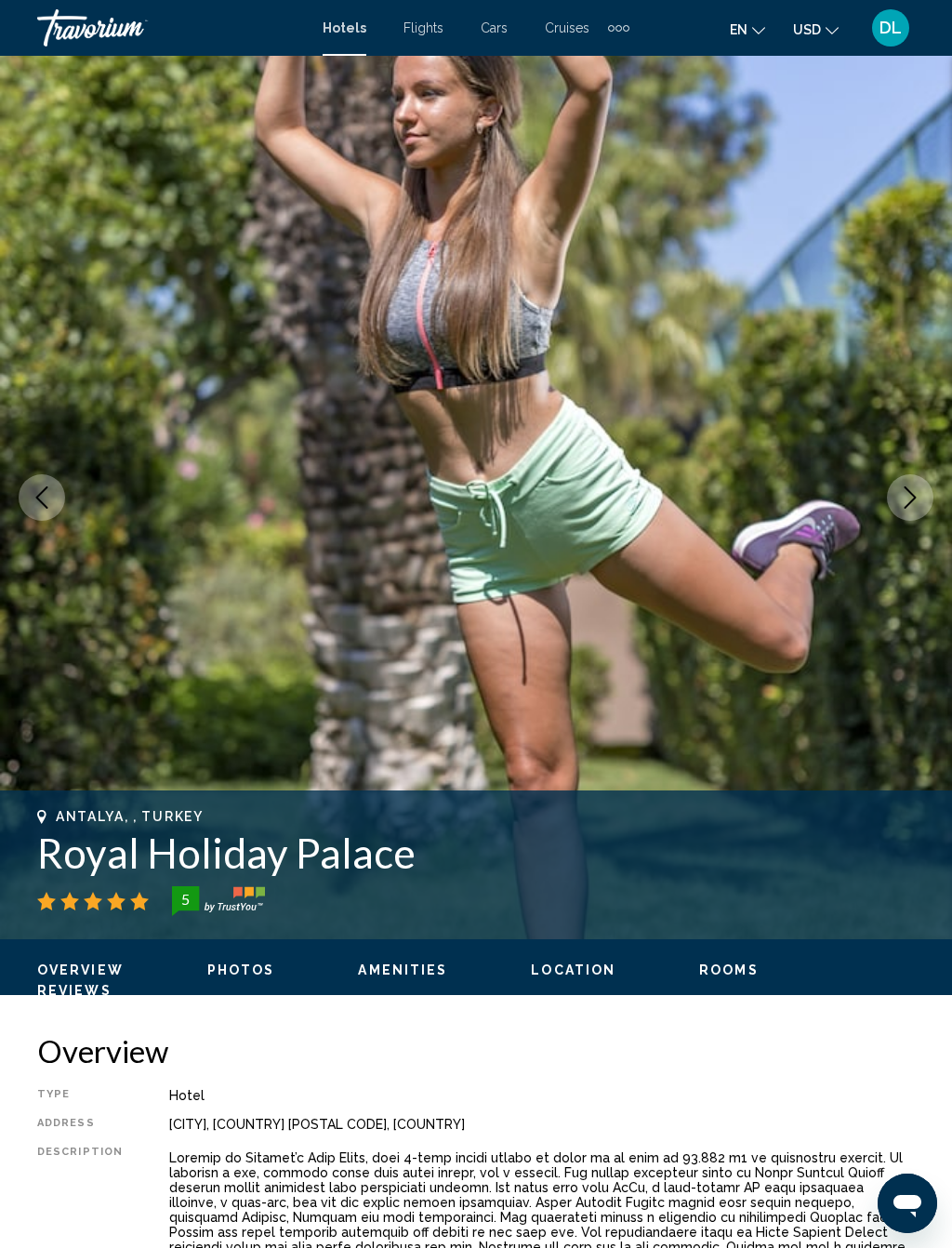 click 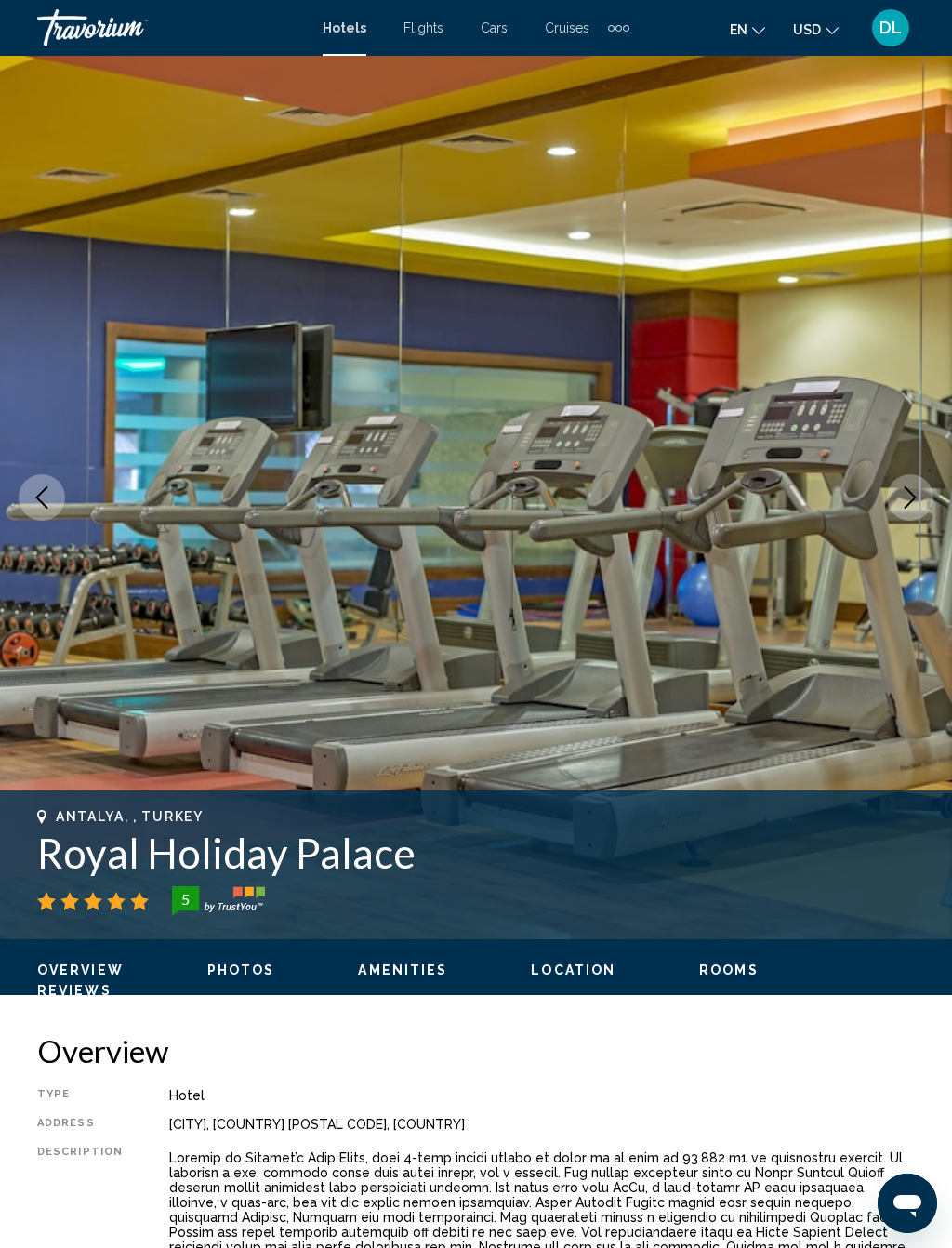click 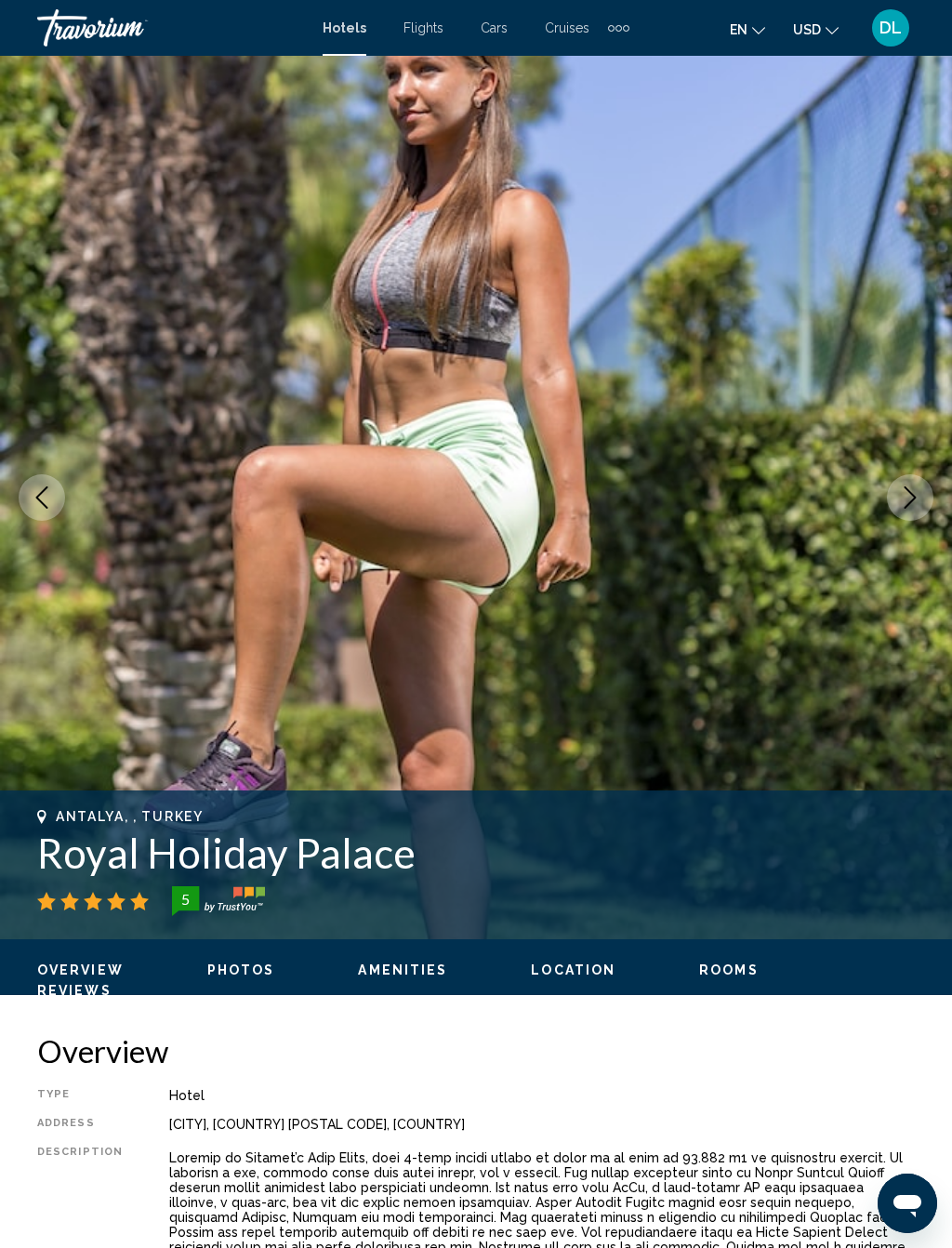 click at bounding box center [910, 498] 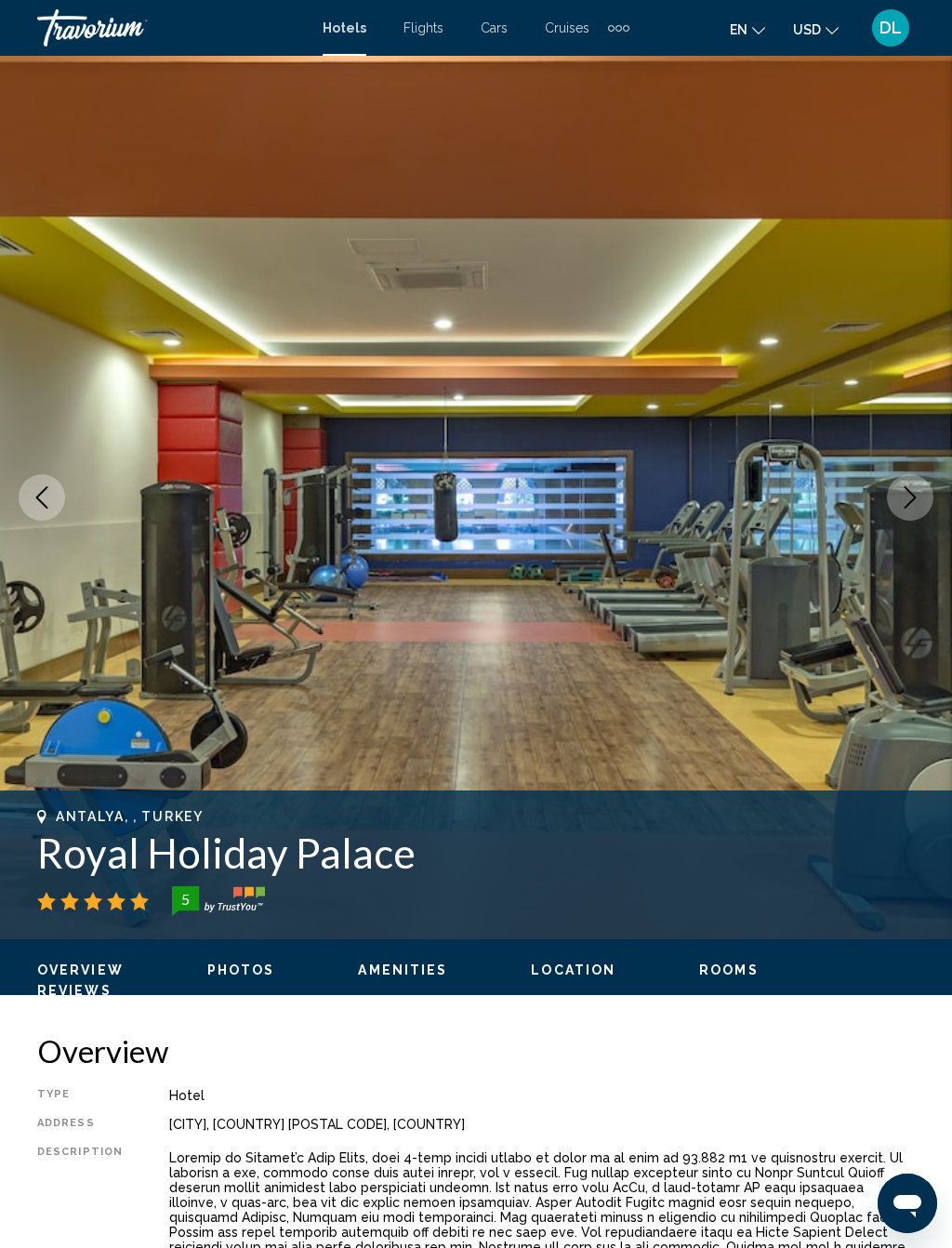 click 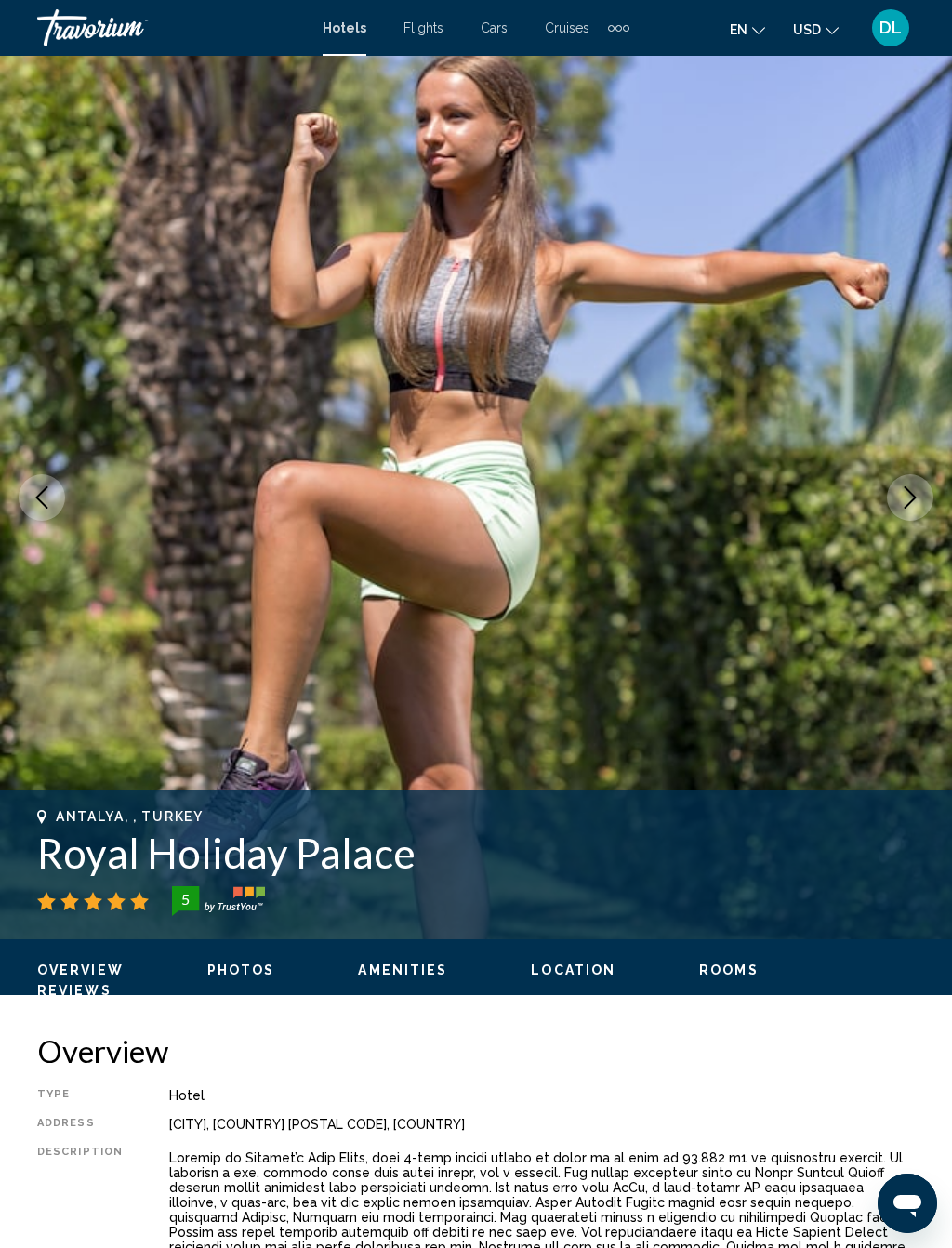 click 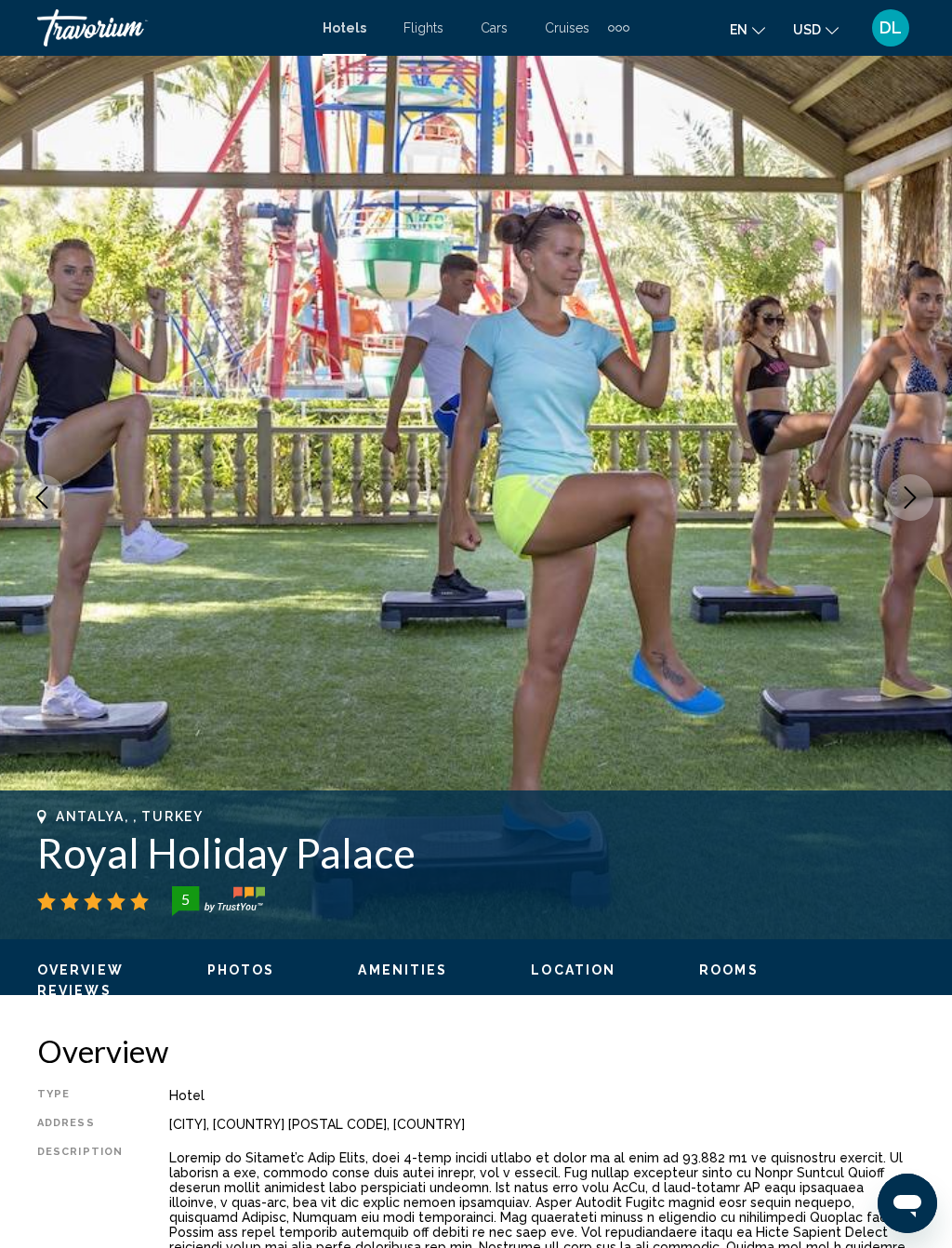 click at bounding box center (910, 498) 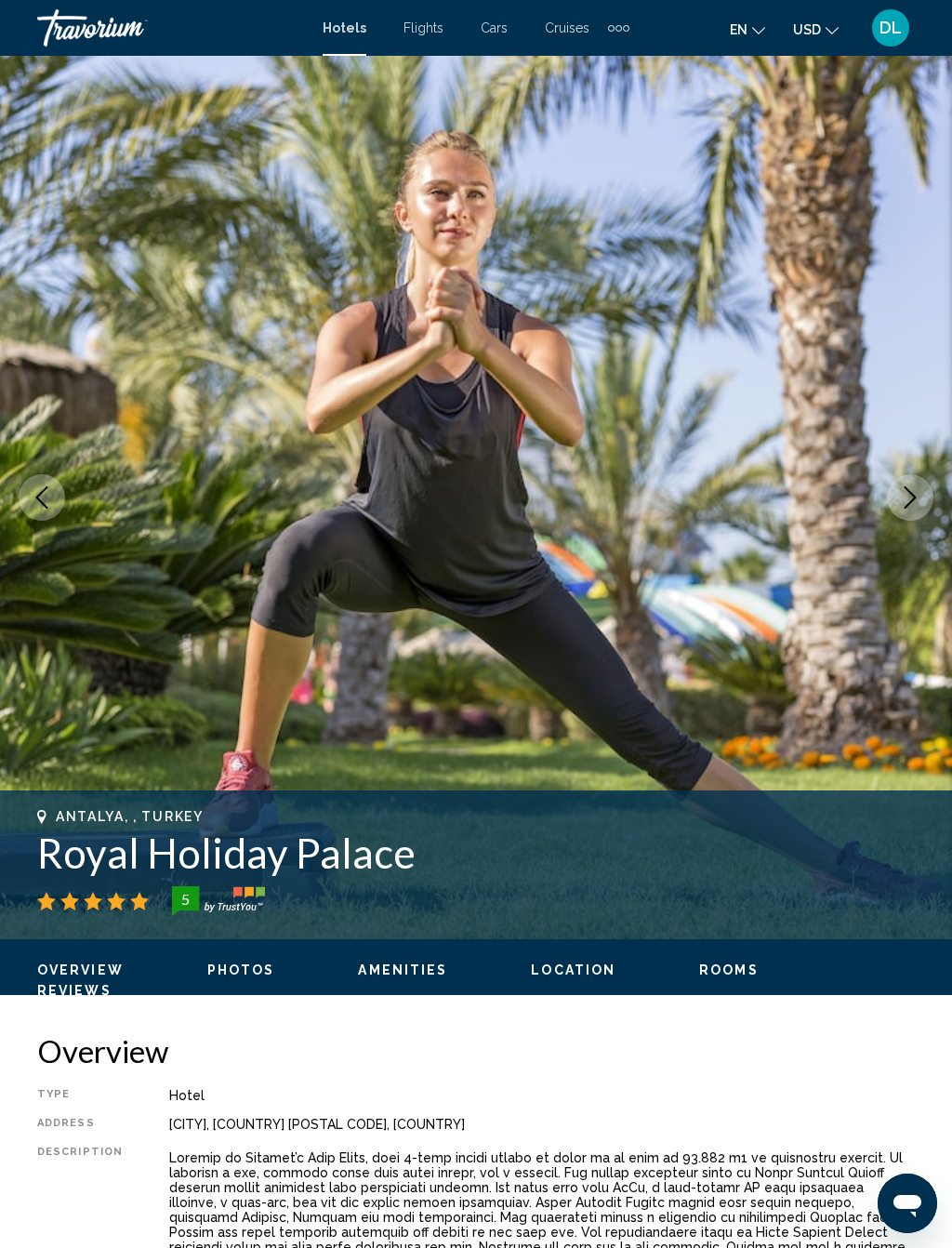 click at bounding box center [910, 498] 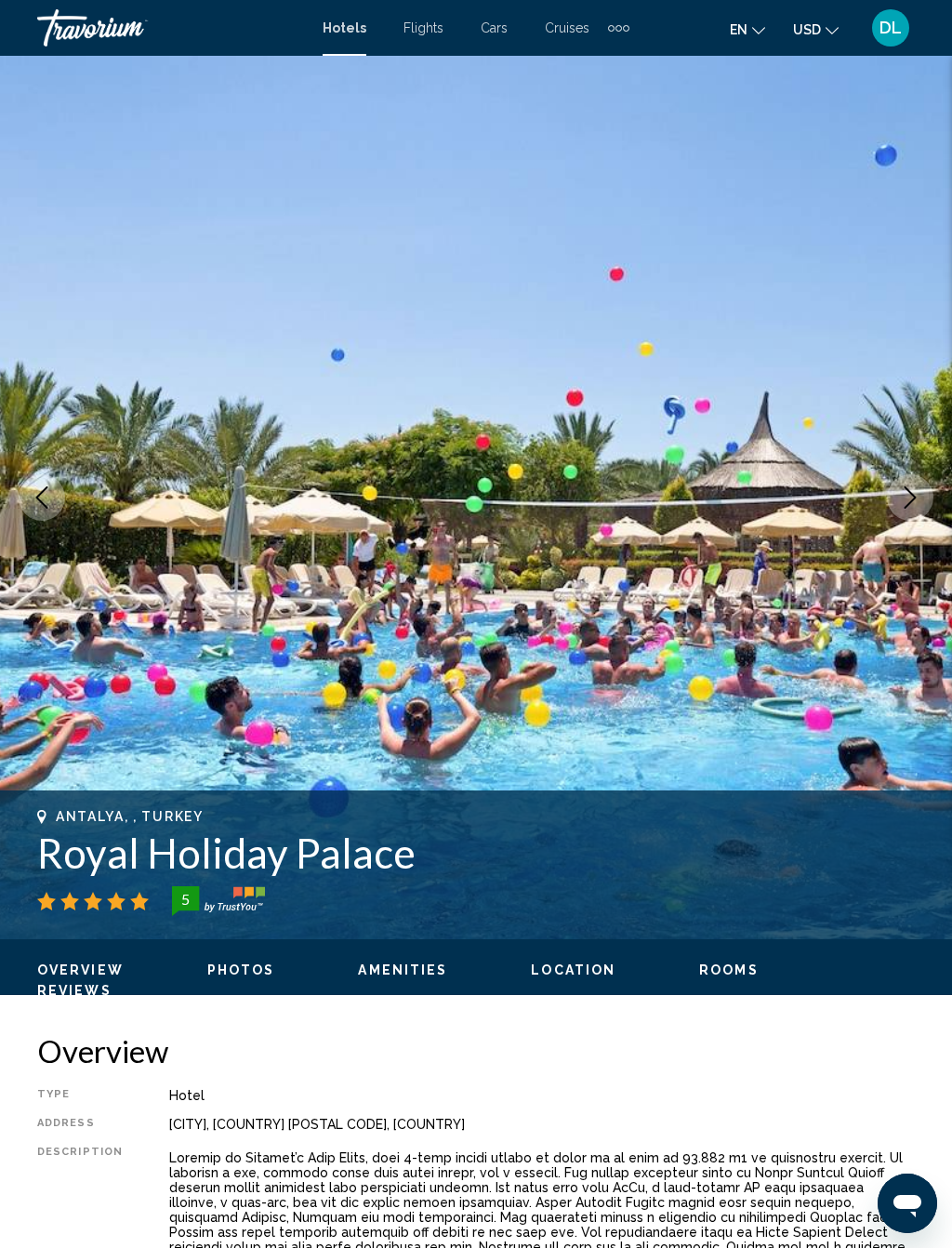 click at bounding box center (910, 498) 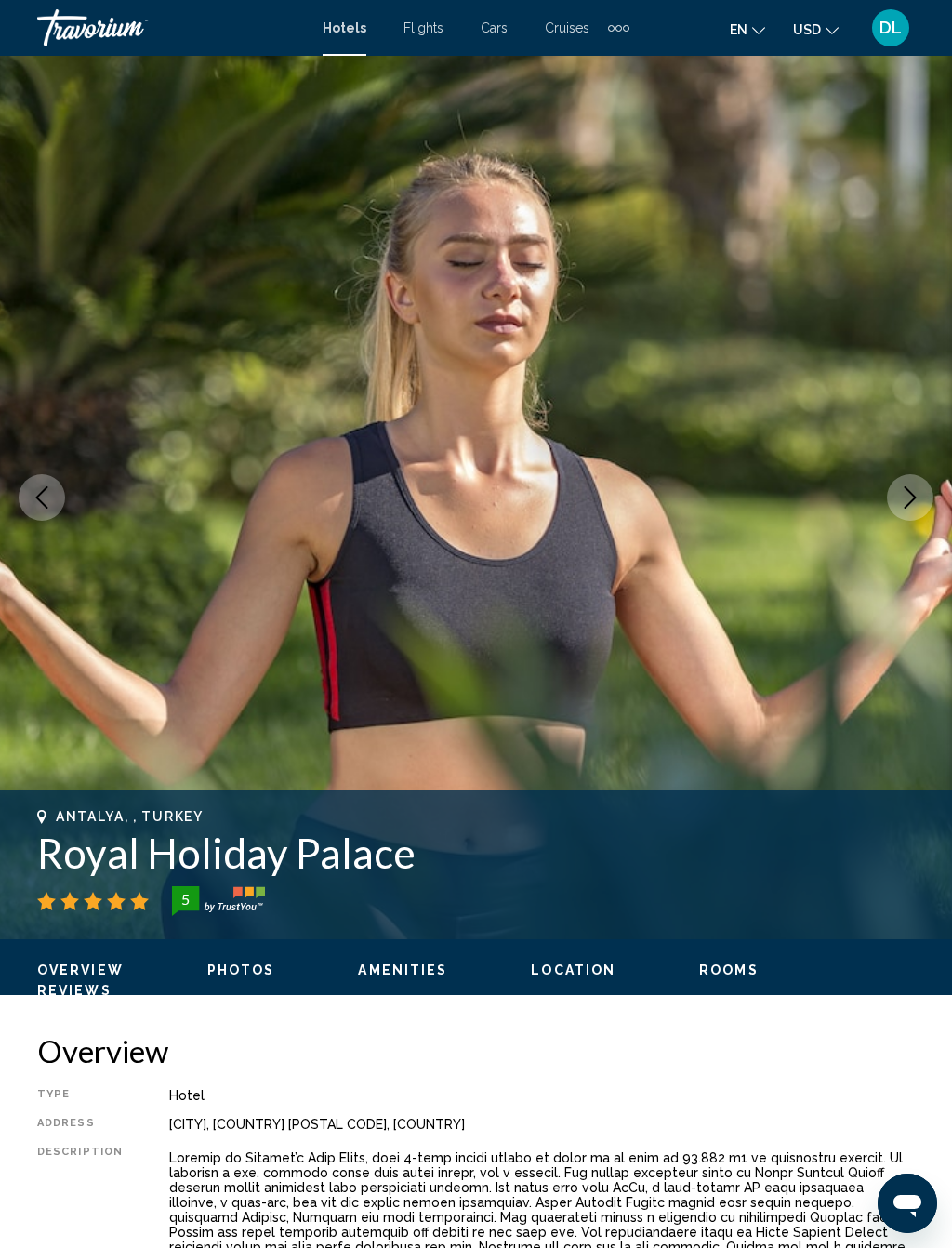 click 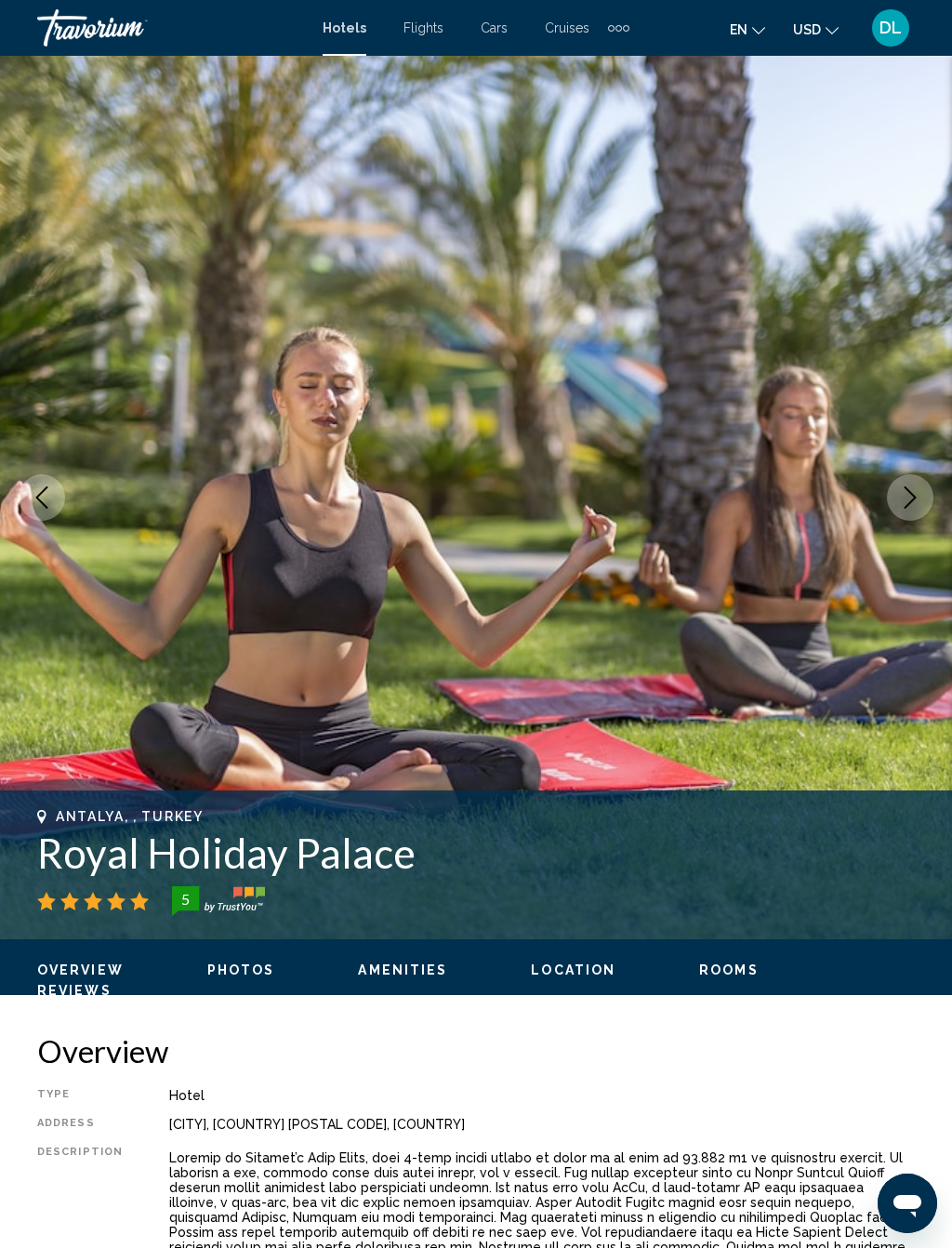 click 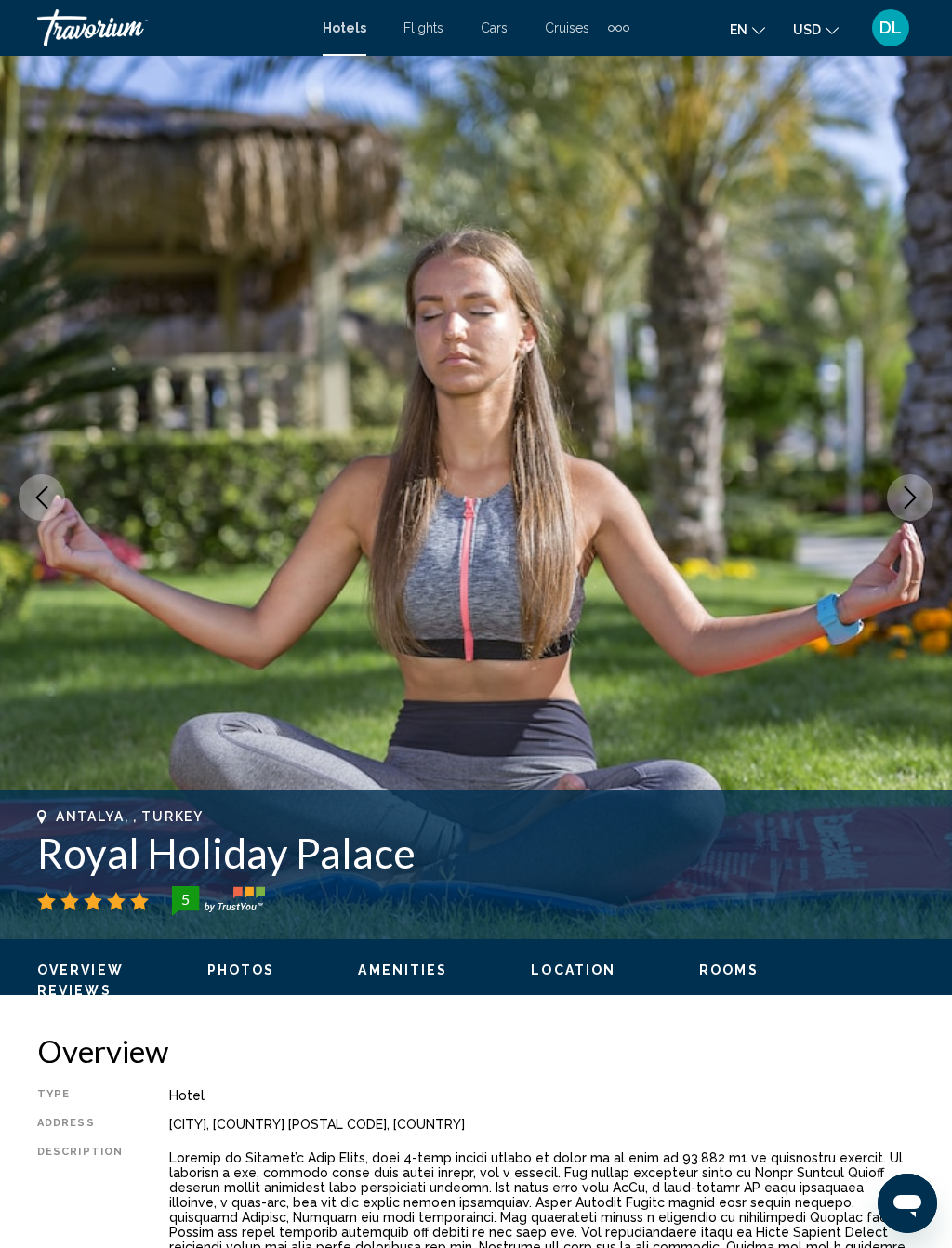 click 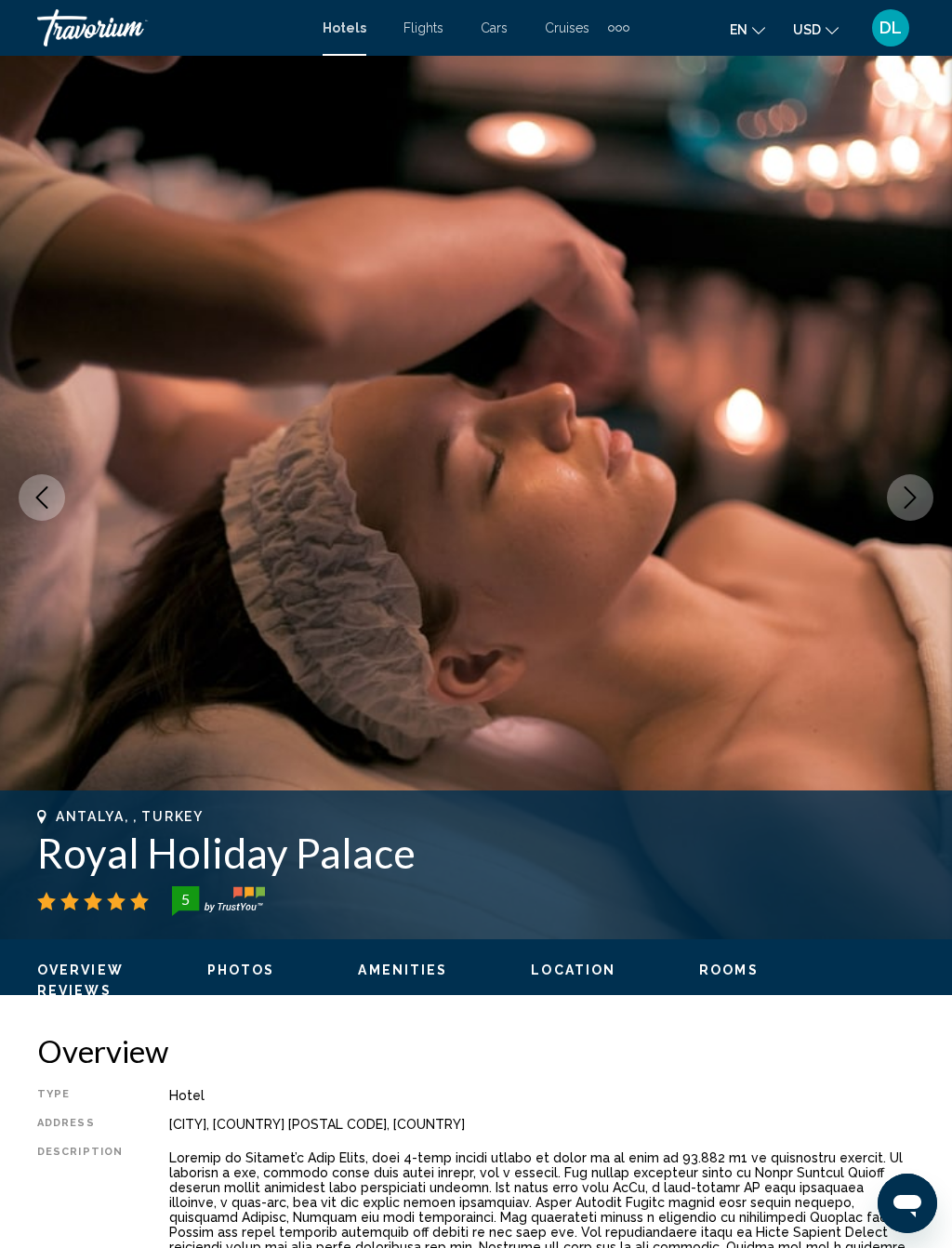 click 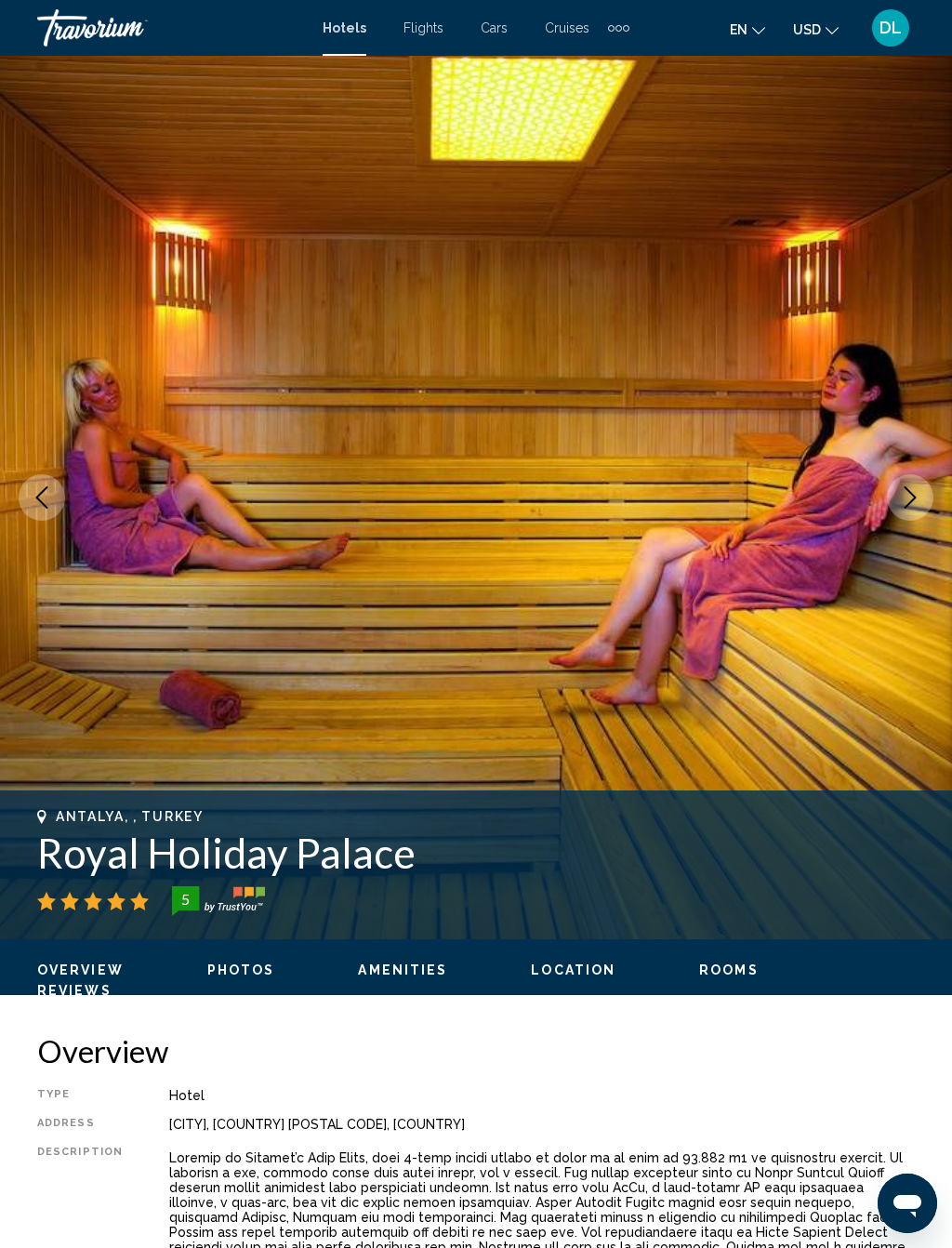 click at bounding box center (910, 498) 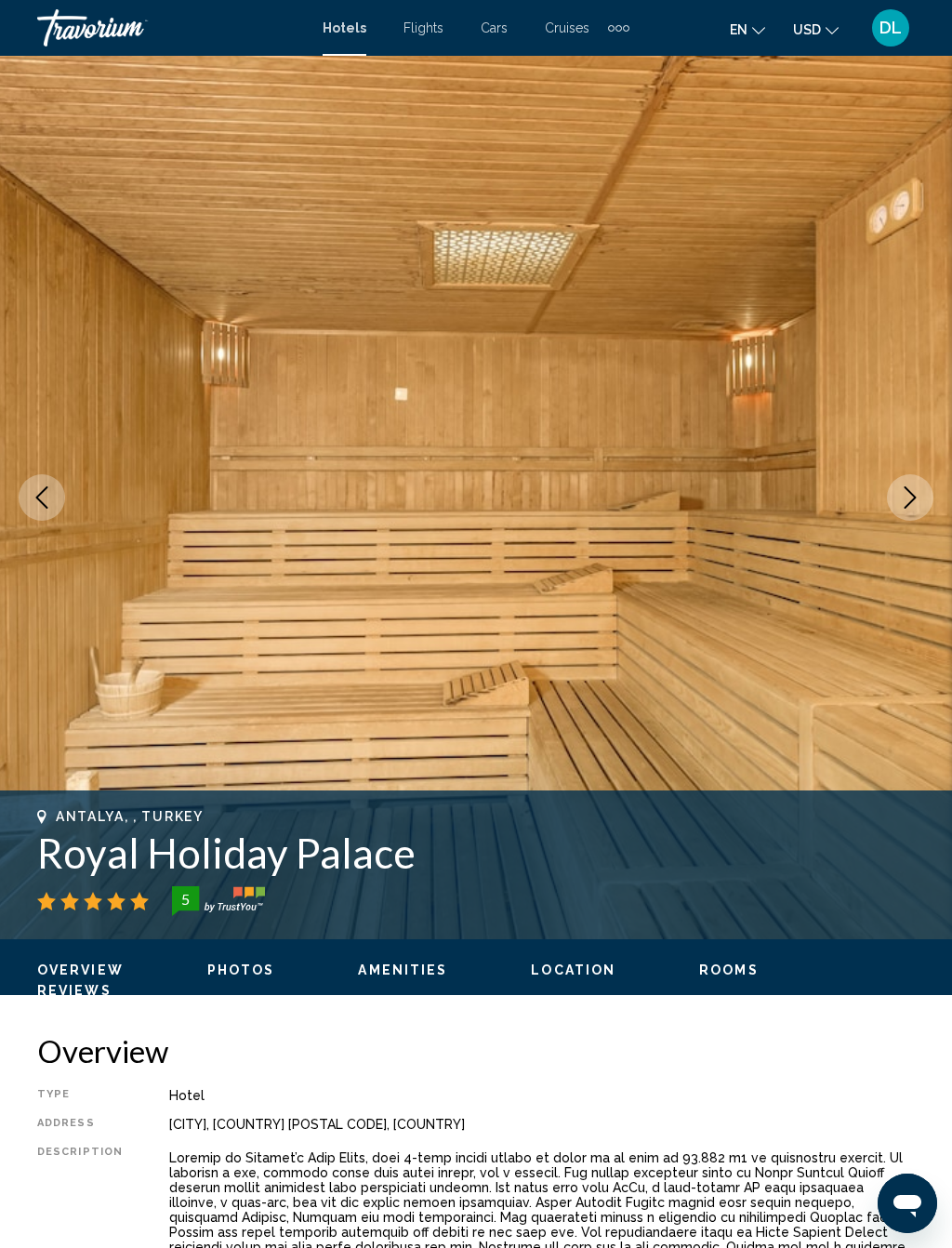 click 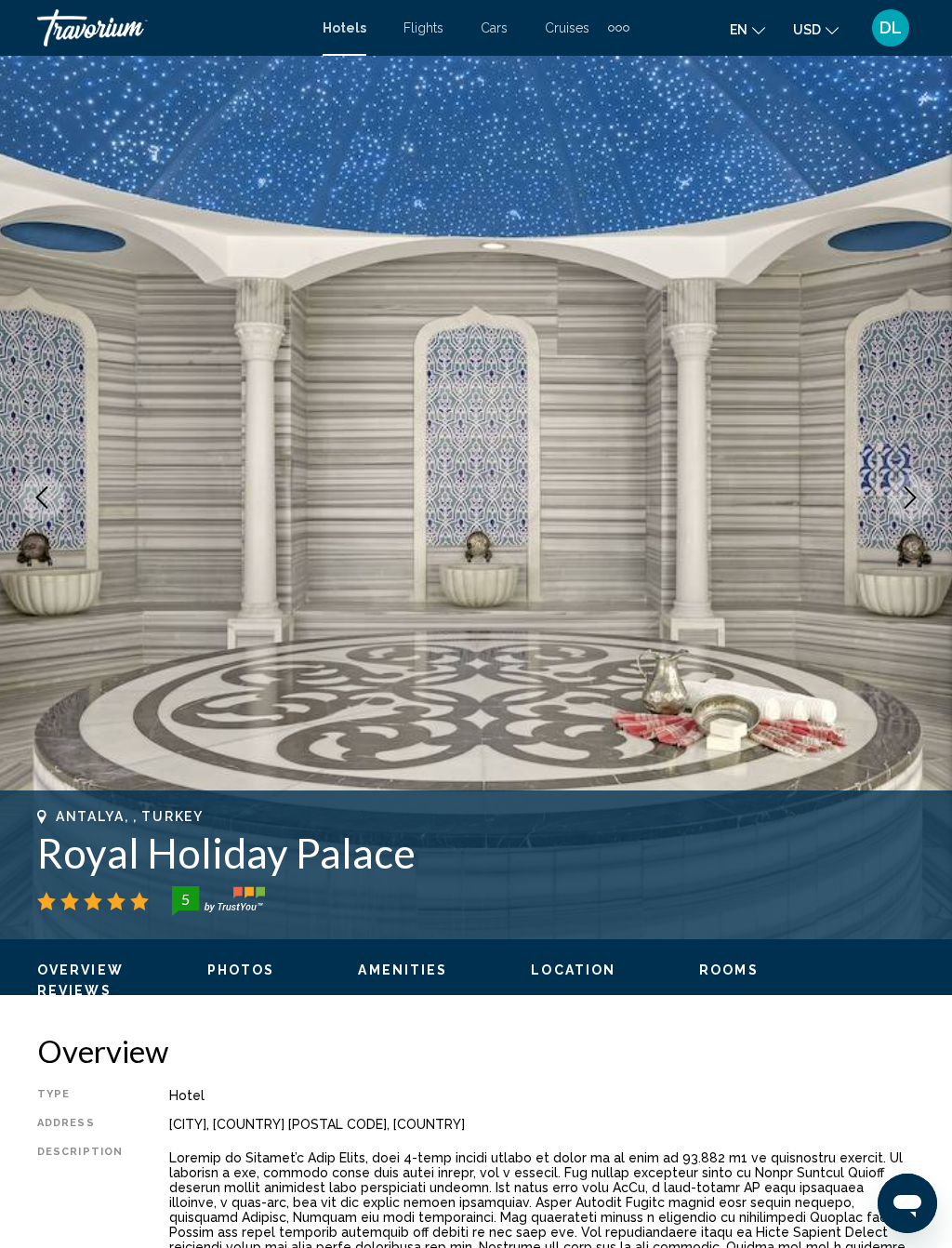 click at bounding box center (910, 498) 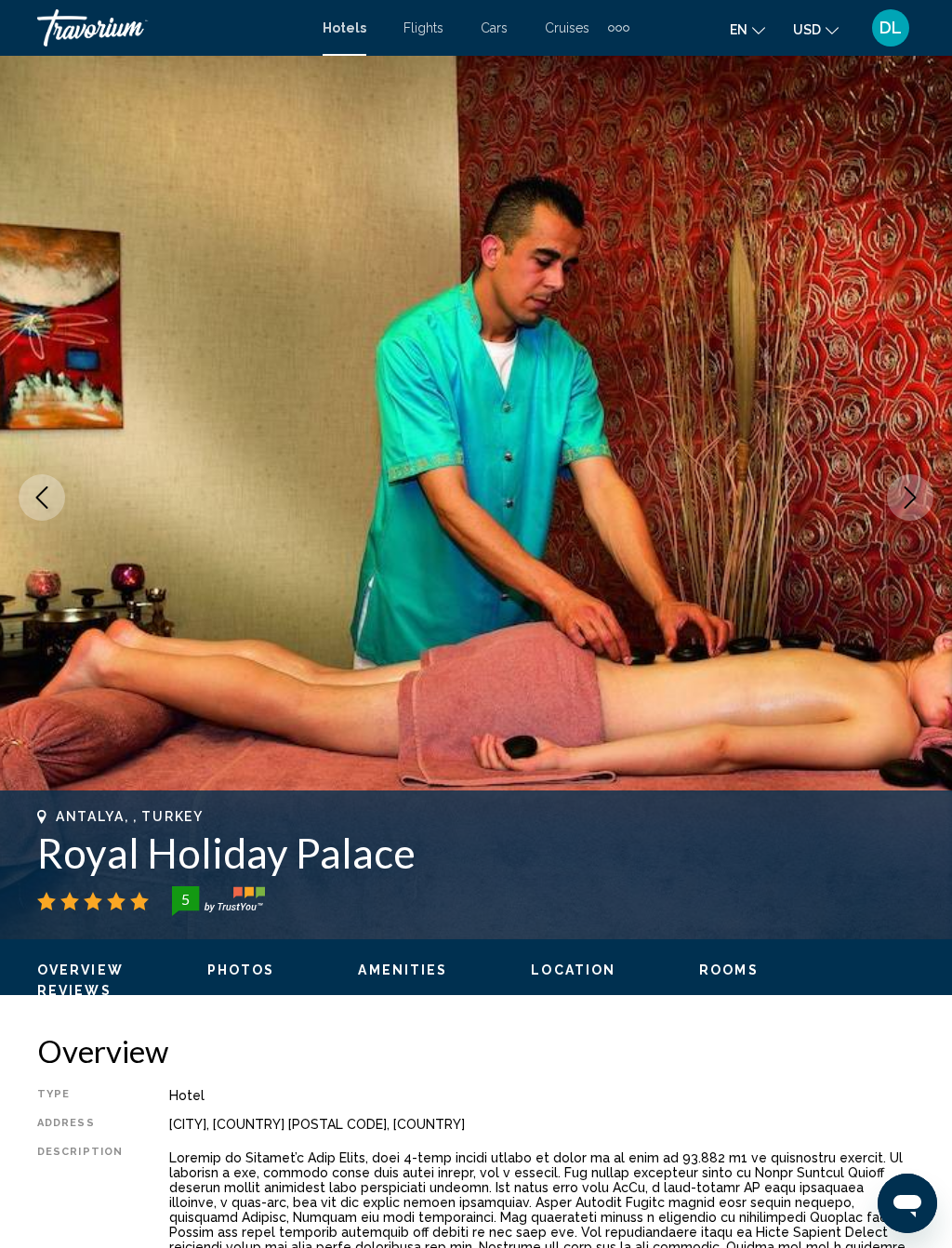 click at bounding box center [910, 498] 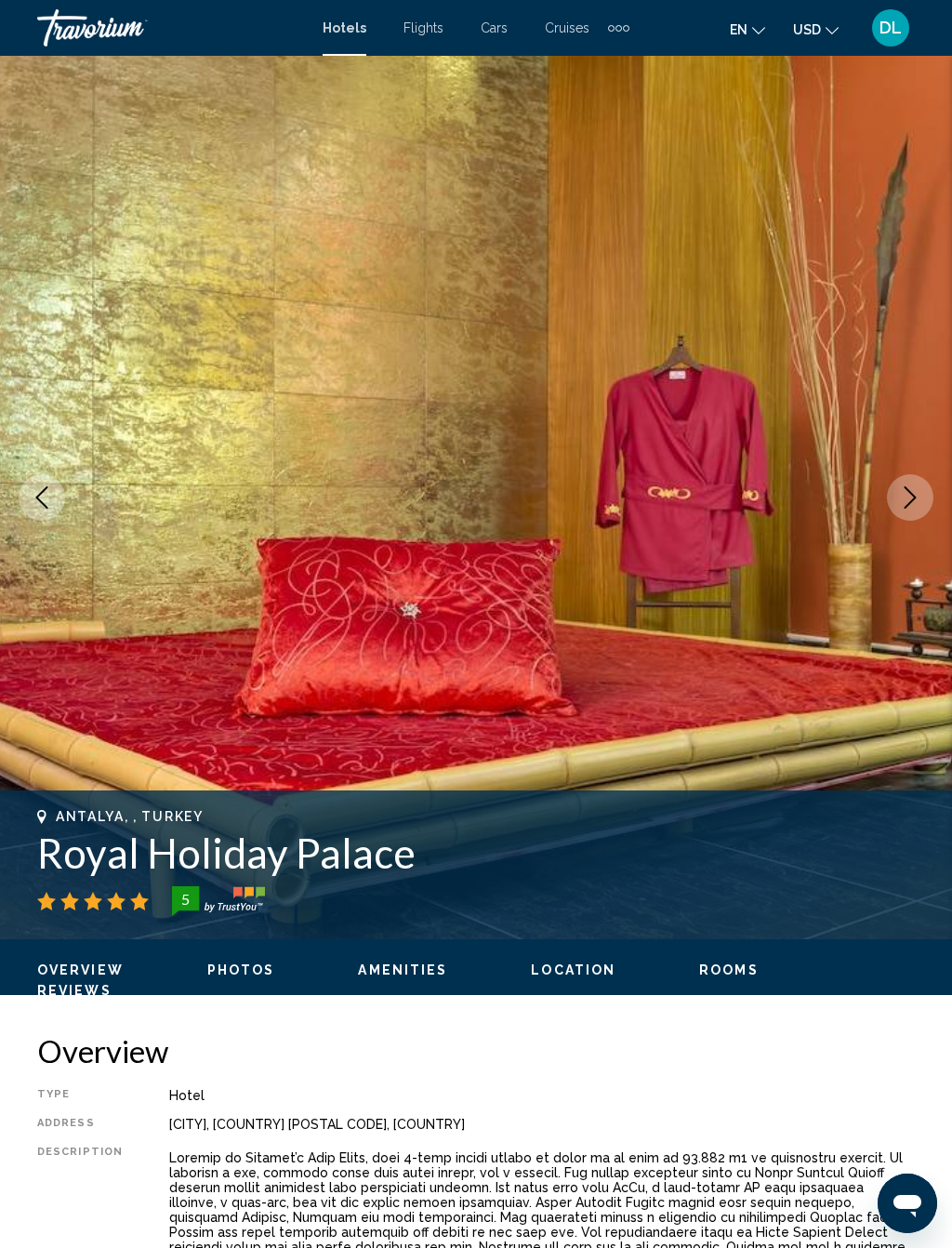 click at bounding box center [910, 498] 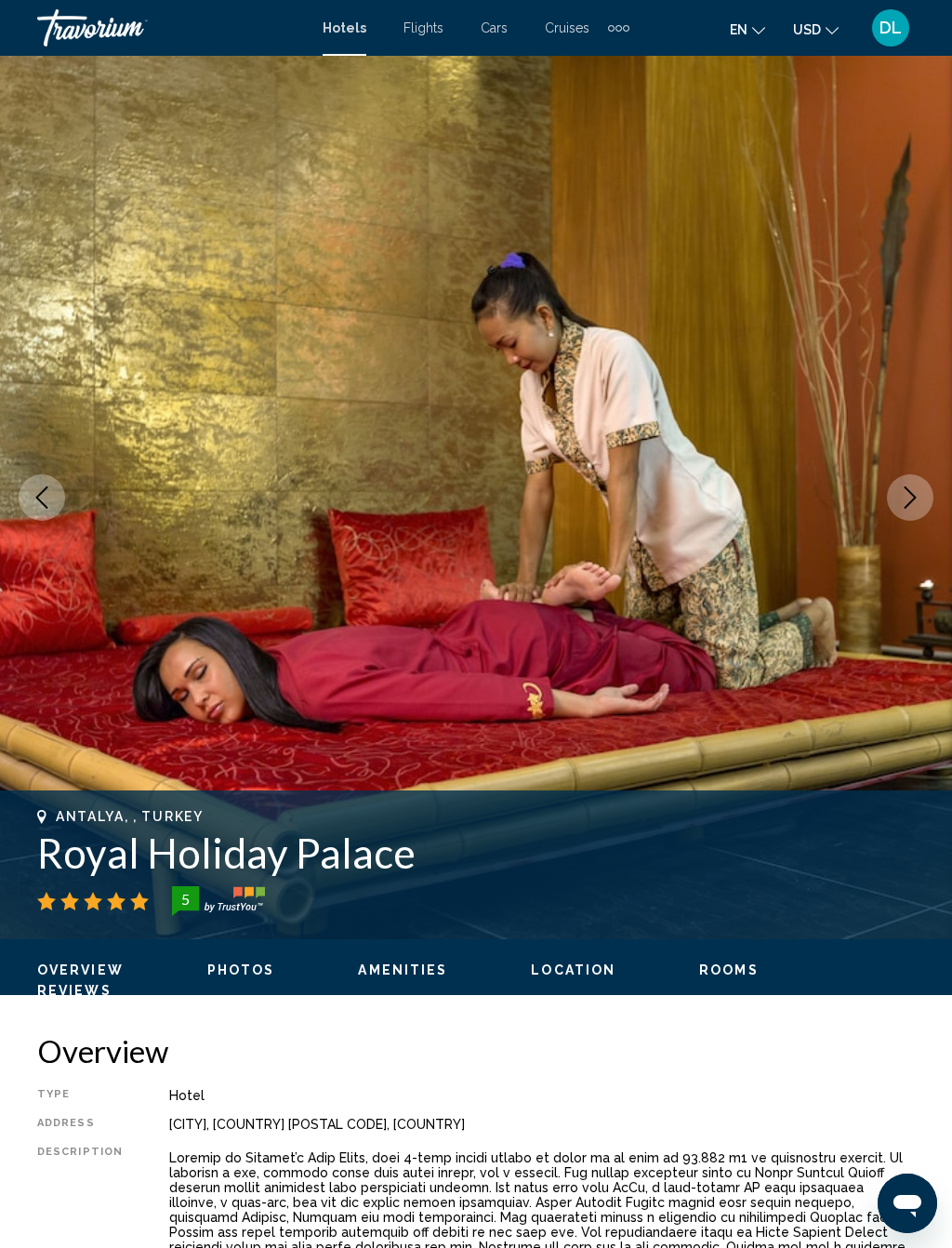 click at bounding box center [910, 498] 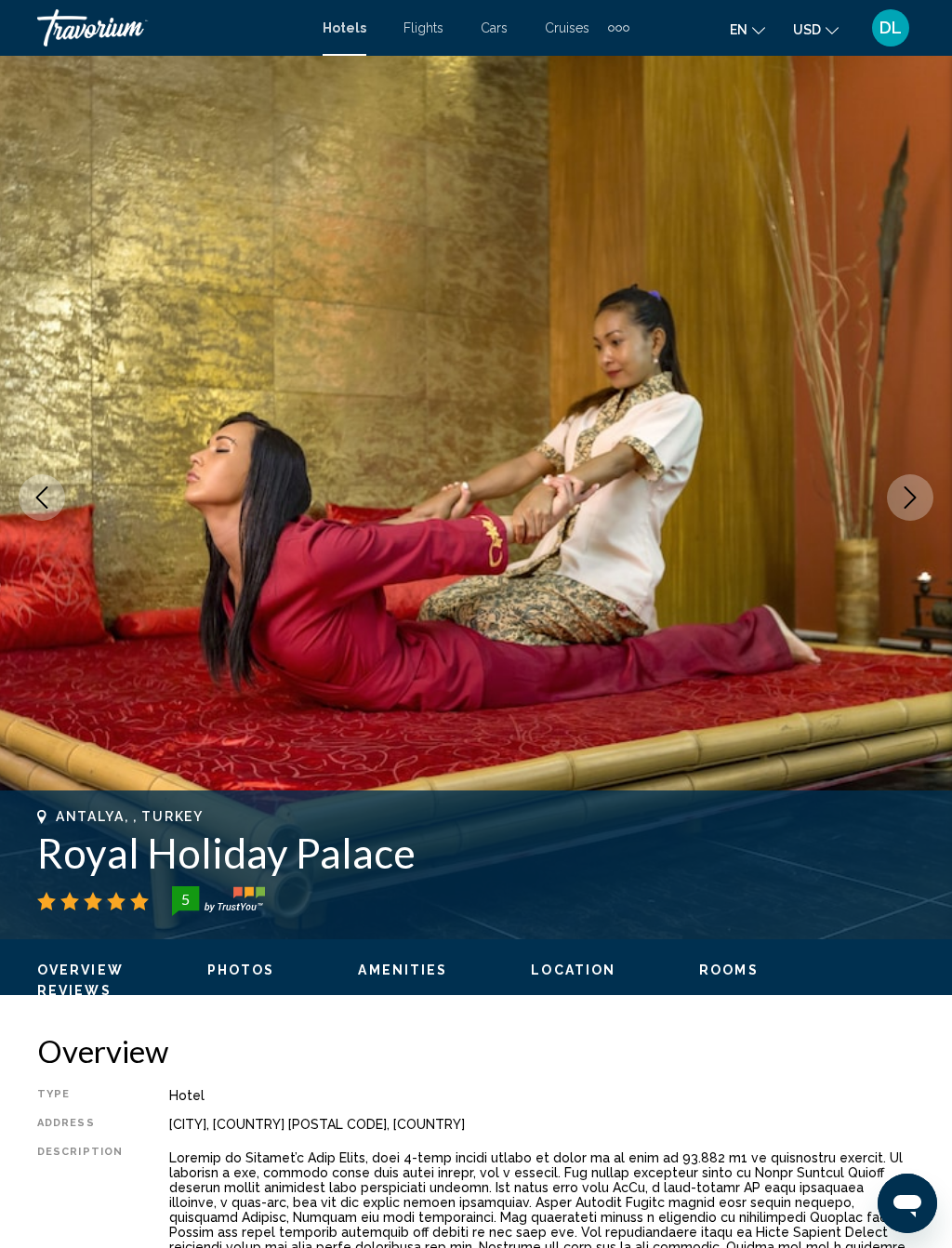 click at bounding box center [910, 498] 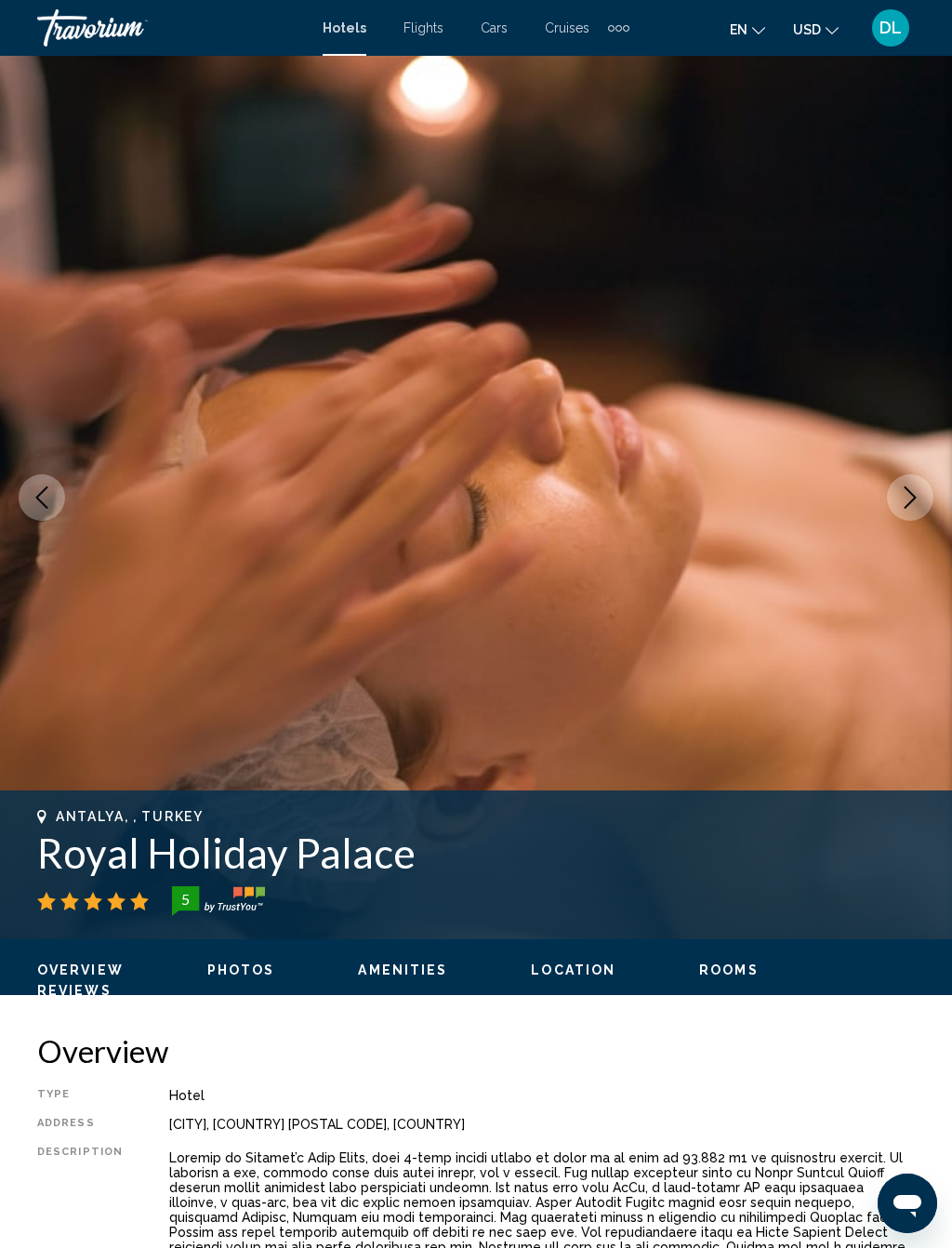 click at bounding box center [910, 498] 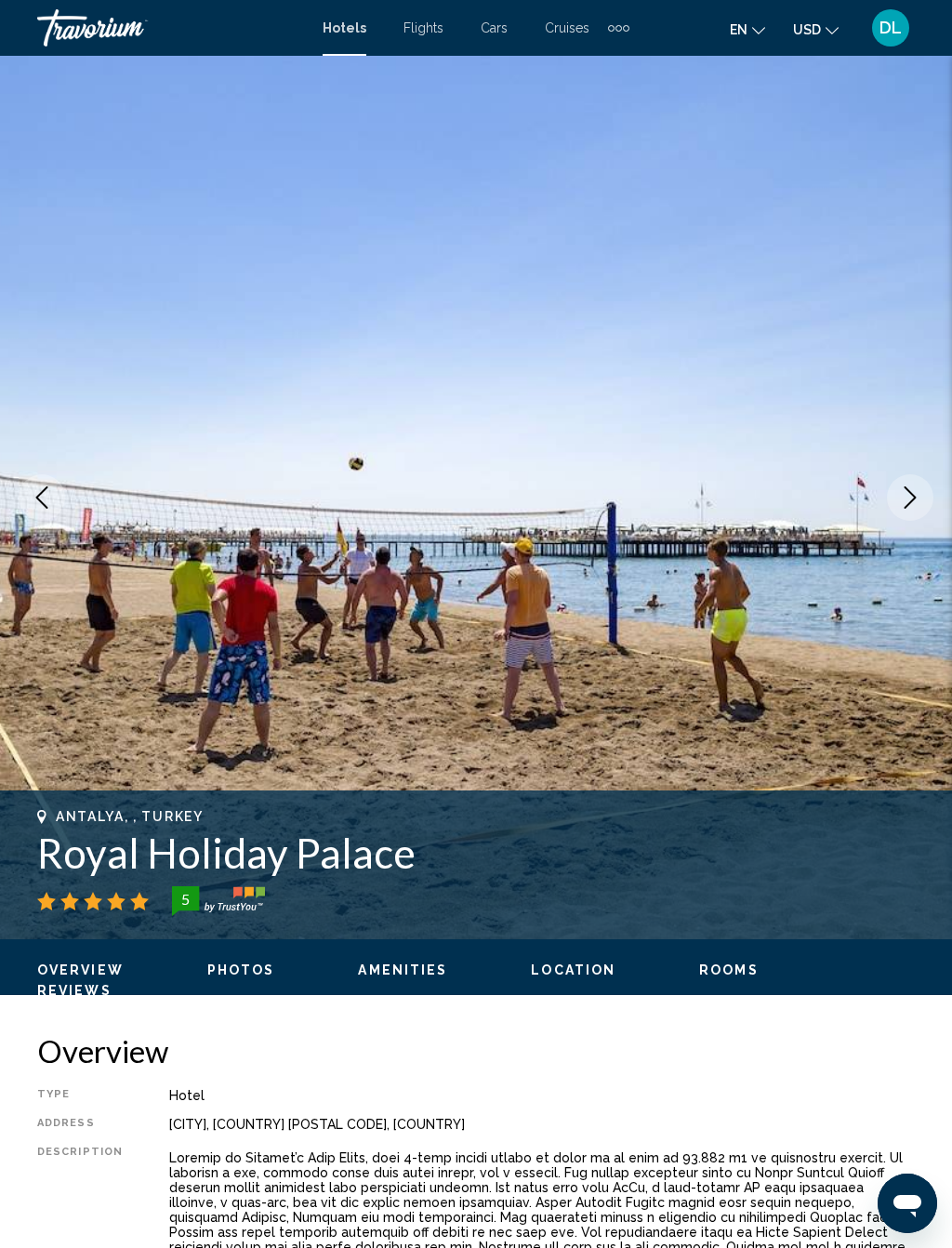 click at bounding box center (910, 498) 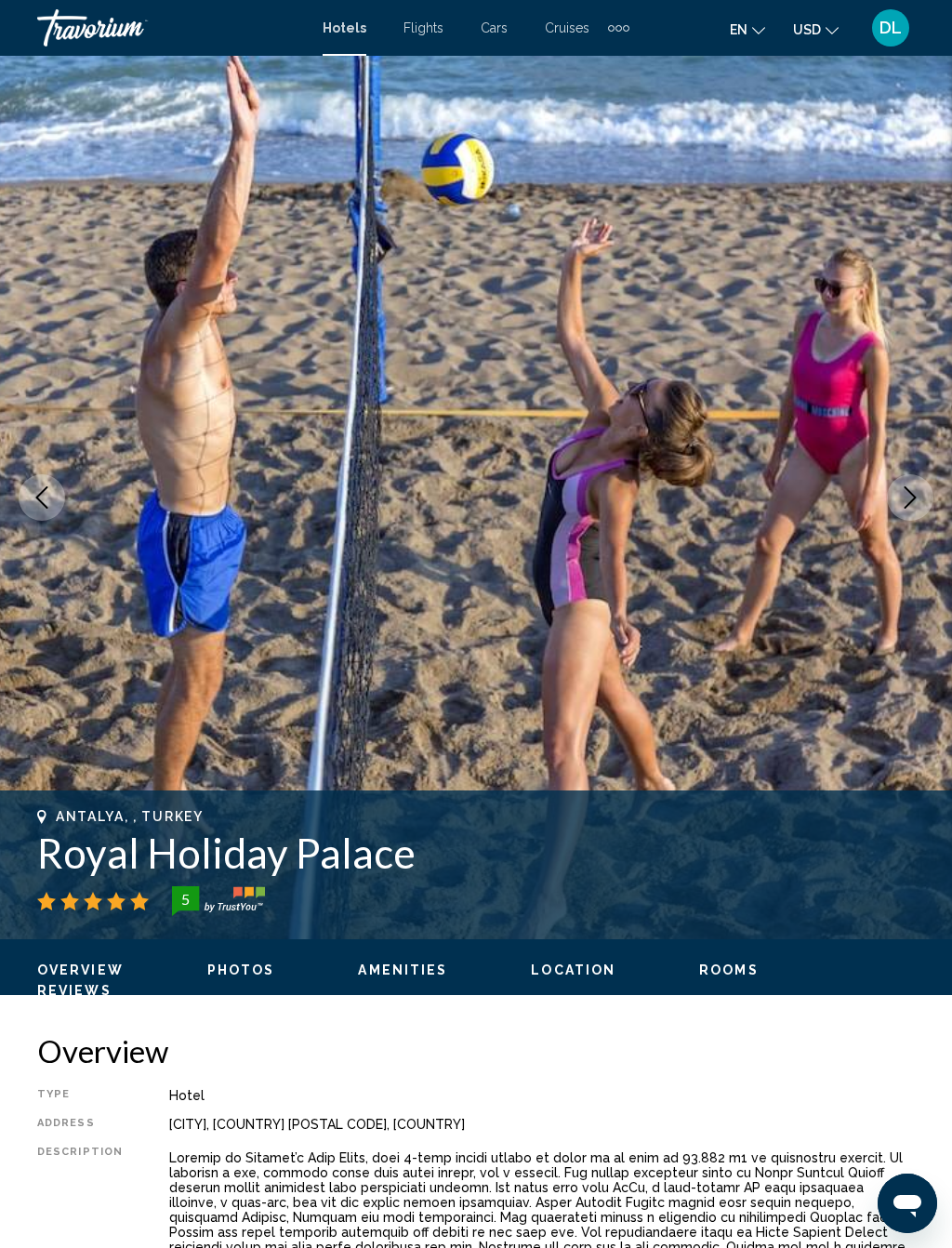 click at bounding box center (910, 498) 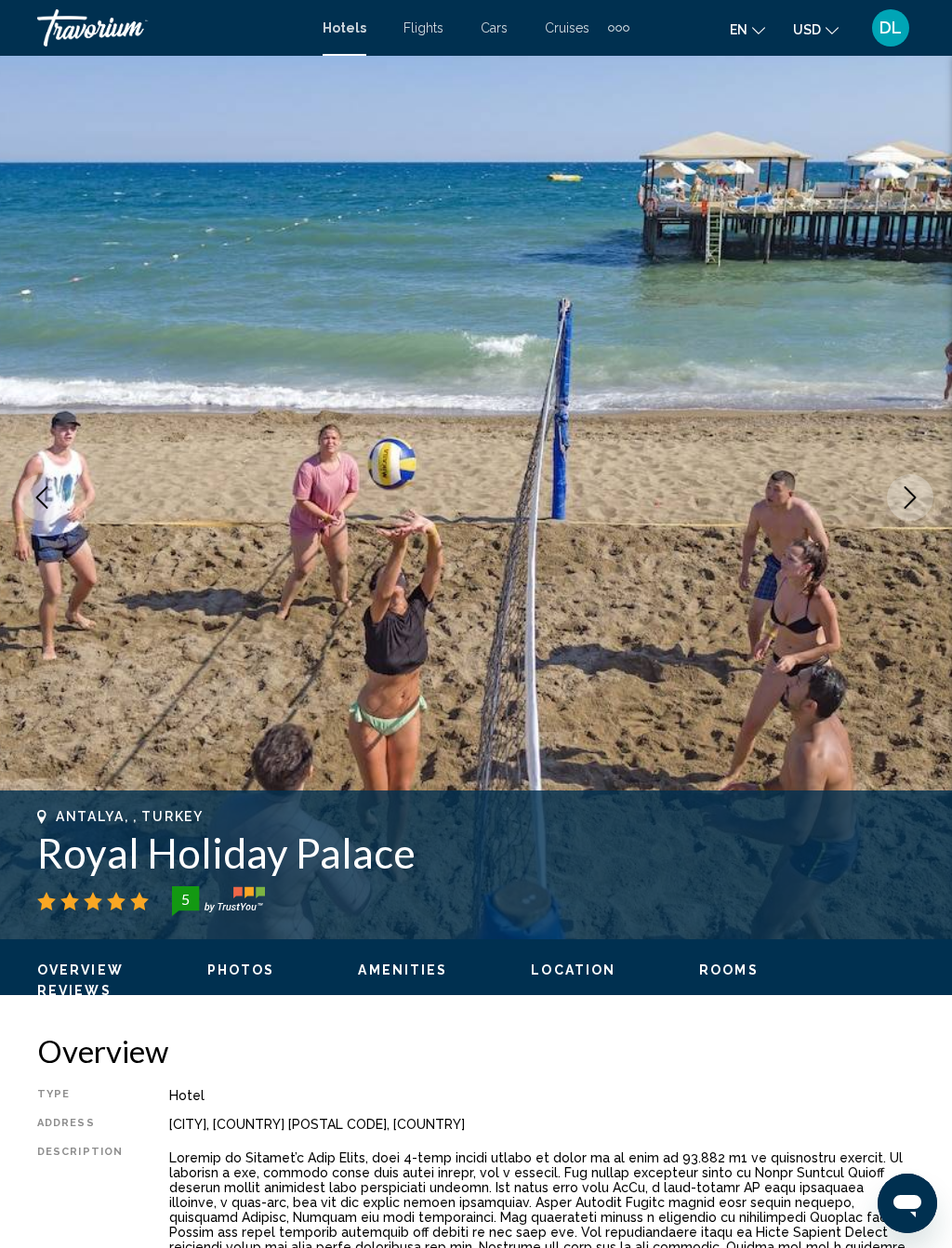 click at bounding box center (910, 498) 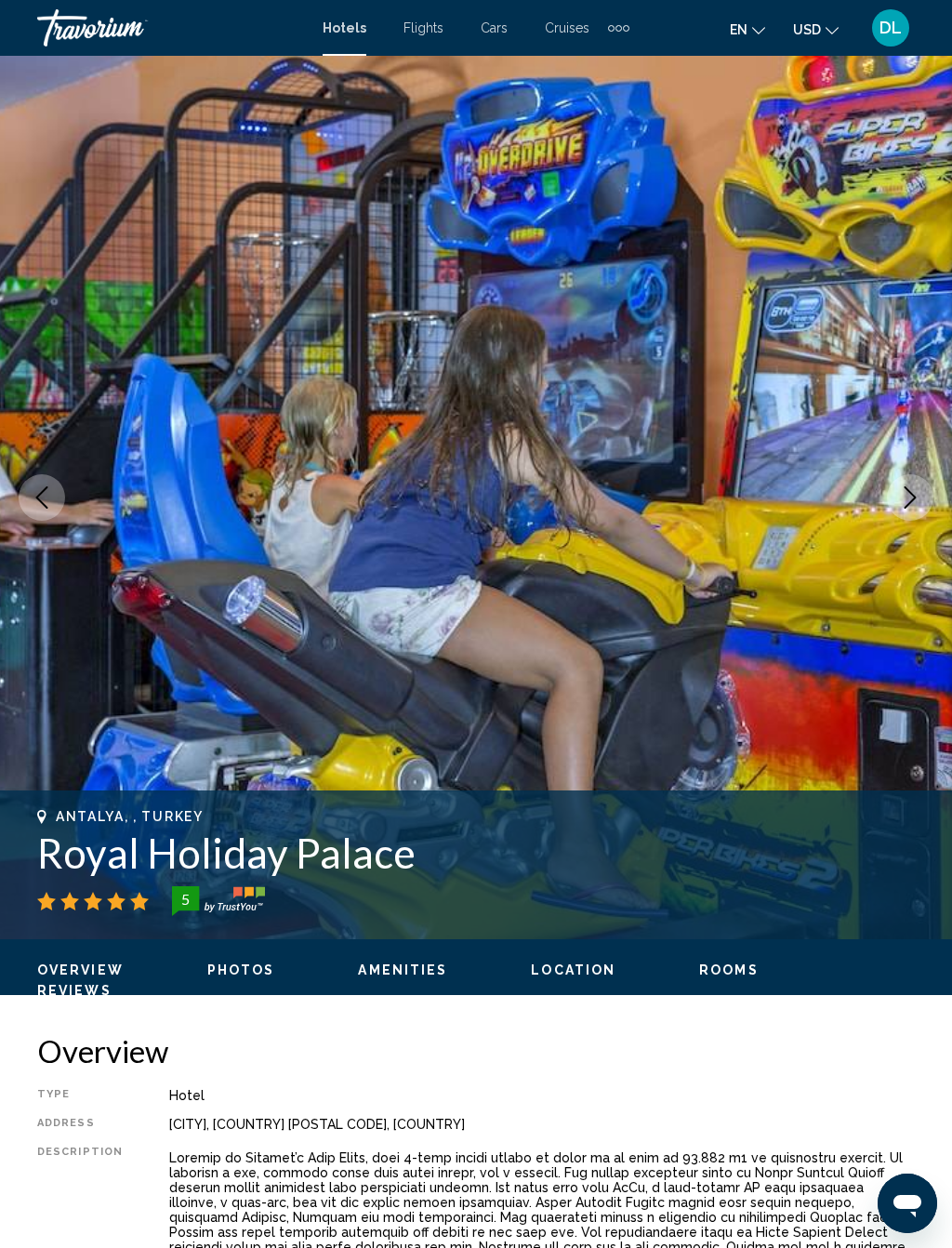 click at bounding box center [476, 498] 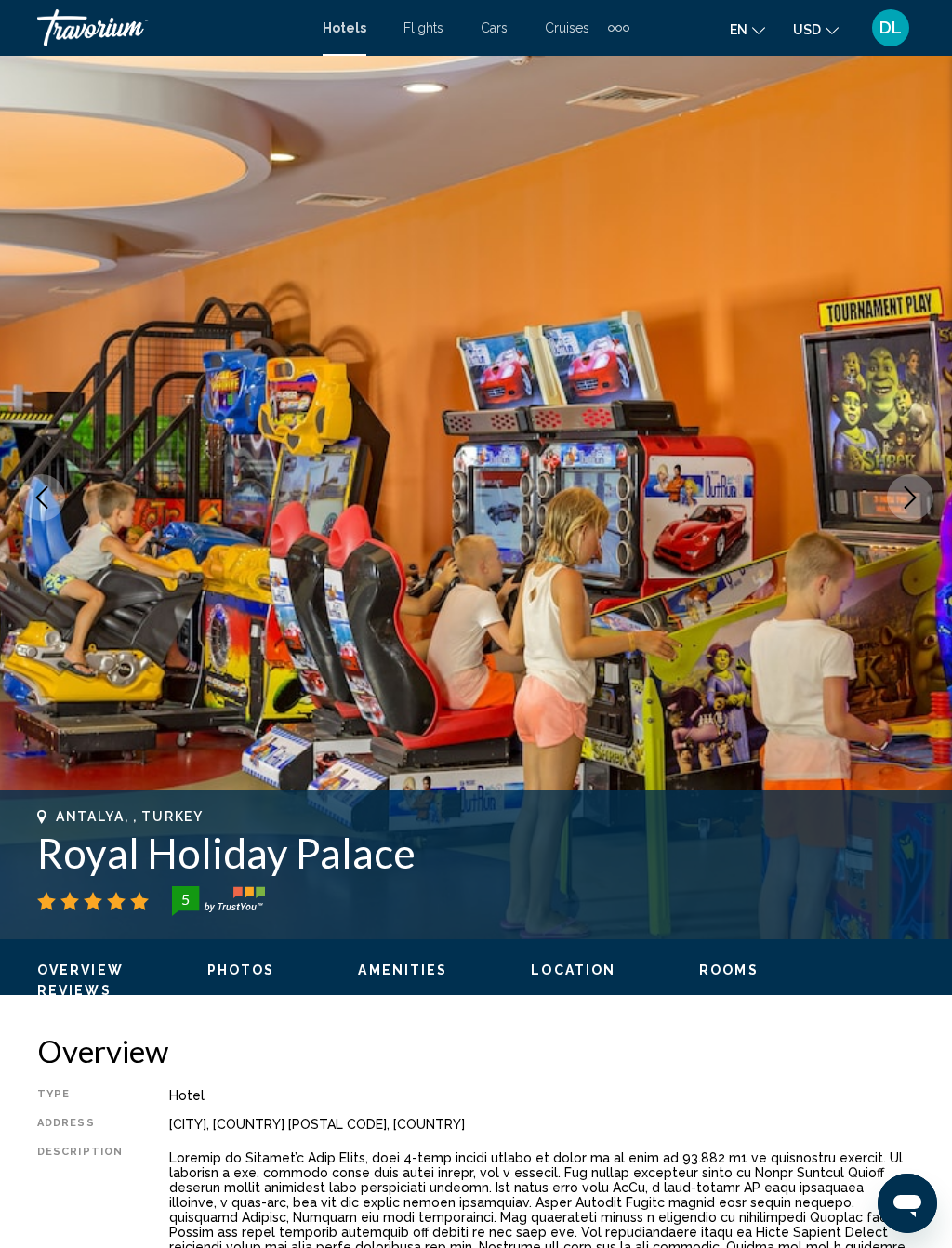 click 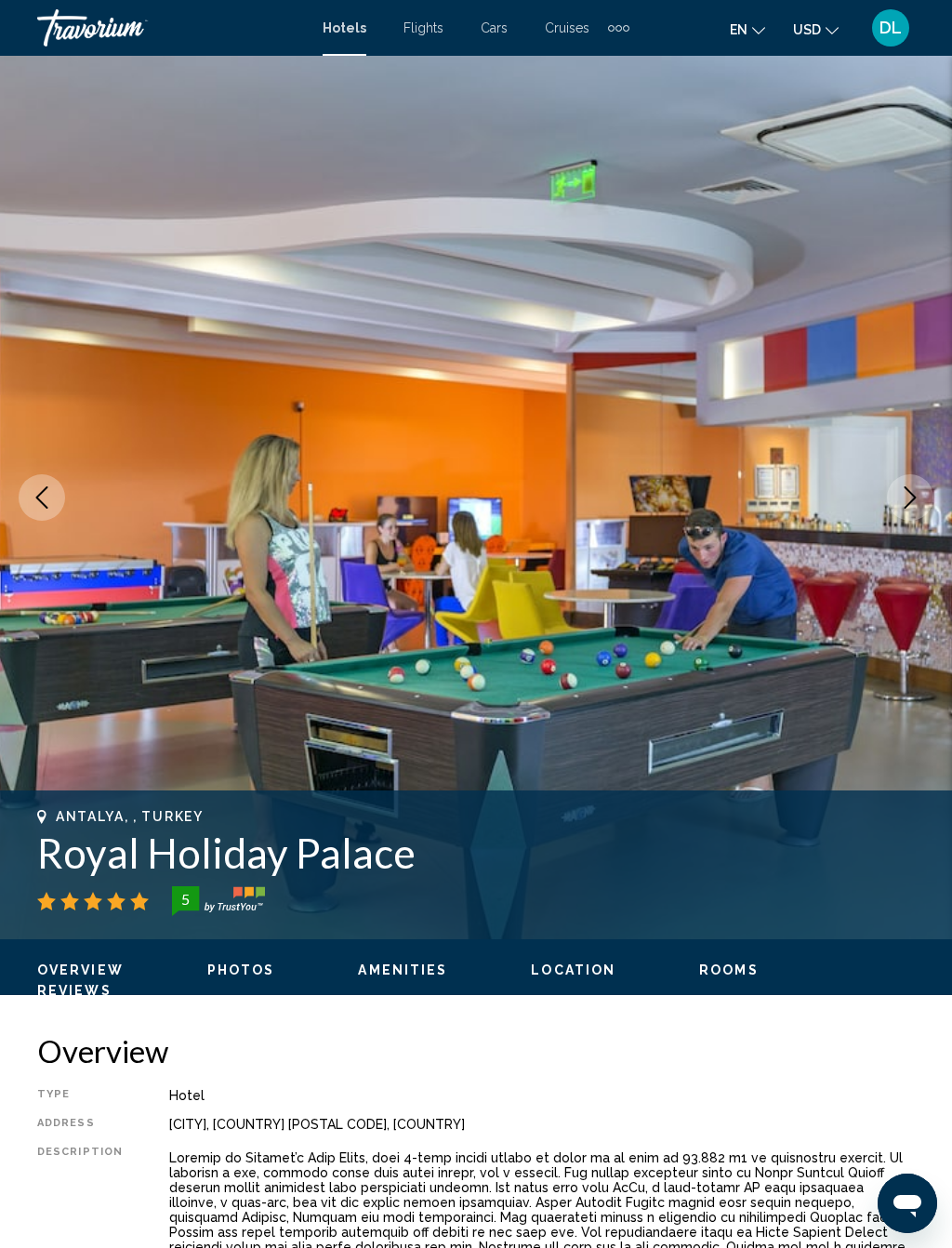click at bounding box center [910, 498] 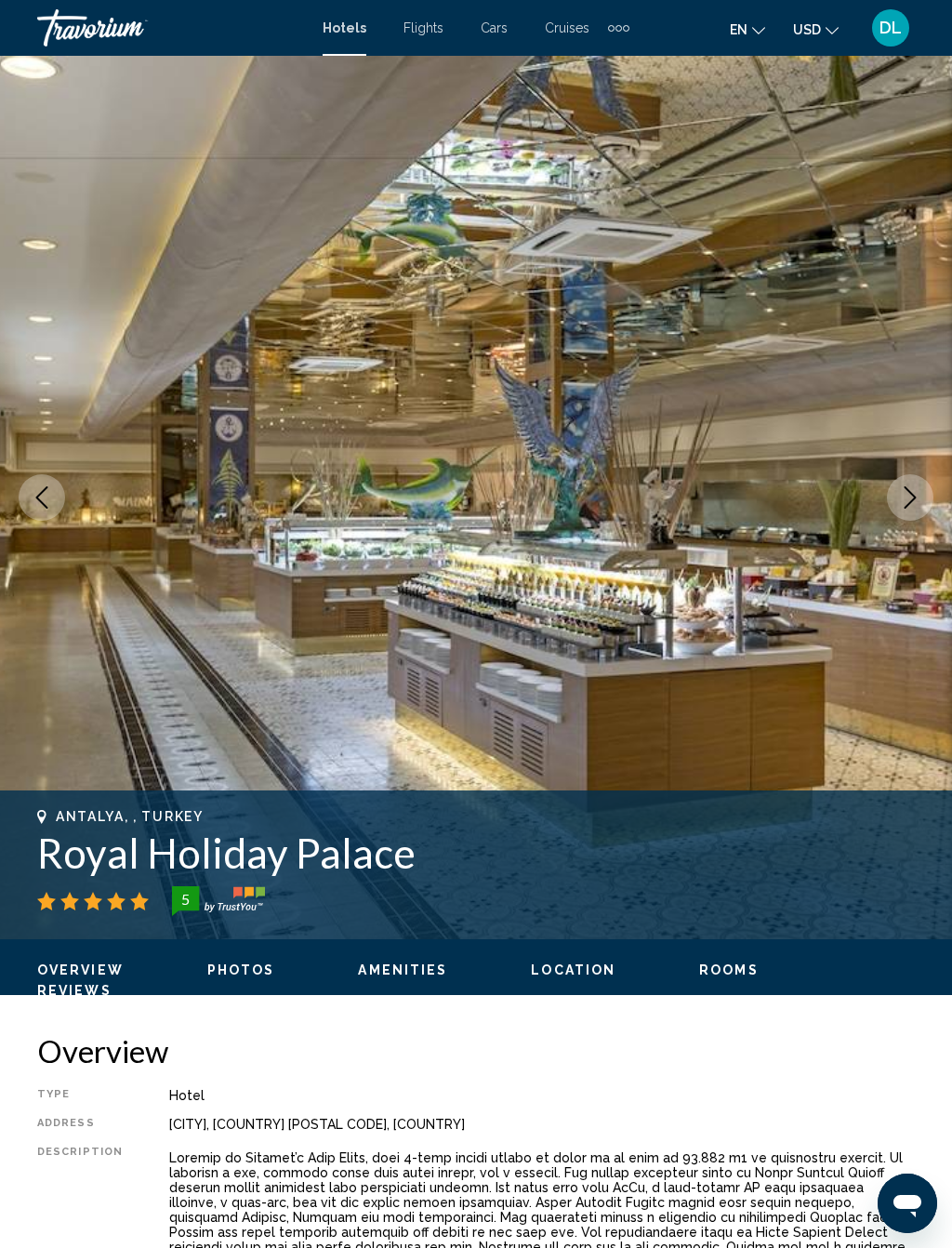 click at bounding box center [910, 498] 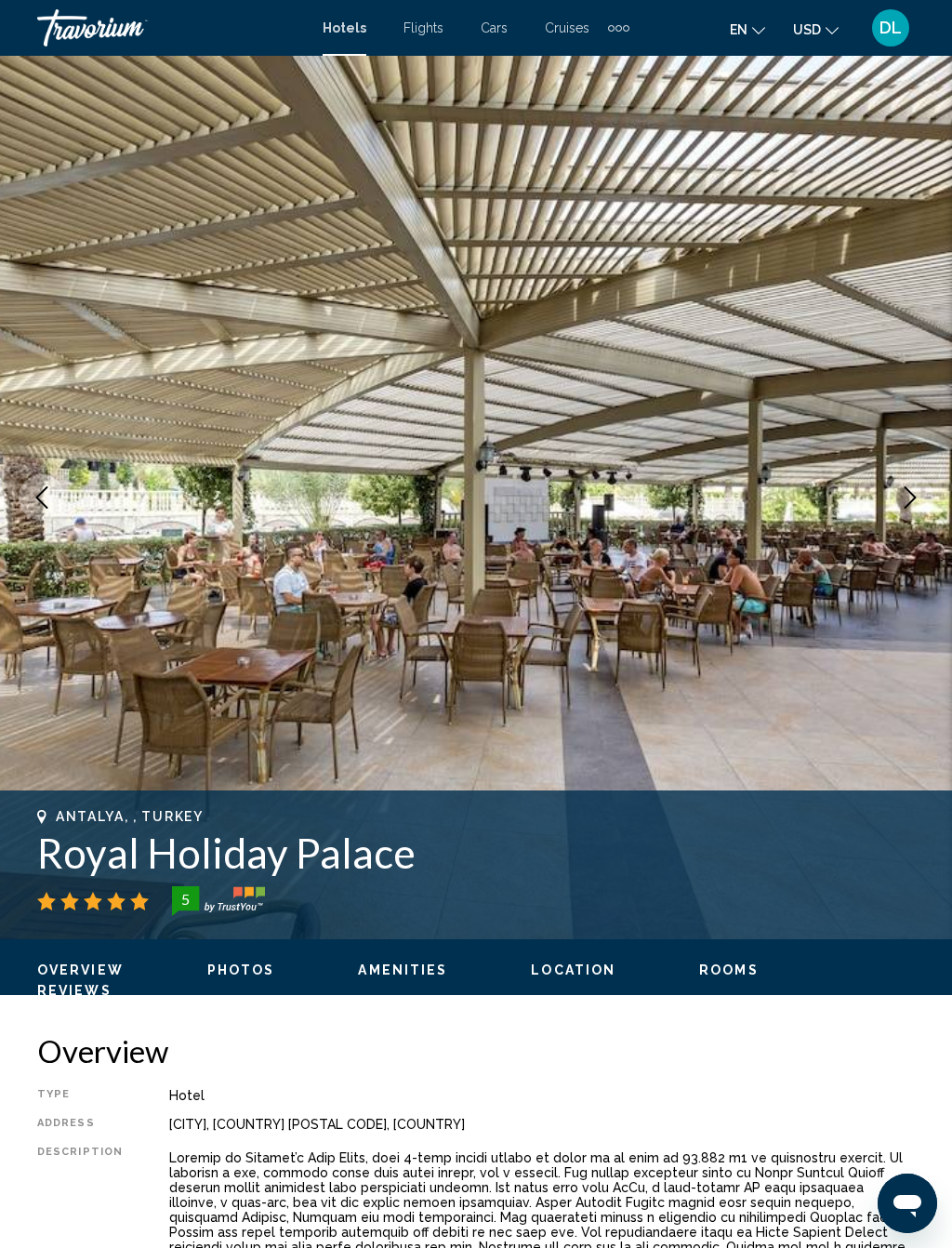 click at bounding box center [476, 498] 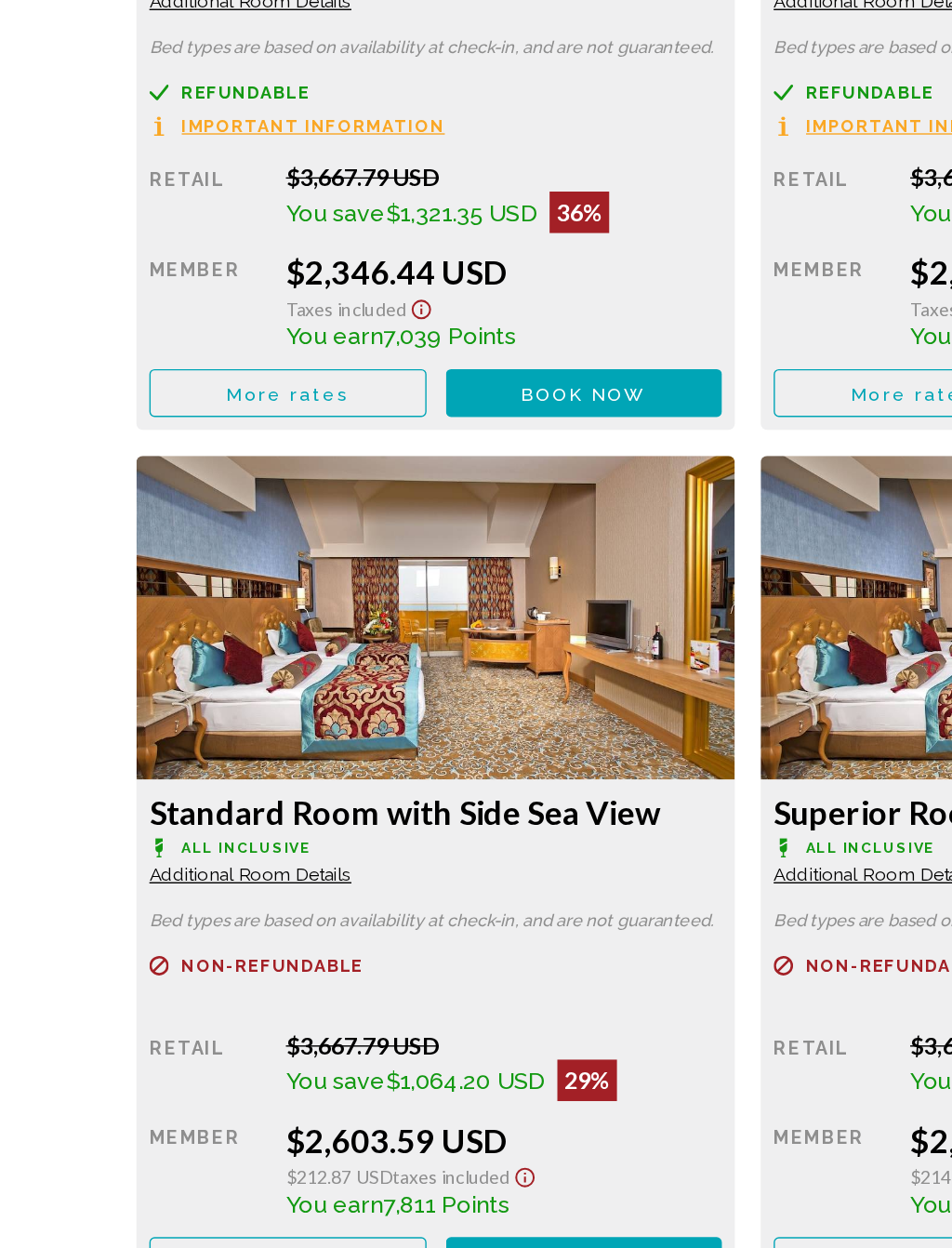 scroll, scrollTop: 3173, scrollLeft: 0, axis: vertical 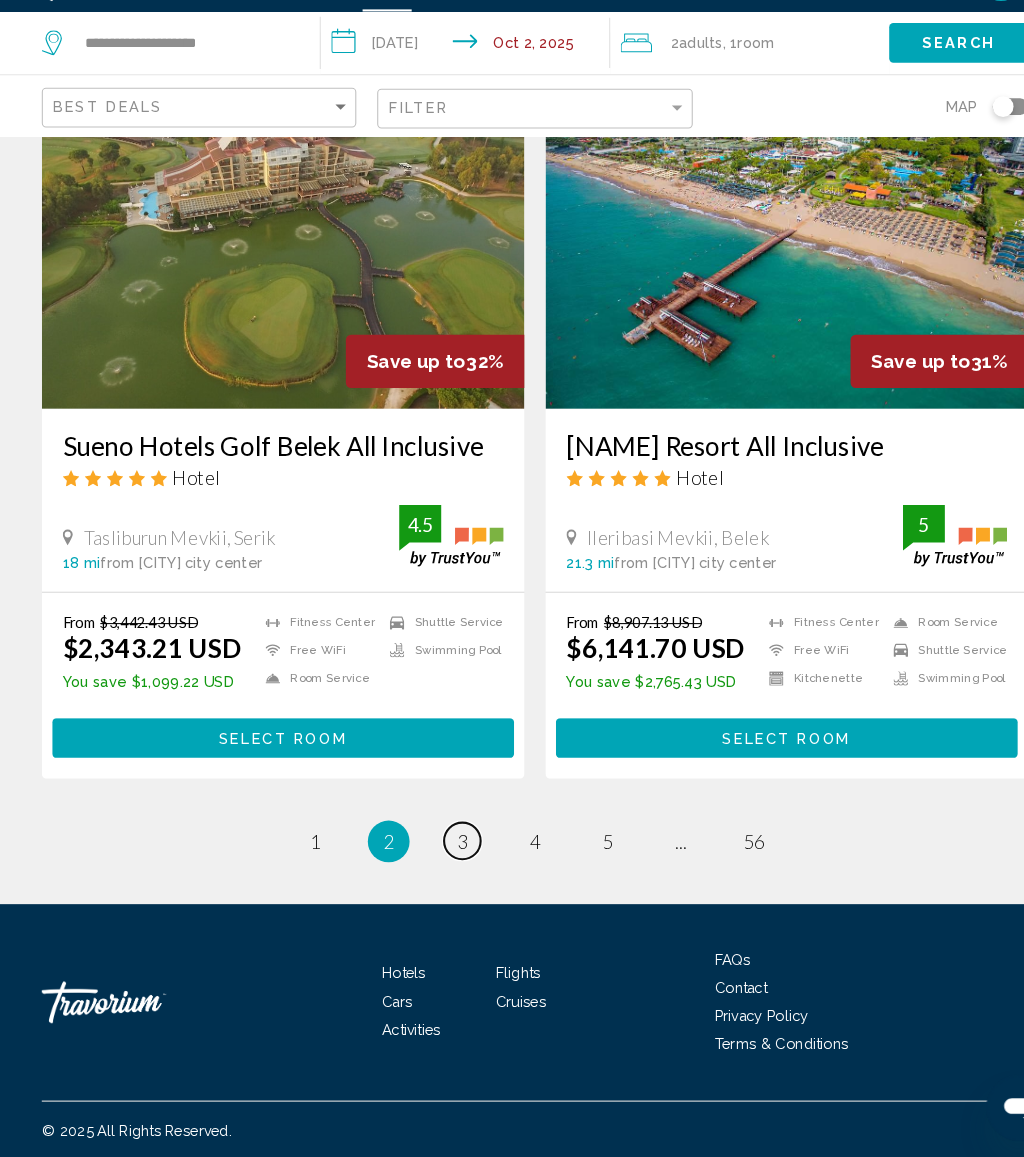 click on "page  3" at bounding box center [442, 853] 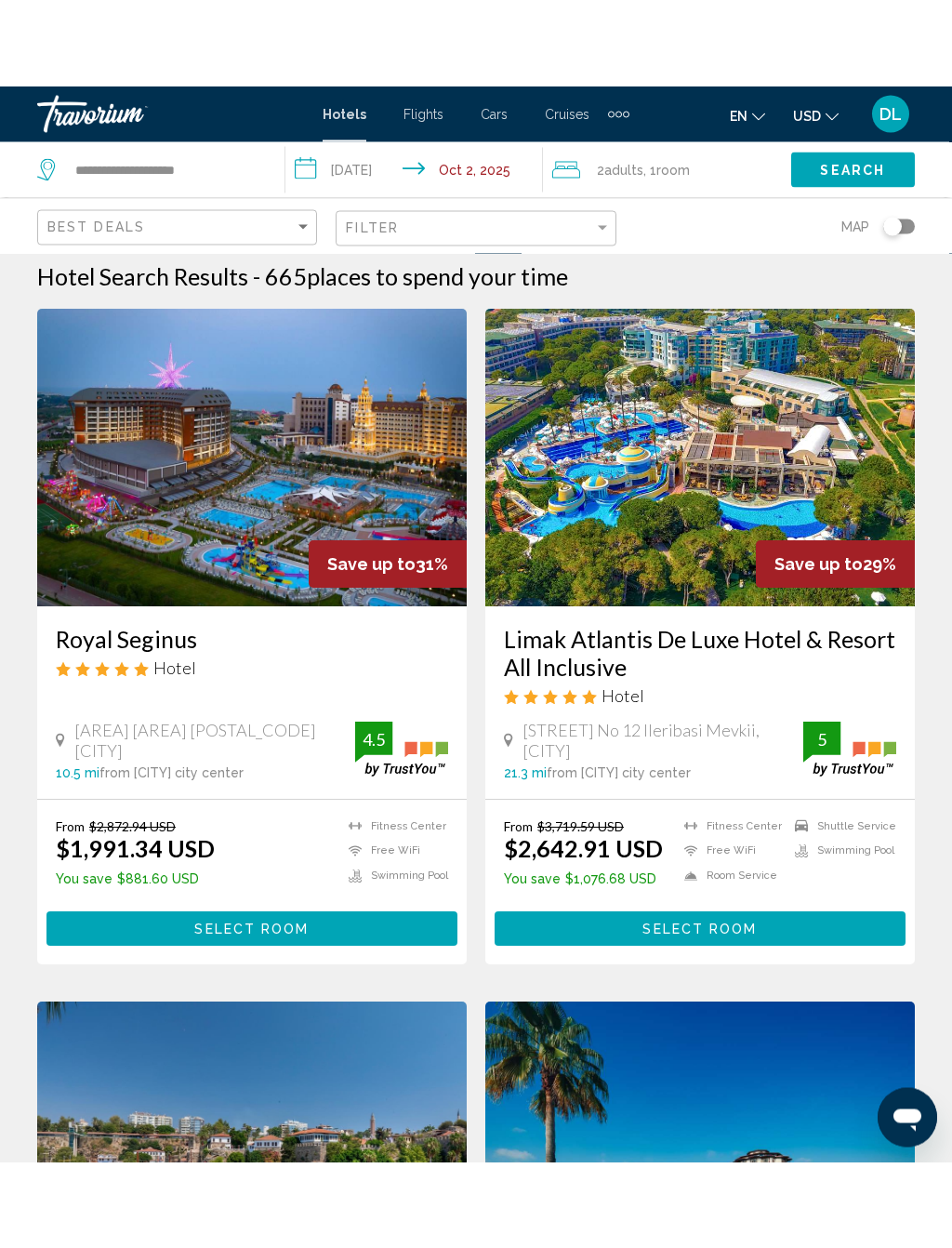 scroll, scrollTop: 0, scrollLeft: 0, axis: both 